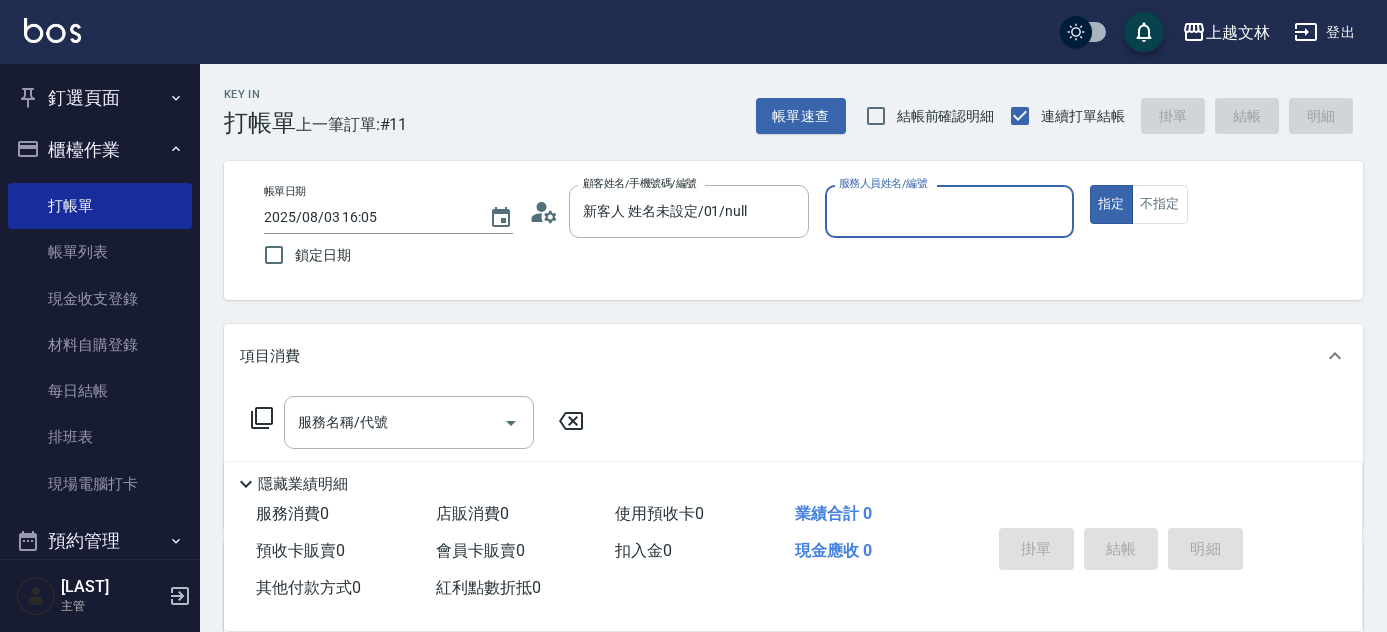 scroll, scrollTop: 0, scrollLeft: 0, axis: both 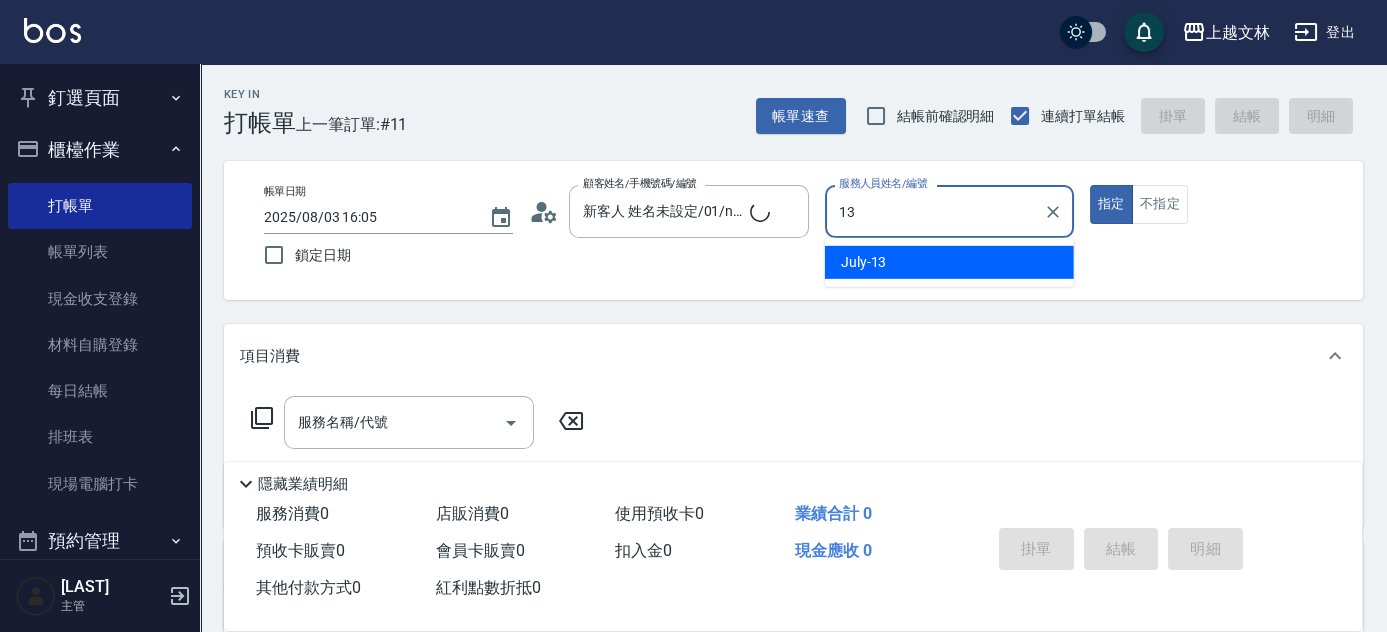 type on "[MONTH]-[NUMBER]" 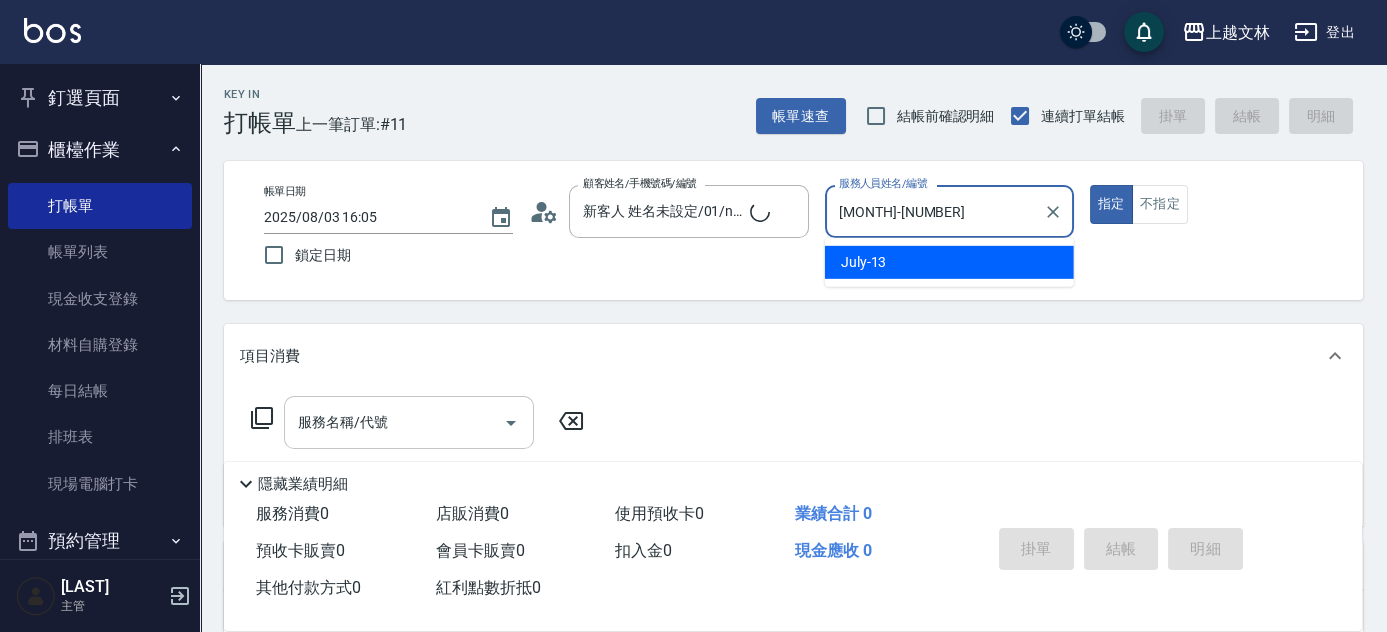 type on "true" 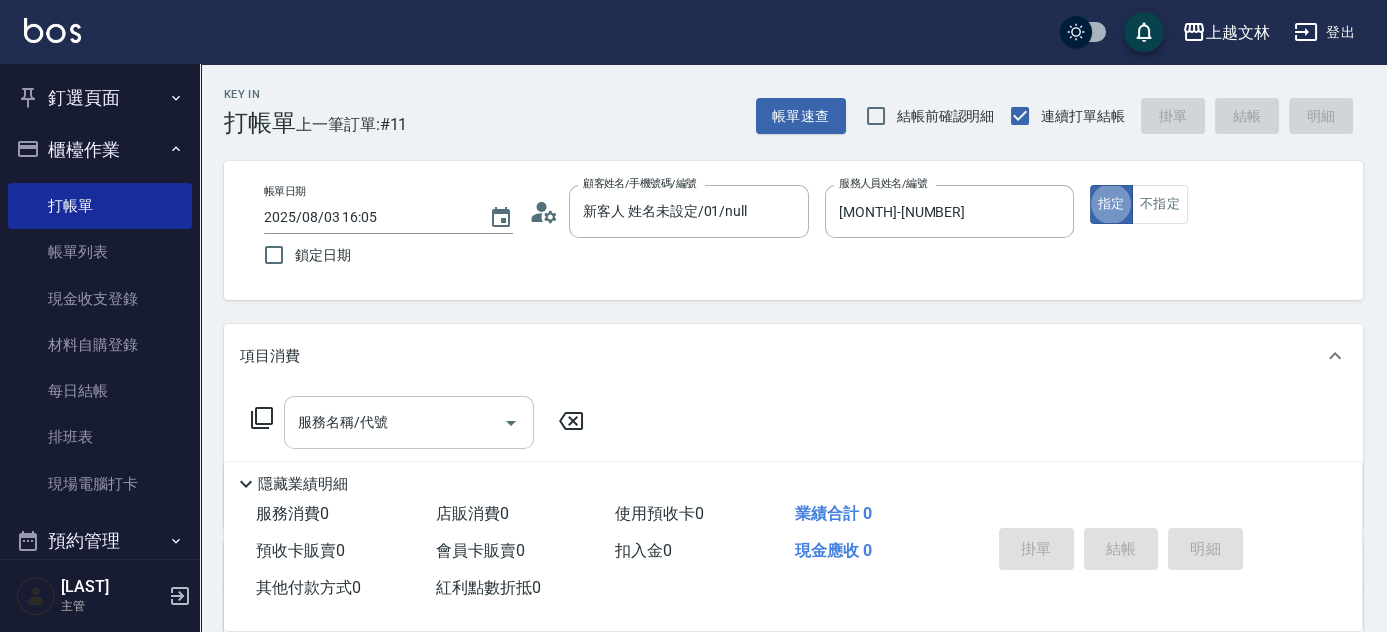 click on "服務名稱/代號" at bounding box center (394, 422) 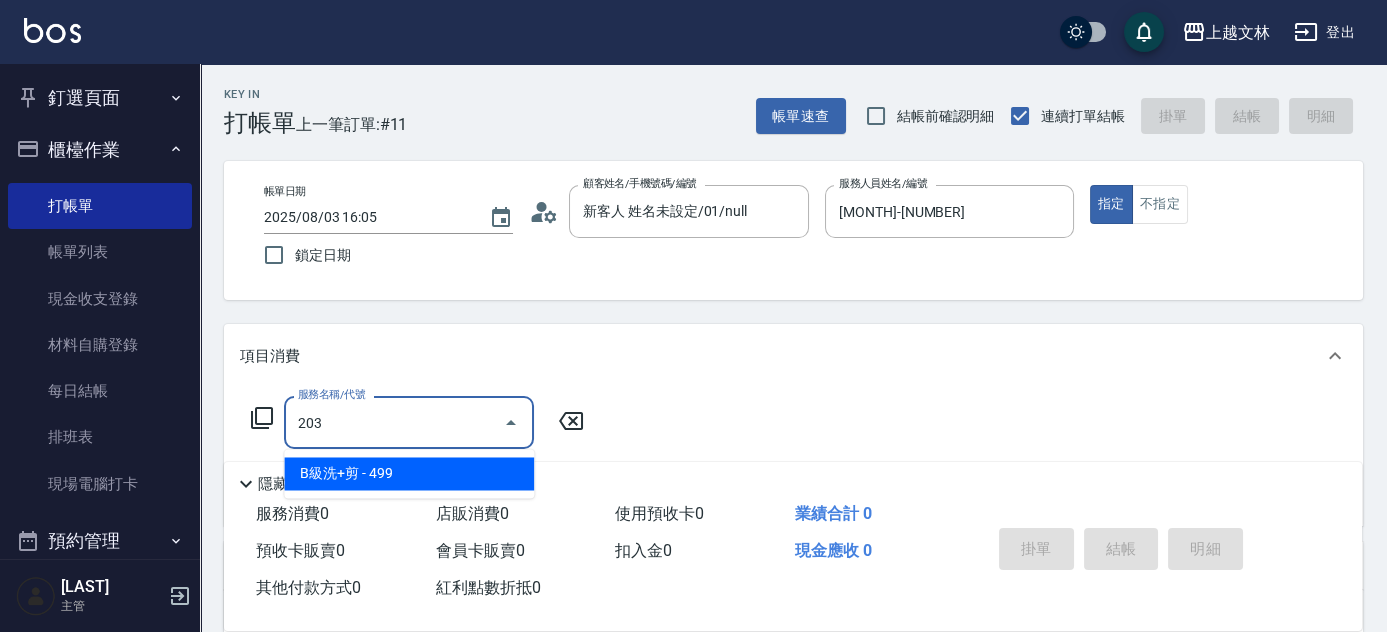 type on "B級洗+剪(203)" 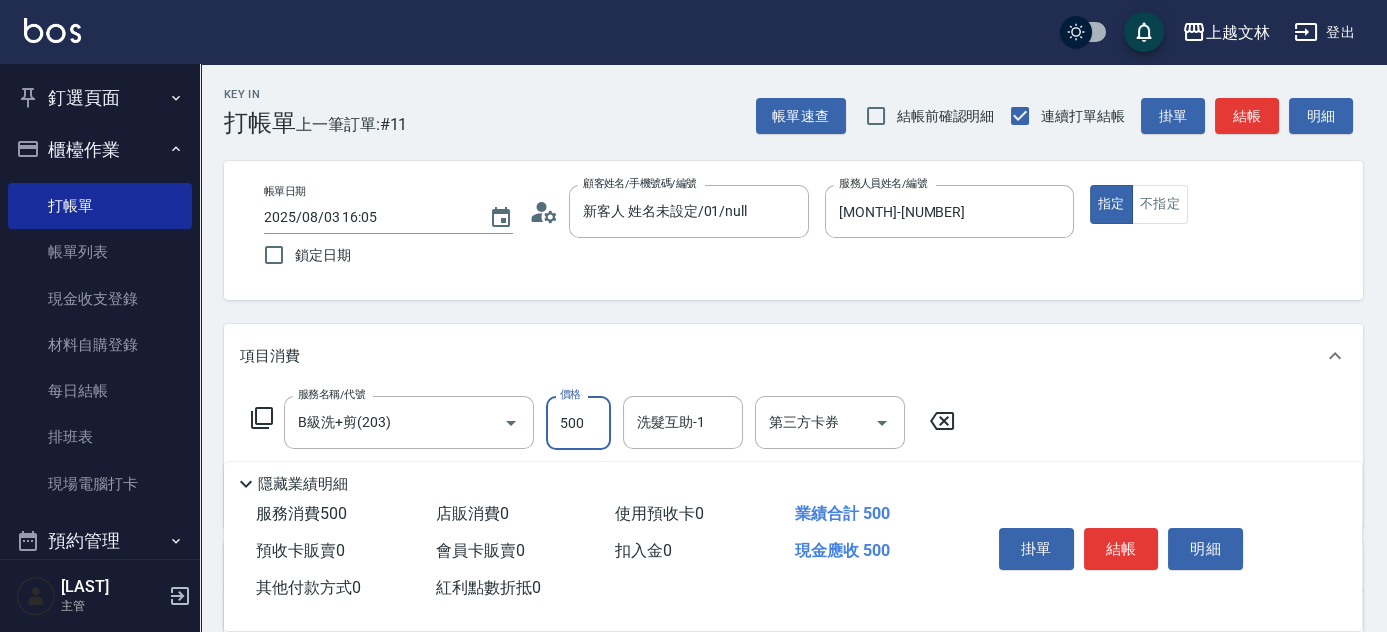 type on "500" 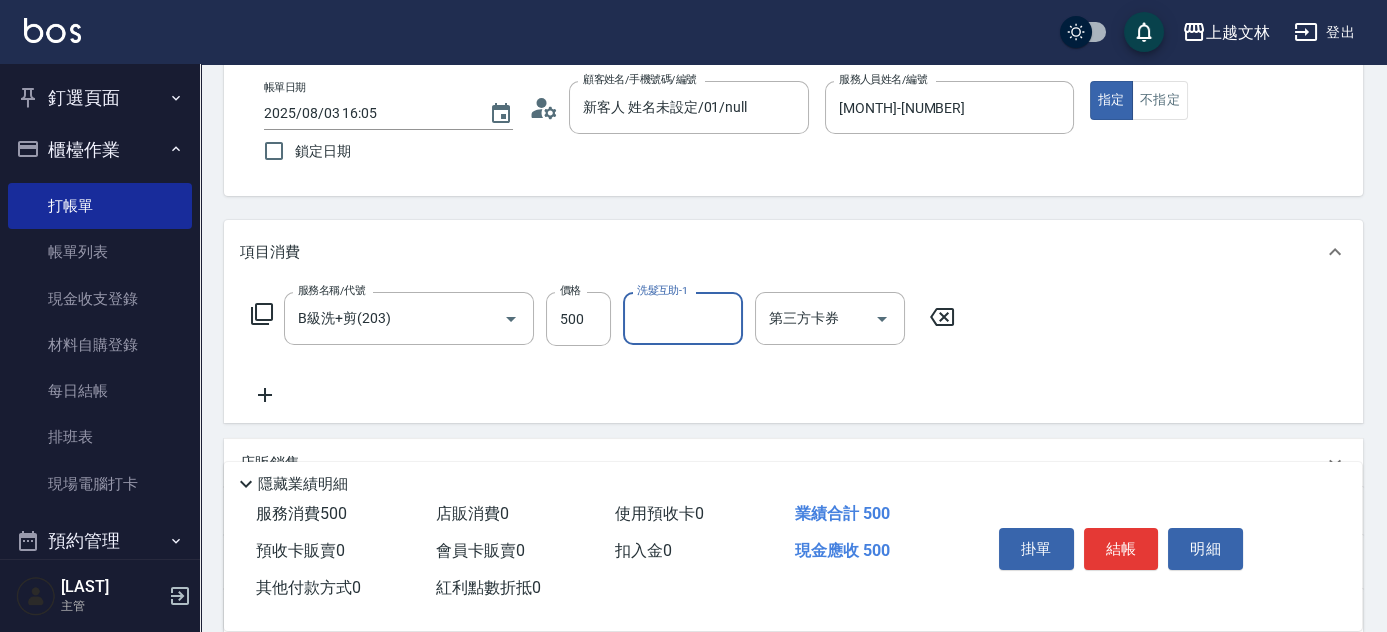 scroll, scrollTop: 116, scrollLeft: 0, axis: vertical 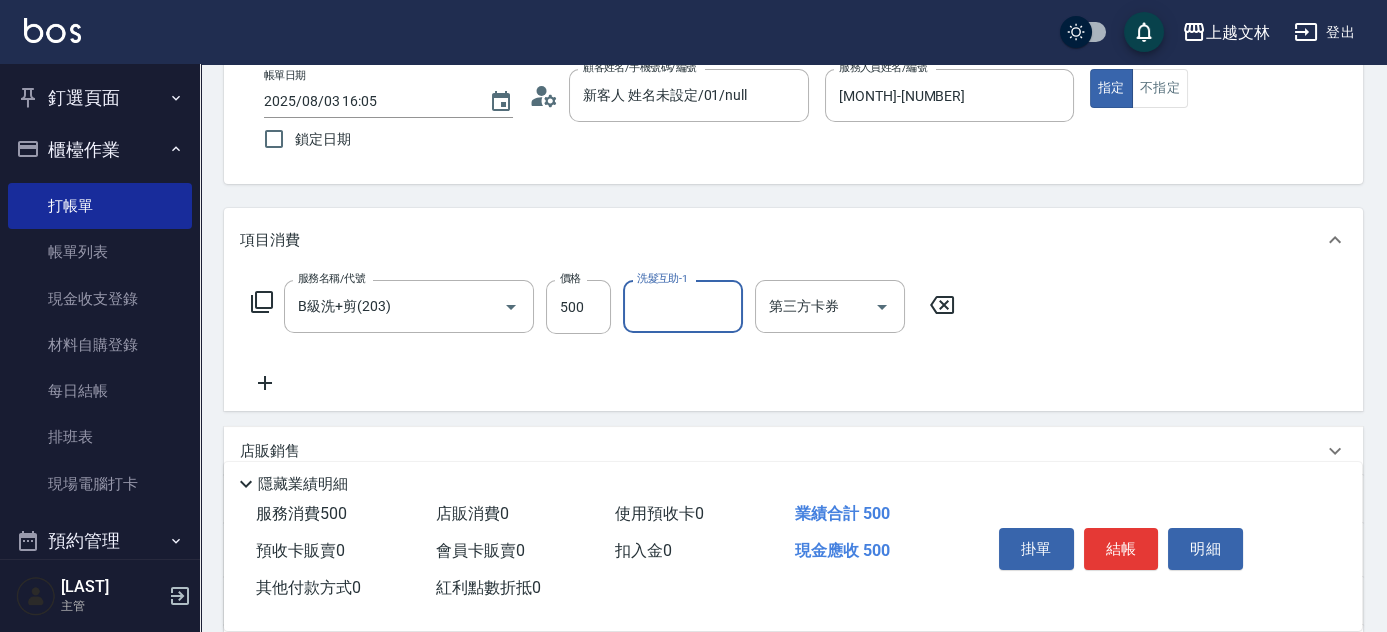 click 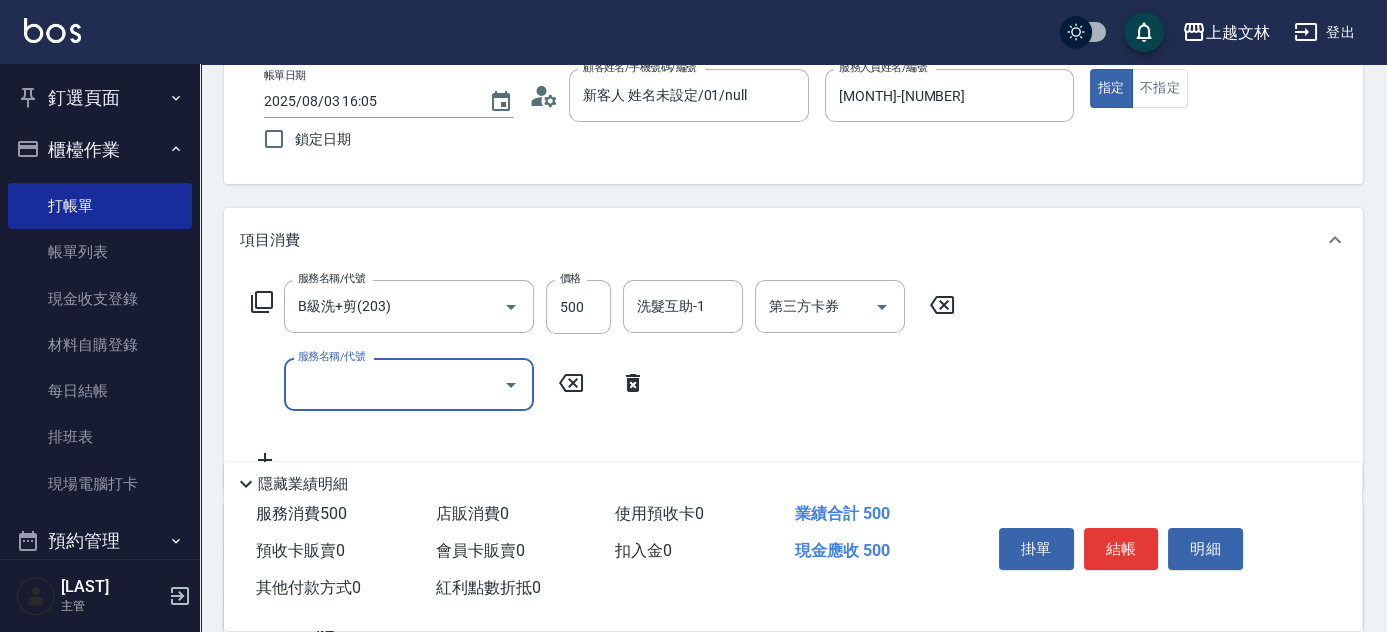 click on "服務名稱/代號" at bounding box center (394, 384) 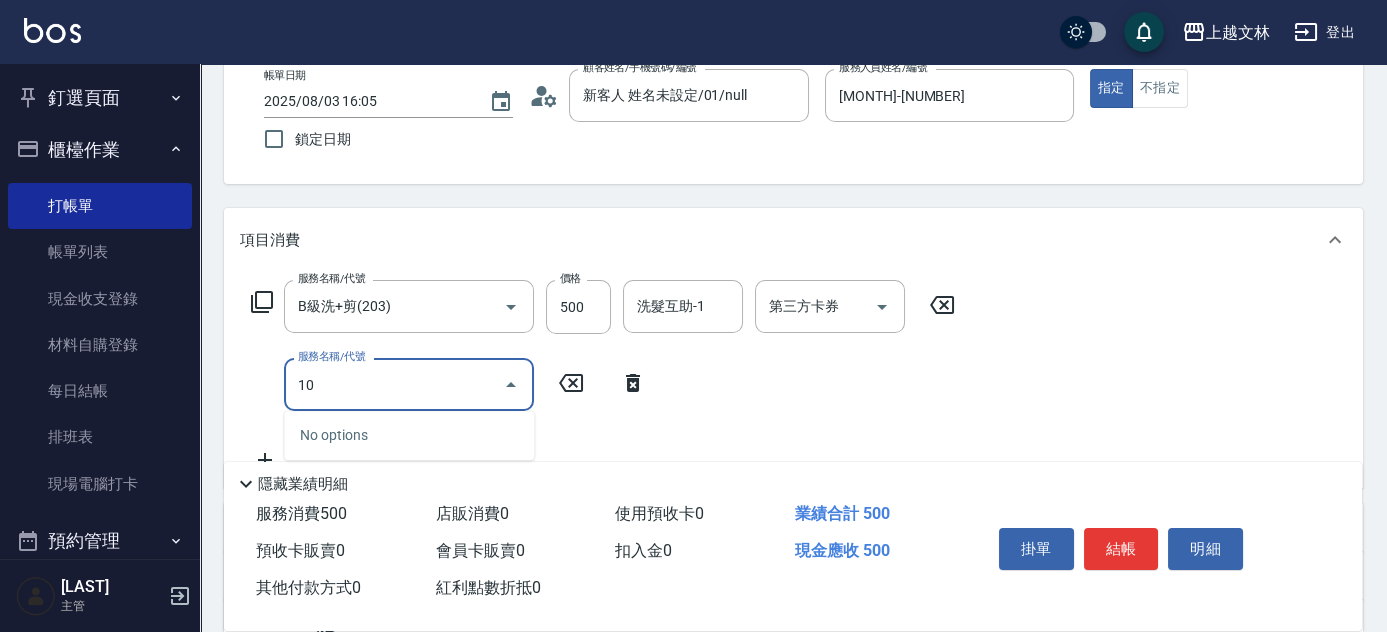 type on "102" 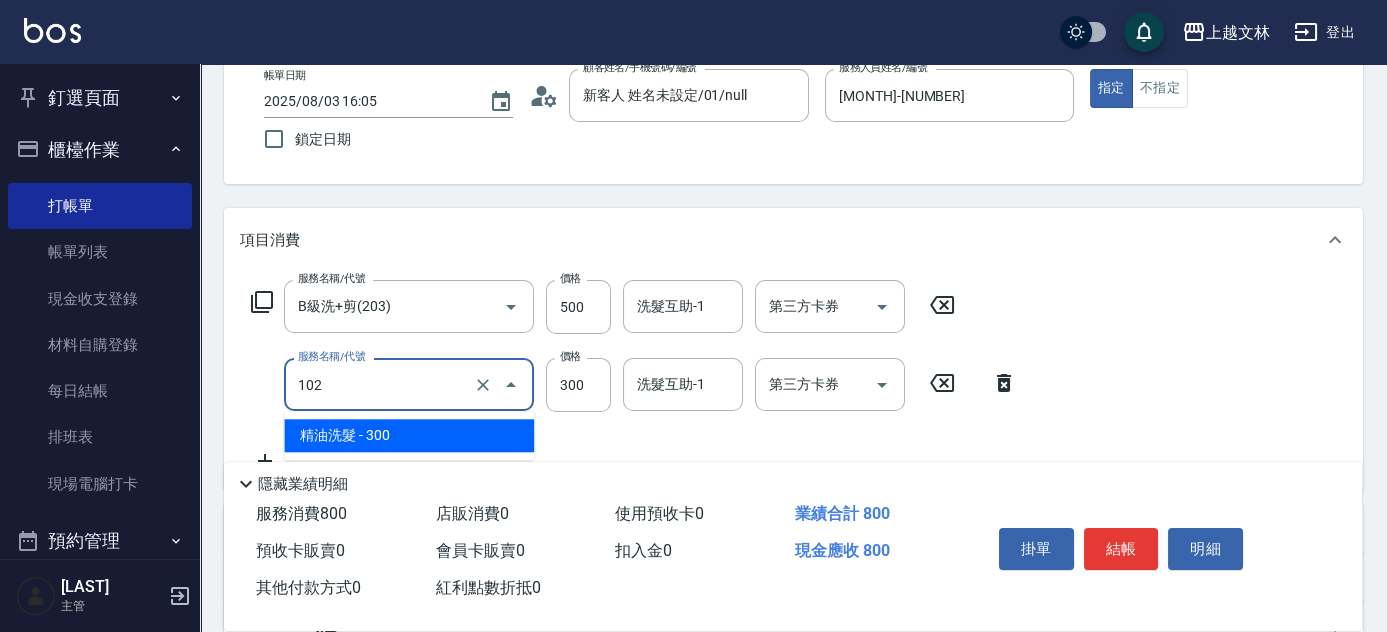 click on "102" at bounding box center (381, 384) 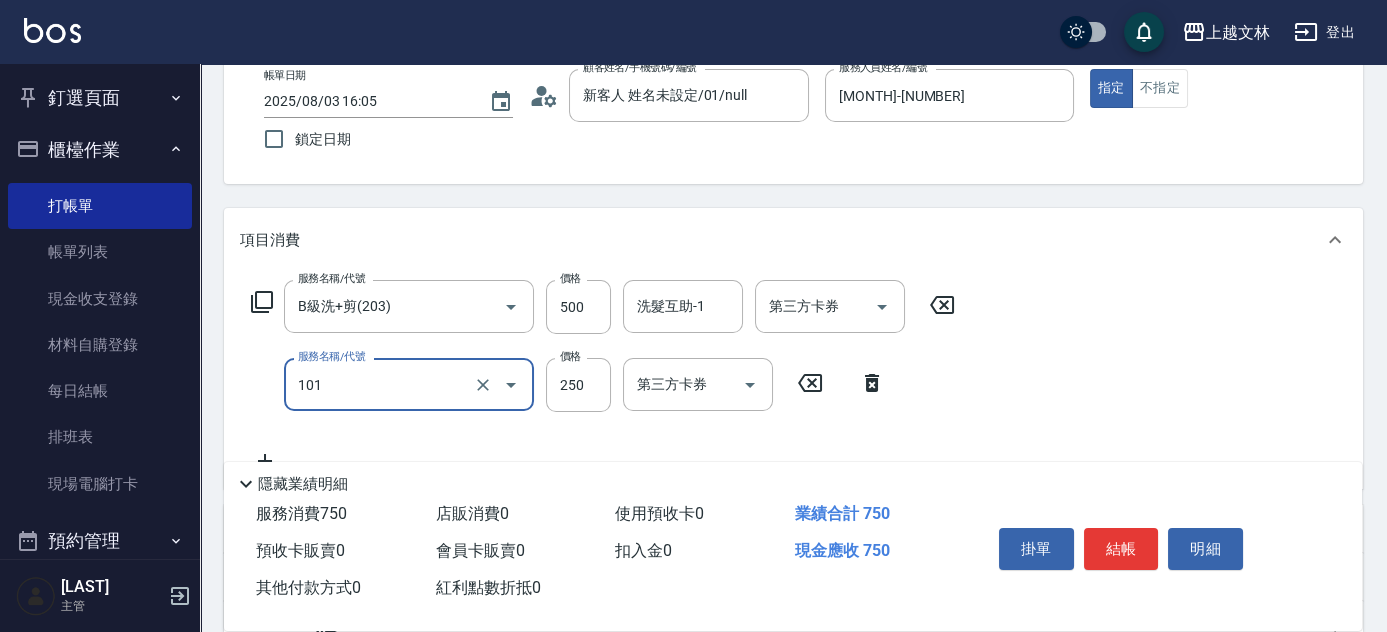 type on "洗髮(101)" 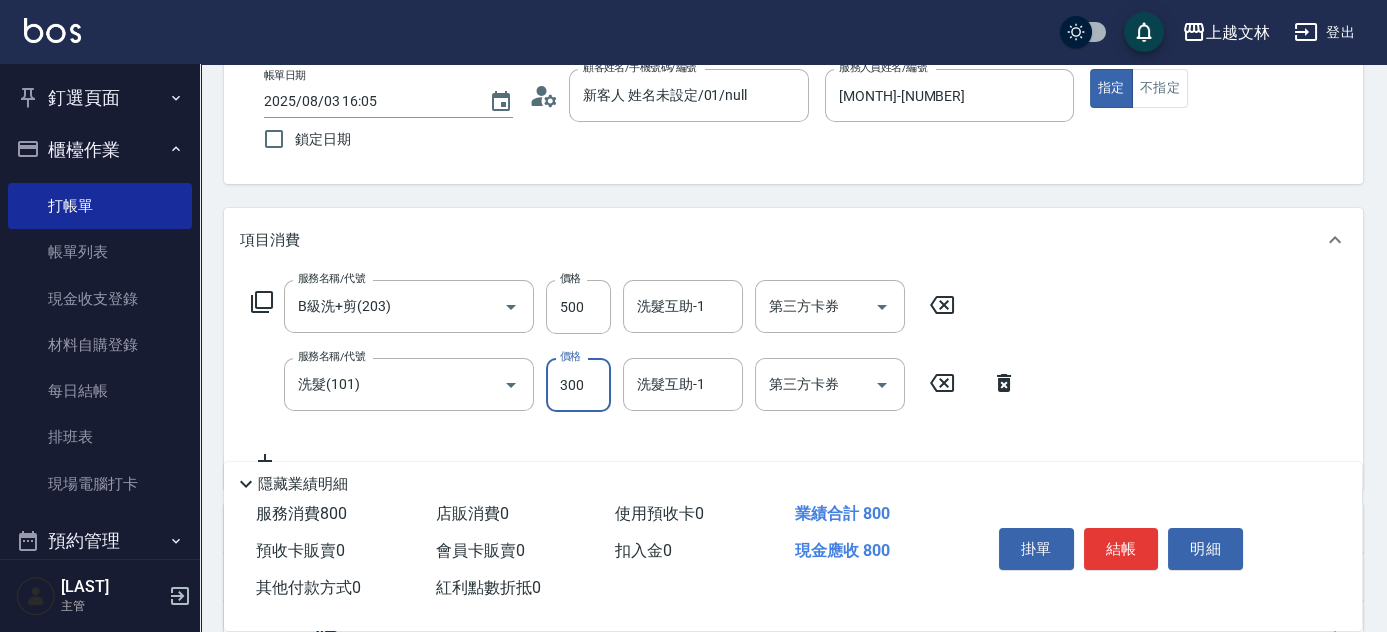 type on "300" 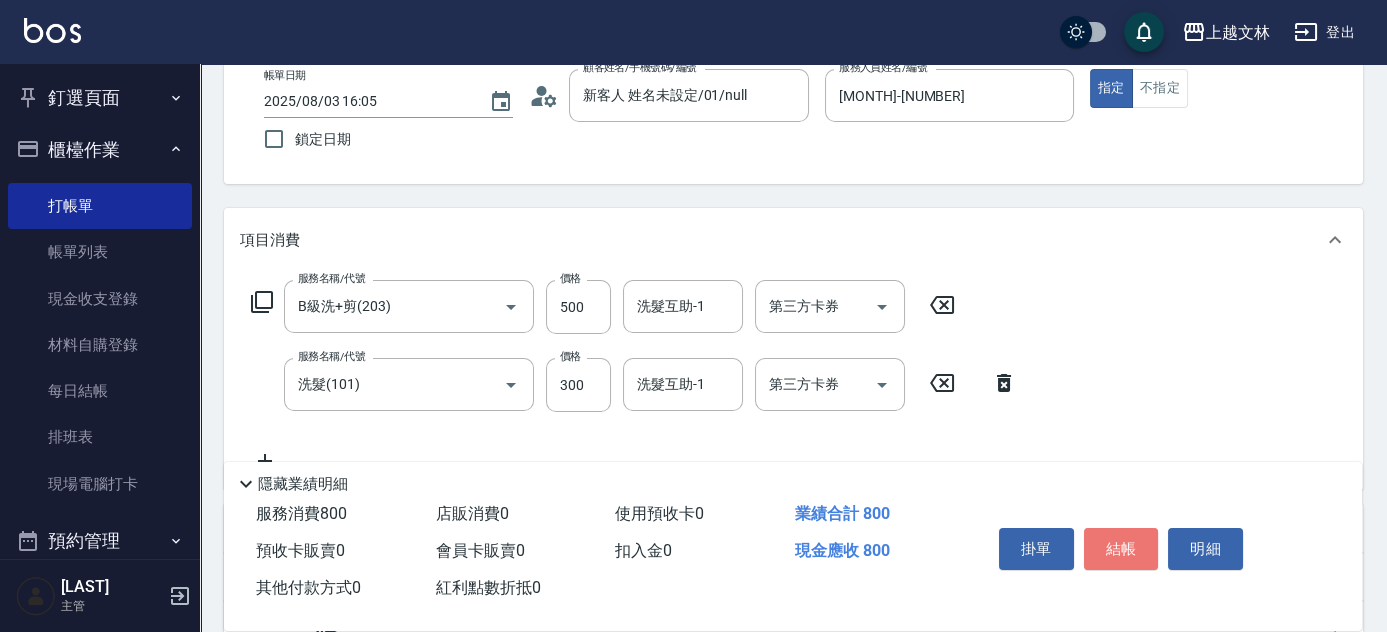 click on "結帳" at bounding box center (1121, 549) 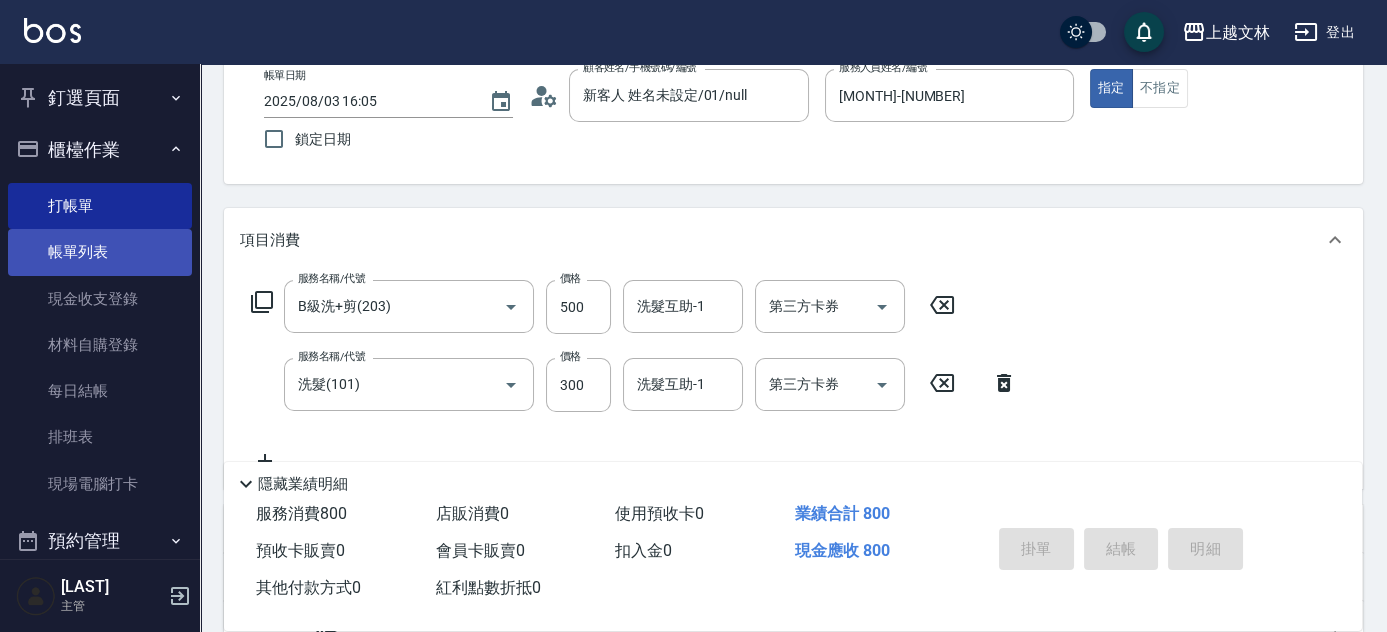type on "[DATE] [TIME]" 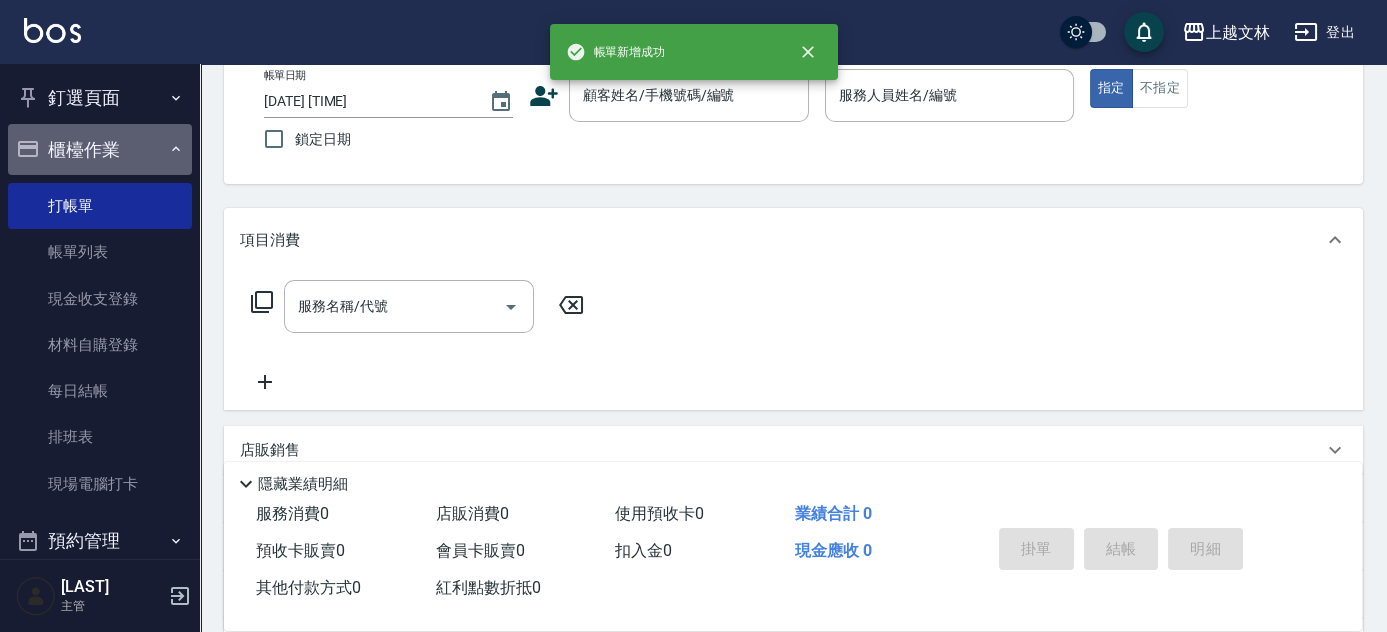 click on "櫃檯作業" at bounding box center [100, 150] 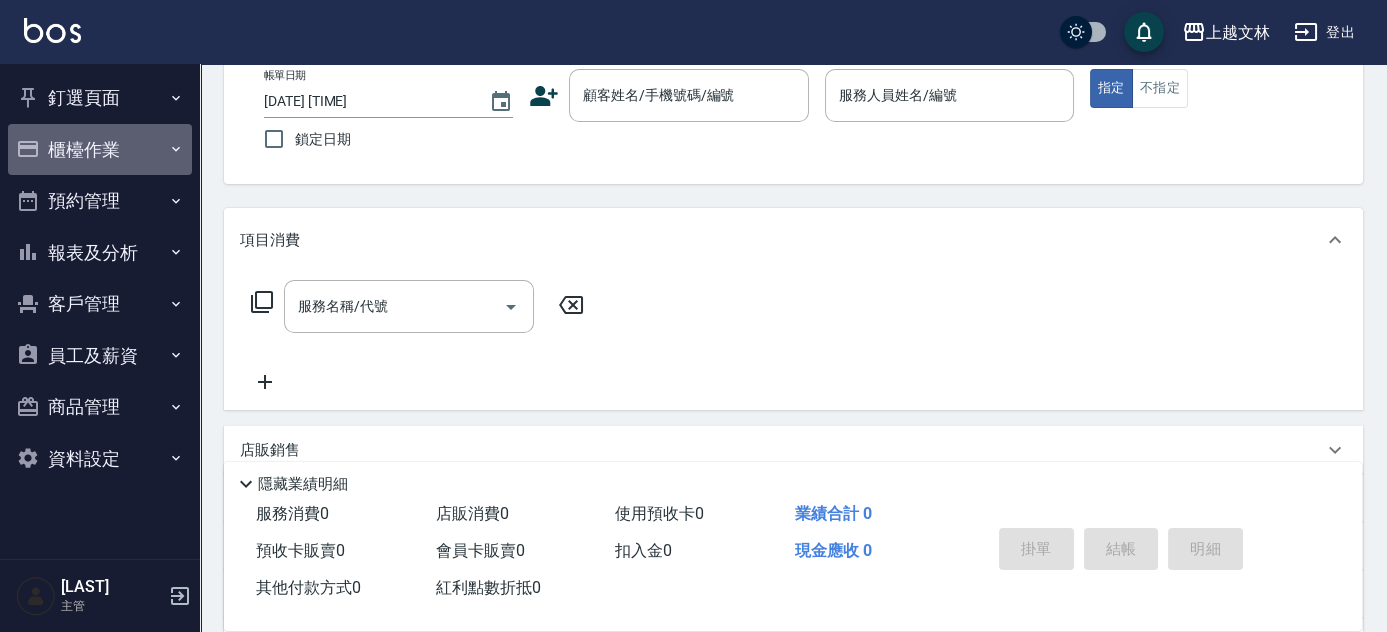 click on "櫃檯作業" at bounding box center [100, 150] 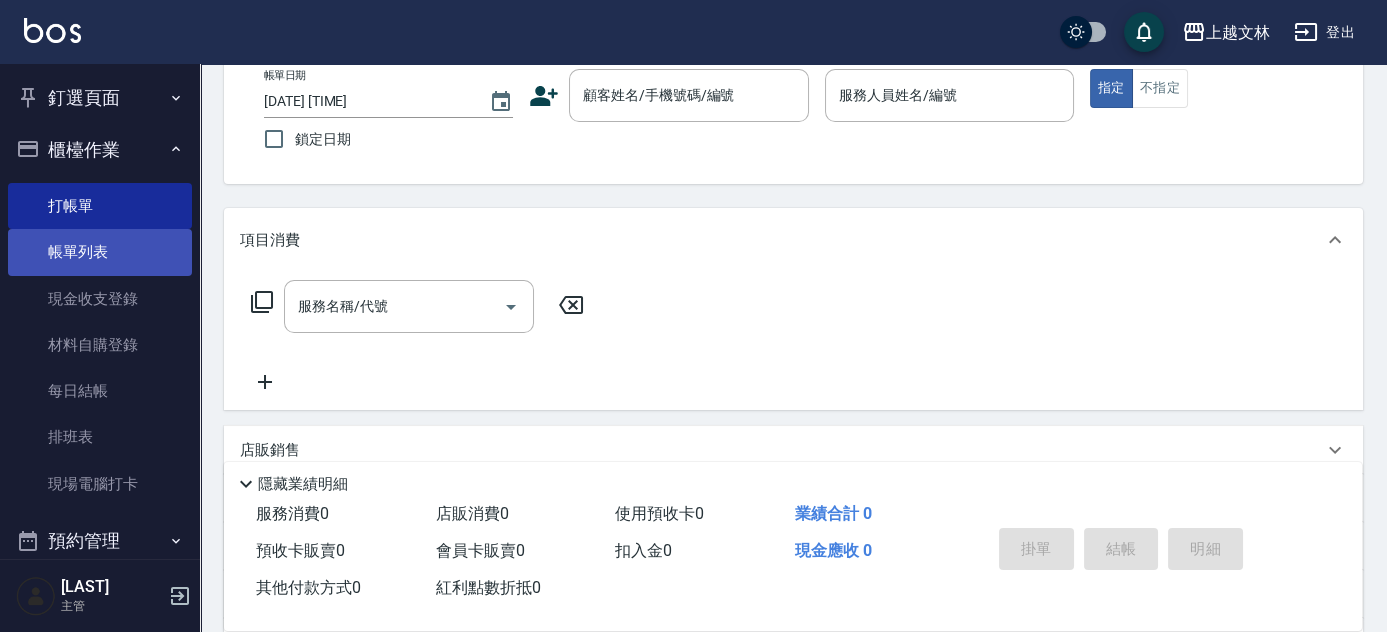 drag, startPoint x: 108, startPoint y: 259, endPoint x: 157, endPoint y: 268, distance: 49.819675 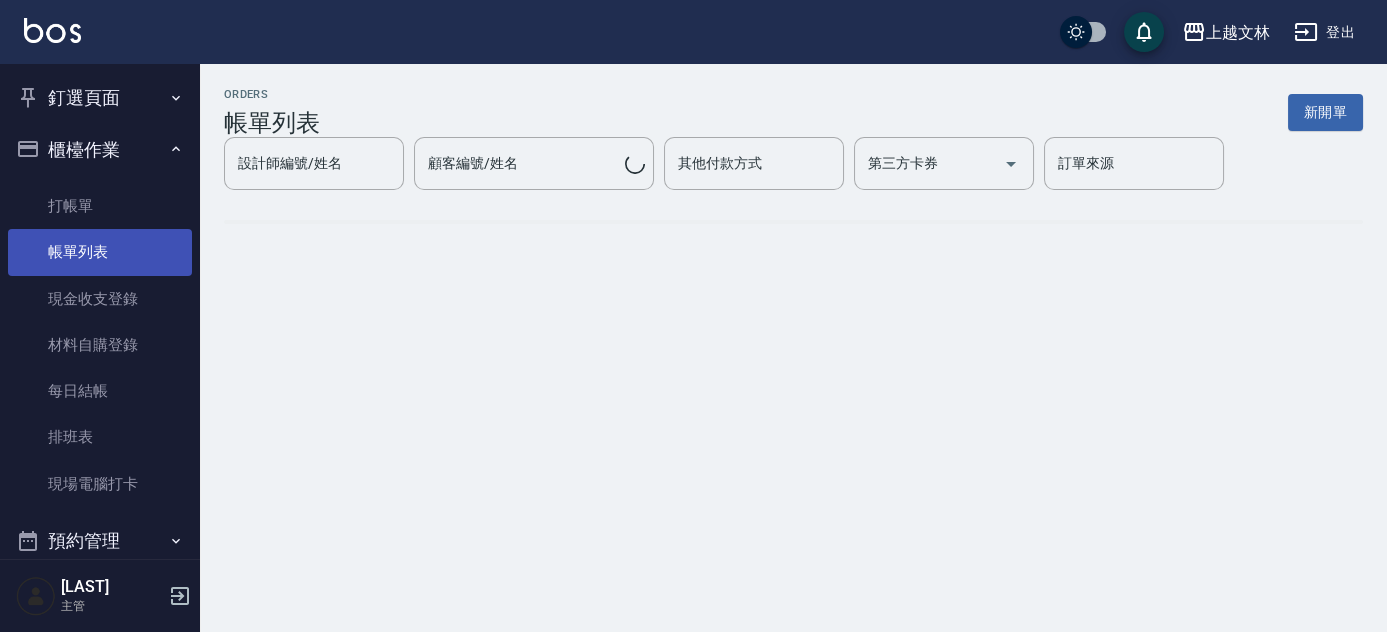 scroll, scrollTop: 0, scrollLeft: 0, axis: both 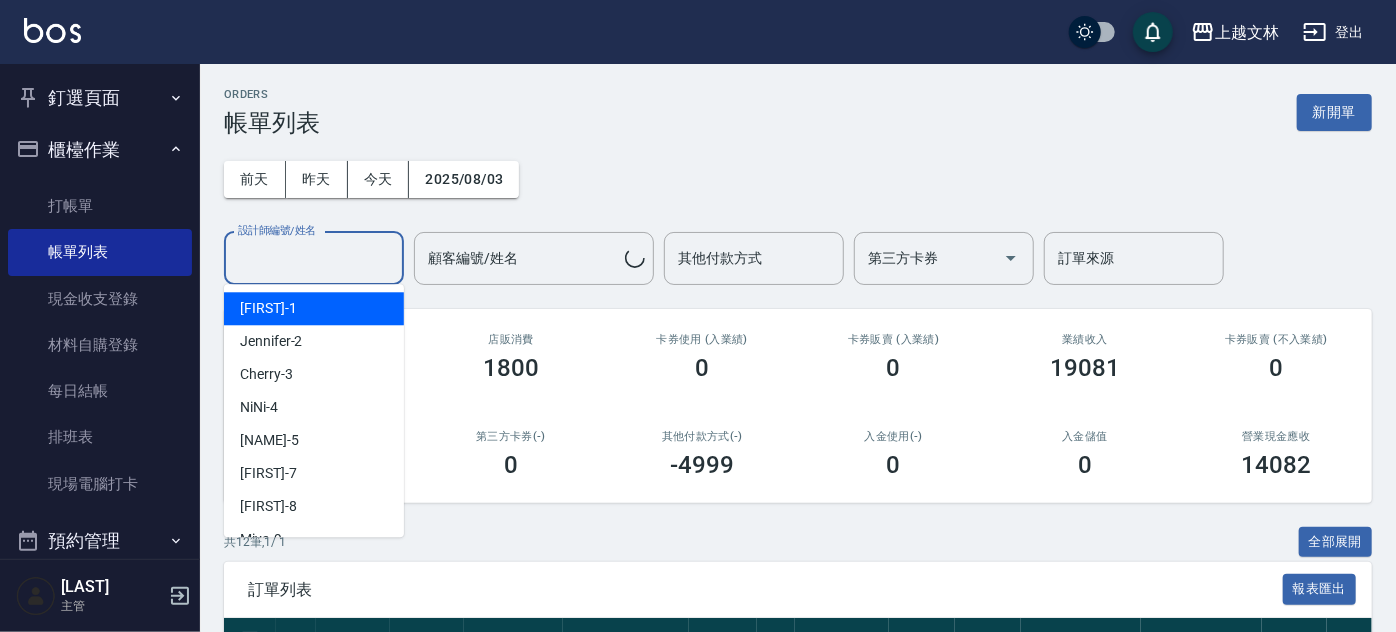 click on "設計師編號/姓名 設計師編號/姓名" at bounding box center [314, 258] 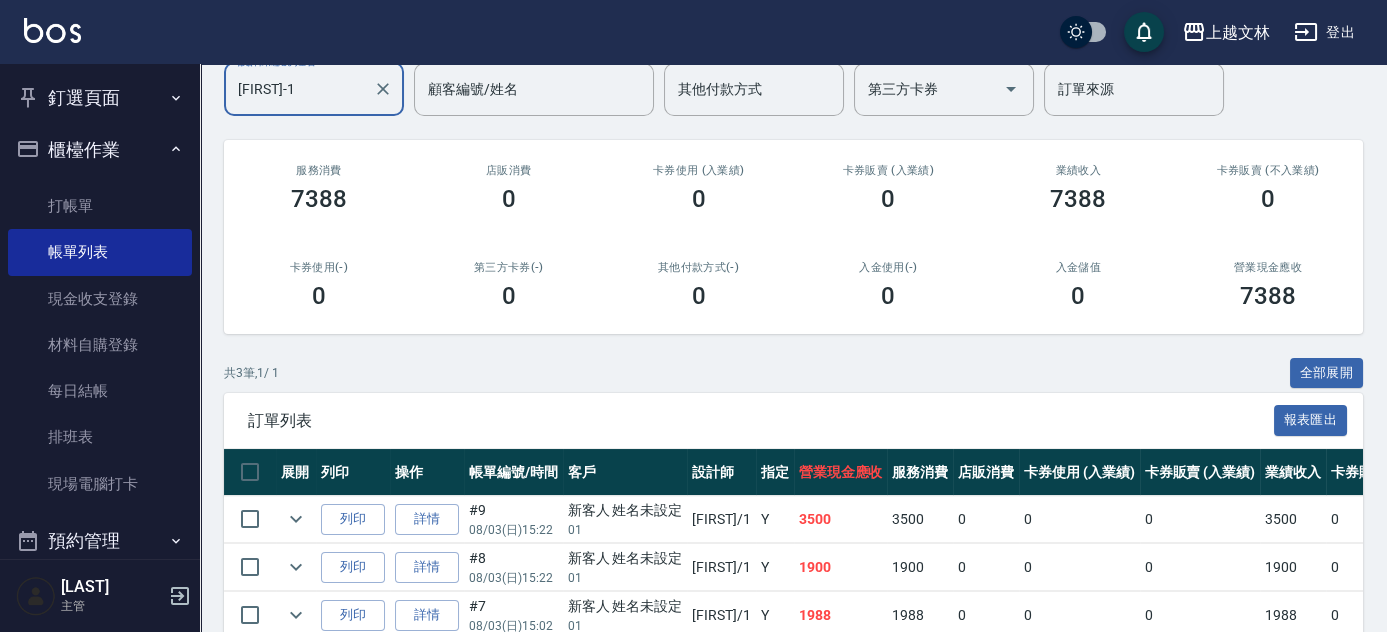 scroll, scrollTop: 266, scrollLeft: 0, axis: vertical 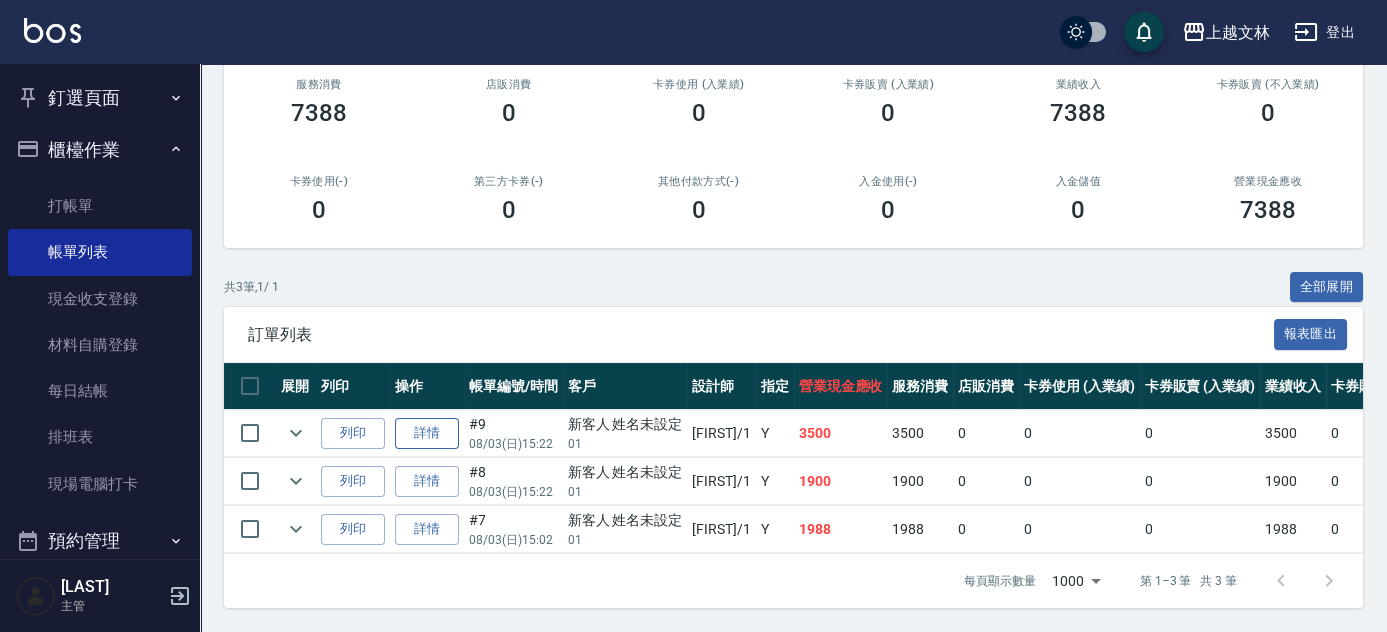 type on "[FIRST]-1" 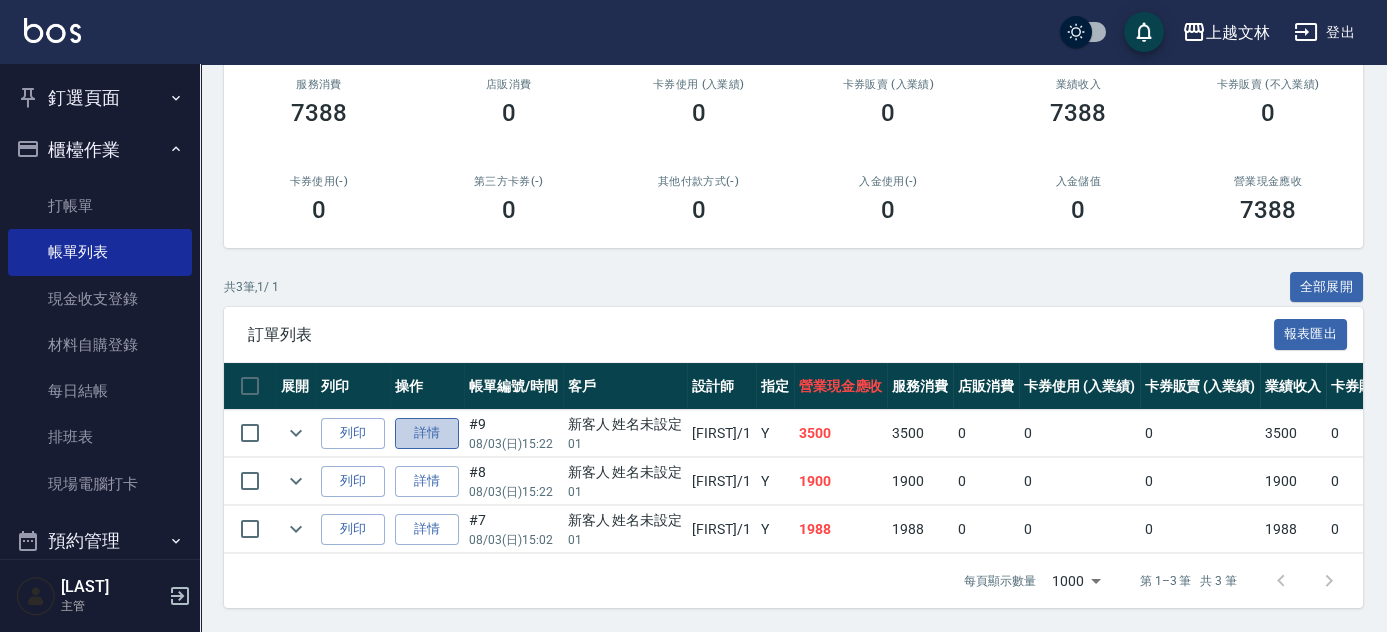 click on "詳情" at bounding box center [427, 433] 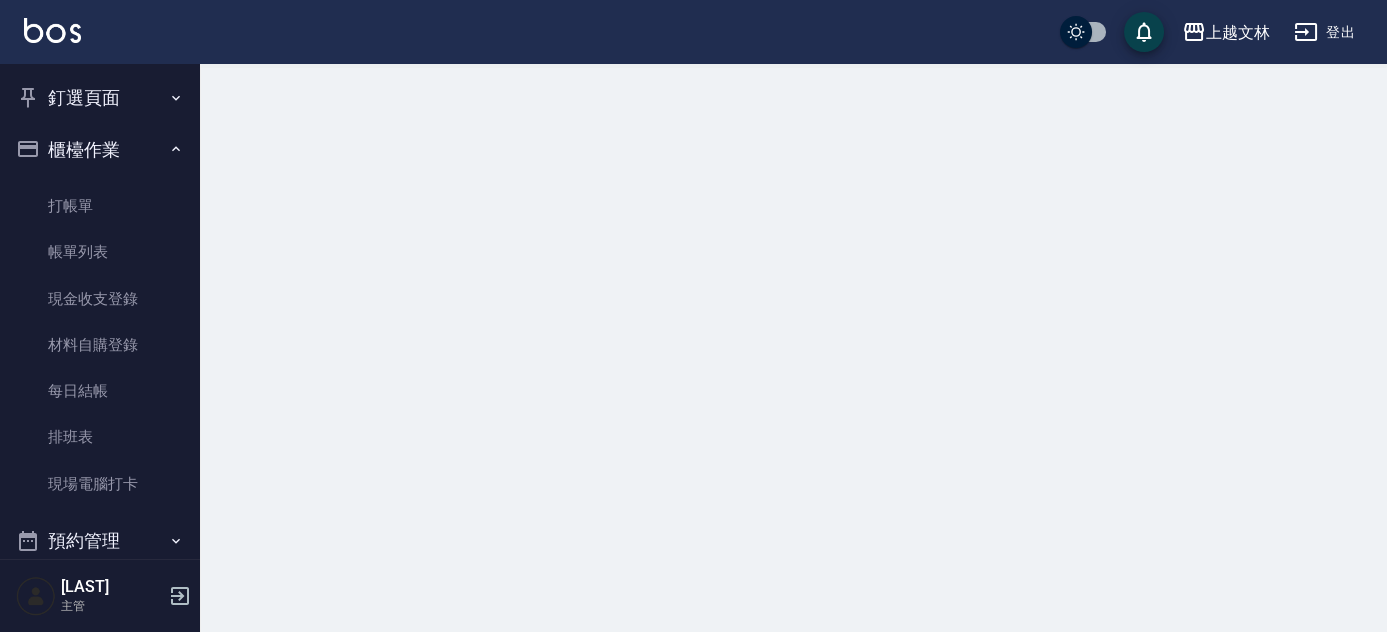 scroll, scrollTop: 0, scrollLeft: 0, axis: both 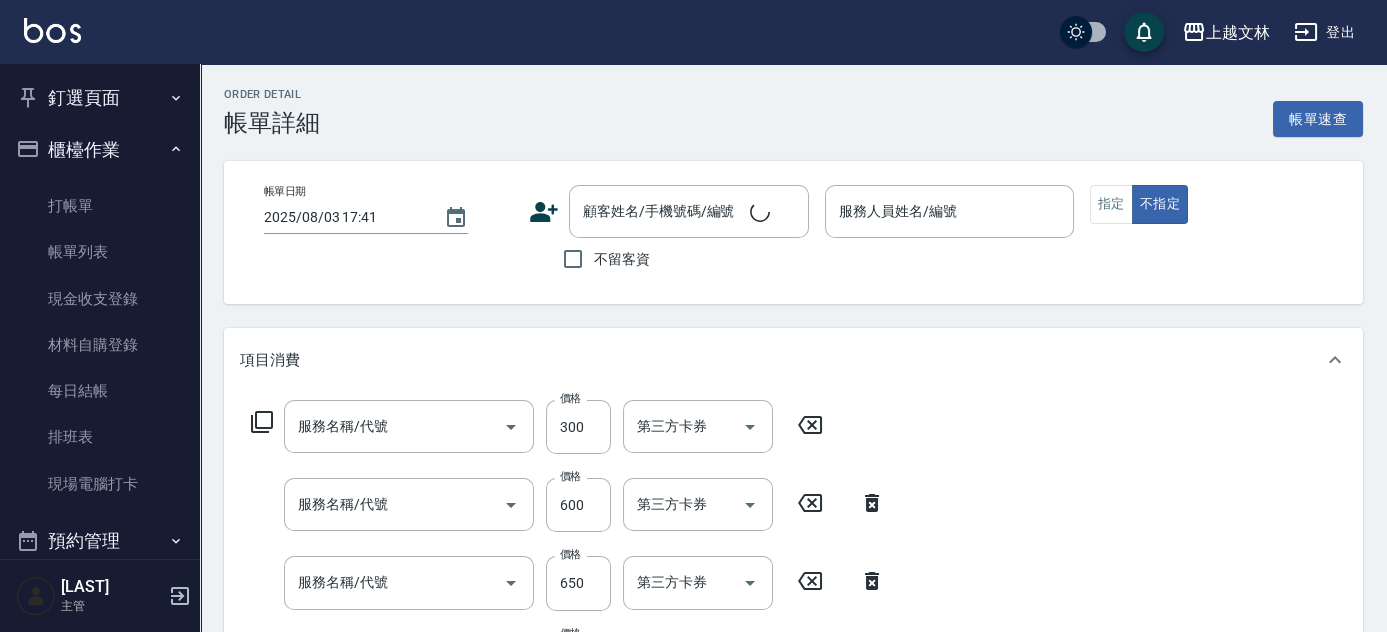 type on "2025/08/03 15:22" 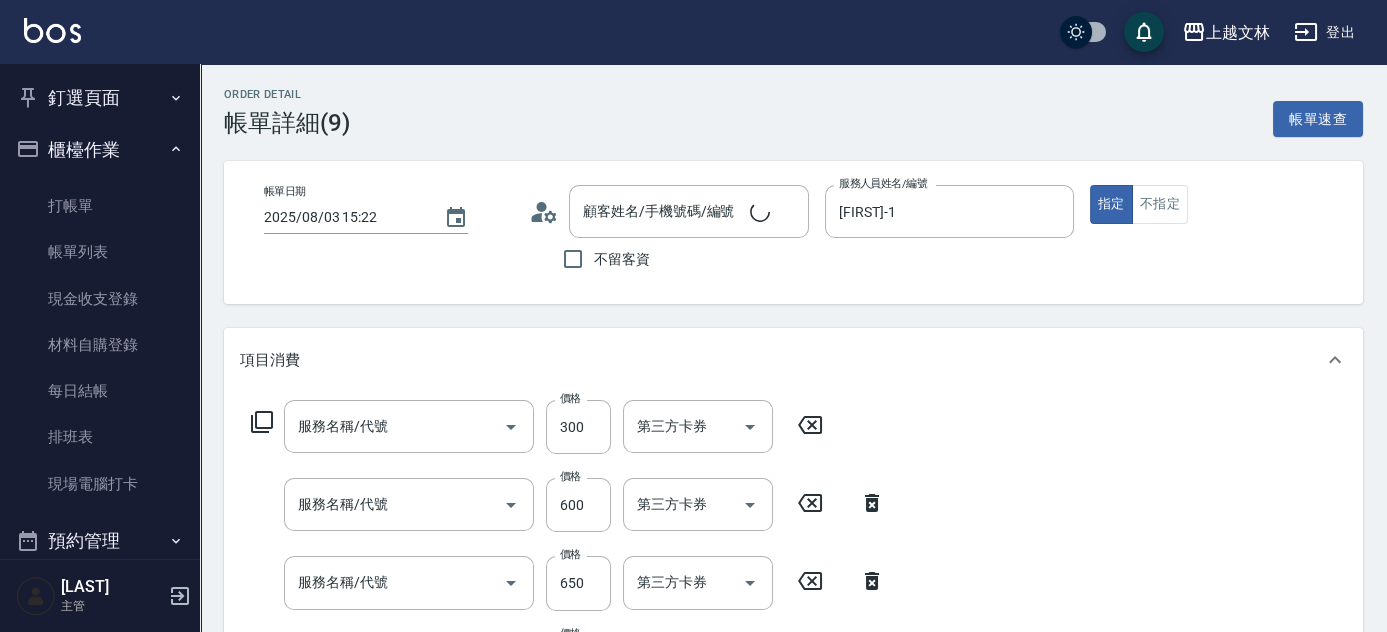scroll, scrollTop: 183, scrollLeft: 0, axis: vertical 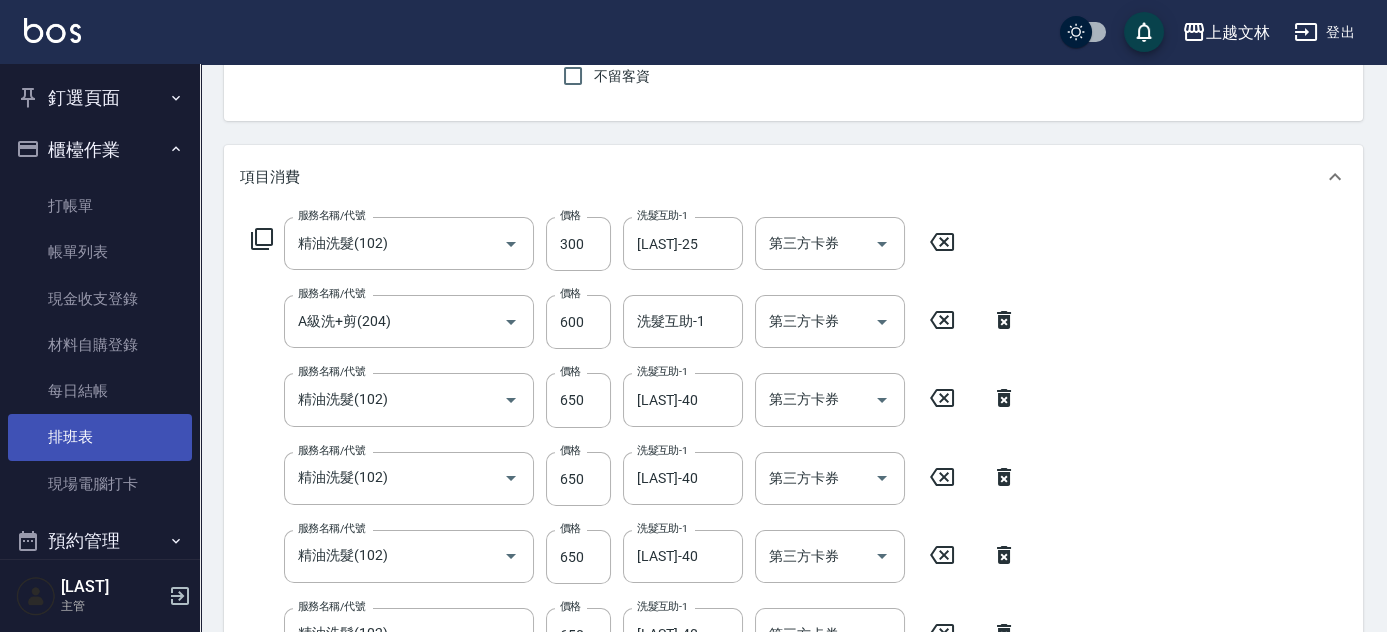 type on "精油洗髮(102)" 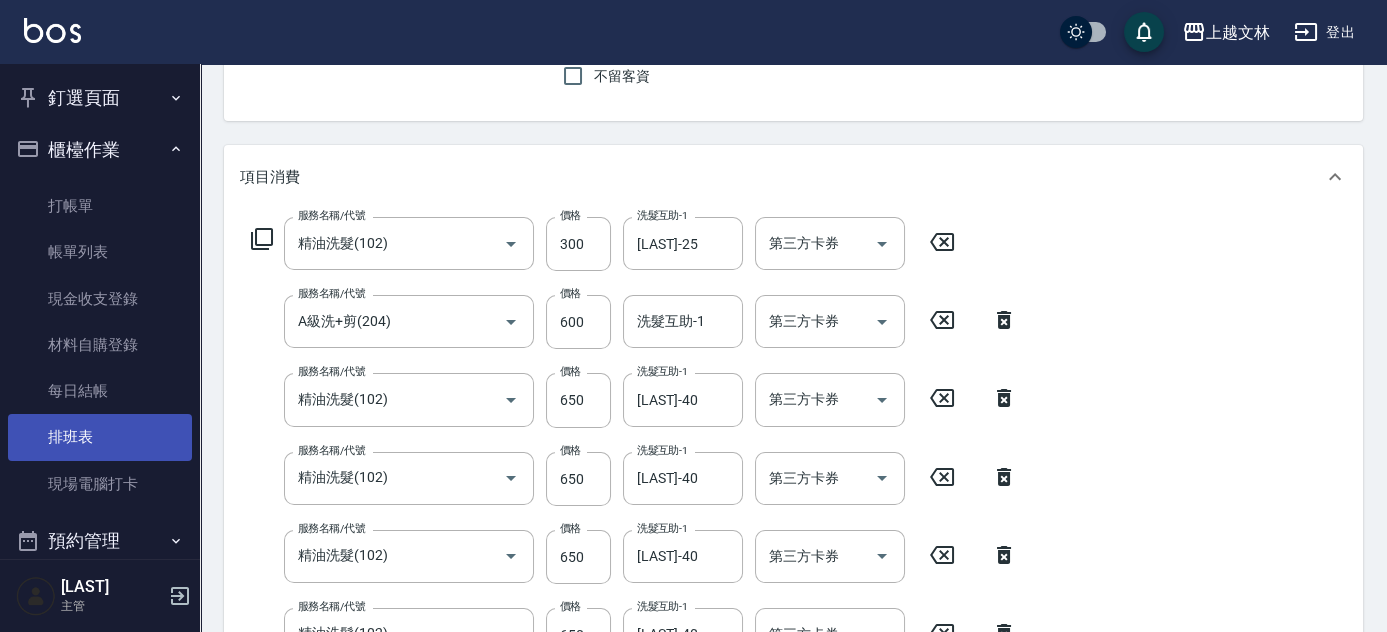 type on "A級洗+剪(204)" 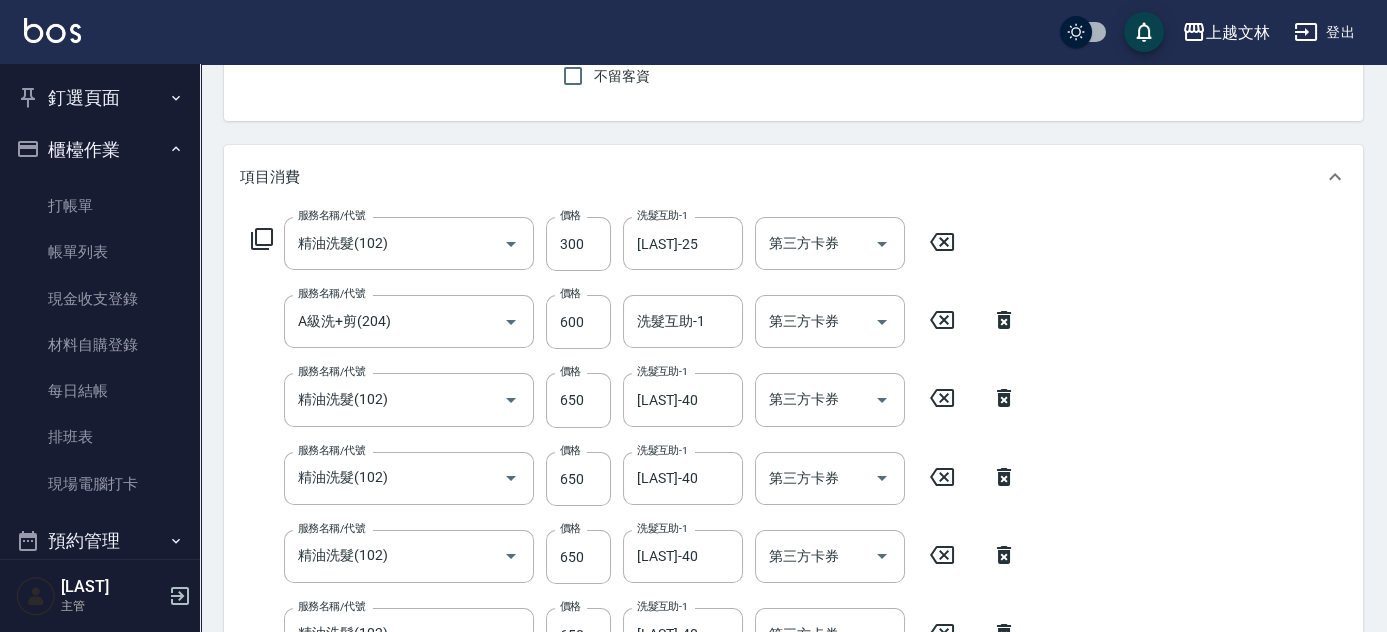 scroll, scrollTop: 432, scrollLeft: 0, axis: vertical 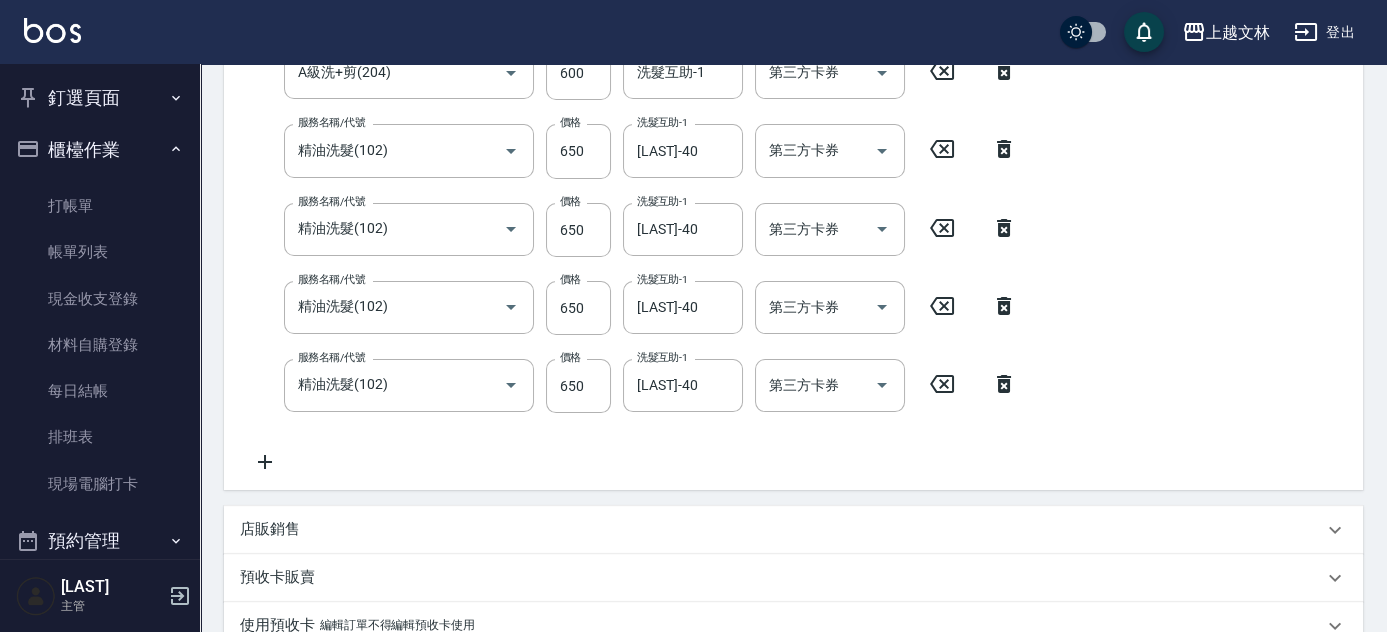 click 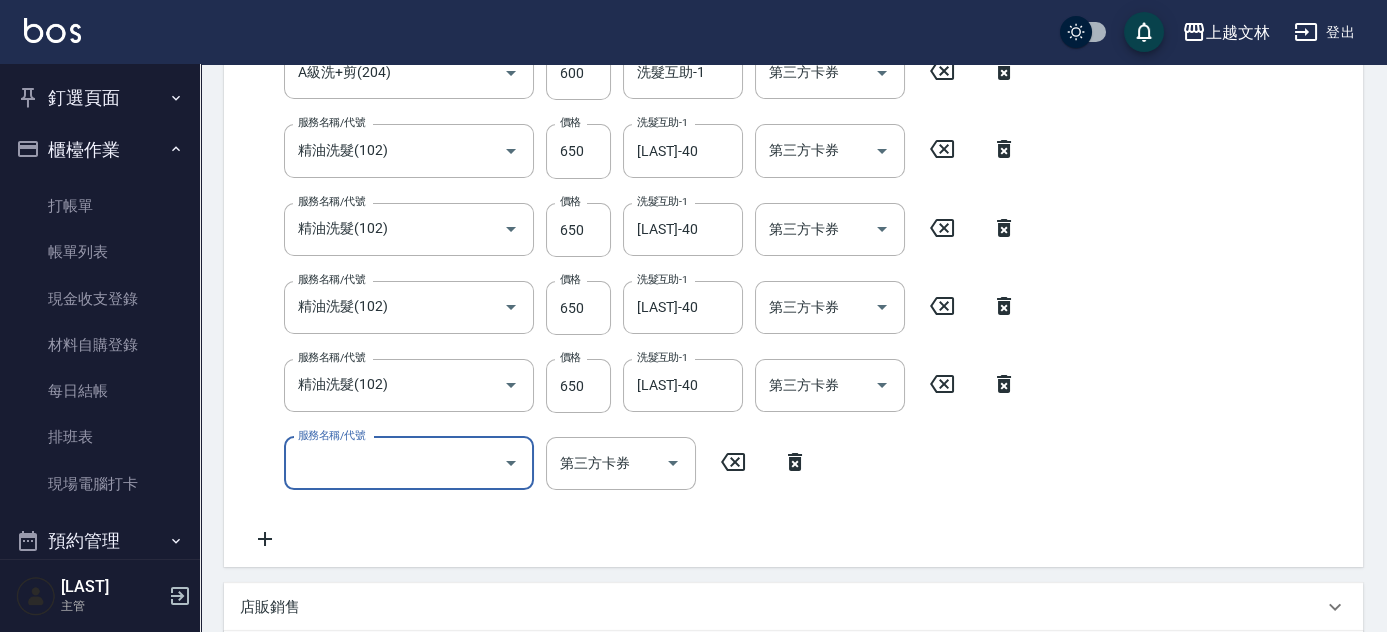 type on "新客人 姓名未設定/01/null" 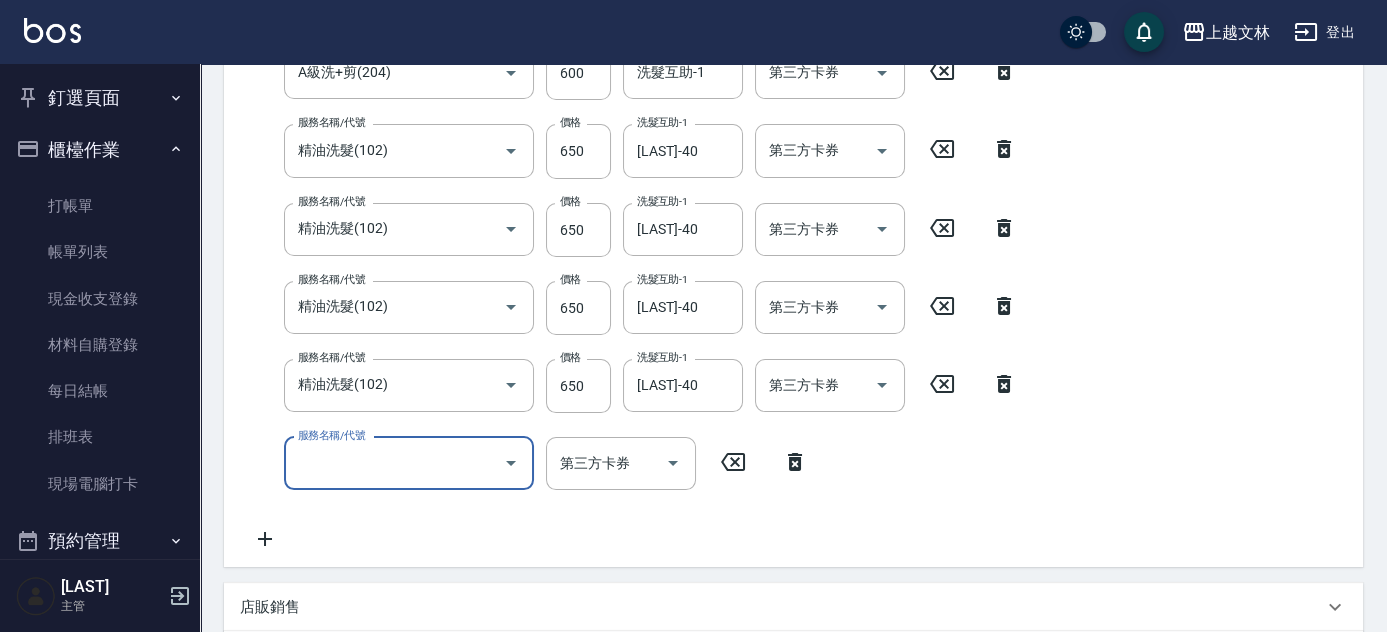 click on "服務名稱/代號" at bounding box center [394, 463] 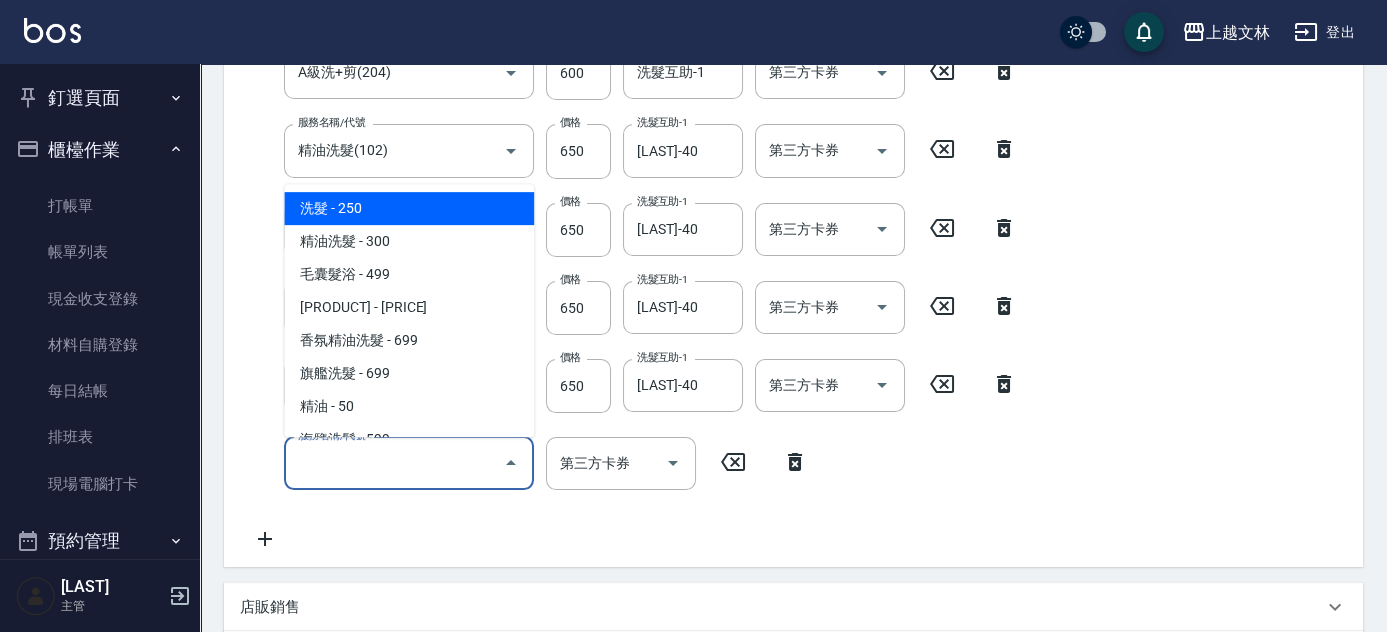 type on "1" 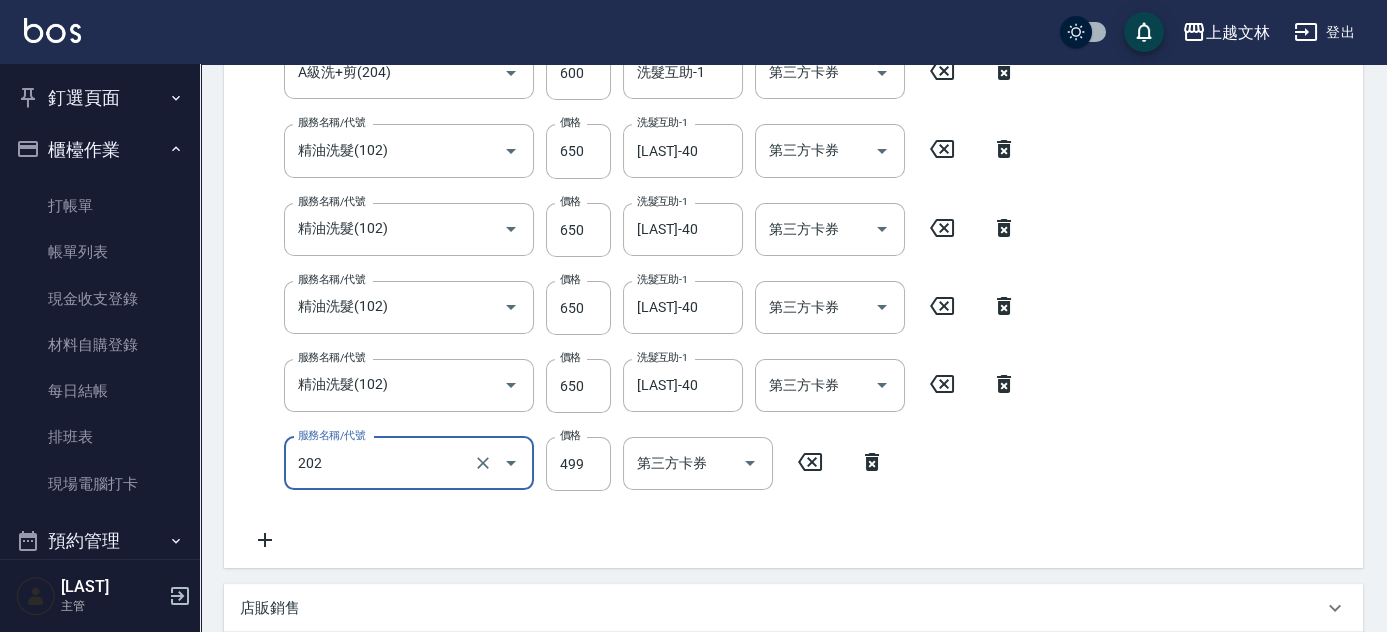 type on "A級單剪(202)" 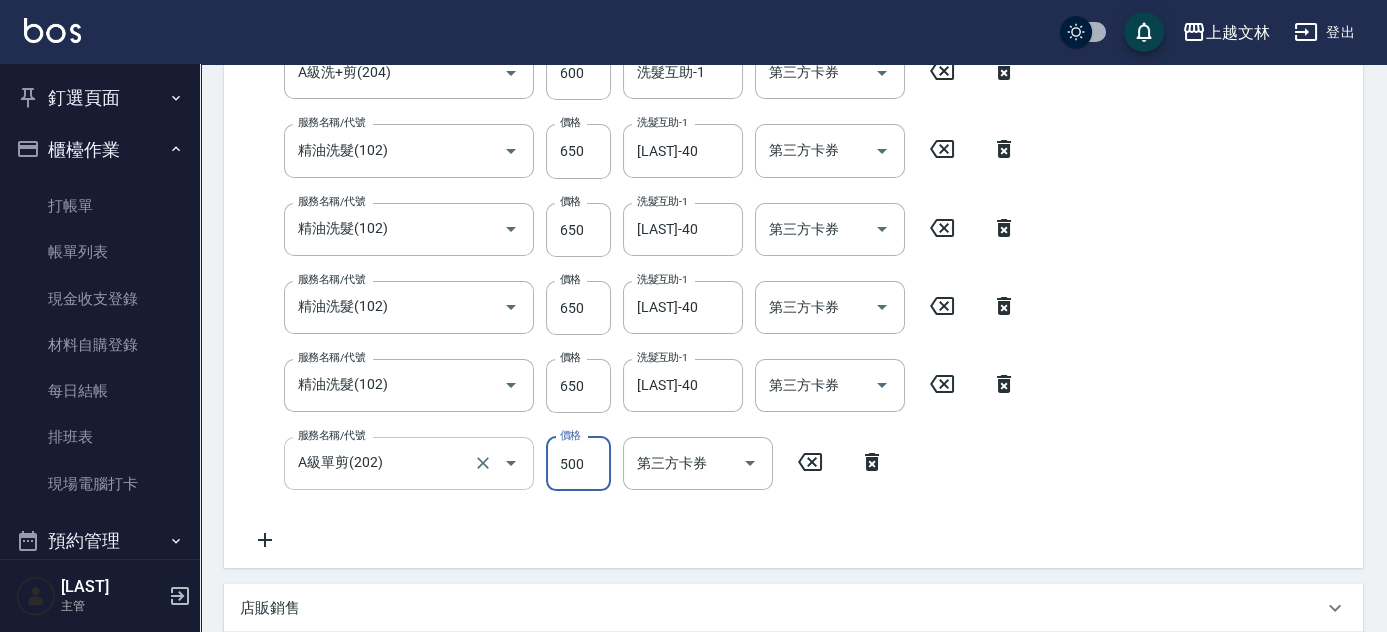 type on "500" 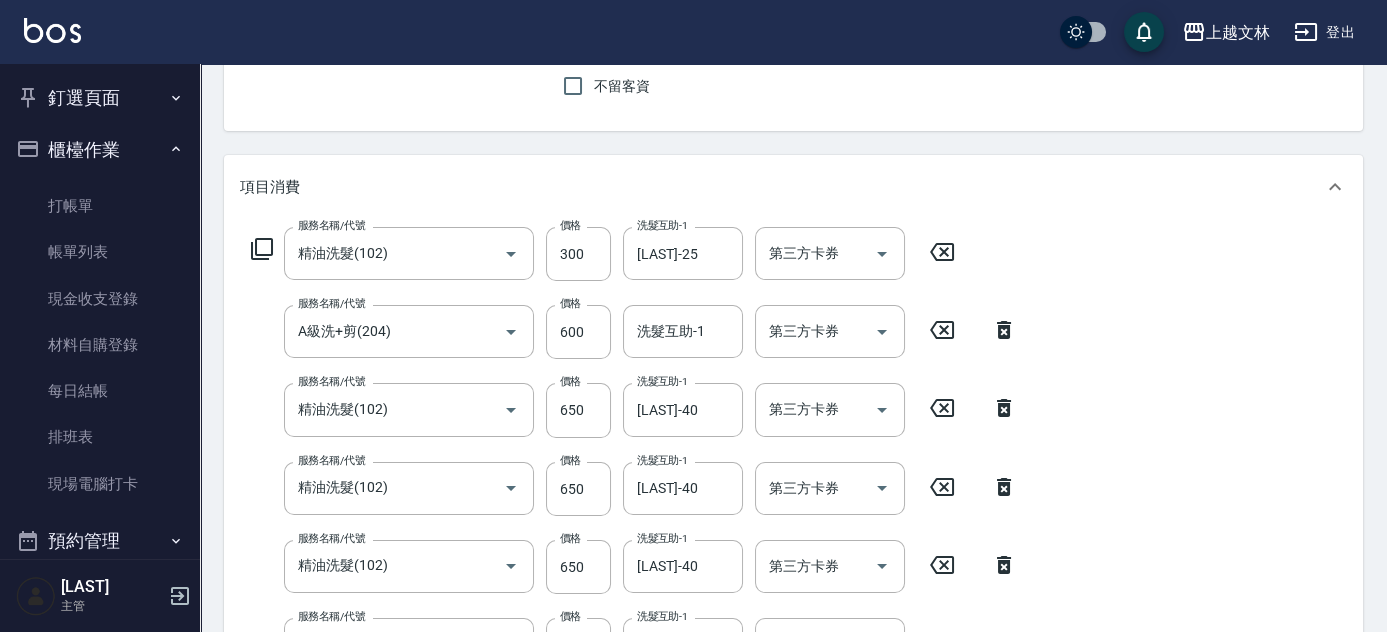 scroll, scrollTop: 0, scrollLeft: 0, axis: both 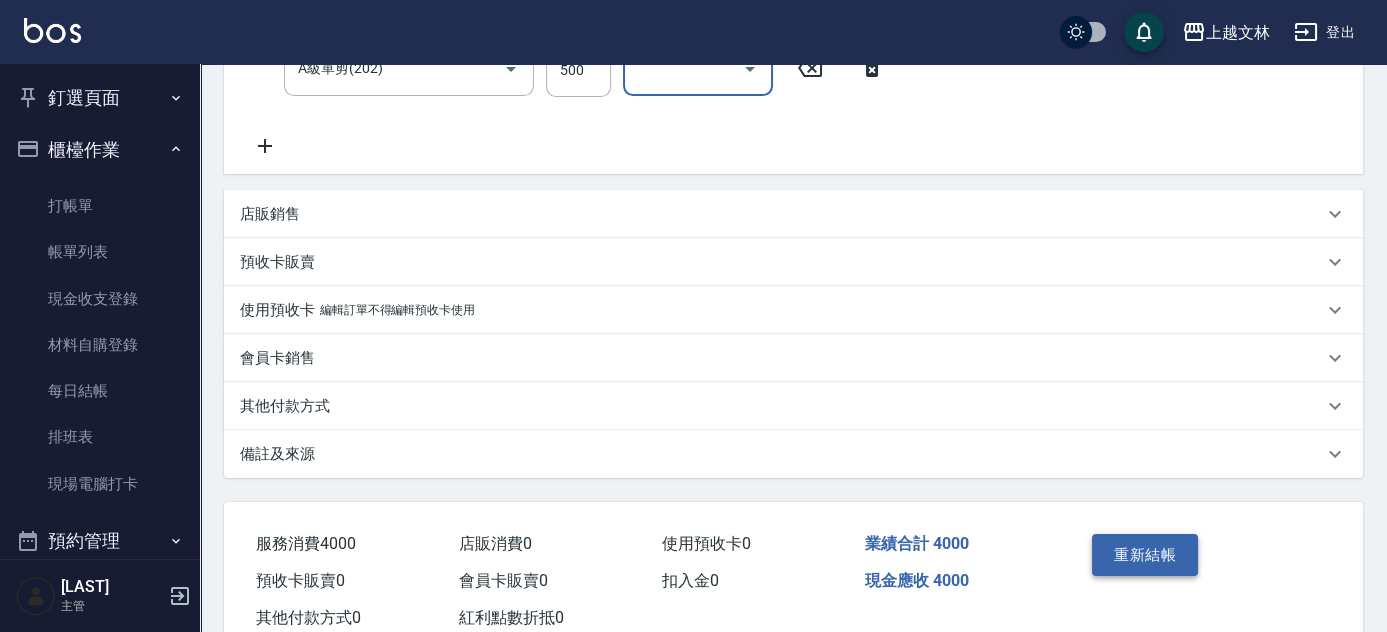 click on "重新結帳" at bounding box center (1145, 555) 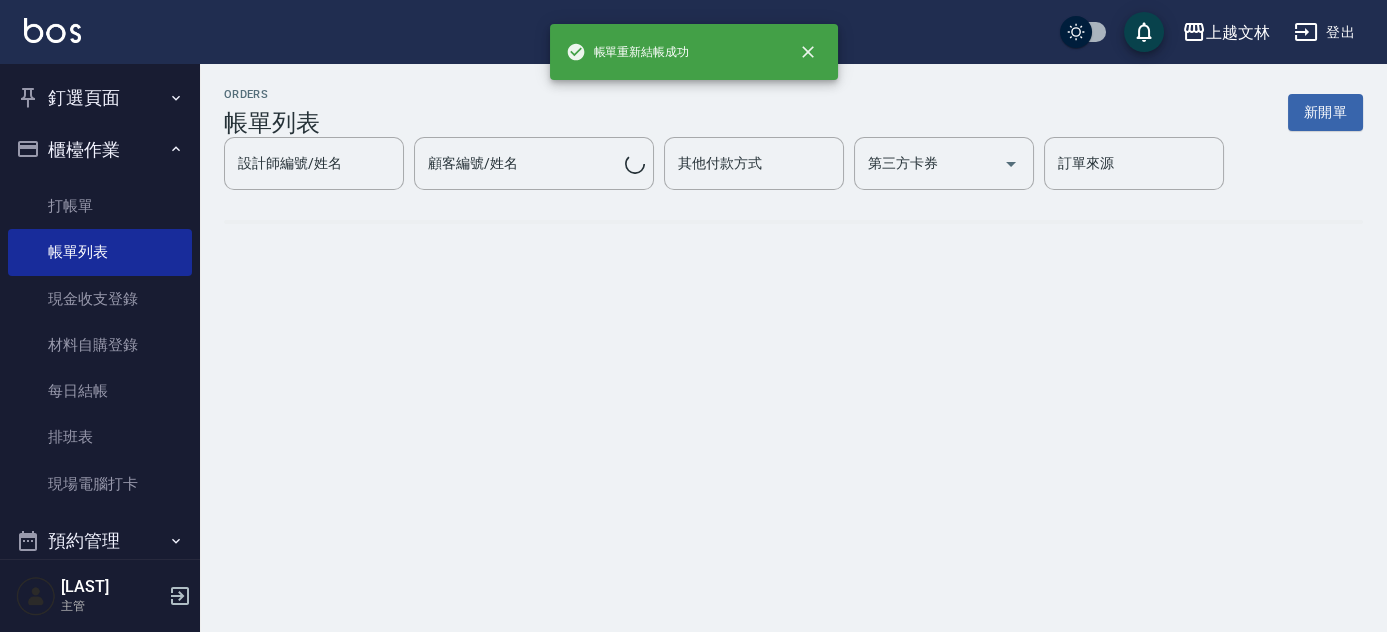 scroll, scrollTop: 0, scrollLeft: 0, axis: both 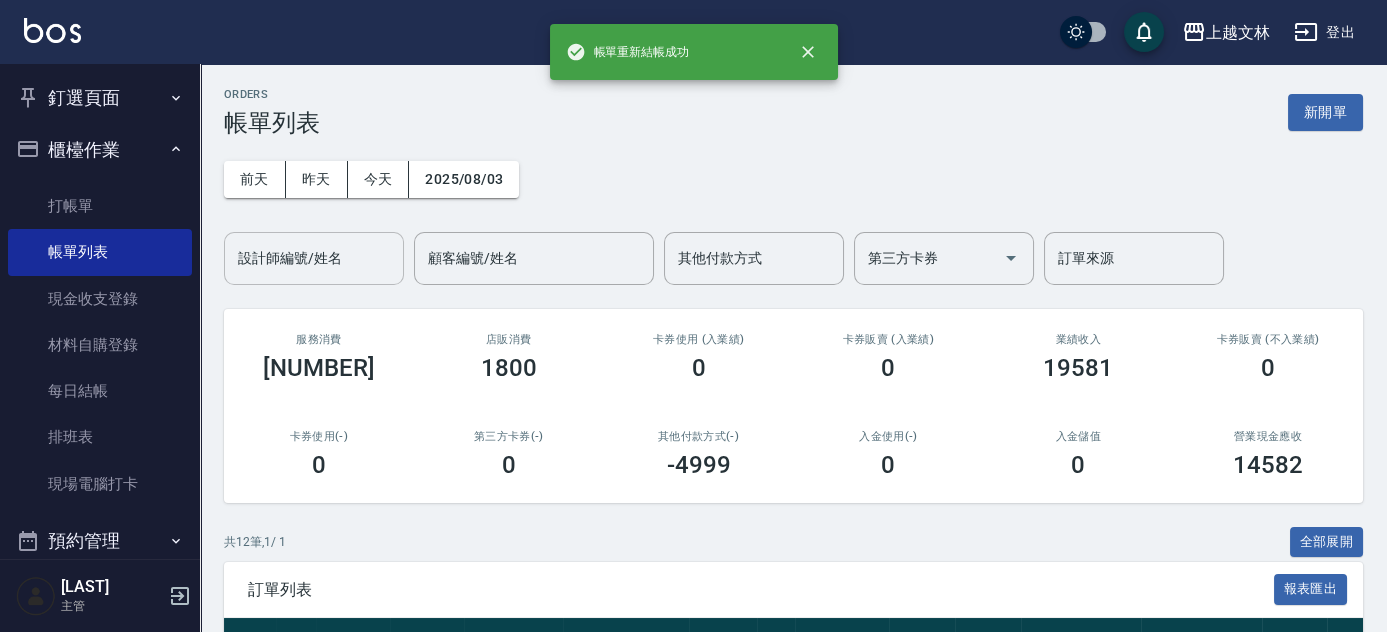 click on "設計師編號/姓名" at bounding box center (314, 258) 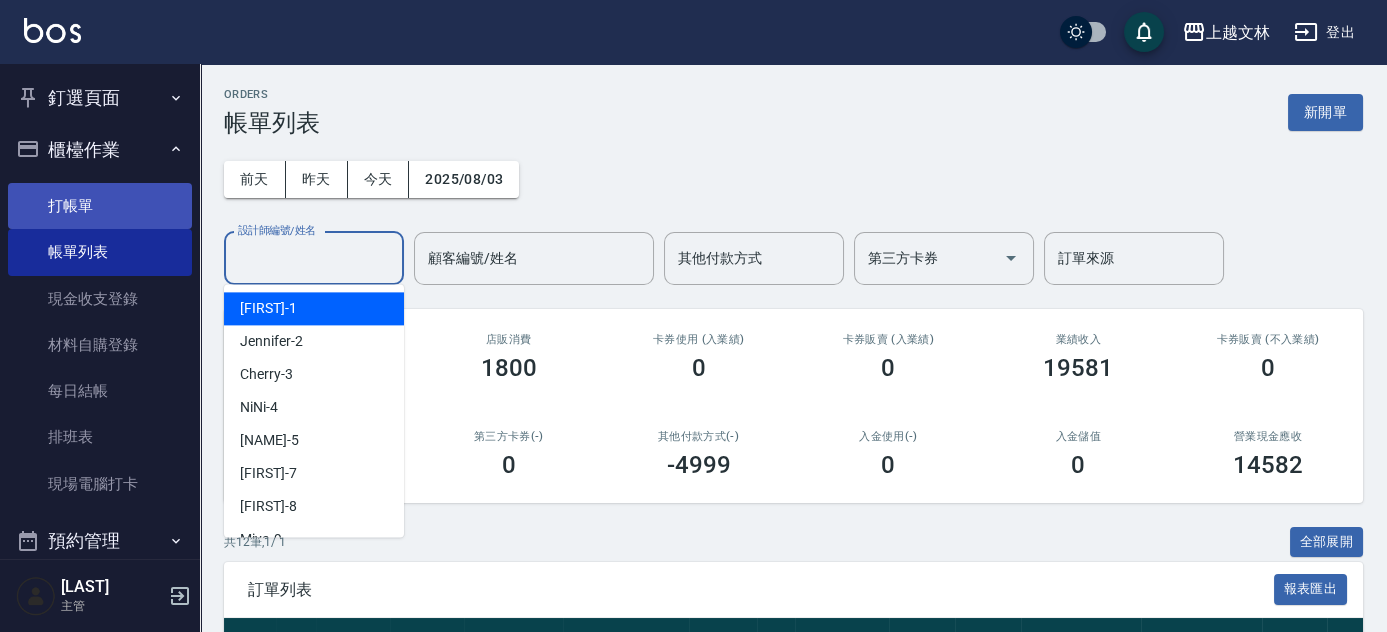 click on "打帳單" at bounding box center [100, 206] 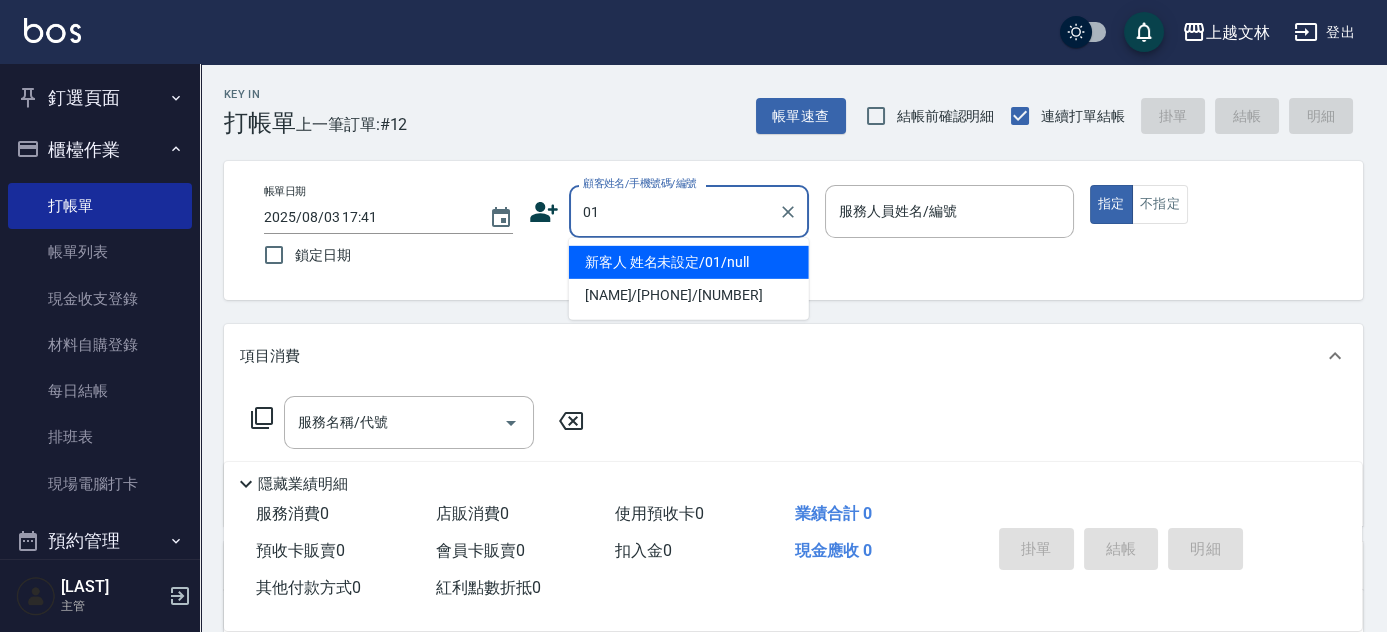 type on "新客人 姓名未設定/01/null" 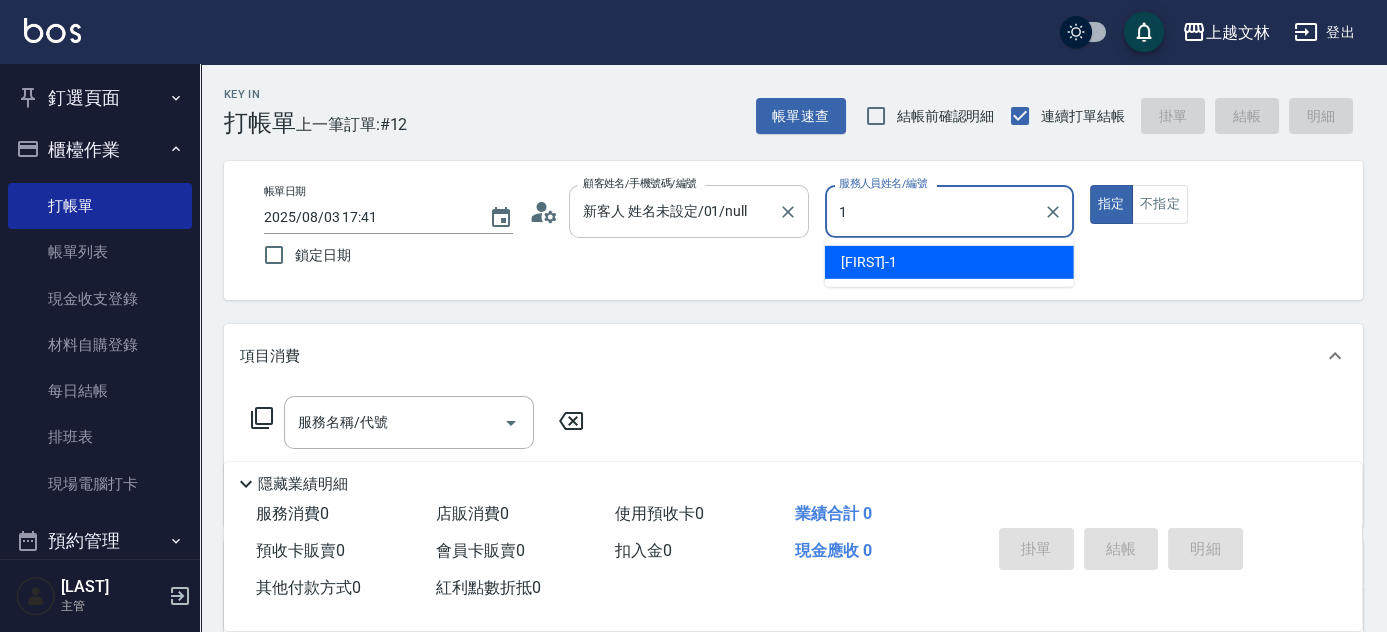 type on "[FIRST]-1" 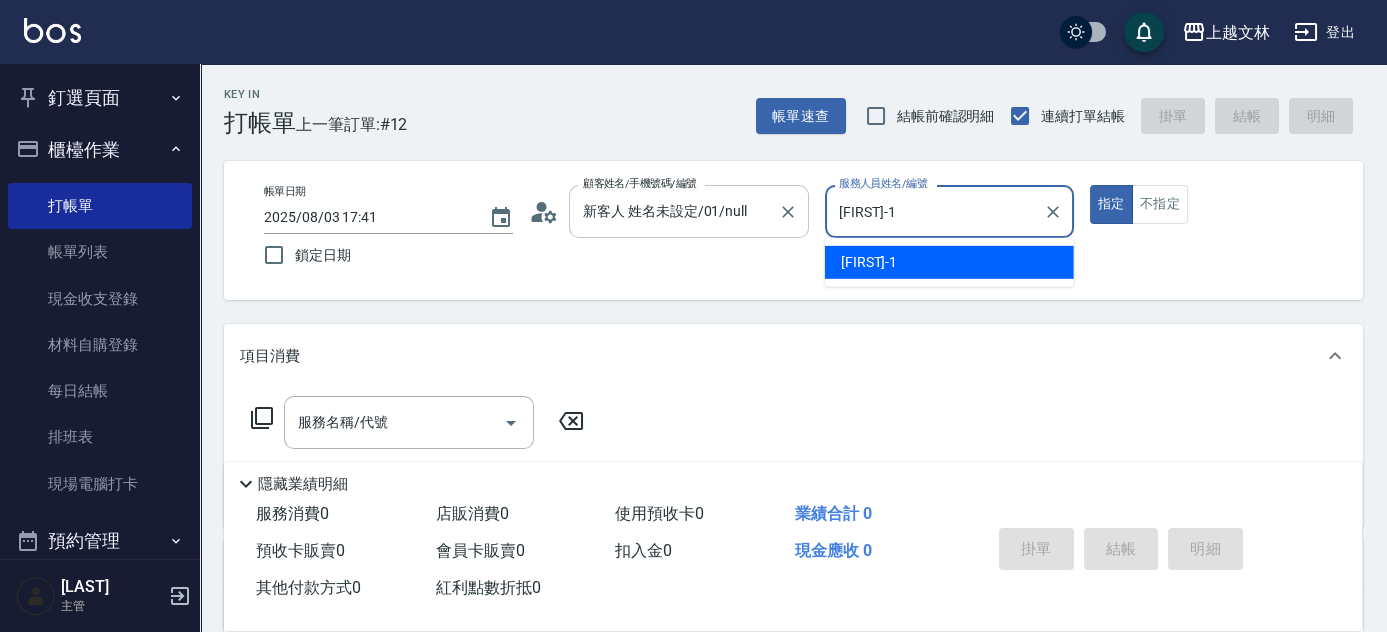 type on "true" 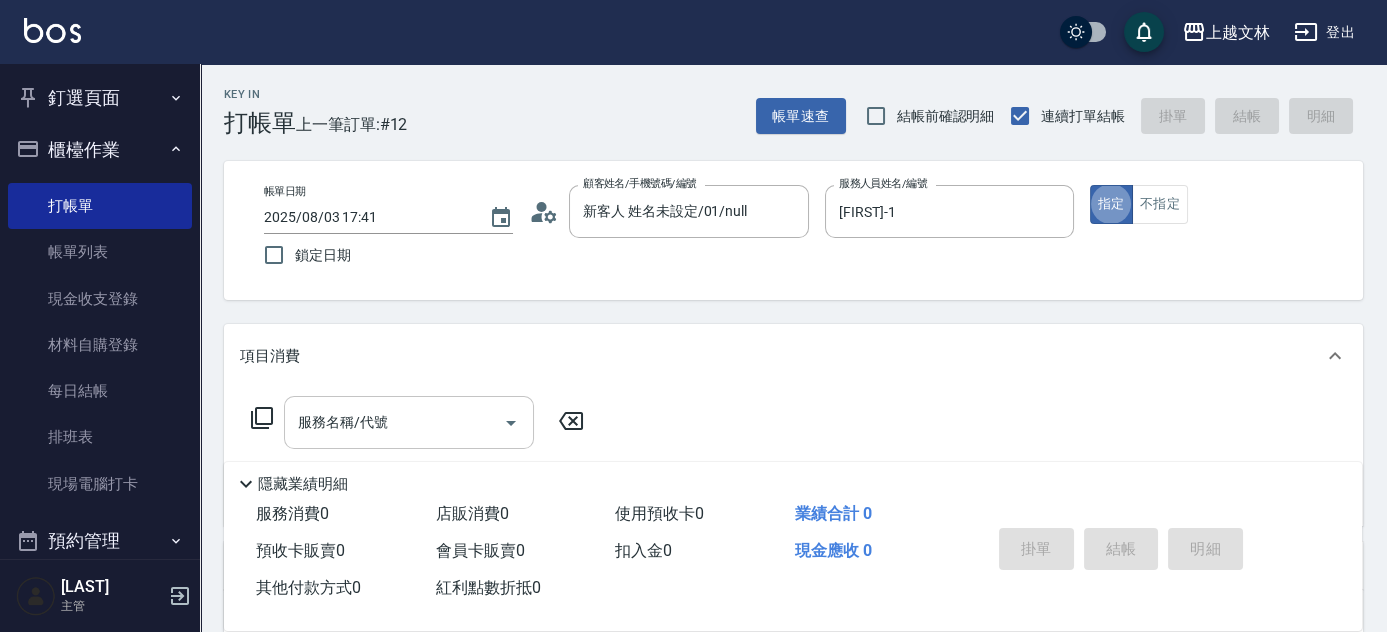click on "服務名稱/代號" at bounding box center (394, 422) 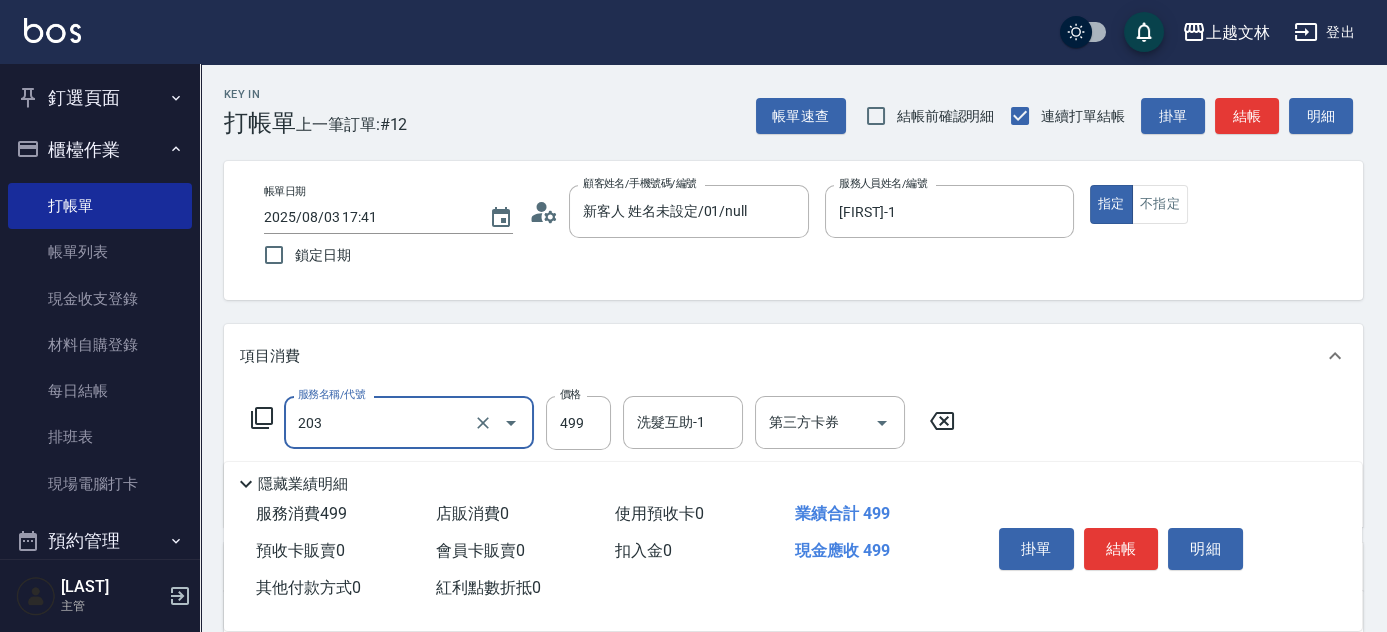 type on "B級洗+剪(203)" 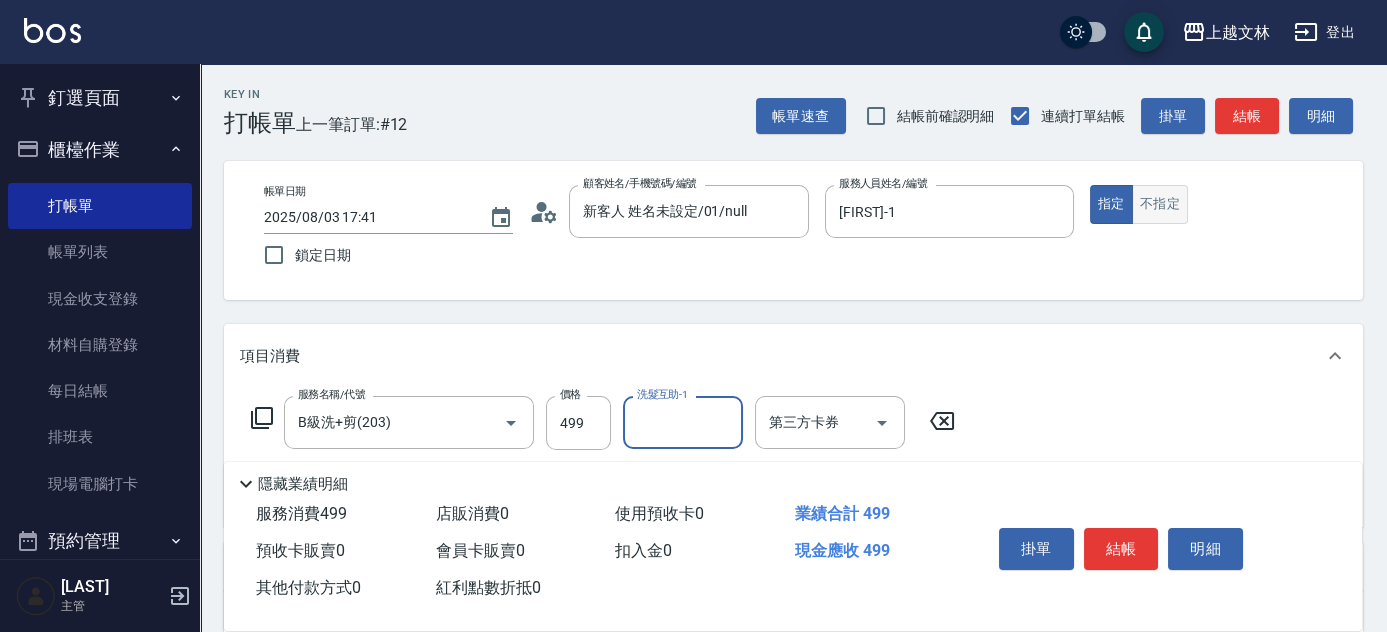 click on "不指定" at bounding box center [1160, 204] 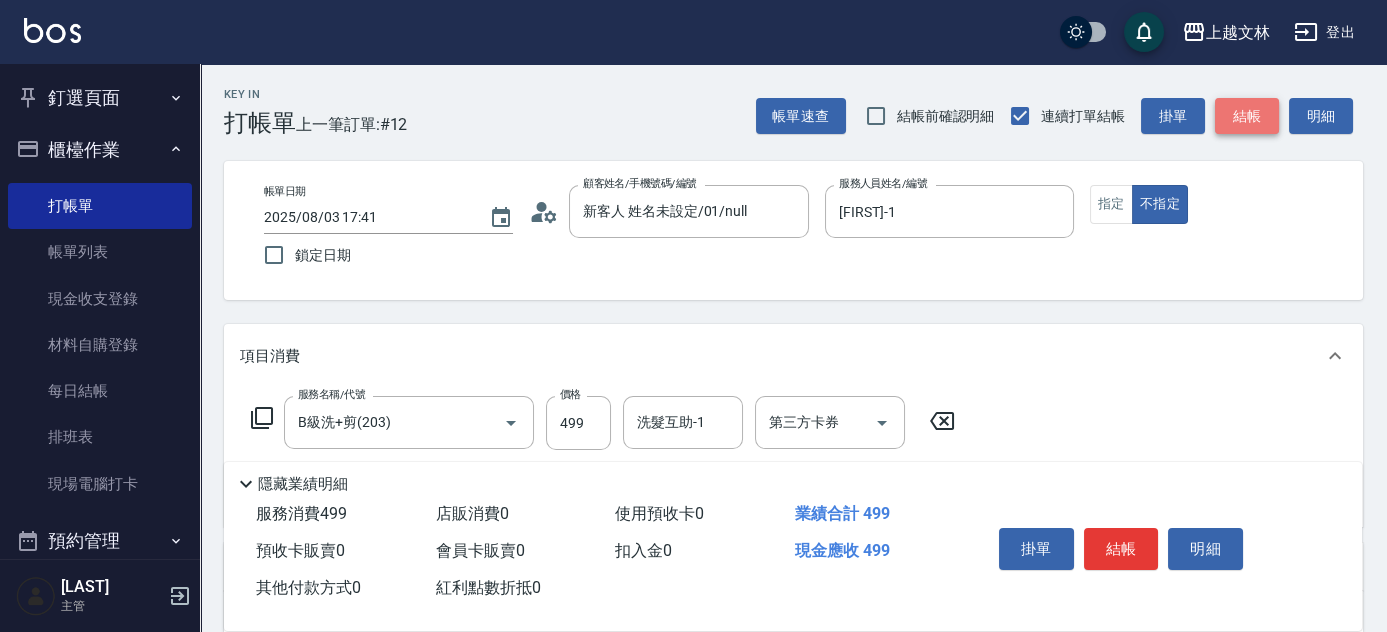 click on "結帳" at bounding box center (1247, 116) 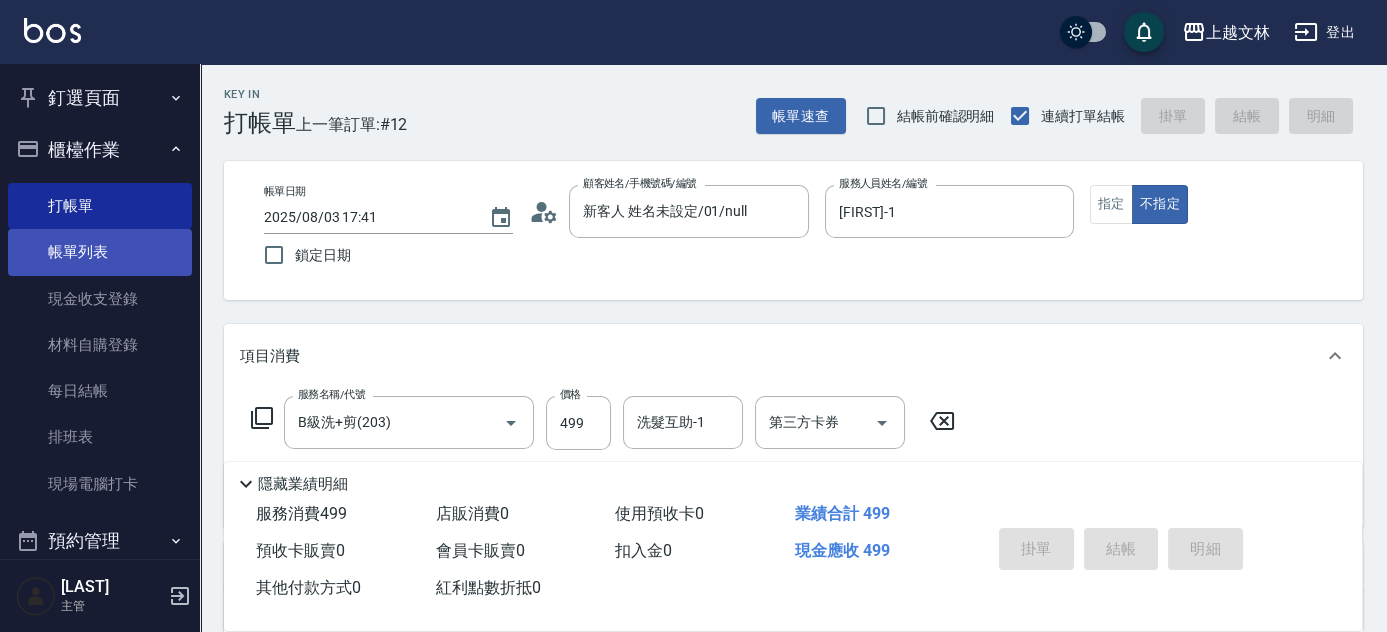 type on "[DATE] [TIME]" 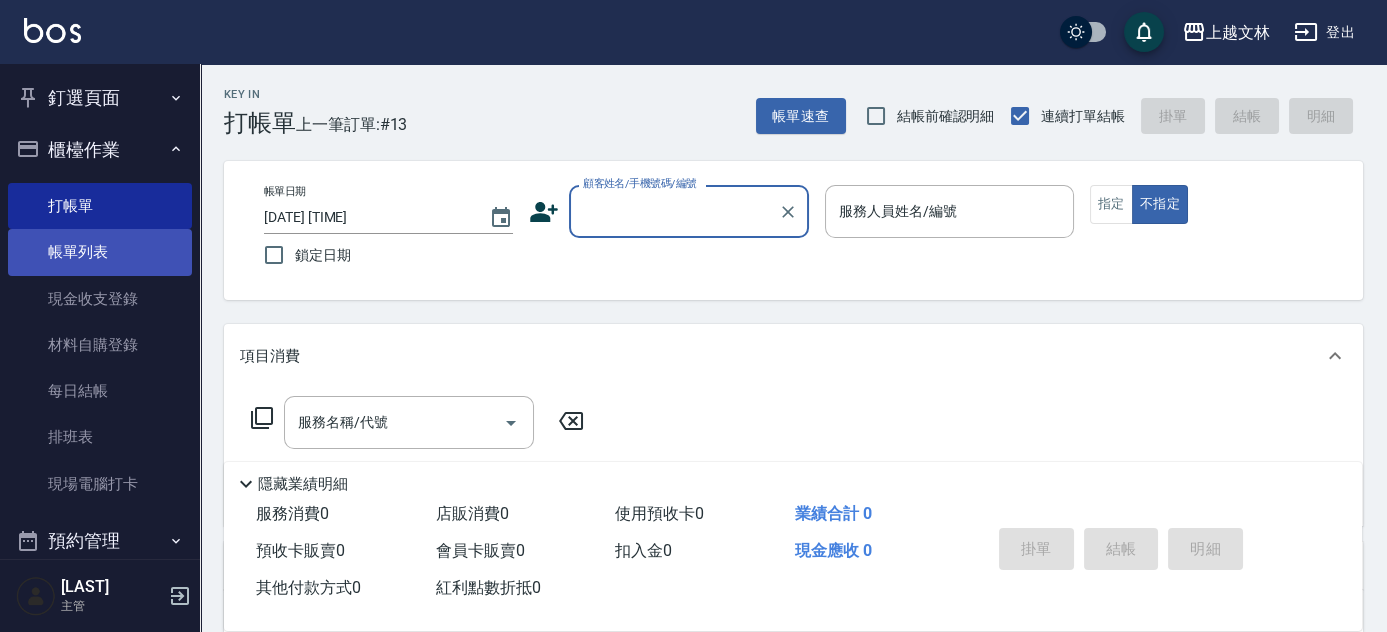 click on "帳單列表" at bounding box center (100, 252) 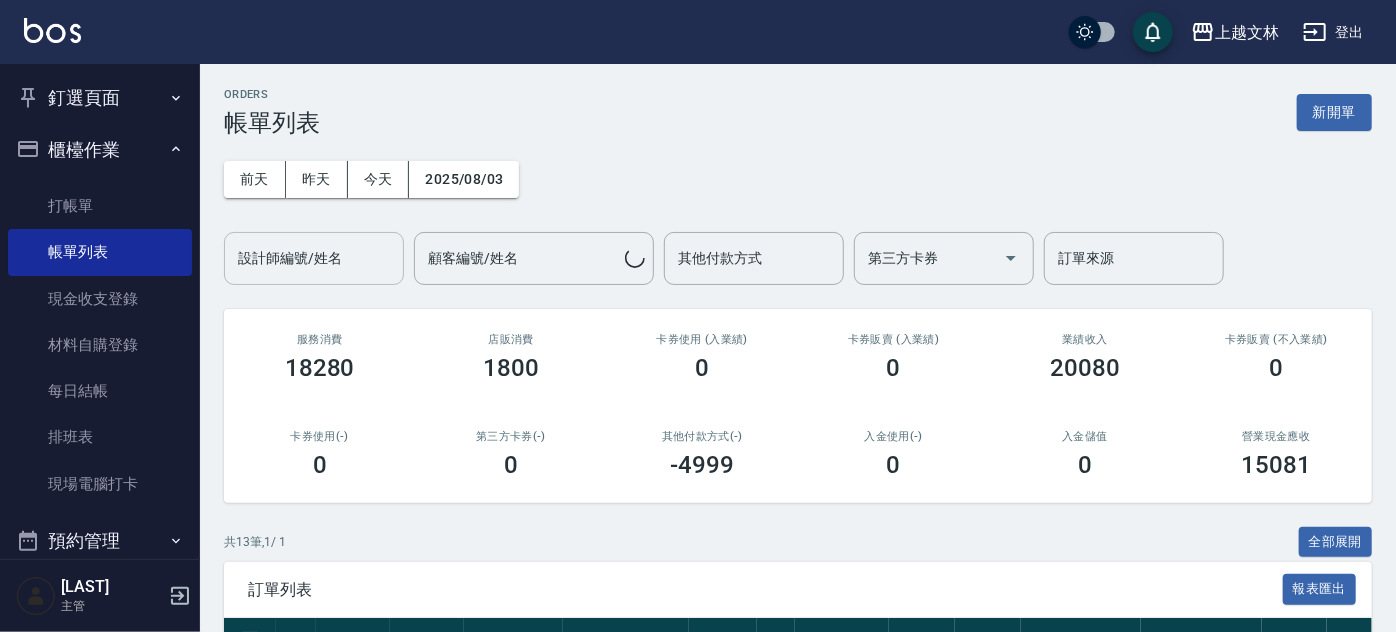 click on "設計師編號/姓名" at bounding box center (314, 258) 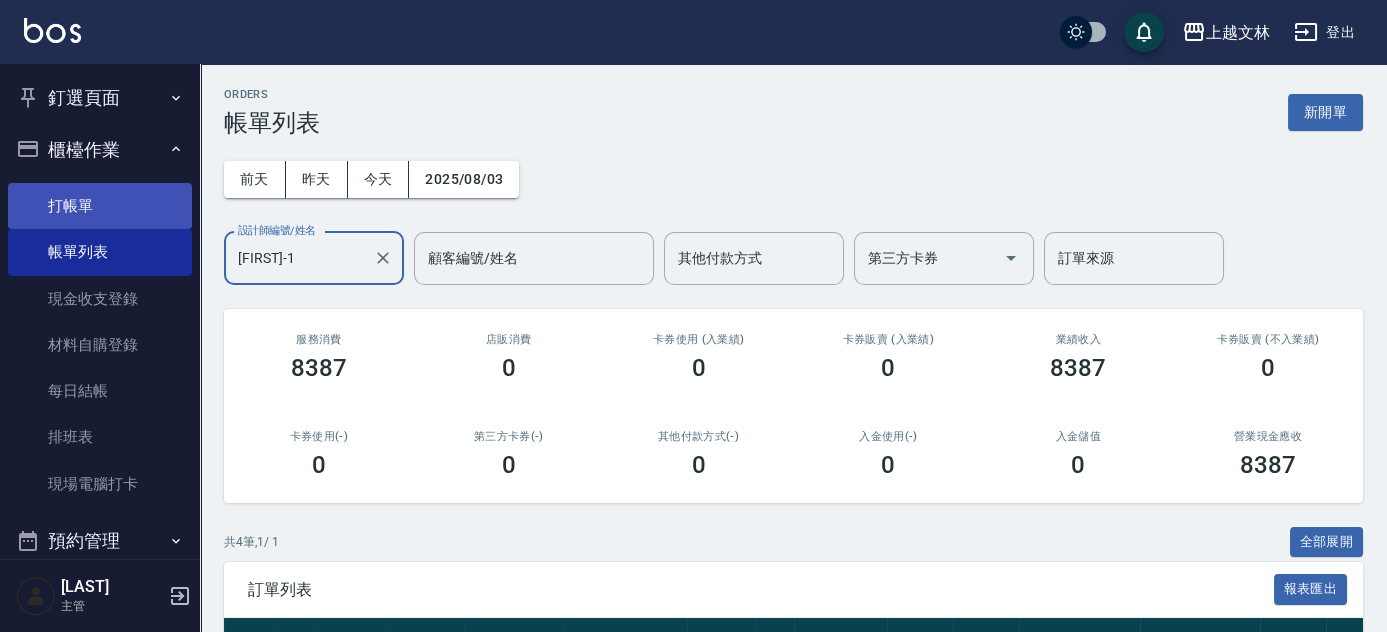 type on "[FIRST]-1" 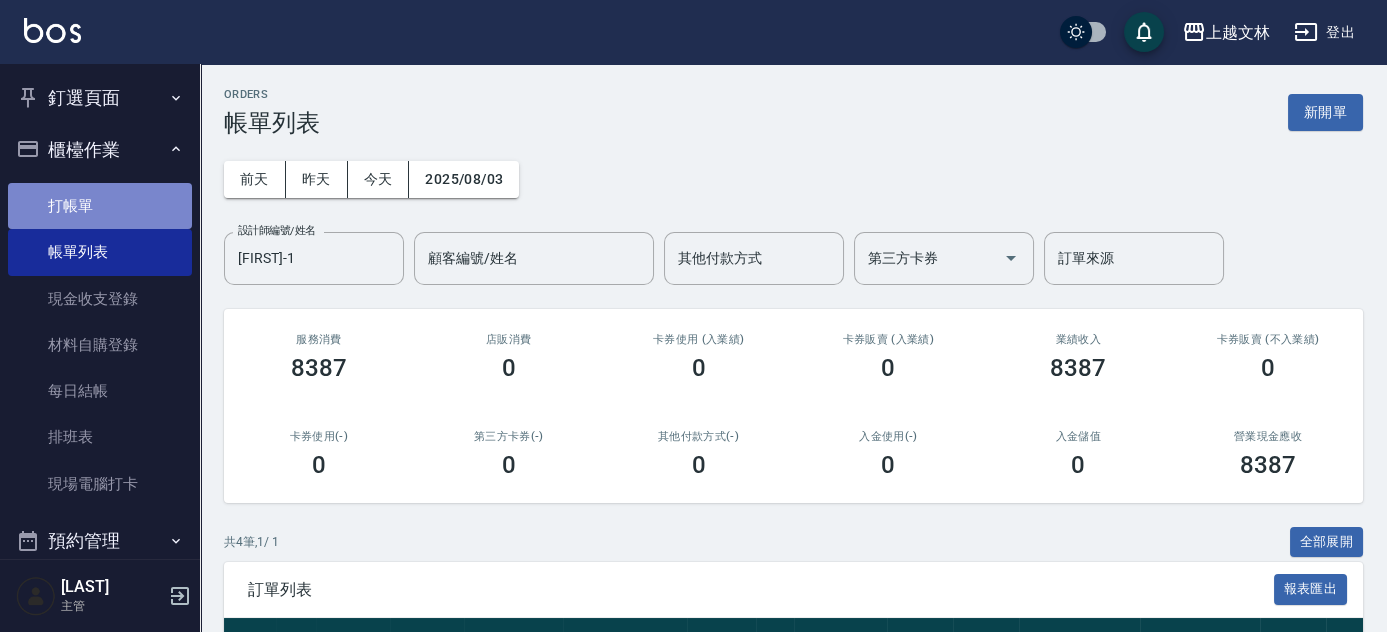 click on "打帳單" at bounding box center (100, 206) 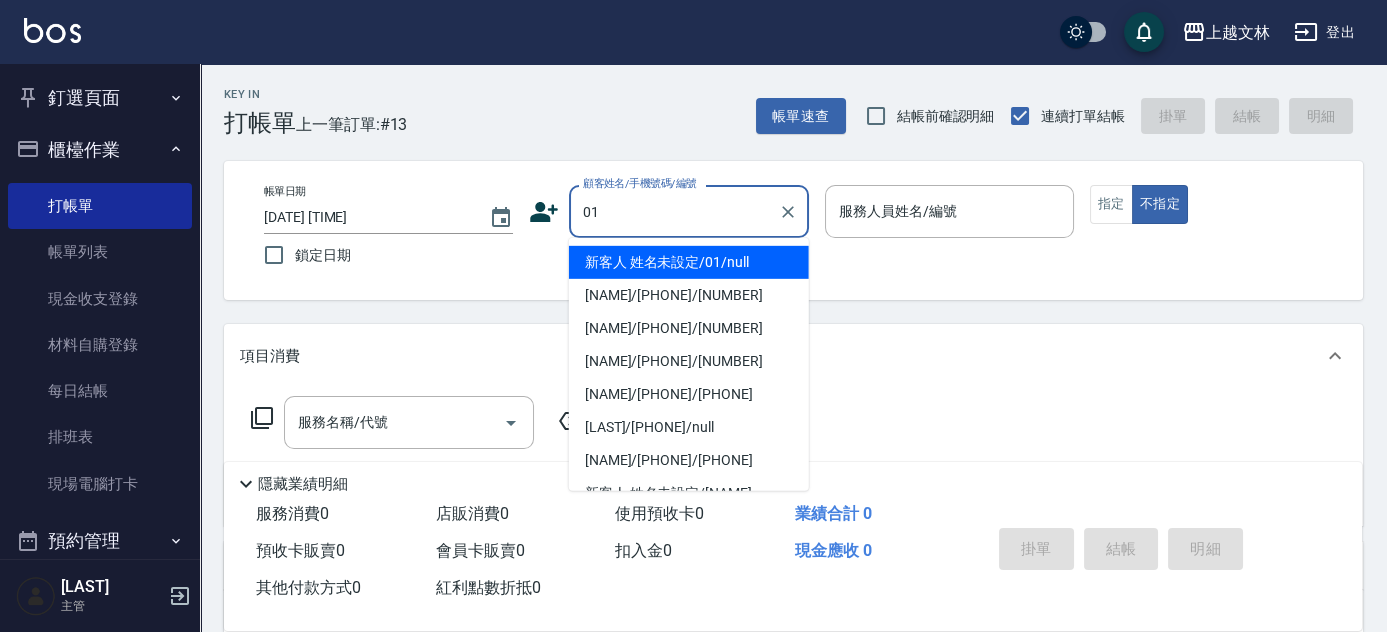 type on "新客人 姓名未設定/01/null" 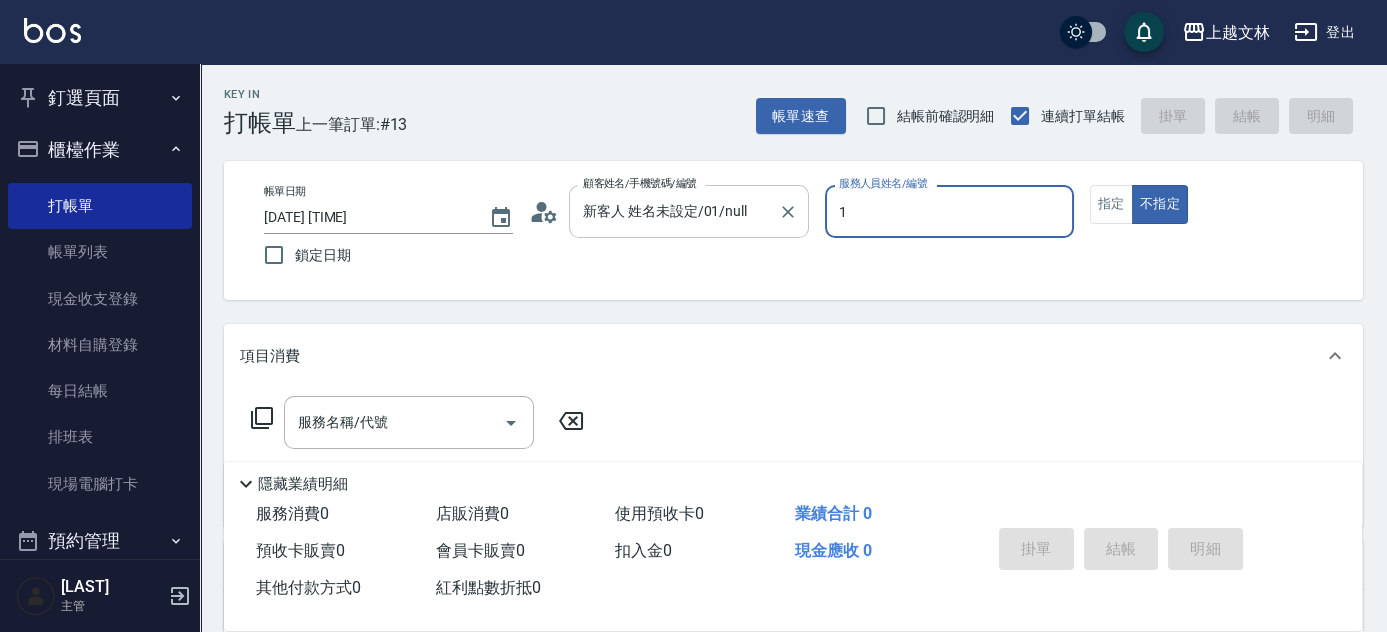 type on "[FIRST]-1" 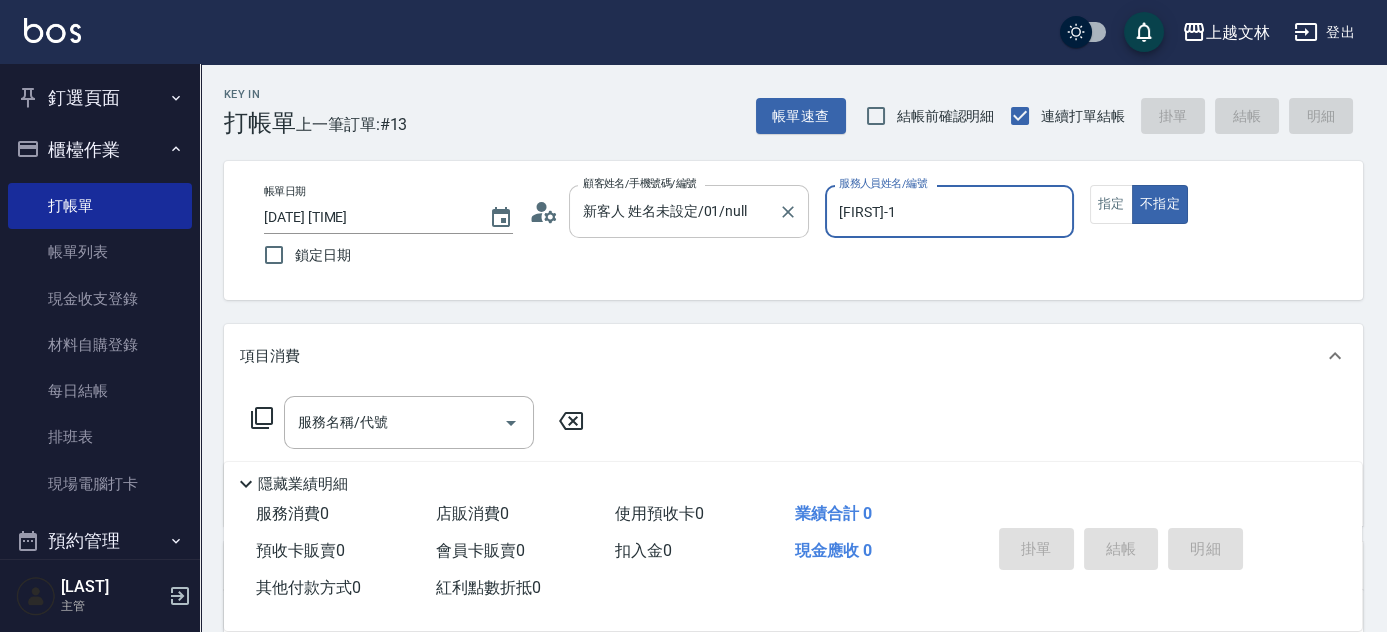 type on "false" 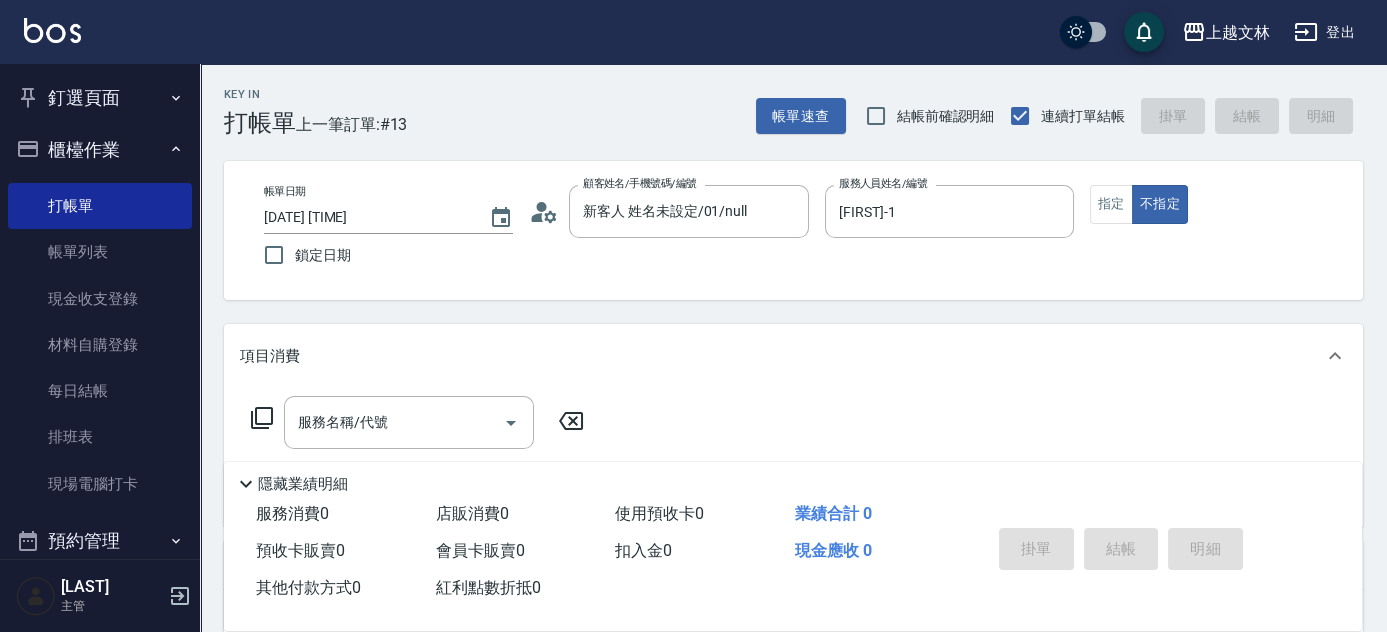 drag, startPoint x: 1115, startPoint y: 195, endPoint x: 1188, endPoint y: 214, distance: 75.43209 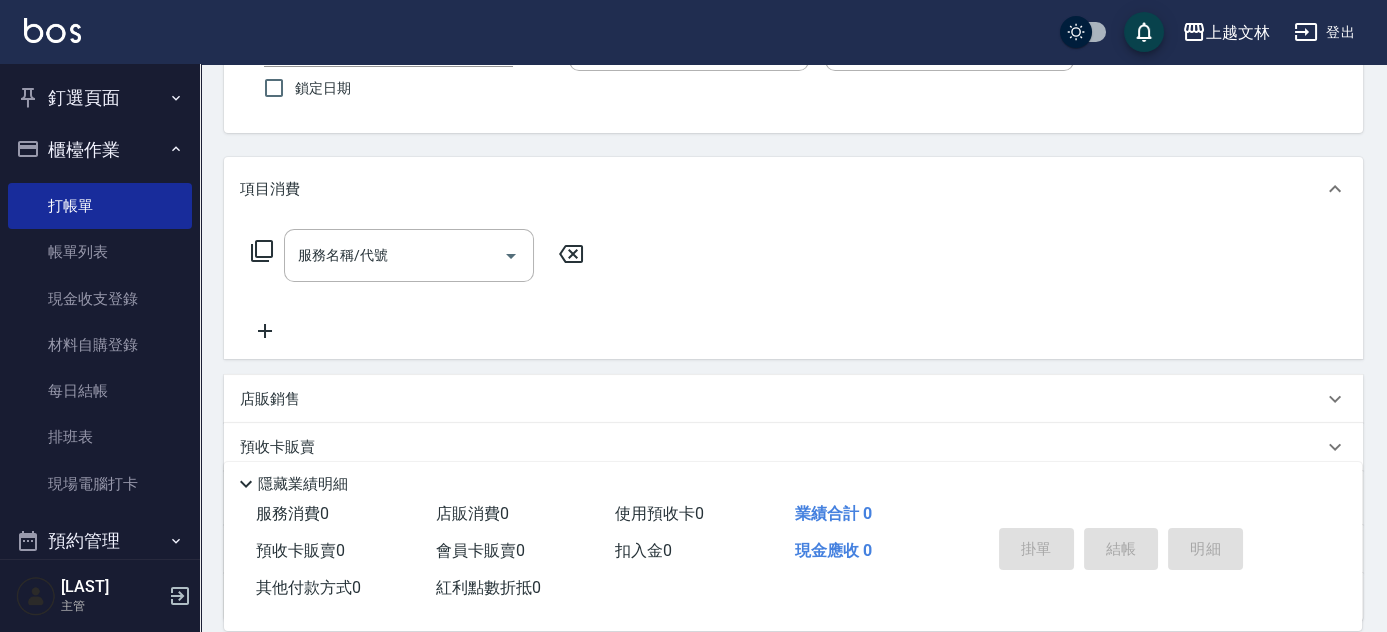 scroll, scrollTop: 203, scrollLeft: 0, axis: vertical 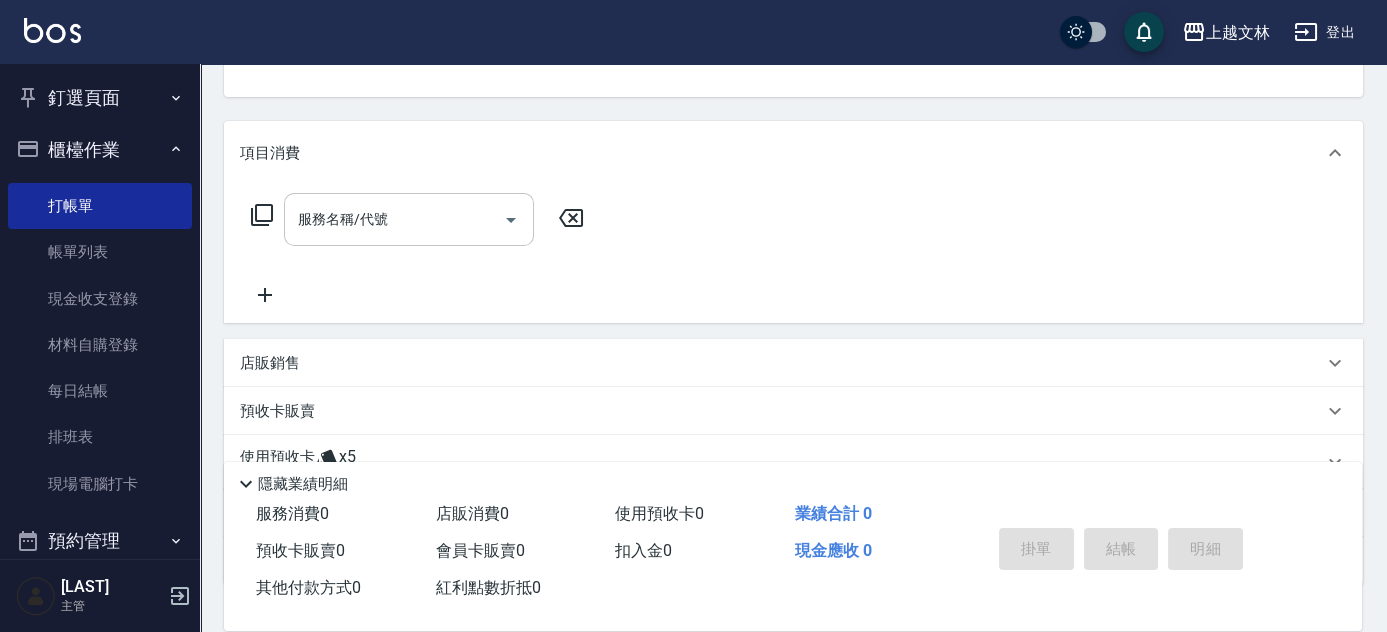 click on "服務名稱/代號" at bounding box center [394, 219] 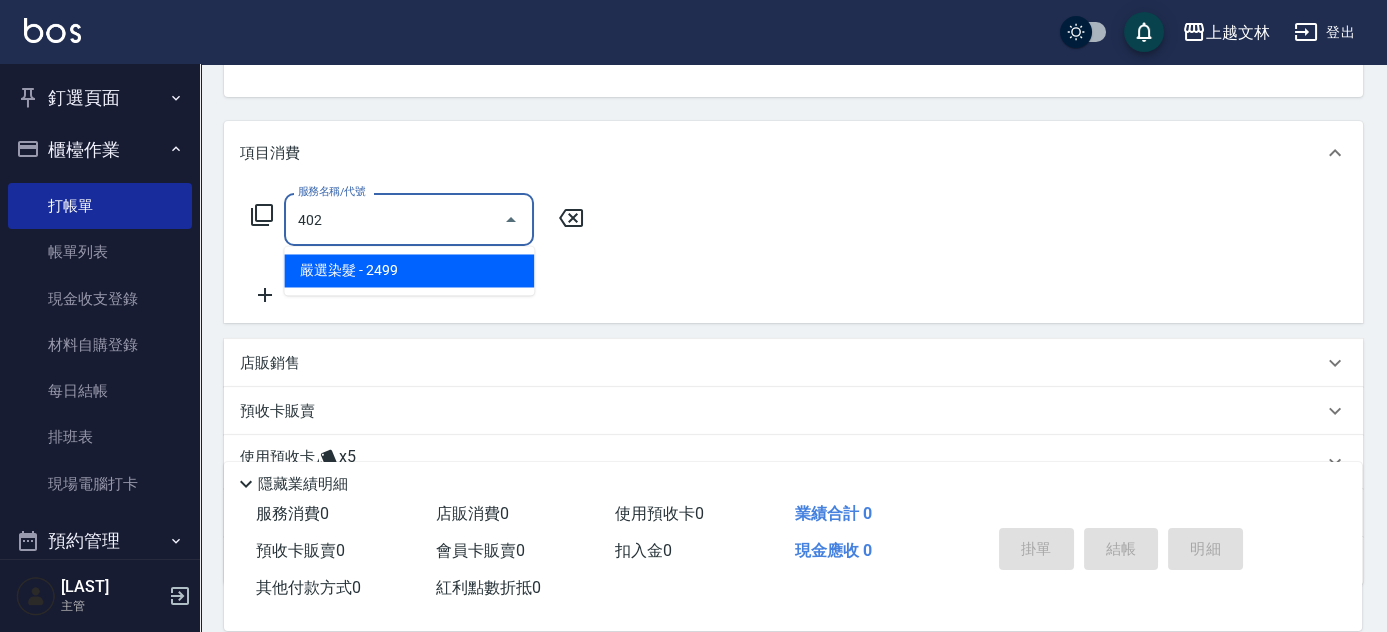 type on "嚴選染髮(402)" 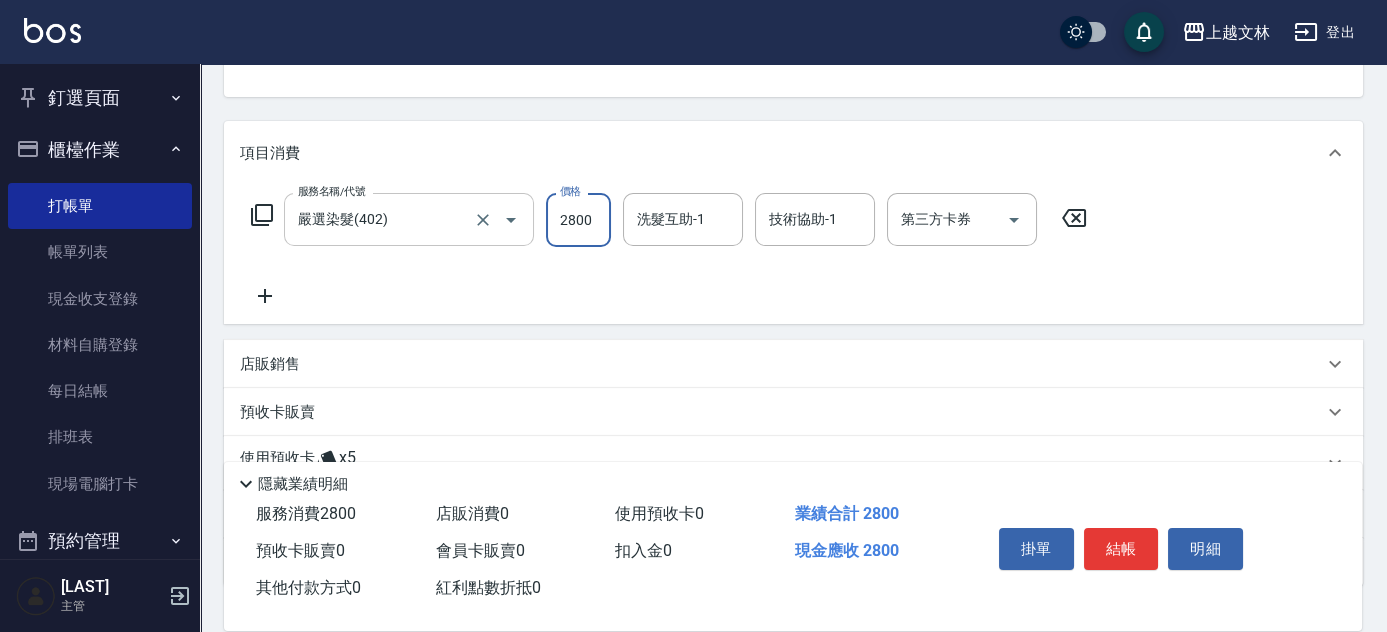 type on "2800" 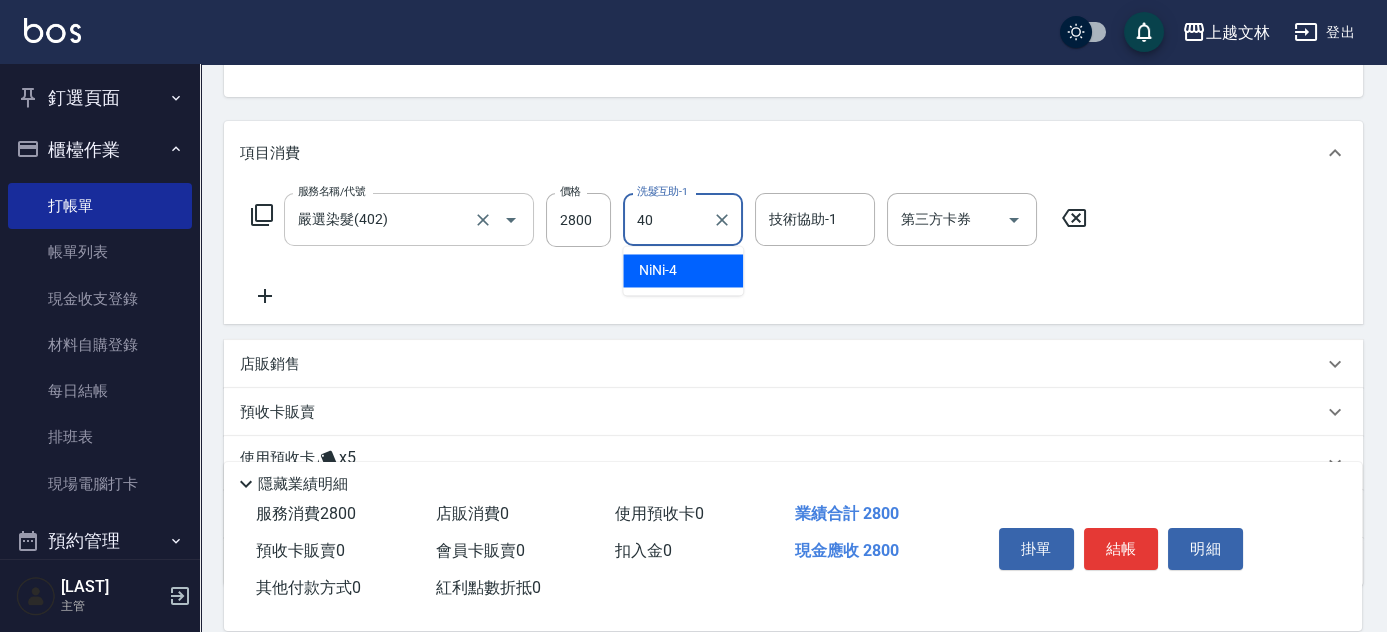 type on "[LAST]-40" 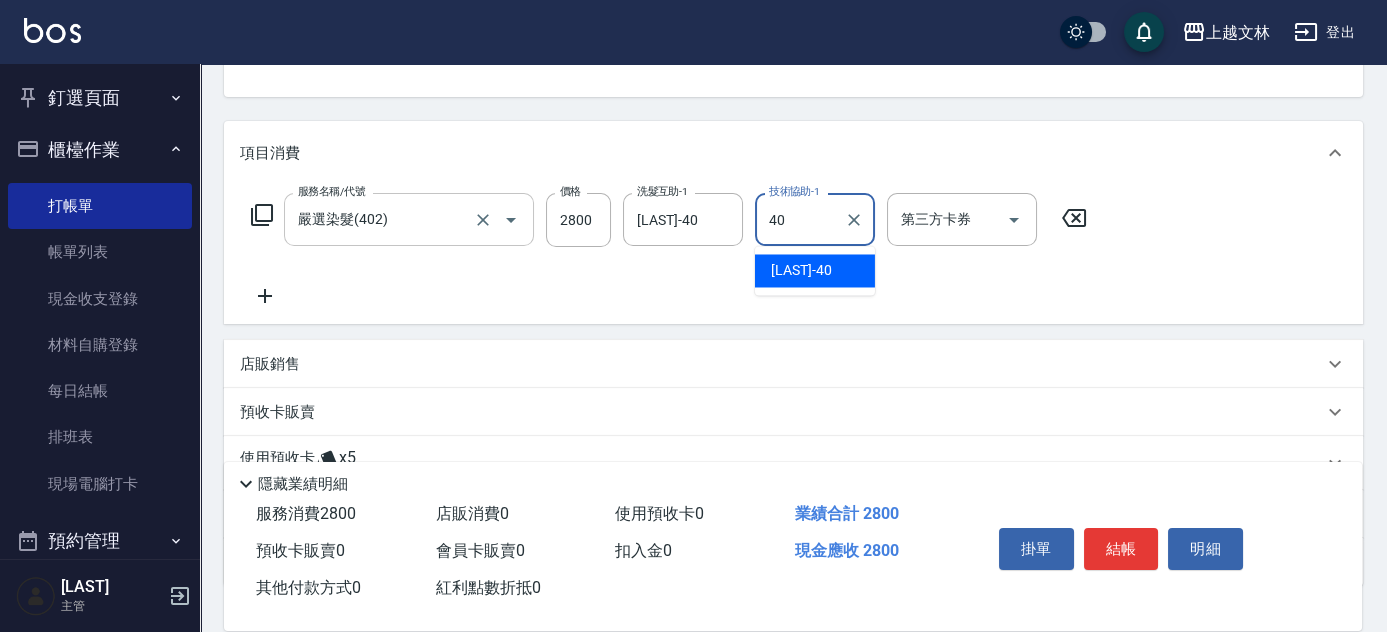 type on "[LAST]-40" 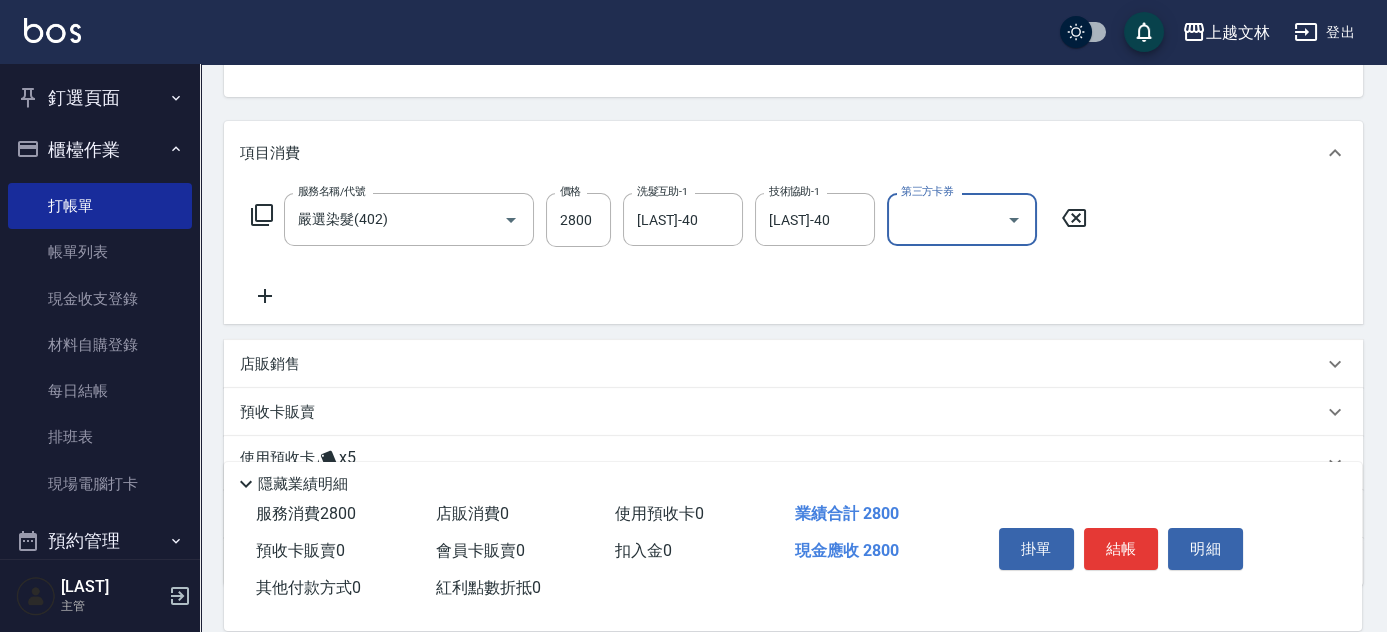 scroll, scrollTop: 0, scrollLeft: 0, axis: both 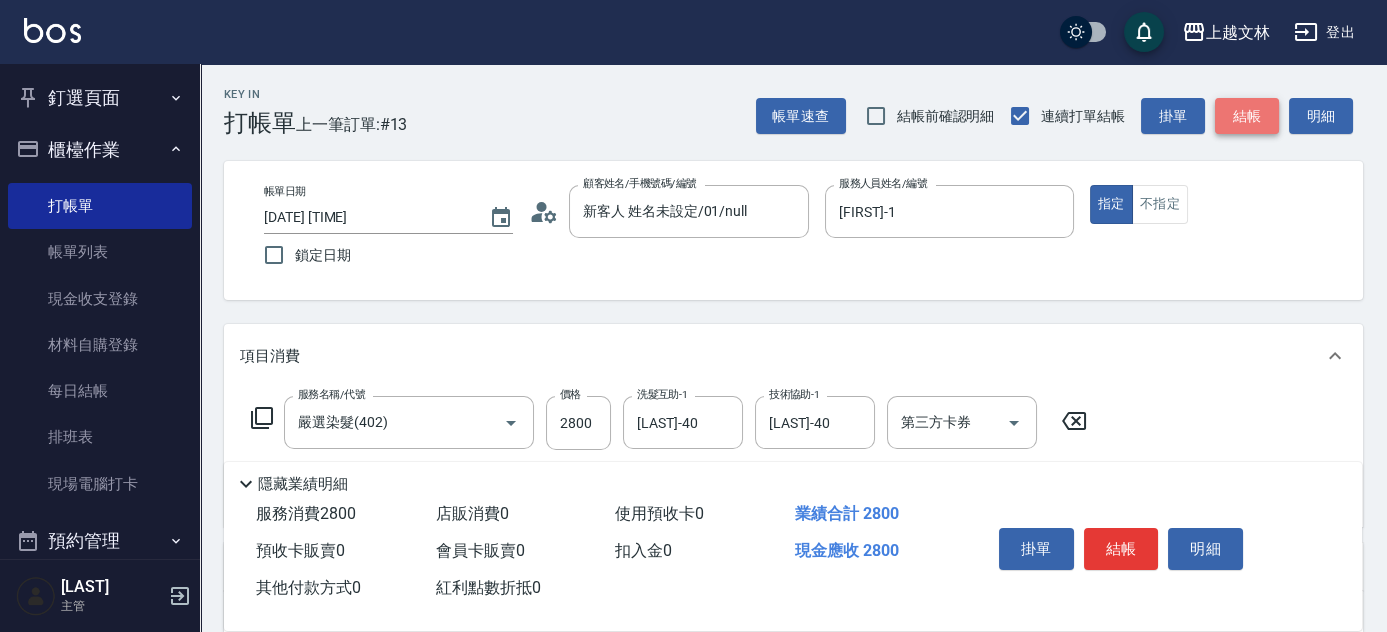 click on "結帳" at bounding box center [1247, 116] 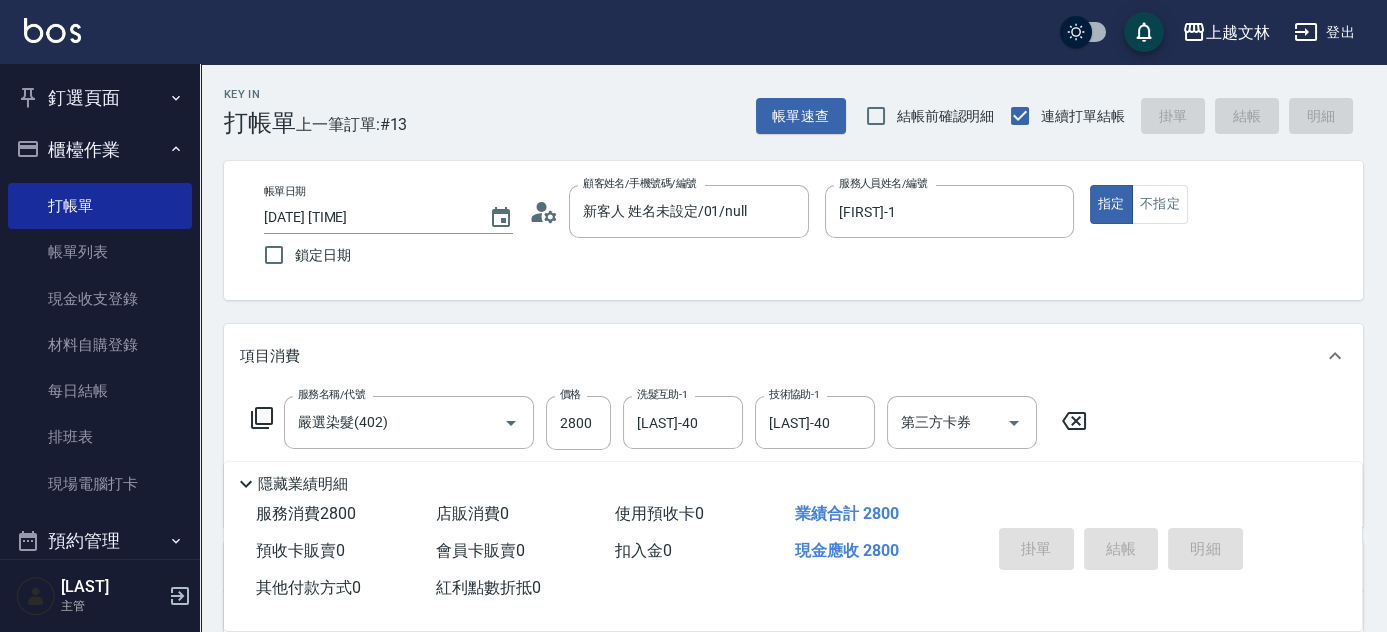 type 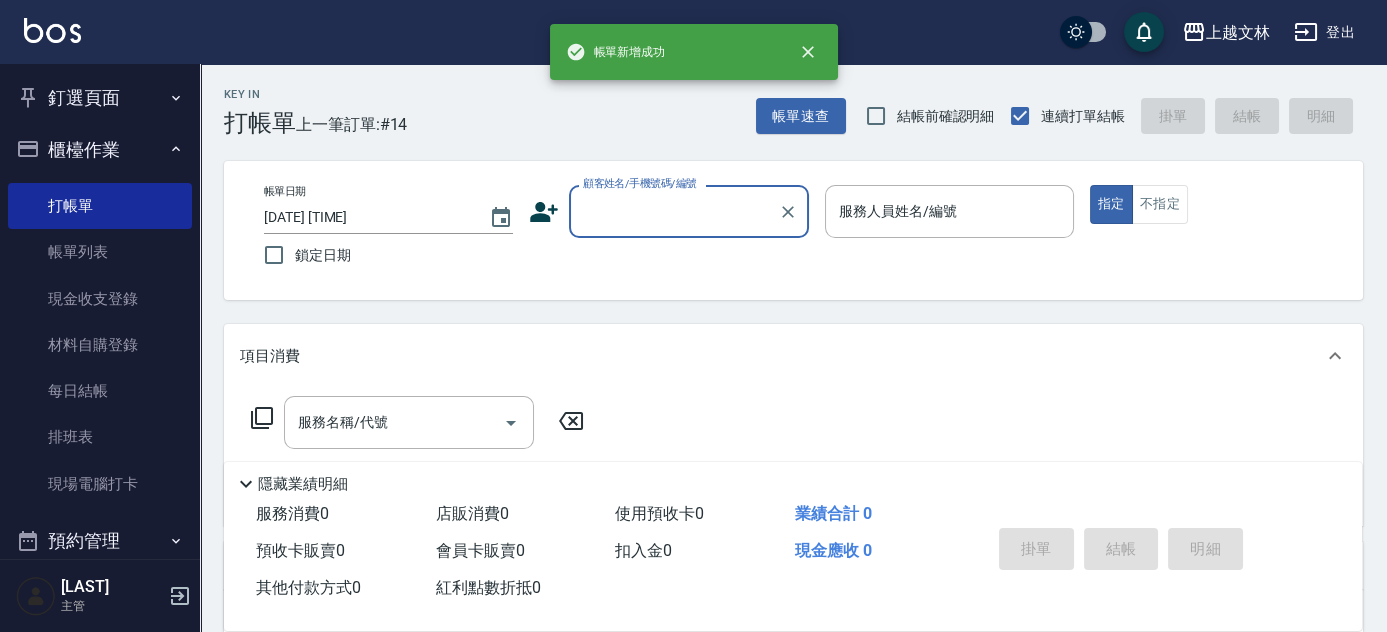 drag, startPoint x: 149, startPoint y: 253, endPoint x: 50, endPoint y: 172, distance: 127.91403 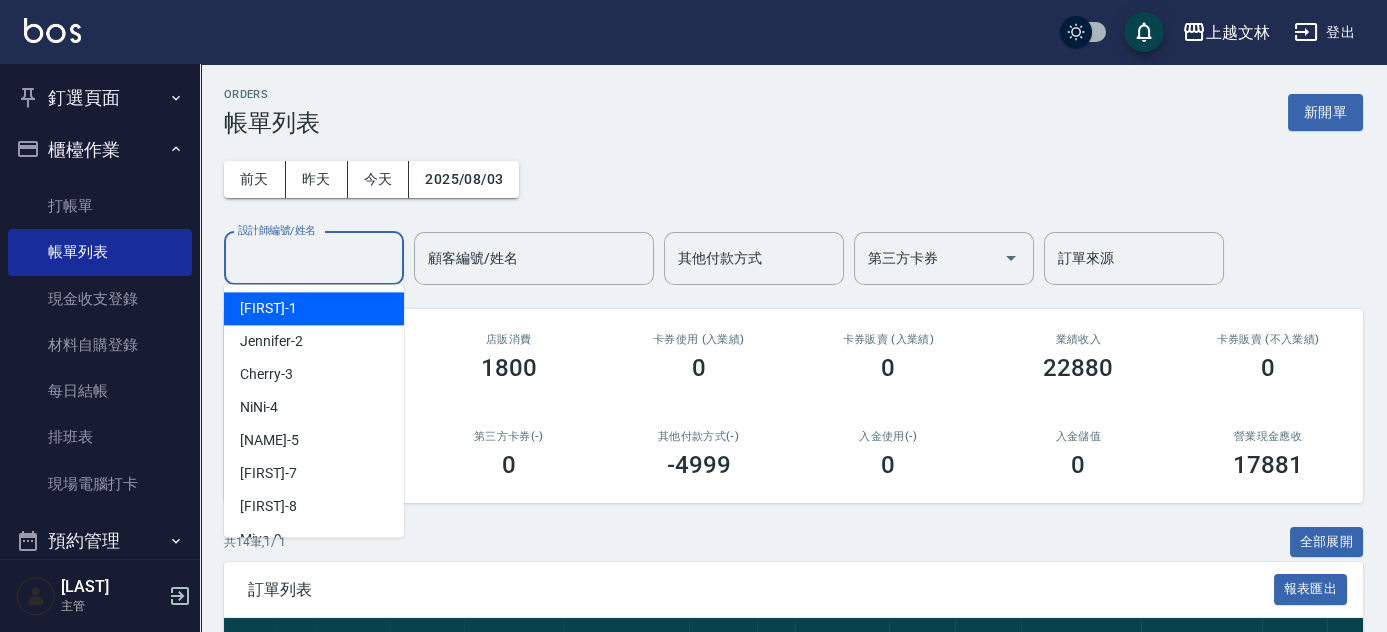 click on "設計師編號/姓名" at bounding box center [314, 258] 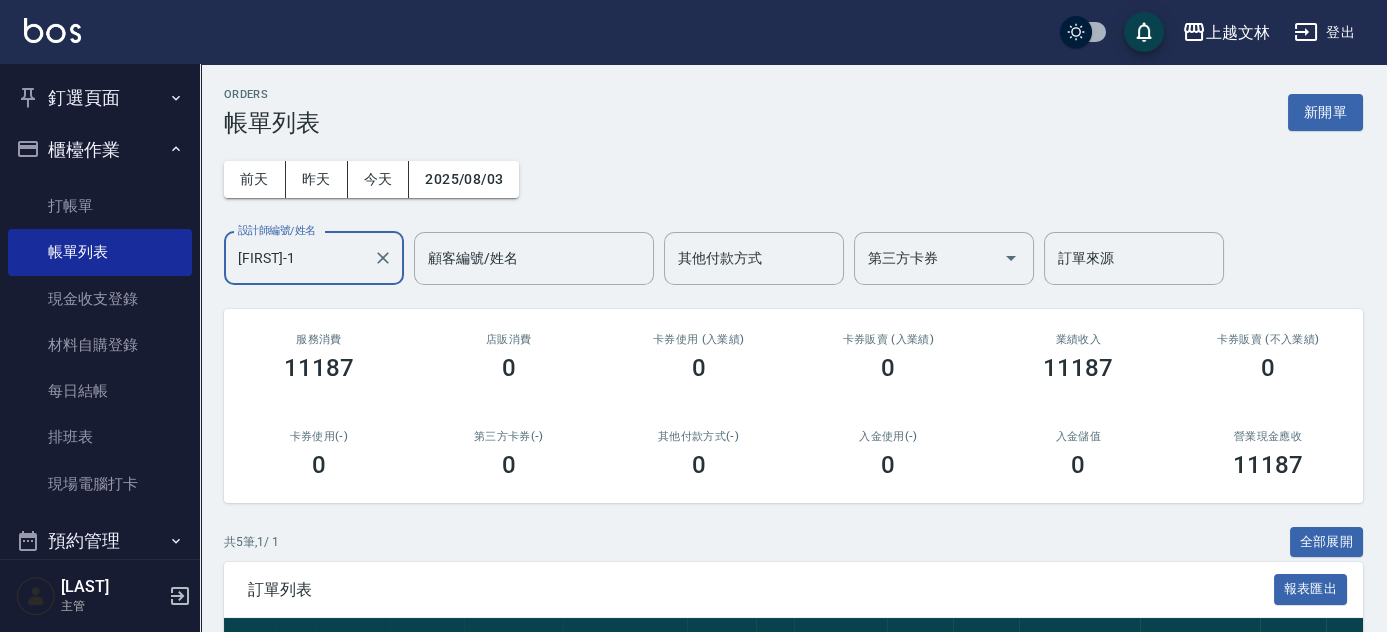 type on "[FIRST]-1" 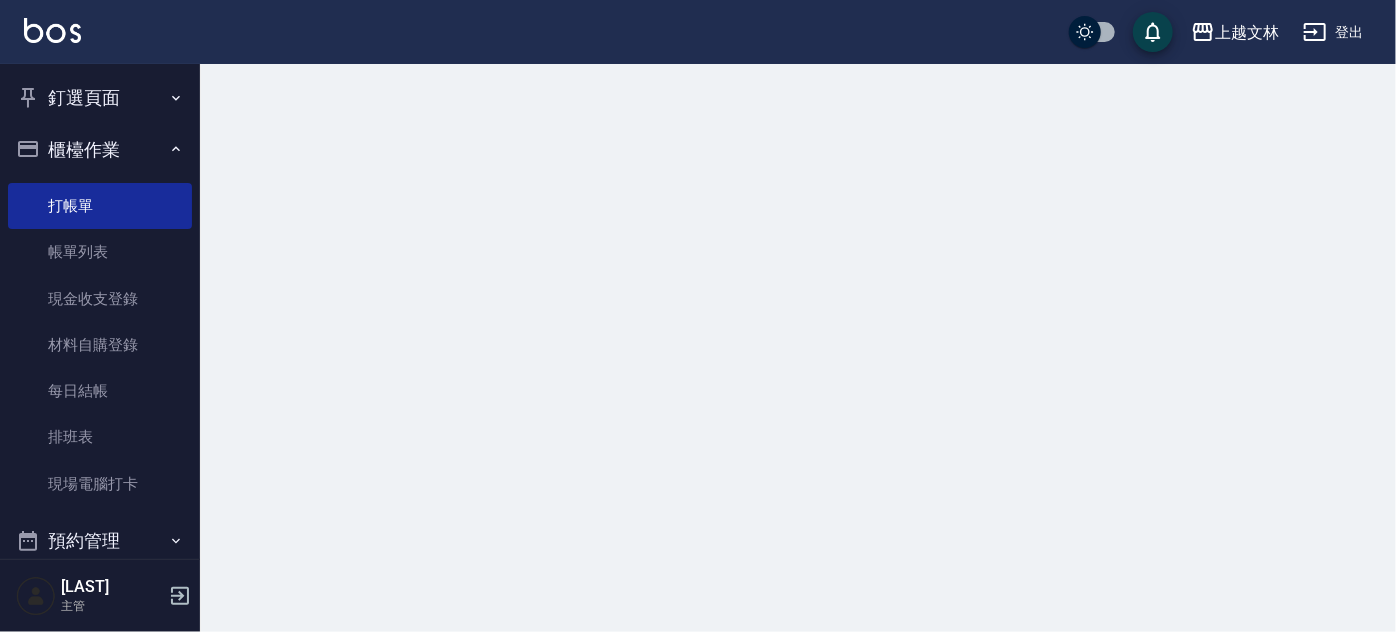click on "櫃檯作業" at bounding box center [100, 150] 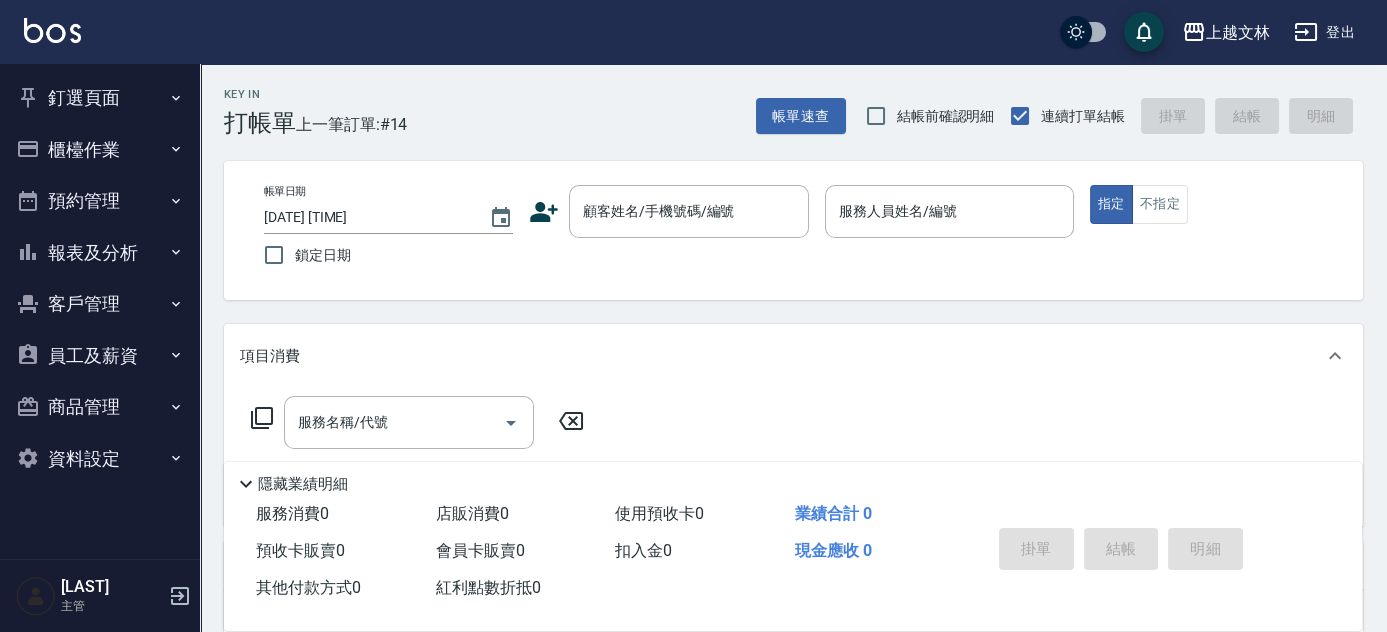 click on "員工及薪資" at bounding box center [100, 356] 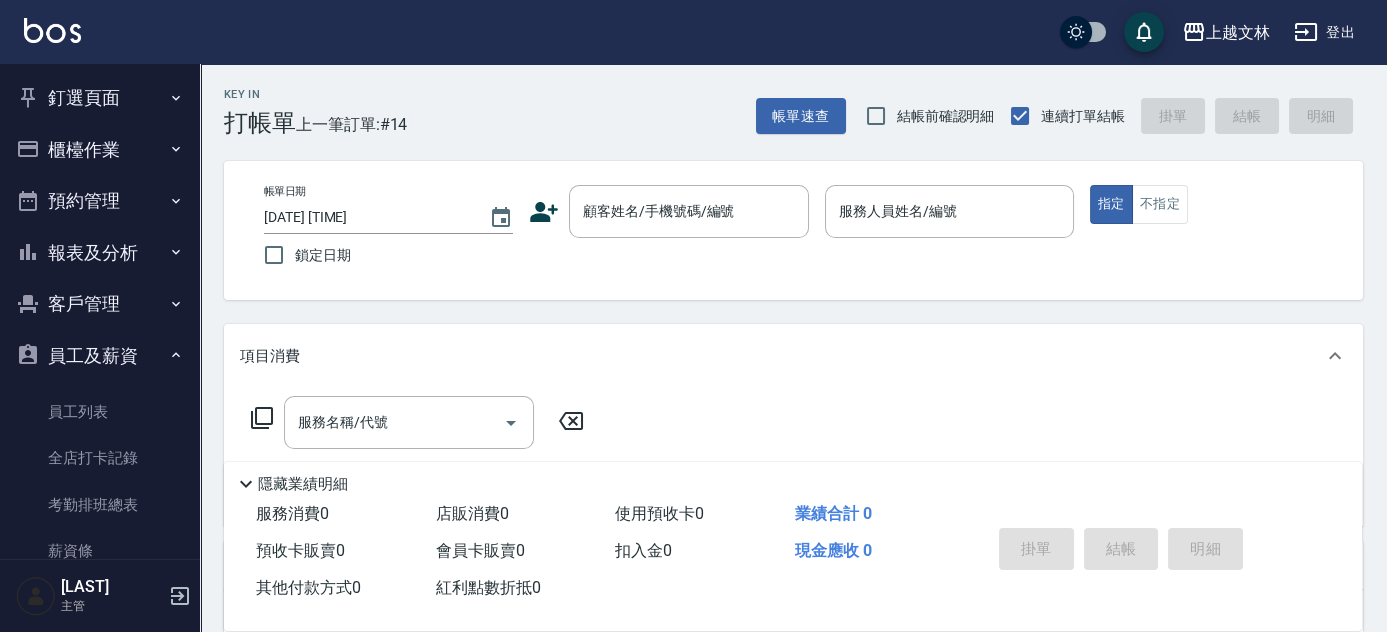 click on "Key In 打帳單 上一筆訂單:#14 帳單速查 結帳前確認明細 連續打單結帳 掛單 結帳 明細 帳單日期 [DATE] [TIME] 鎖定日期 顧客姓名/手機號碼/編號 顧客姓名/手機號碼/編號 服務人員姓名/編號 服務人員姓名/編號 指定 不指定 項目消費 服務名稱/代號 服務名稱/代號 店販銷售 服務人員姓名/編號 服務人員姓名/編號 商品代號/名稱 商品代號/名稱 預收卡販賣 卡券名稱/代號 卡券名稱/代號 使用預收卡 其他付款方式 其他付款方式 其他付款方式 備註及來源 備註 備註 訂單來源 ​ 訂單來源 隱藏業績明細 服務消費  0 店販消費  0 使用預收卡  0 業績合計   0 預收卡販賣  0 會員卡販賣  0 扣入金  0 現金應收   0 其他付款方式  0 紅利點數折抵  0 掛單 結帳 明細" at bounding box center [793, 518] 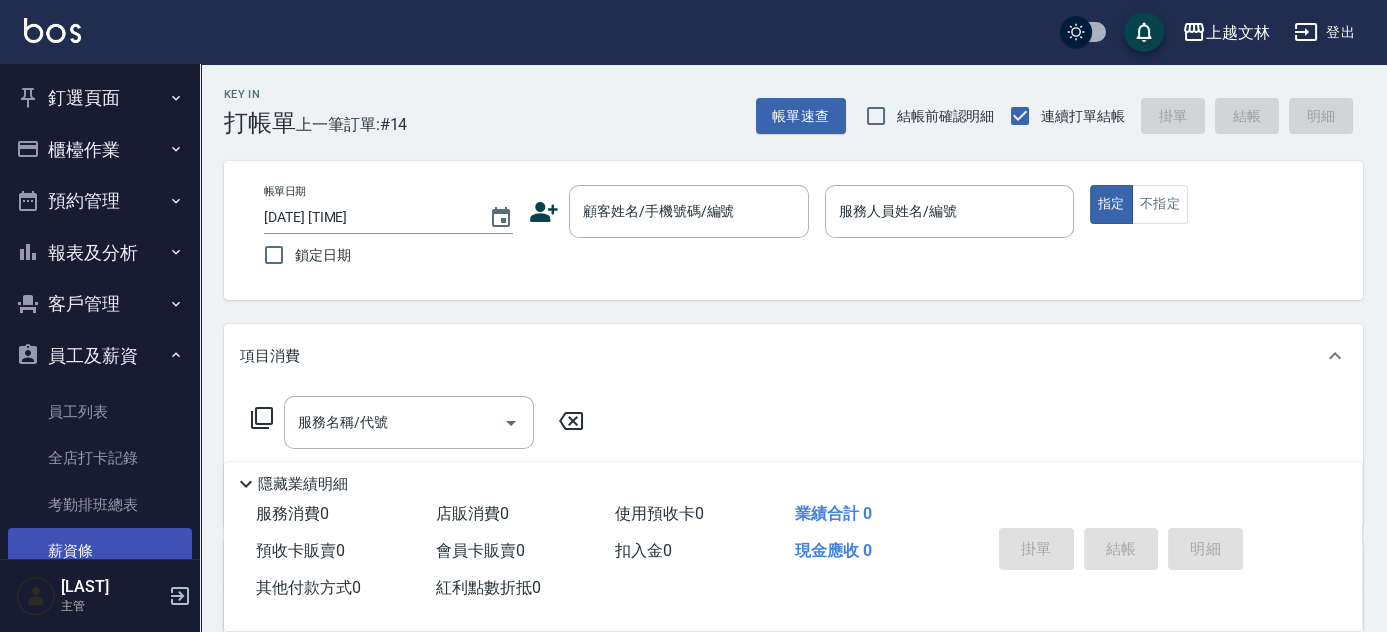 click on "薪資條" at bounding box center (100, 551) 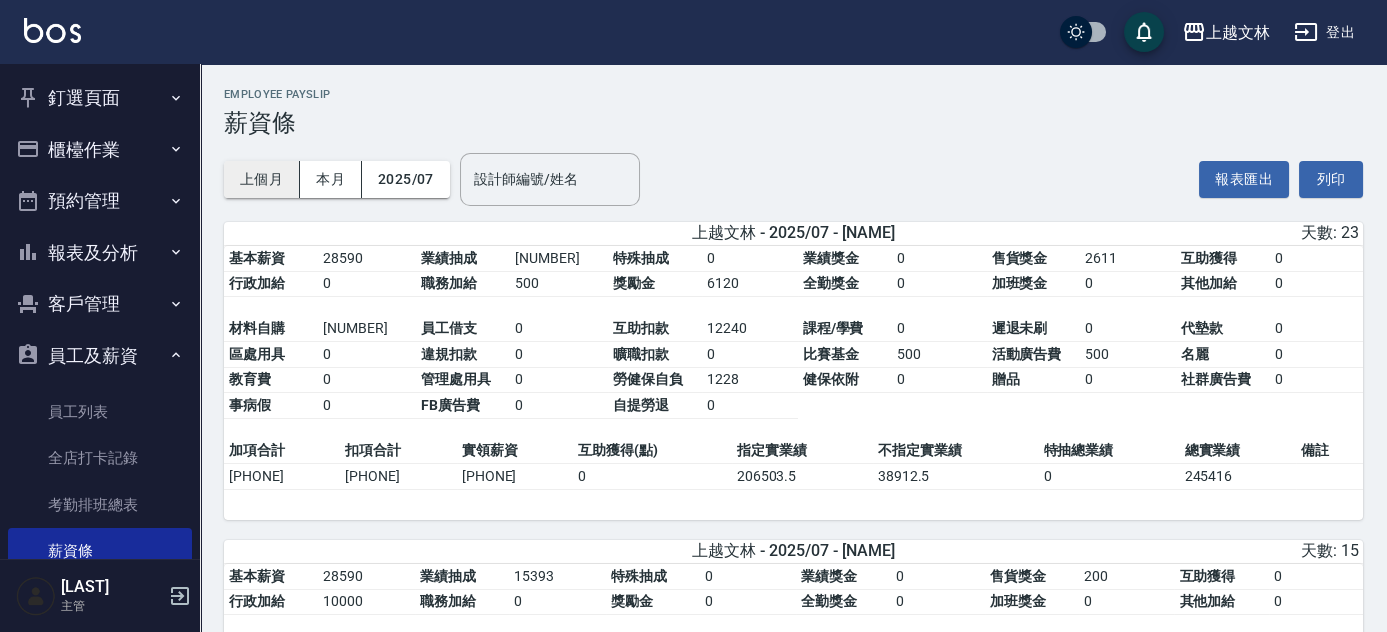 click on "上個月" at bounding box center (262, 179) 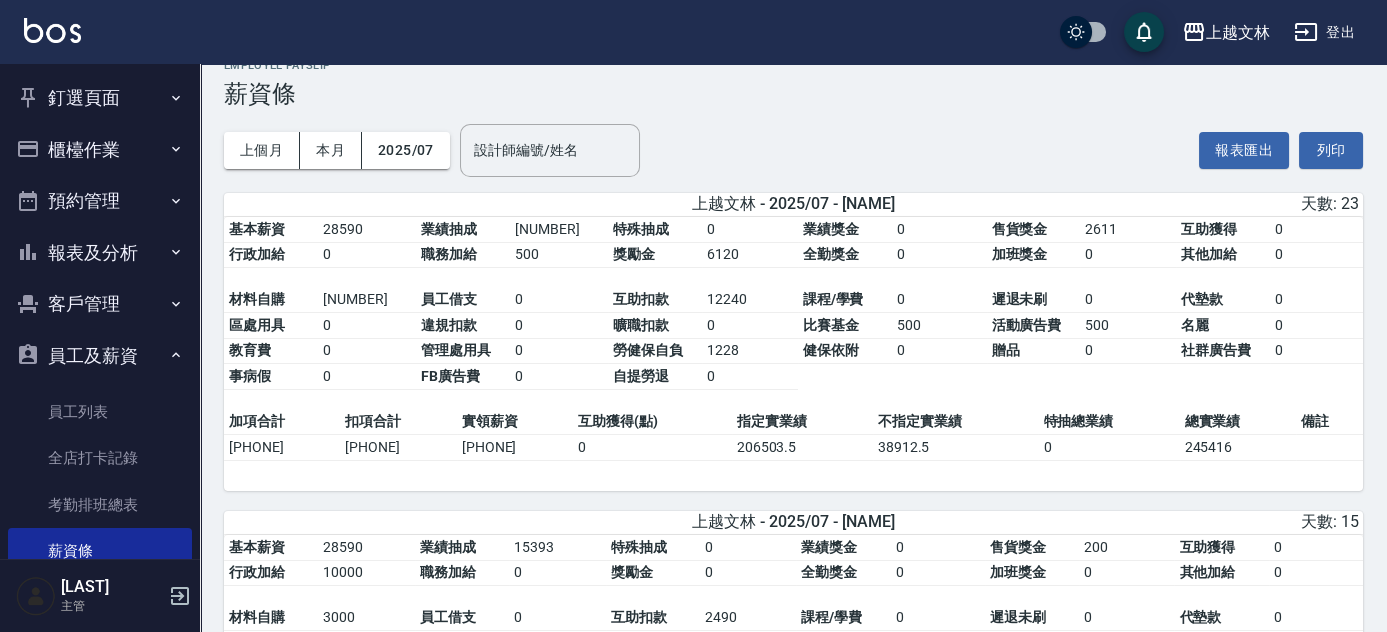 scroll, scrollTop: 0, scrollLeft: 0, axis: both 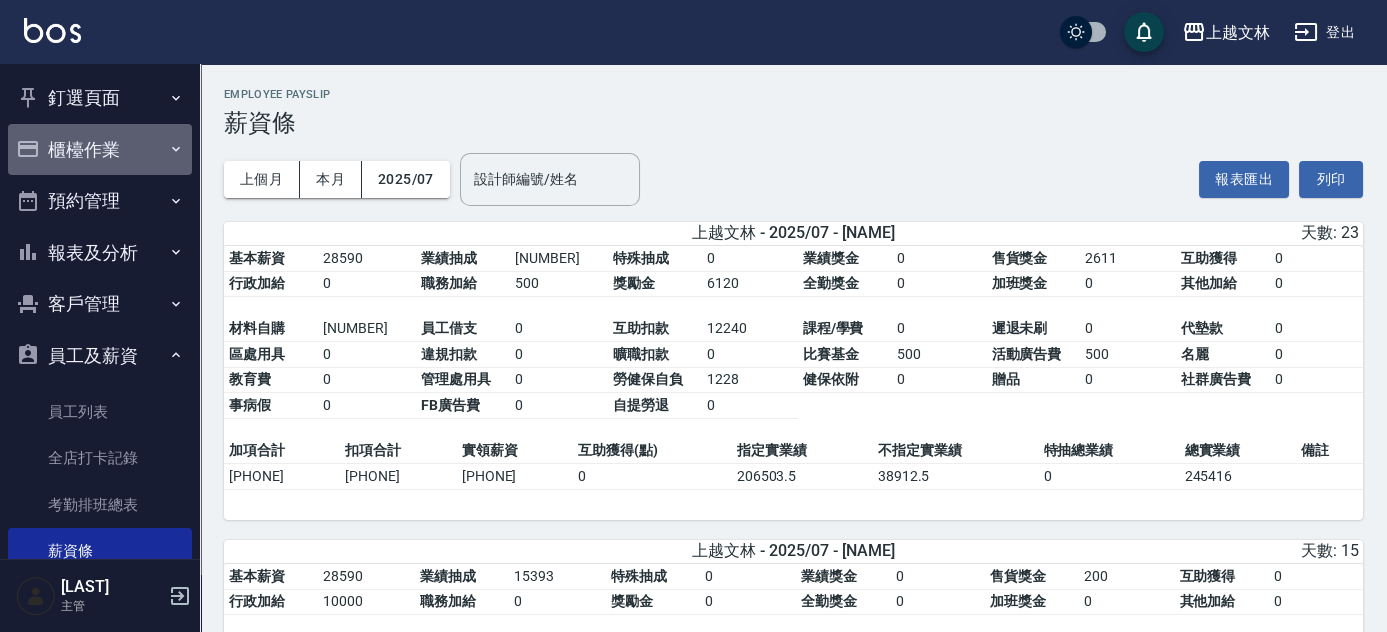click on "櫃檯作業" at bounding box center (100, 150) 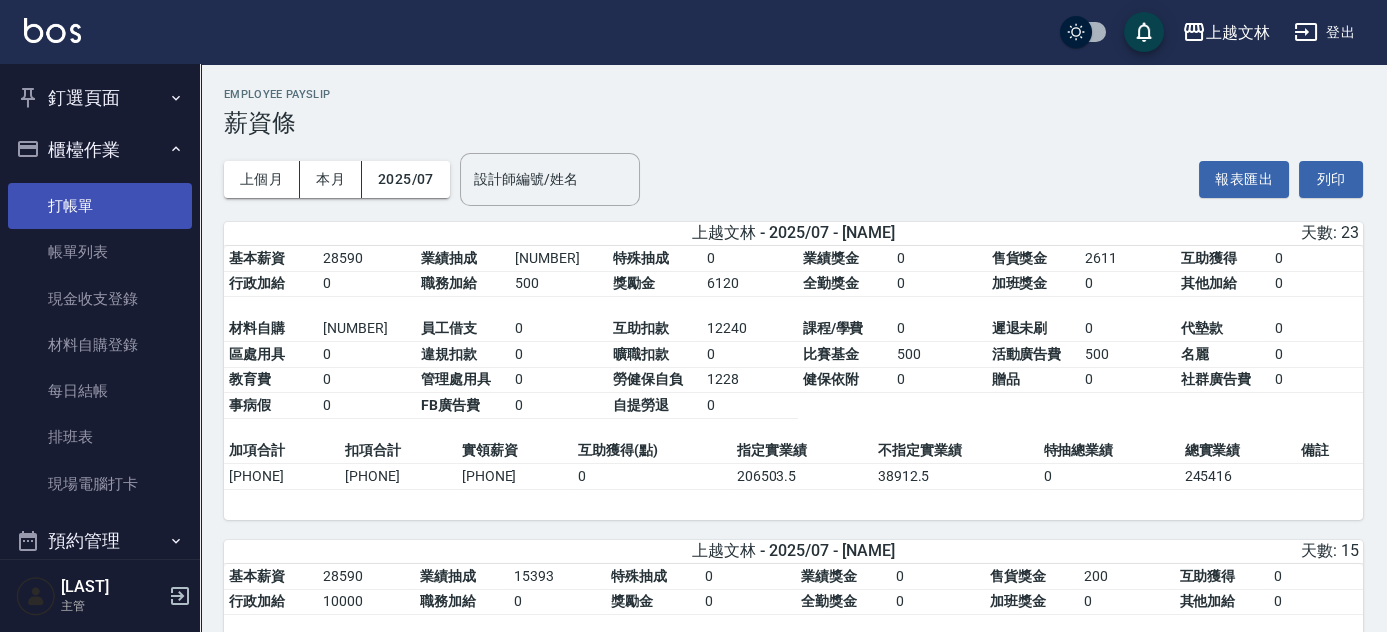 click on "打帳單" at bounding box center (100, 206) 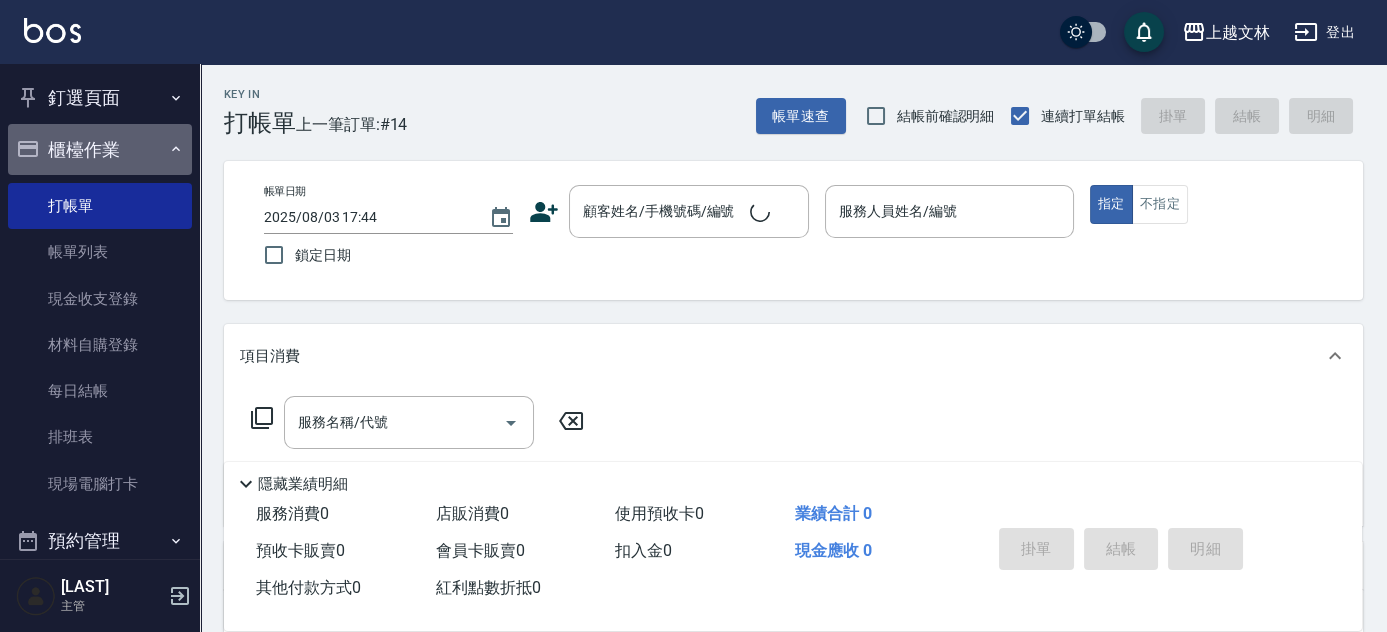 click on "櫃檯作業" at bounding box center [100, 150] 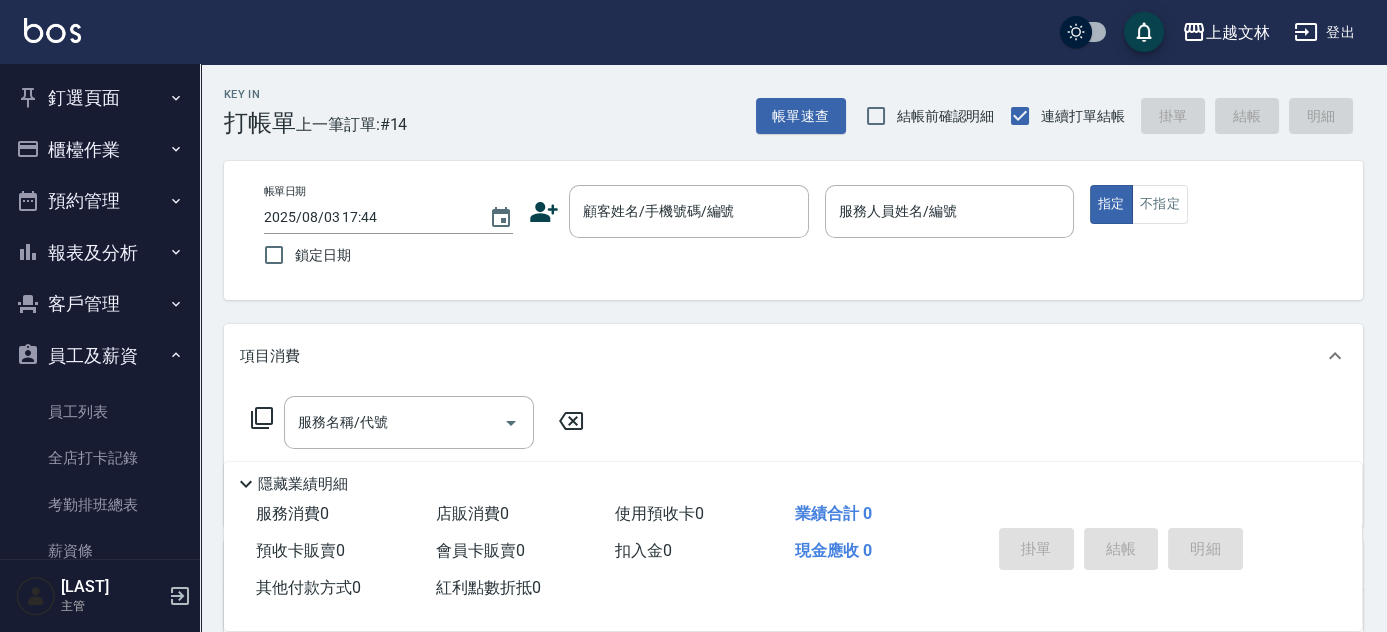 click on "員工及薪資" at bounding box center [100, 356] 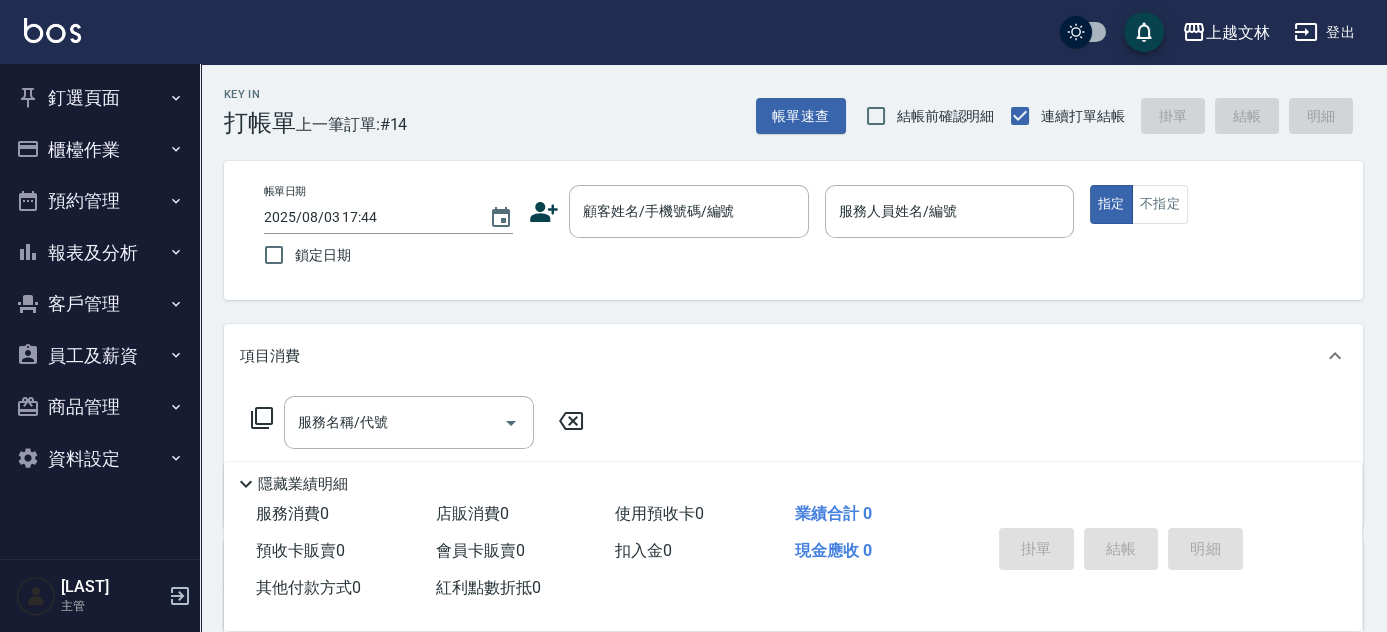 click on "商品管理" at bounding box center (100, 407) 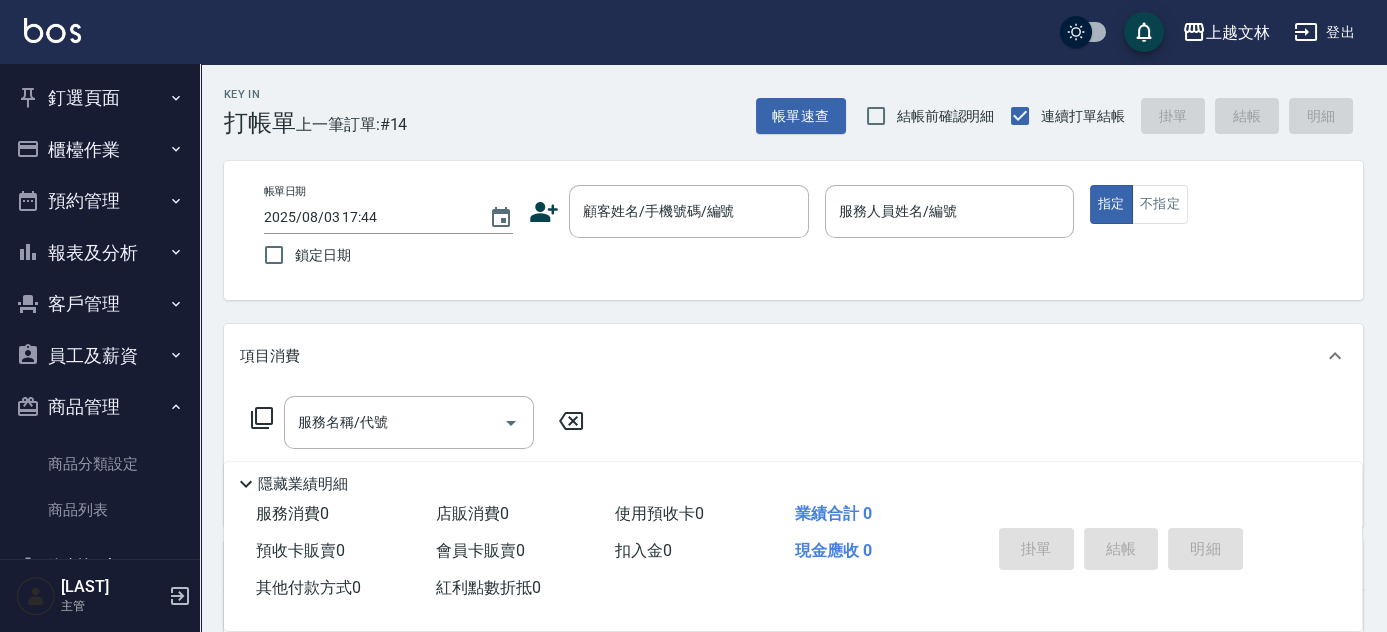 scroll, scrollTop: 57, scrollLeft: 0, axis: vertical 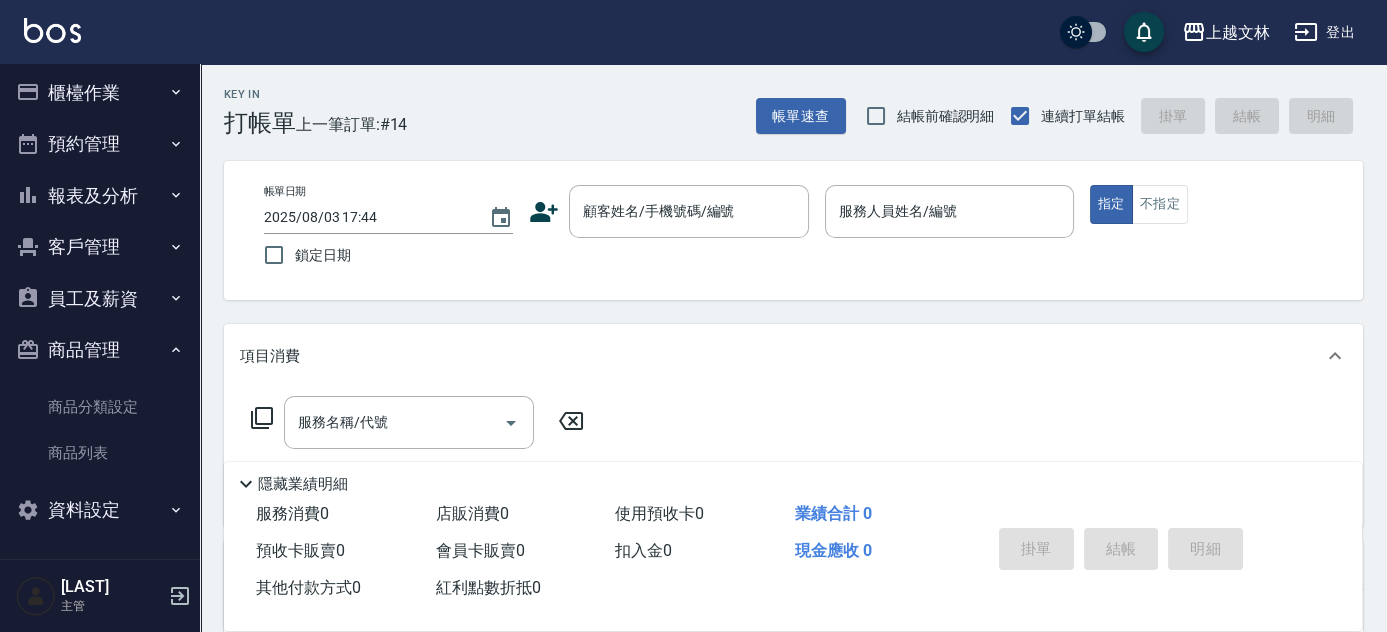 click on "商品管理" at bounding box center (100, 350) 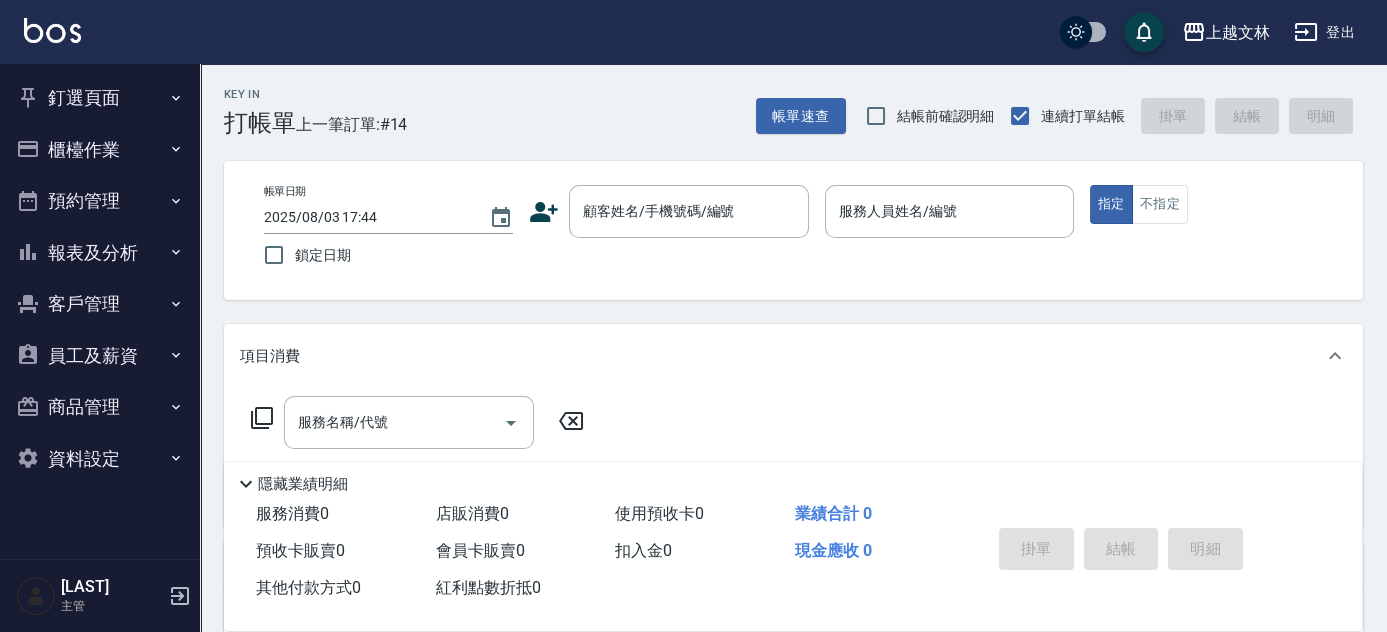 click on "員工及薪資" at bounding box center [100, 356] 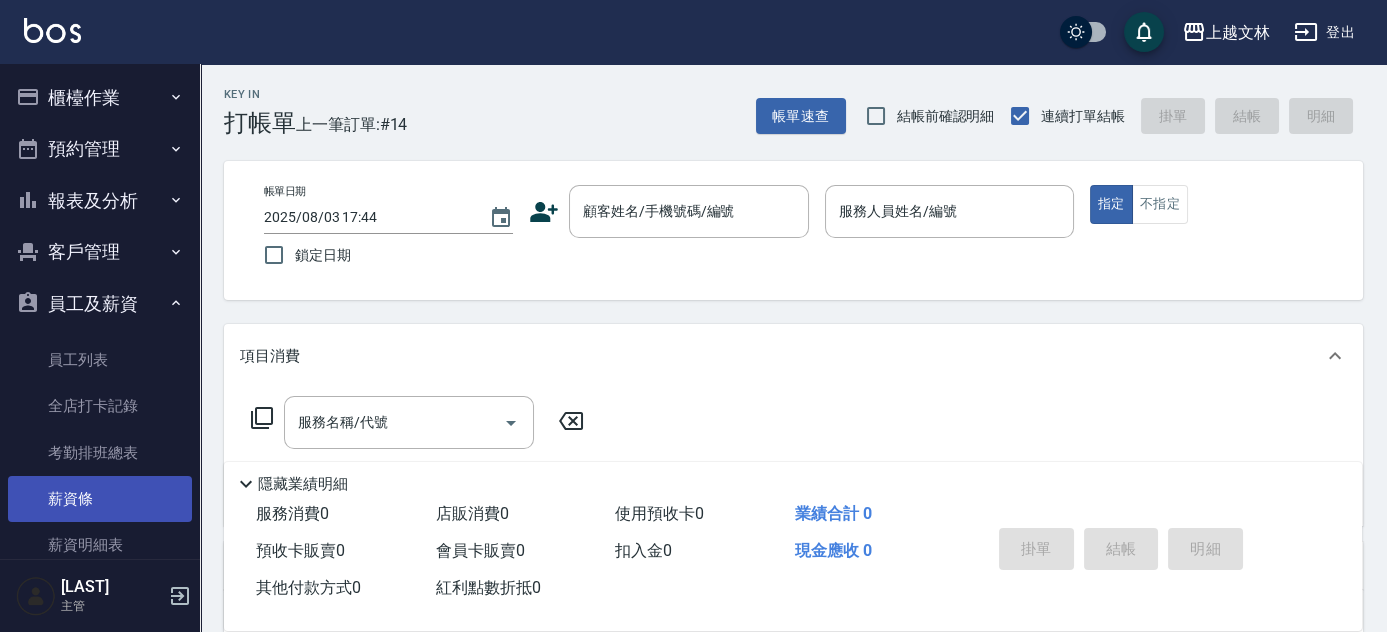 scroll, scrollTop: 13, scrollLeft: 0, axis: vertical 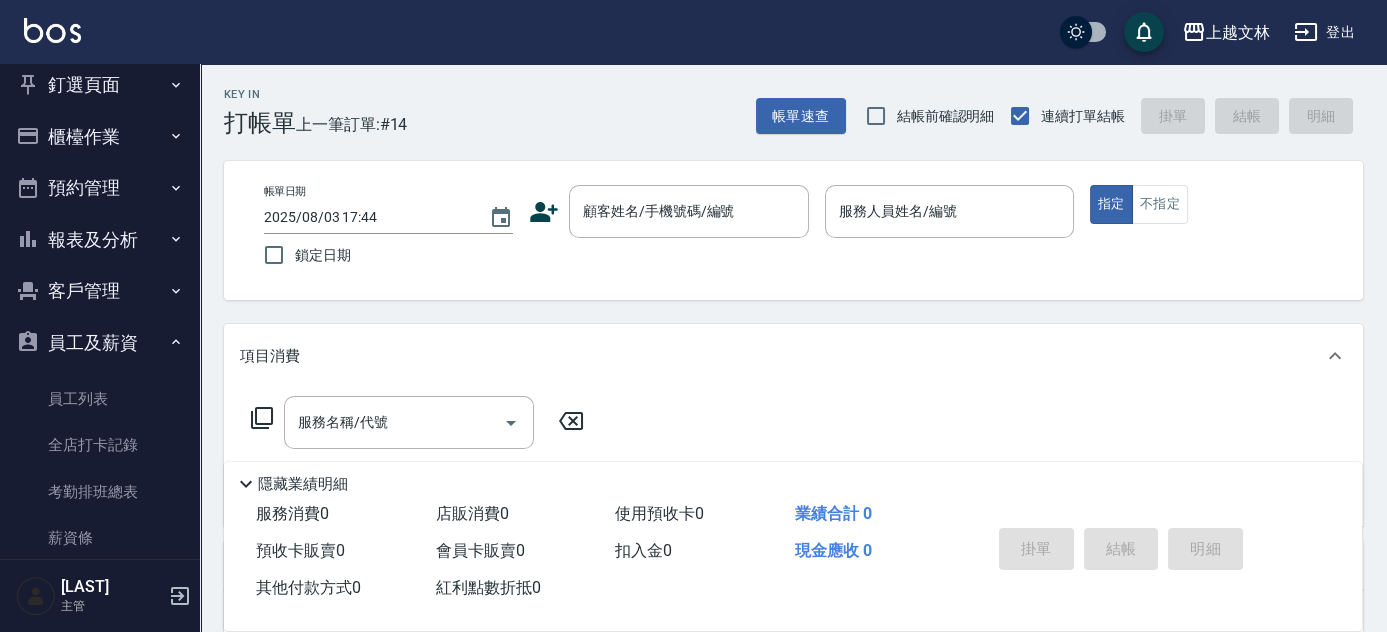 click on "員工及薪資" at bounding box center [100, 343] 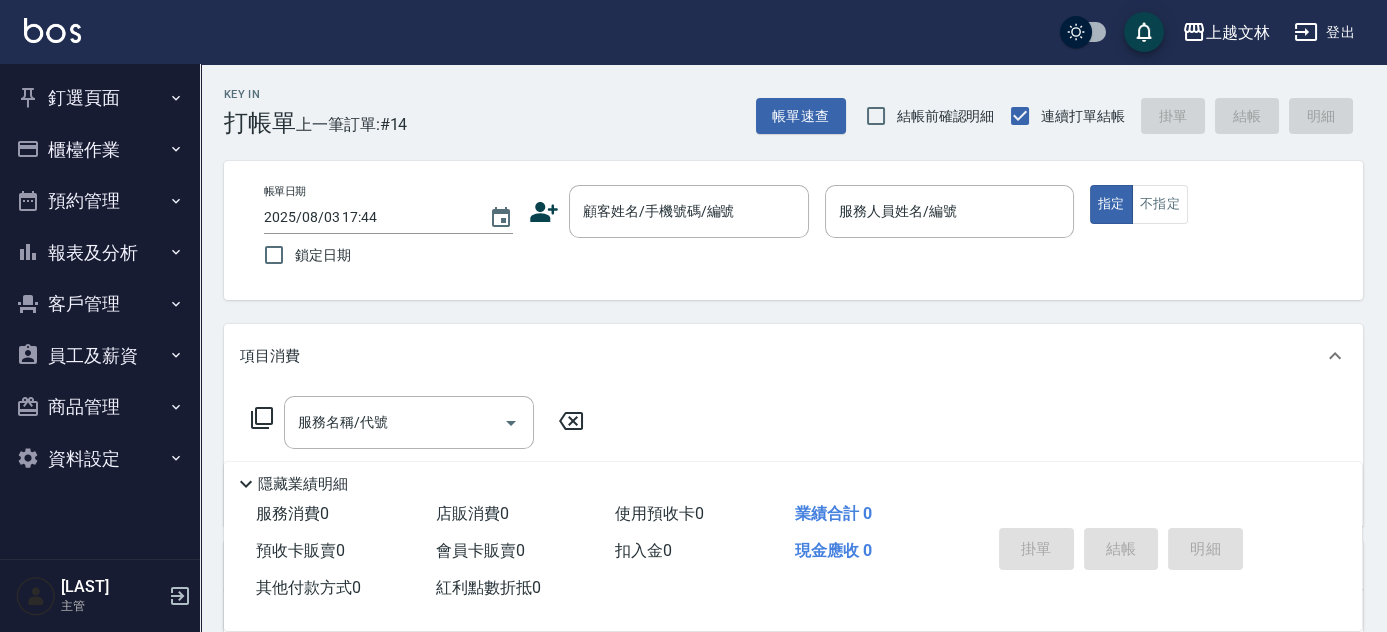 scroll, scrollTop: 0, scrollLeft: 0, axis: both 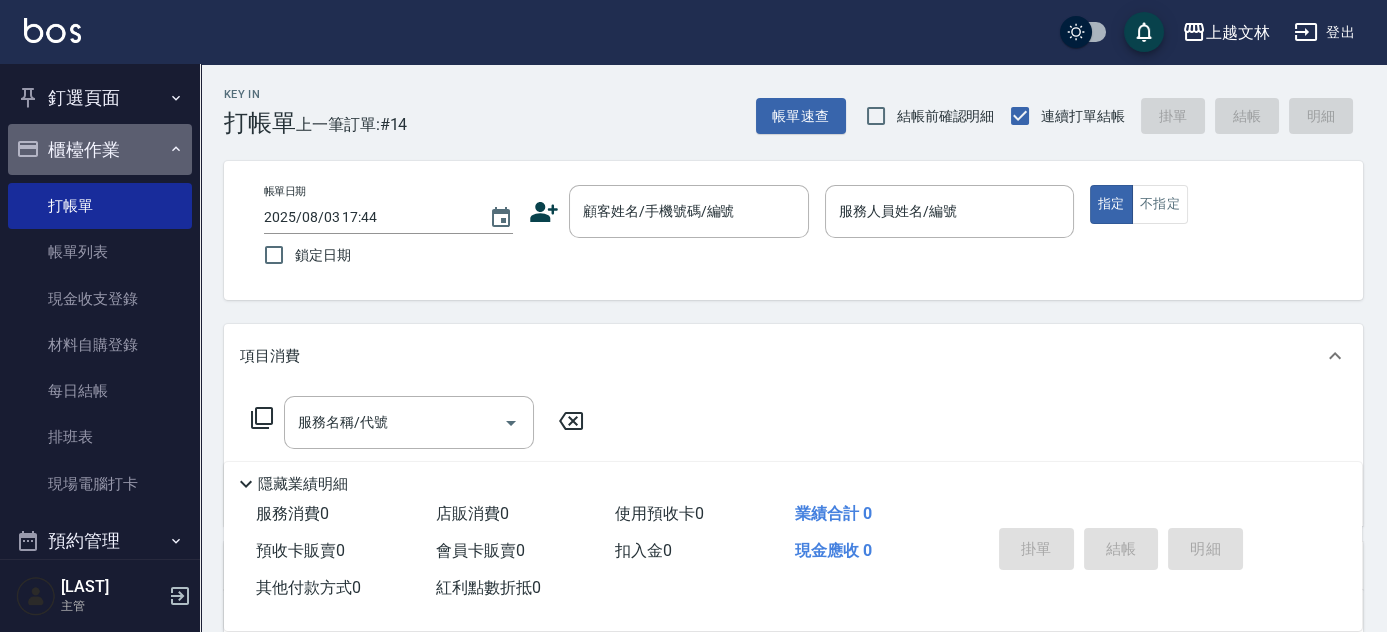 click on "櫃檯作業" at bounding box center (100, 150) 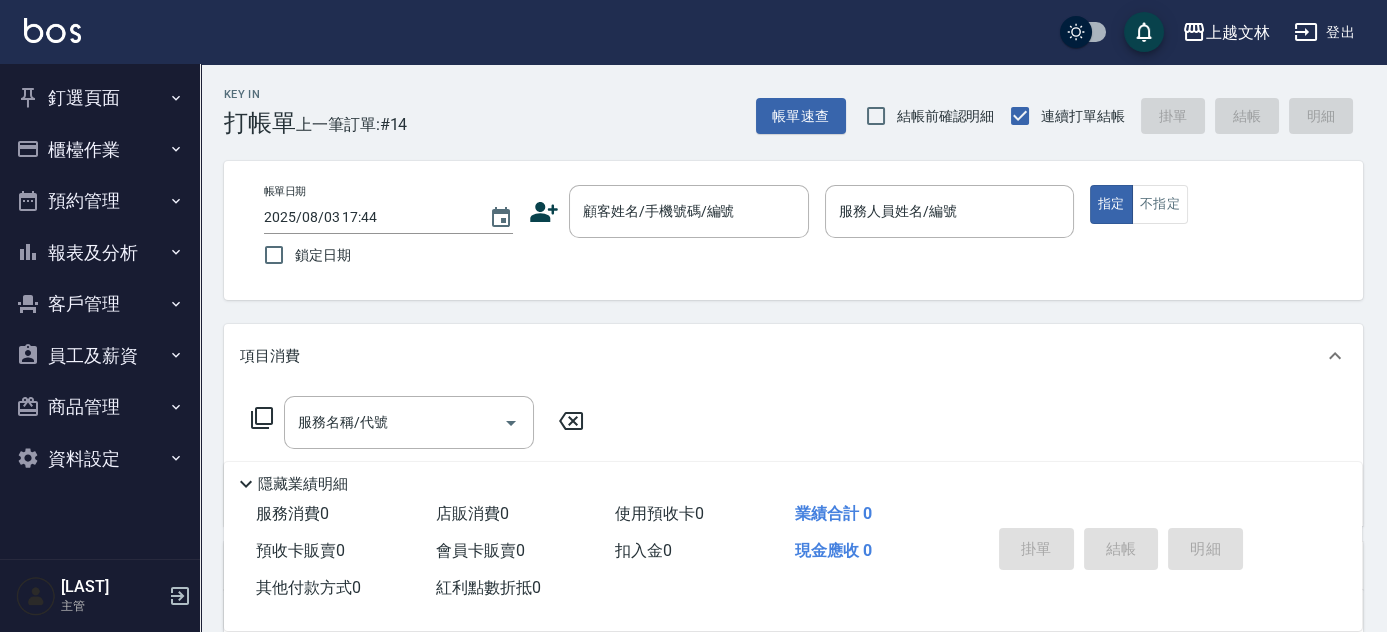 click on "釘選頁面" at bounding box center (100, 98) 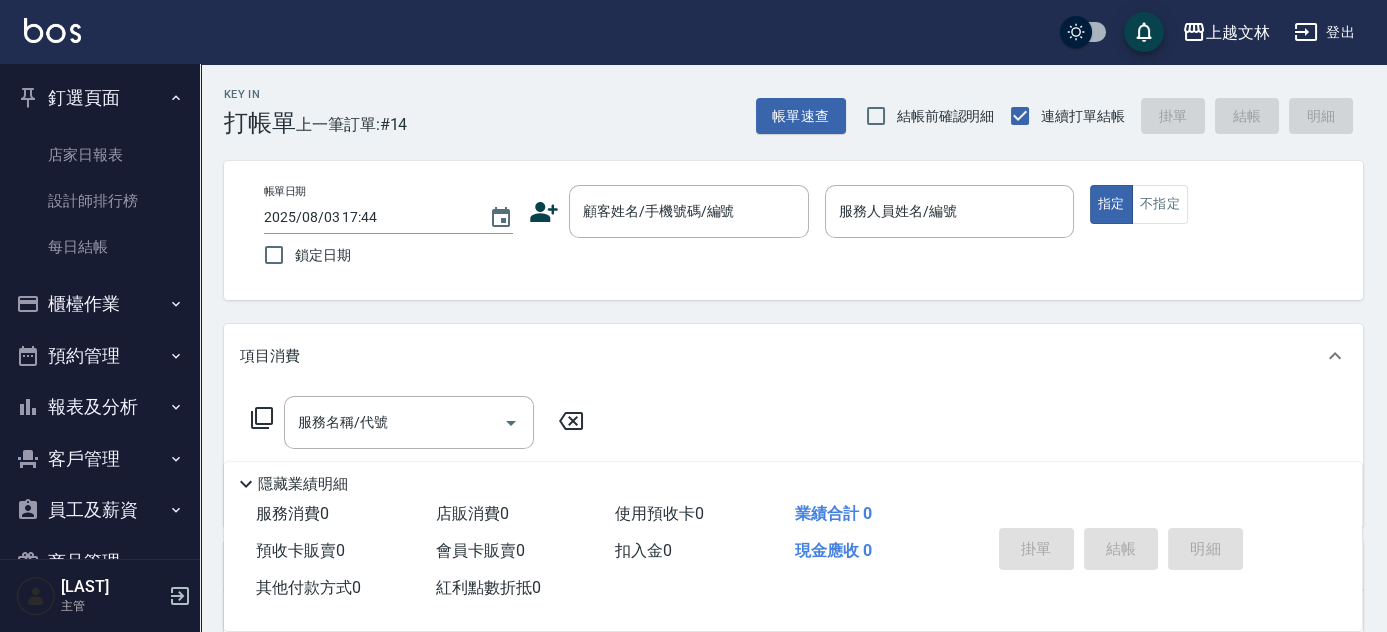 click on "釘選頁面" at bounding box center [100, 98] 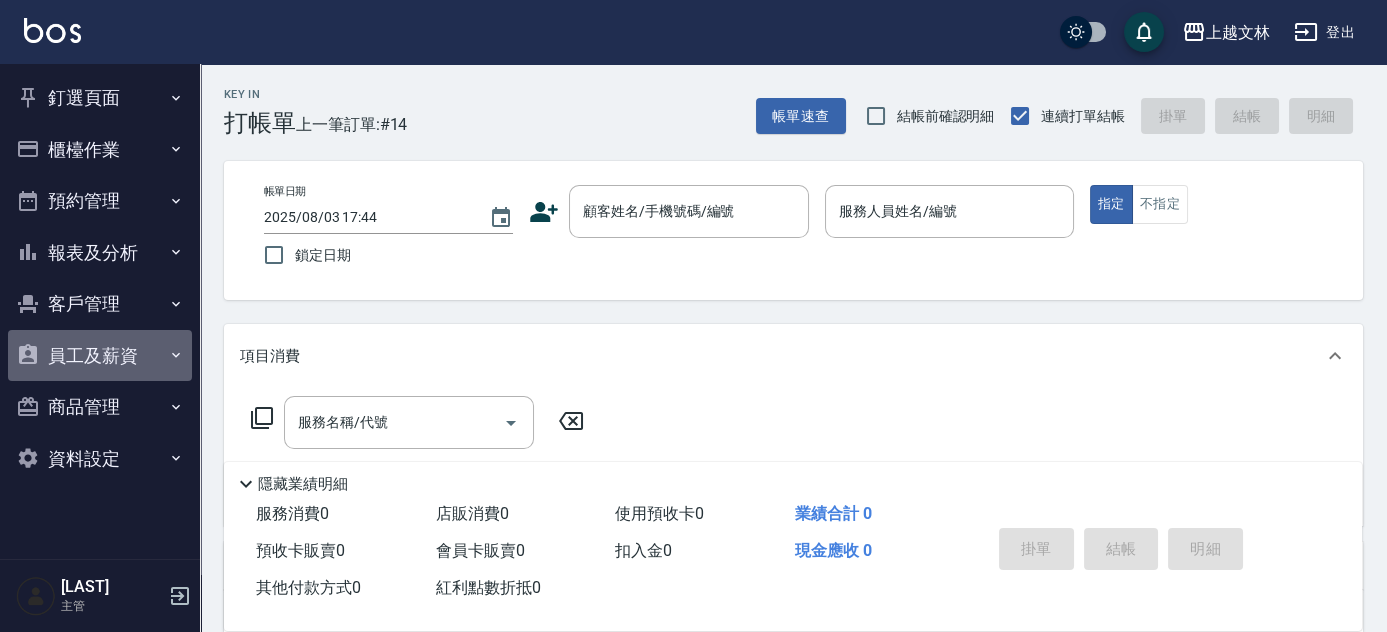 click on "員工及薪資" at bounding box center [100, 356] 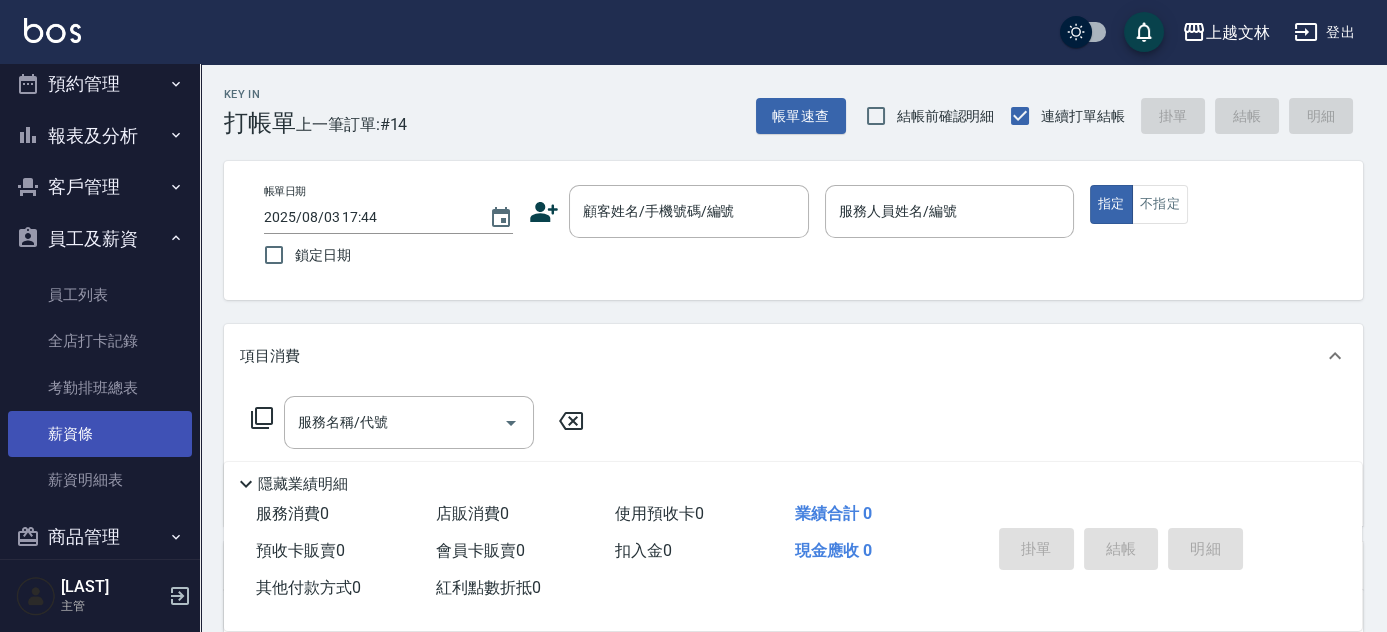 scroll, scrollTop: 195, scrollLeft: 0, axis: vertical 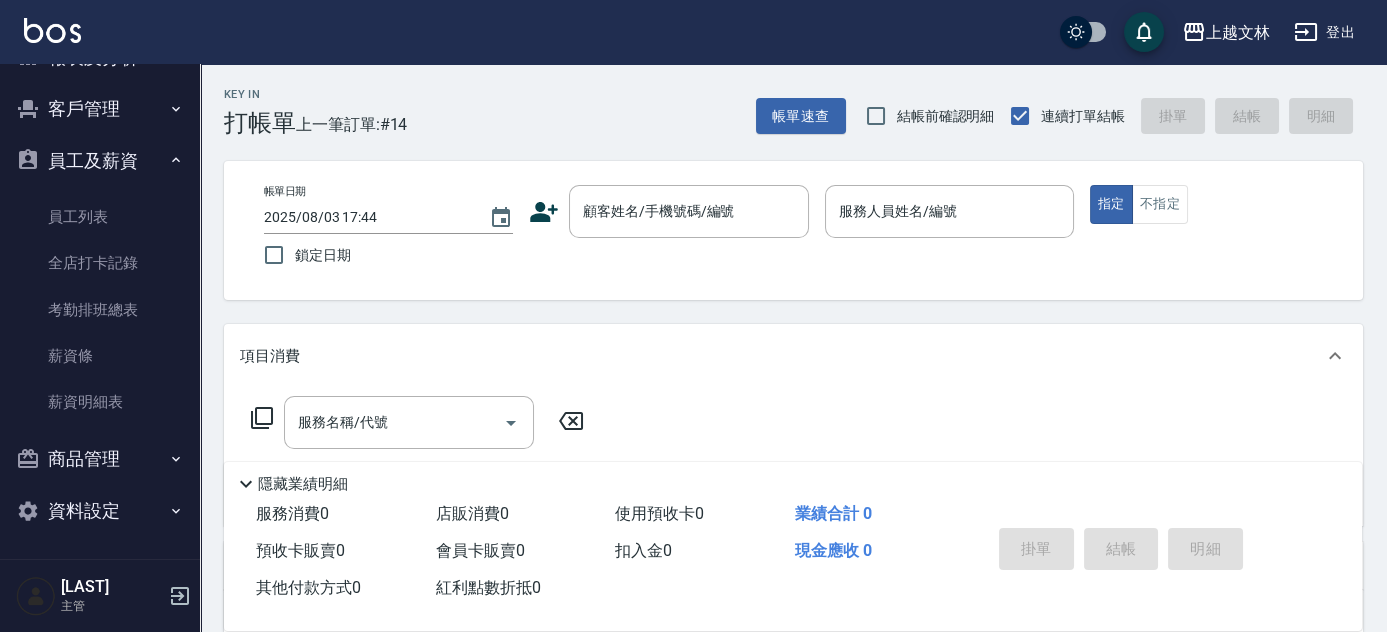 click on "商品管理" at bounding box center [100, 459] 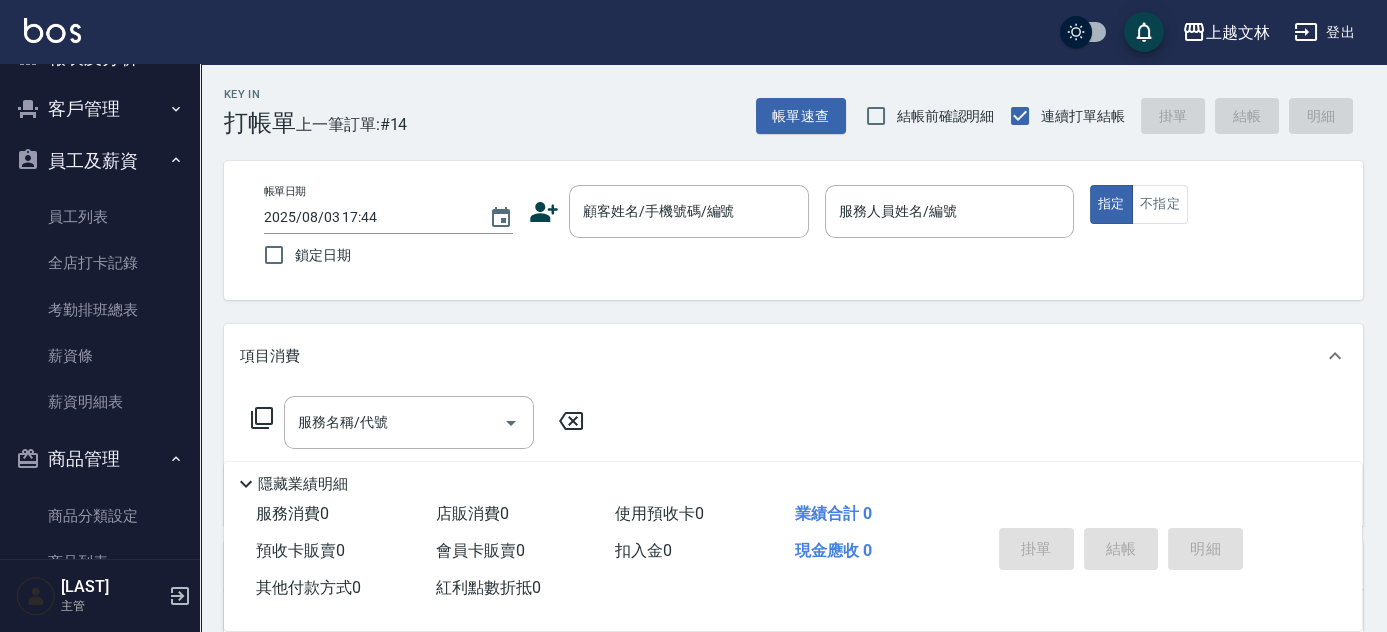 scroll, scrollTop: 304, scrollLeft: 0, axis: vertical 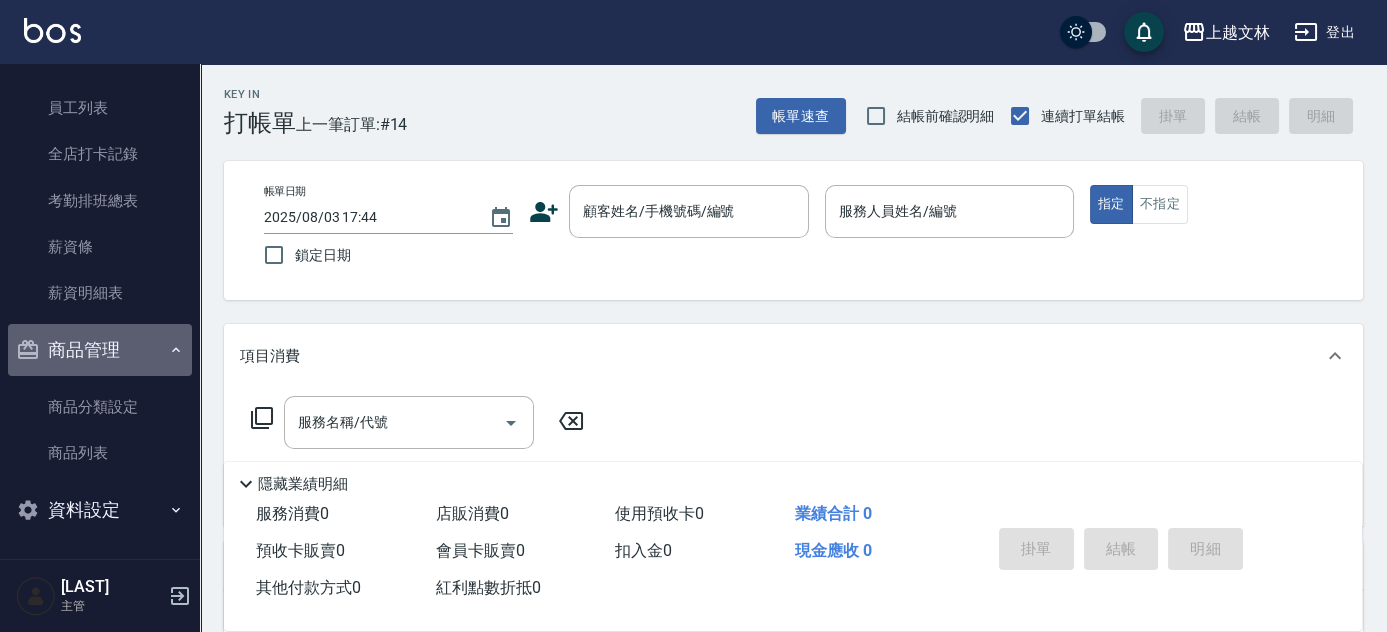 click on "商品管理" at bounding box center (100, 350) 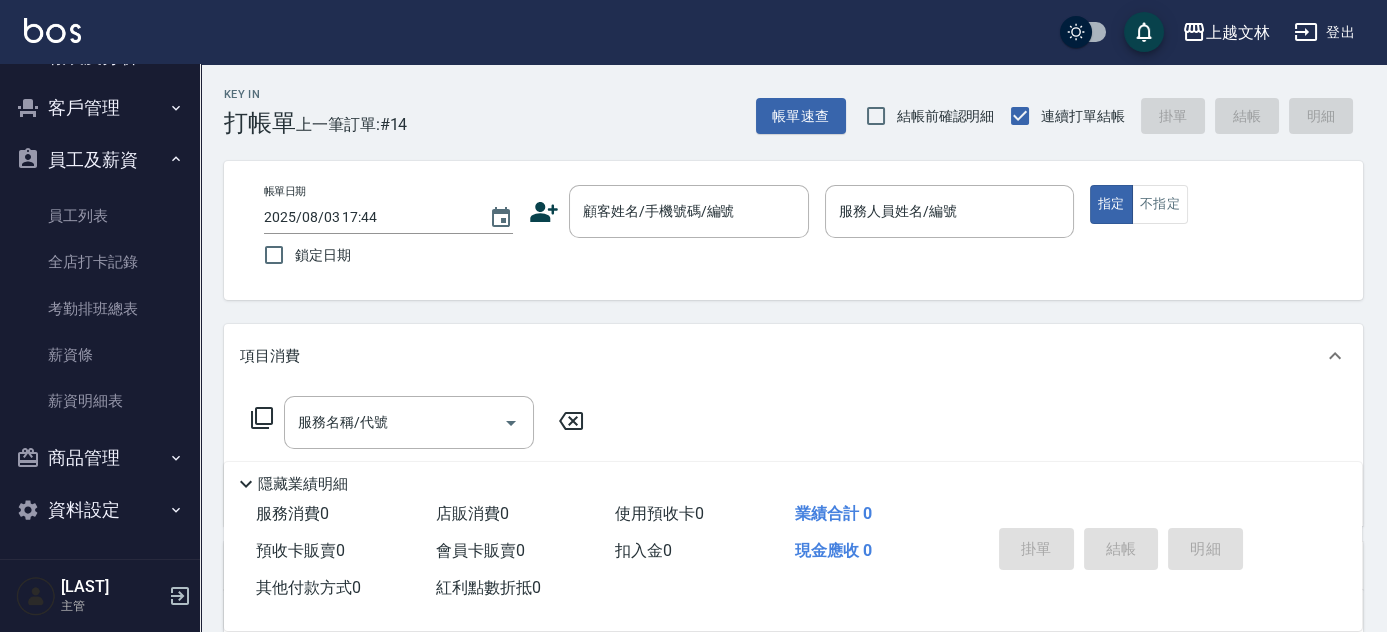 scroll, scrollTop: 195, scrollLeft: 0, axis: vertical 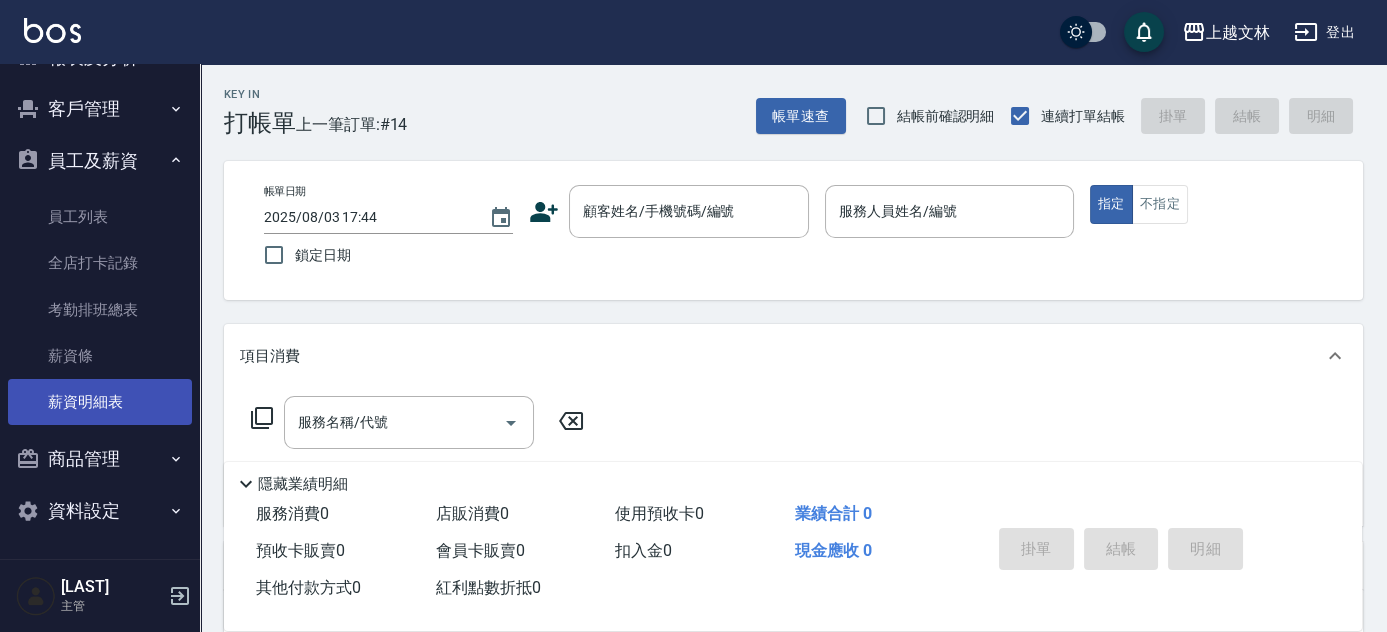 click on "薪資明細表" at bounding box center [100, 402] 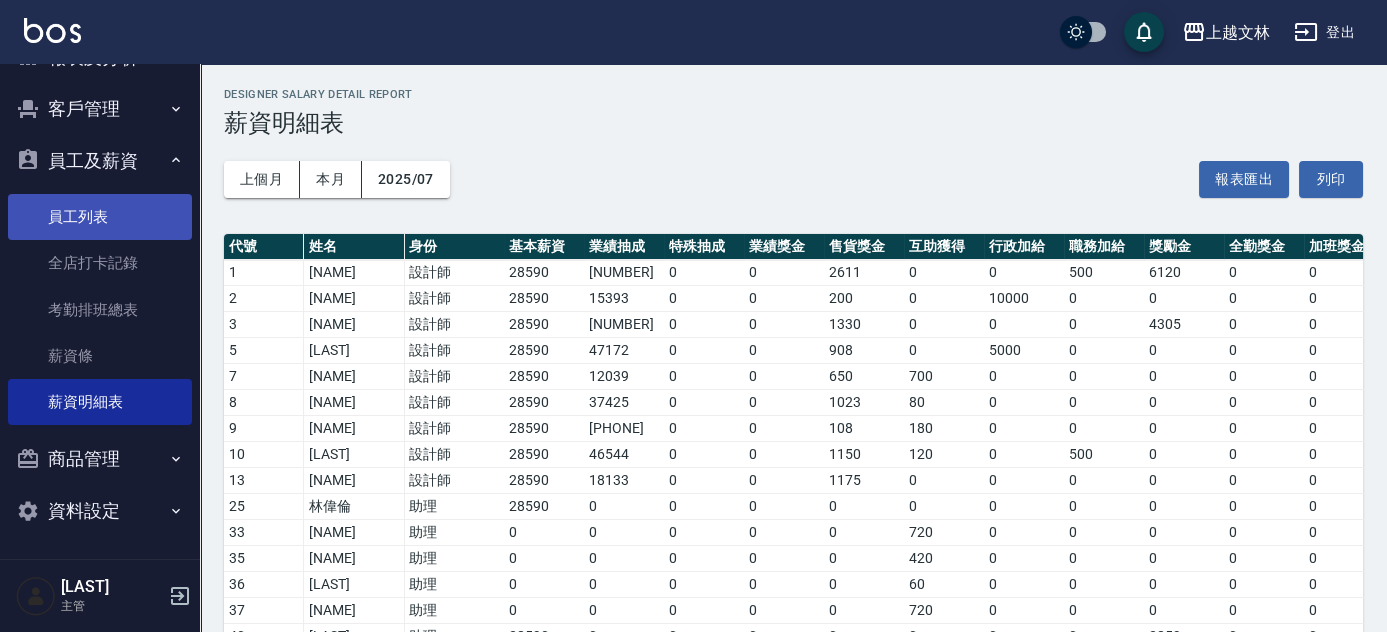 click on "員工列表" at bounding box center (100, 217) 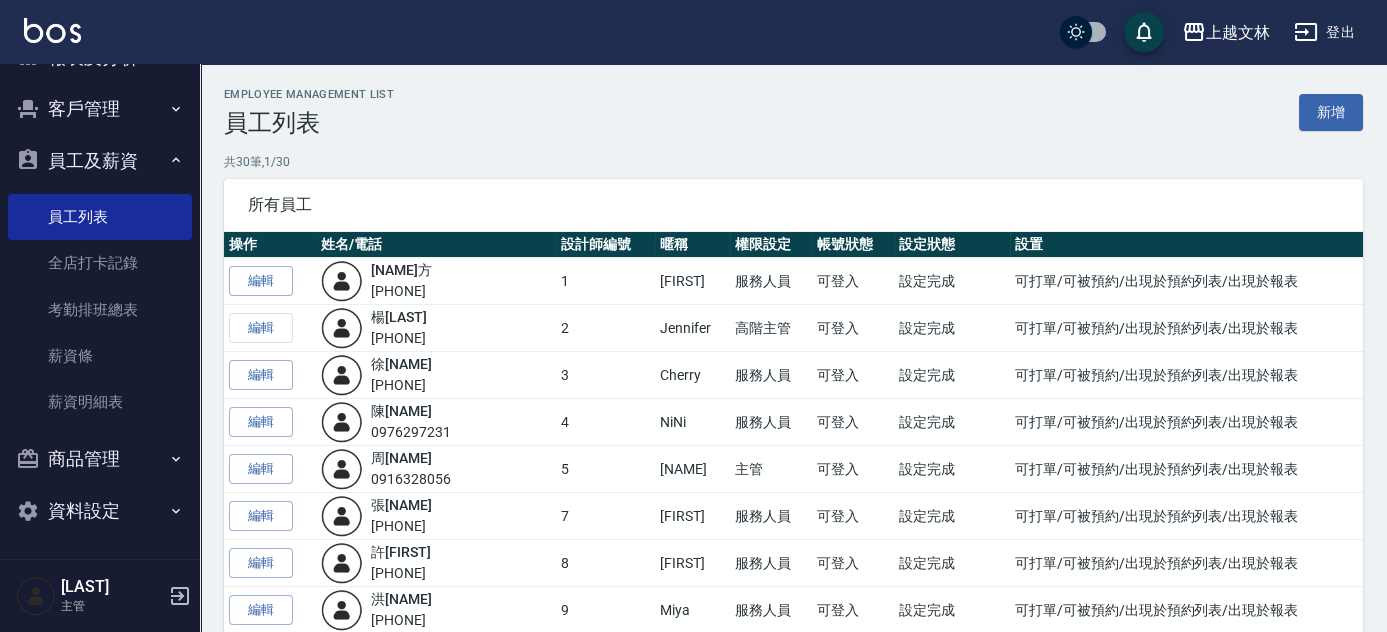 click on "員工及薪資" at bounding box center (100, 161) 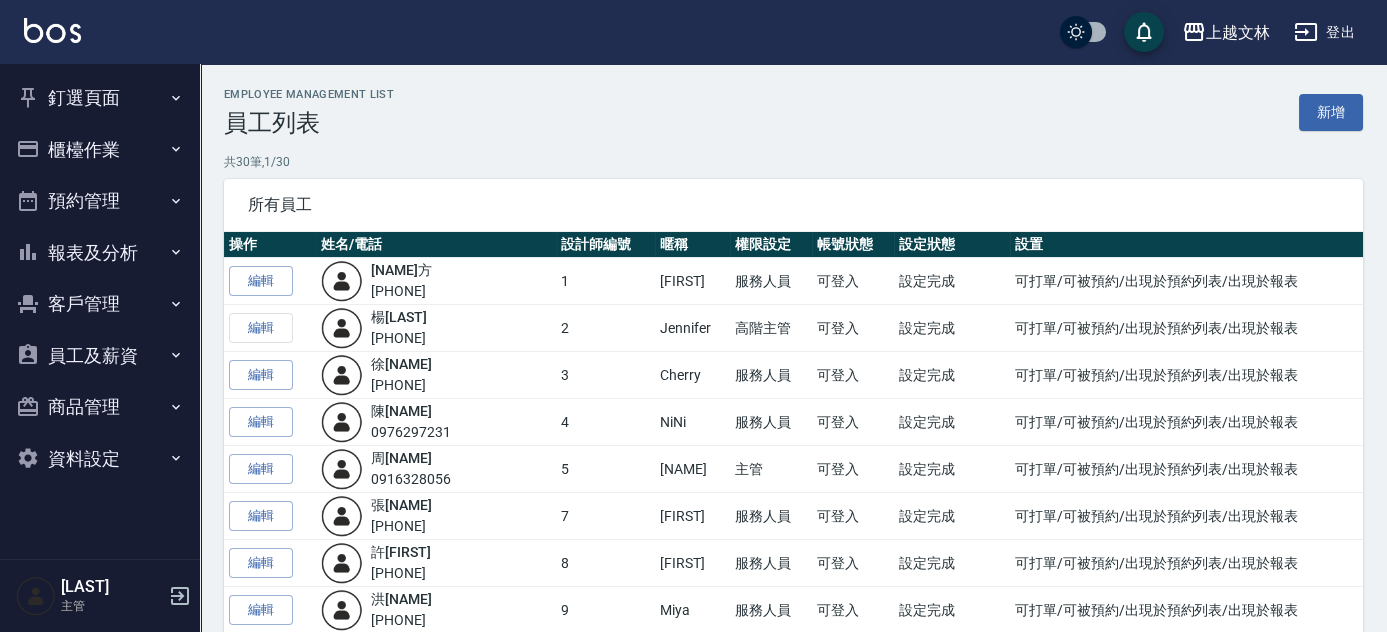 scroll, scrollTop: 0, scrollLeft: 0, axis: both 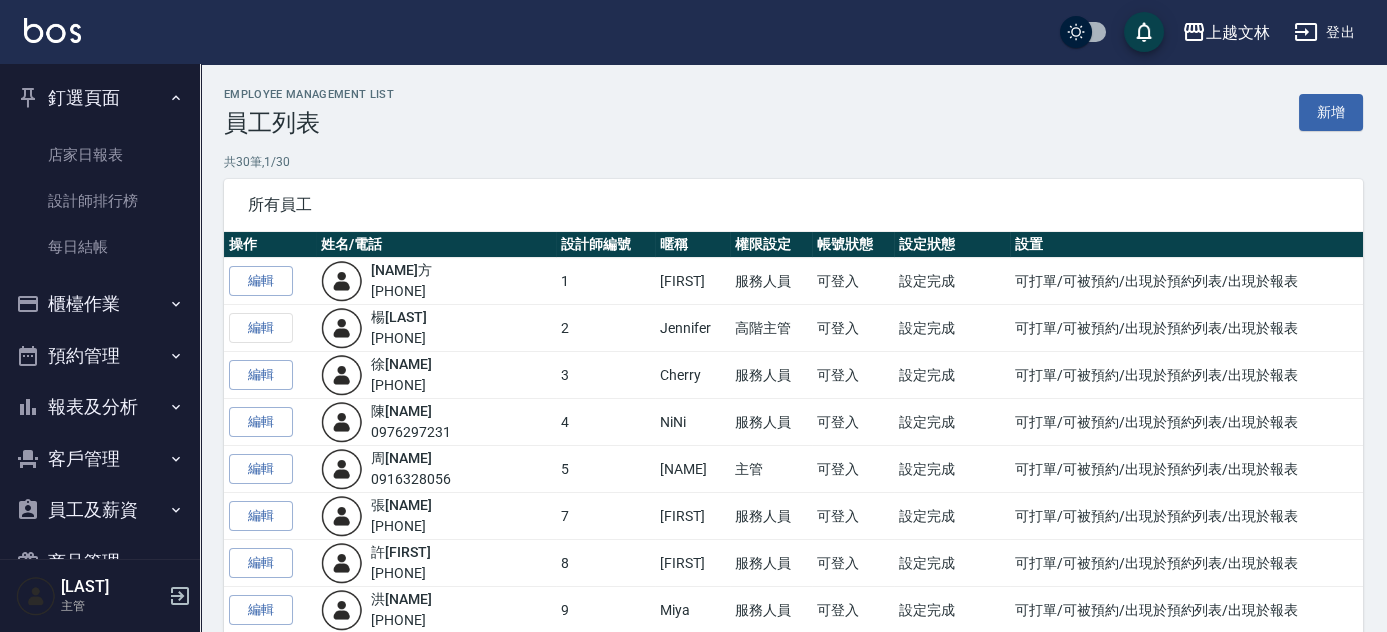 click on "釘選頁面" at bounding box center (100, 98) 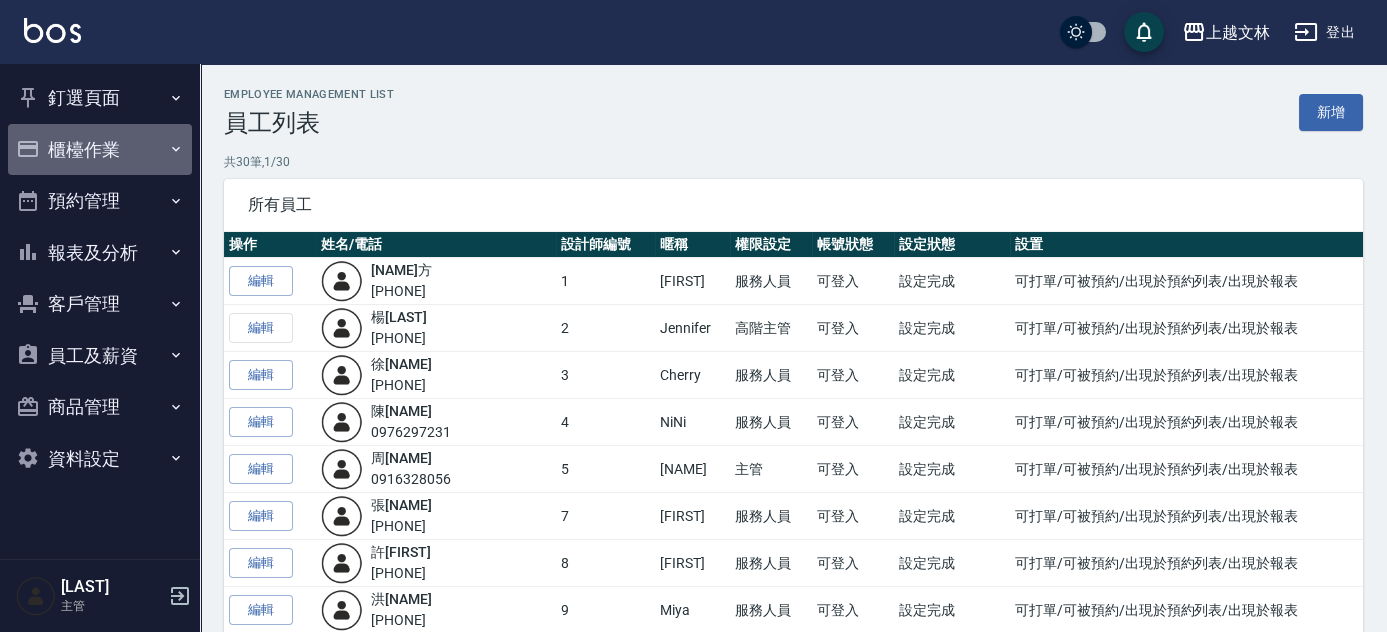 click on "櫃檯作業" at bounding box center (100, 150) 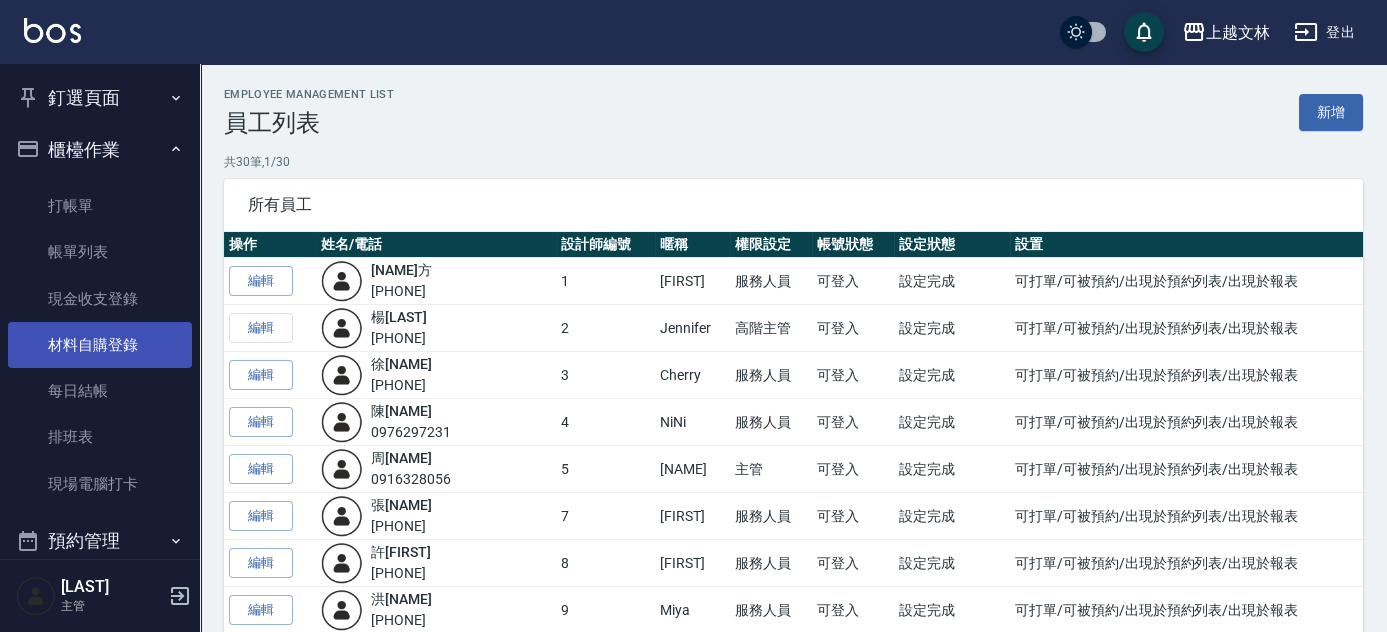 click on "材料自購登錄" at bounding box center [100, 345] 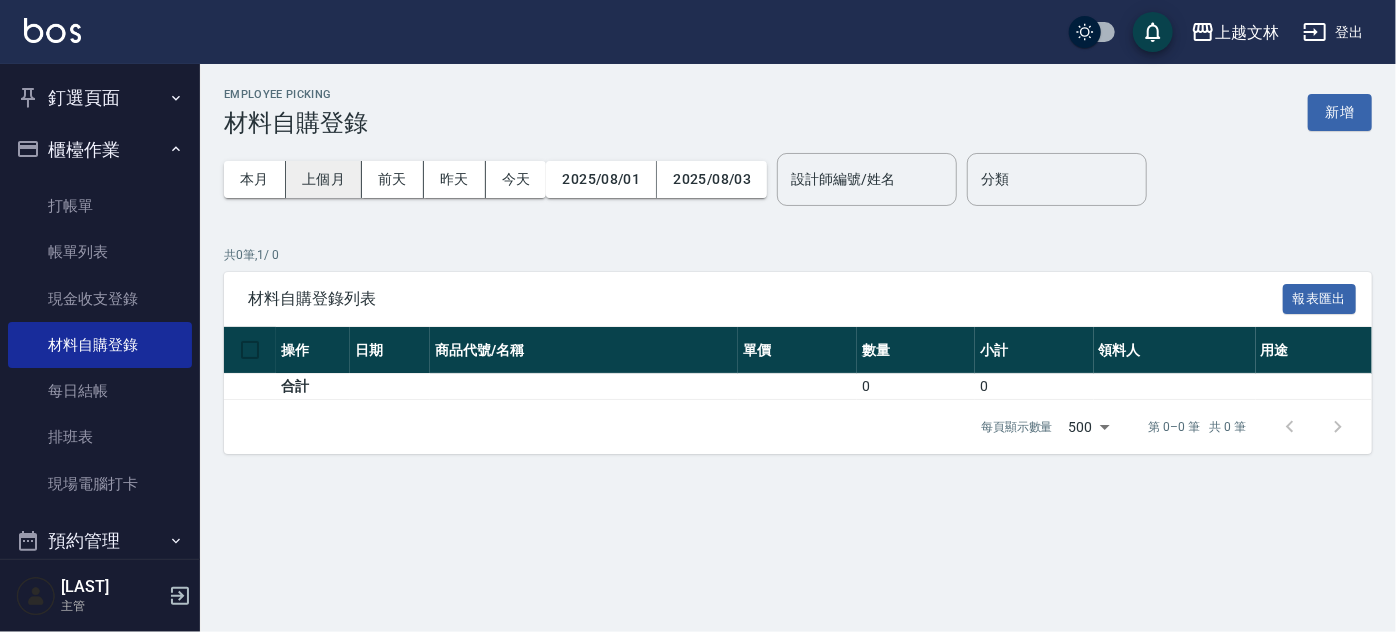 click on "上個月" at bounding box center (324, 179) 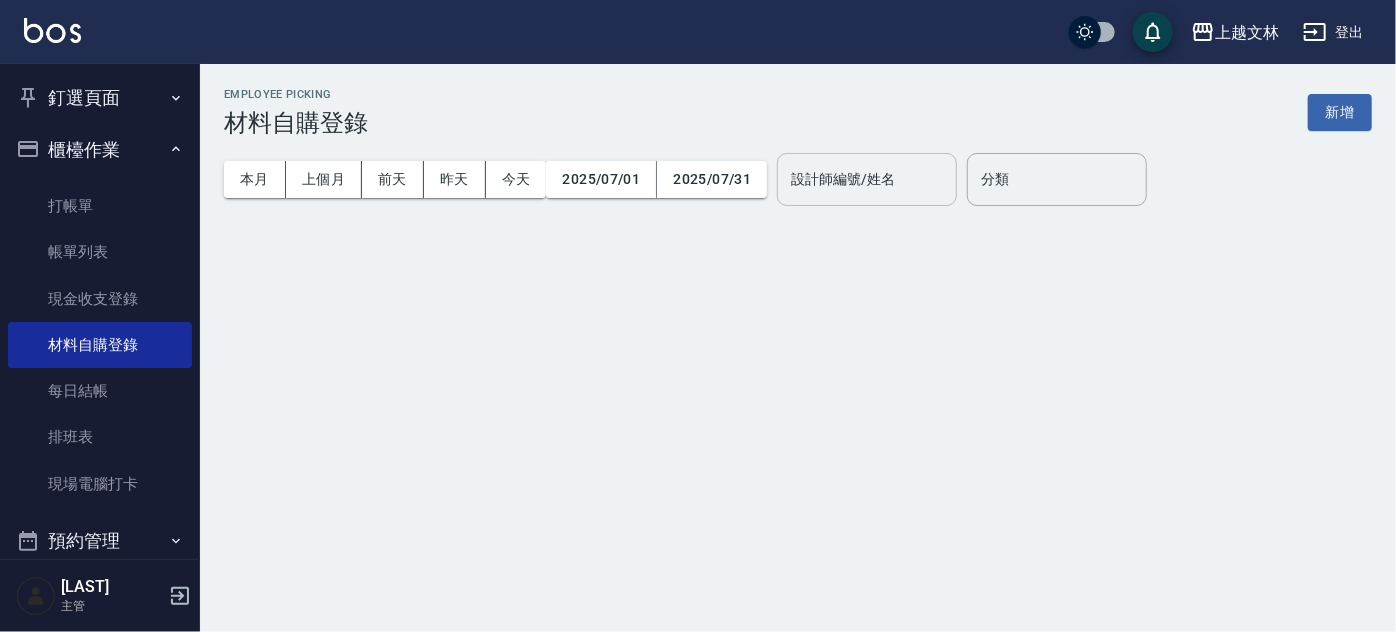 click on "設計師編號/姓名 設計師編號/姓名" at bounding box center (867, 179) 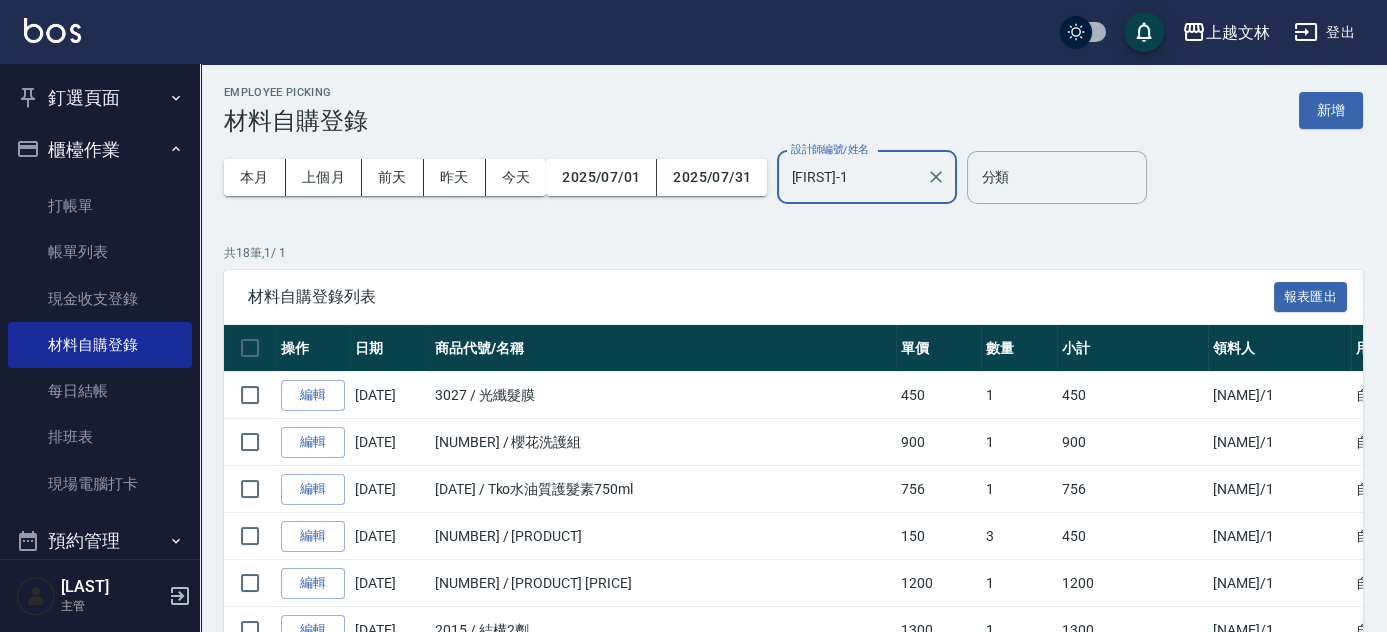 scroll, scrollTop: 0, scrollLeft: 0, axis: both 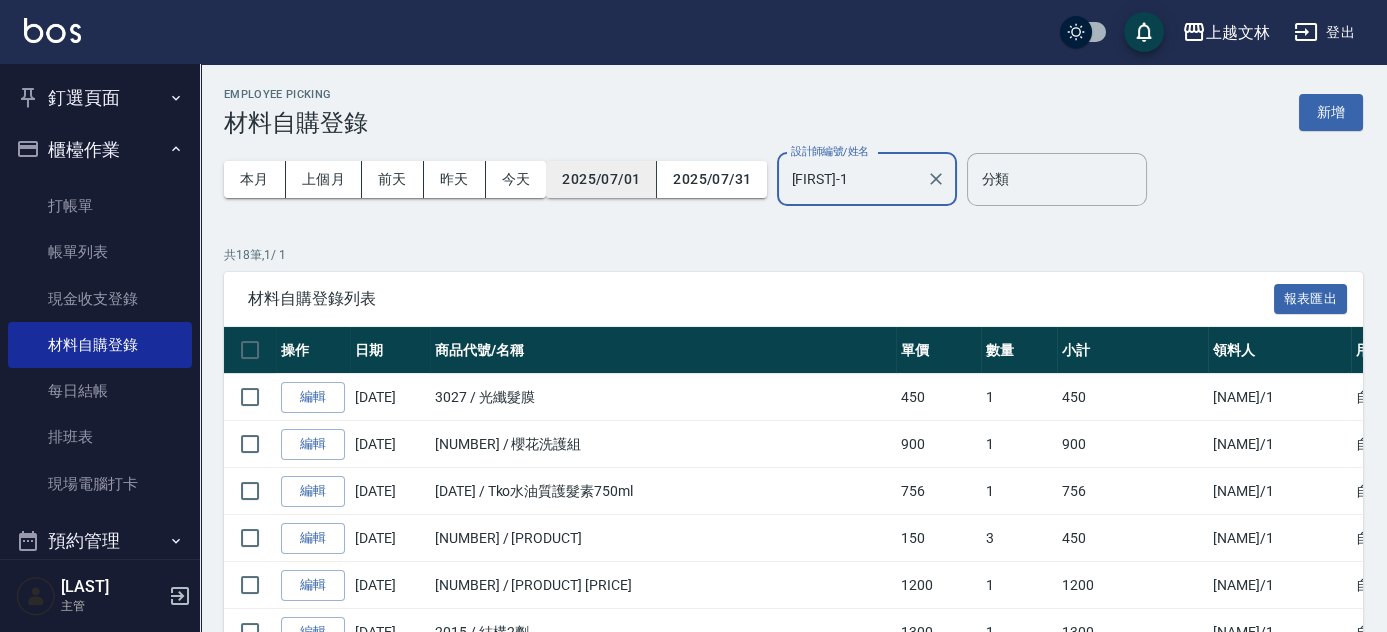 type on "[FIRST]-1" 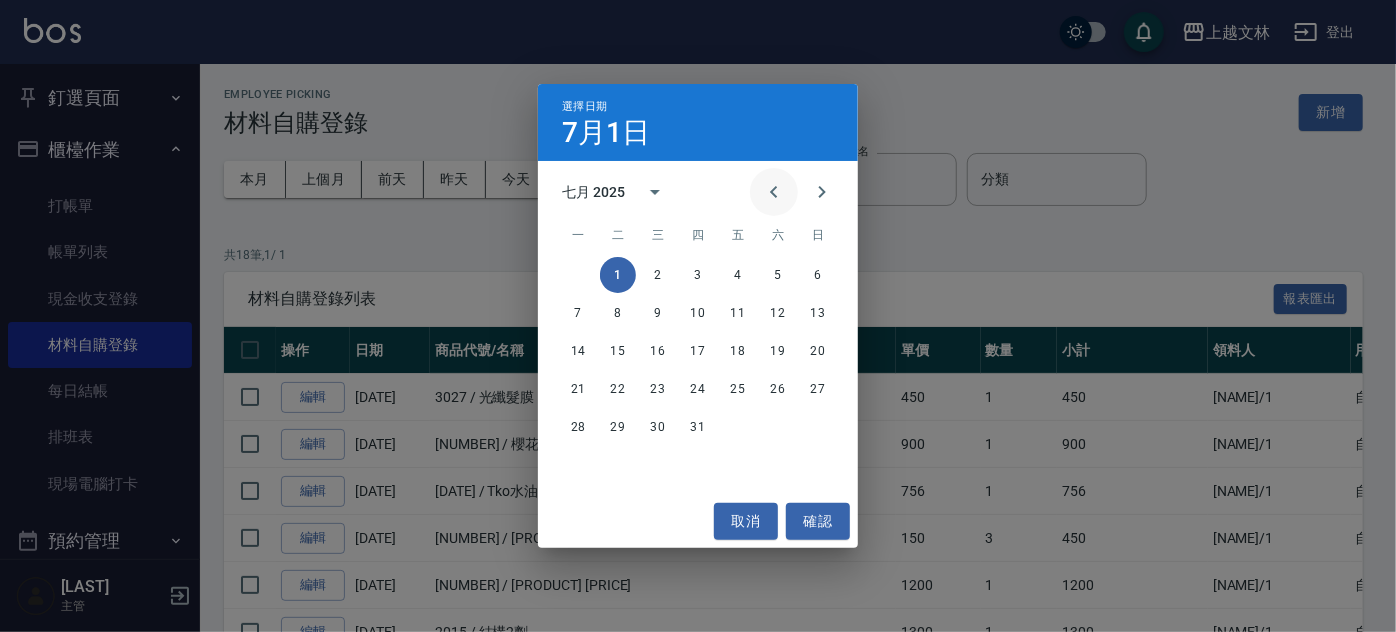 click 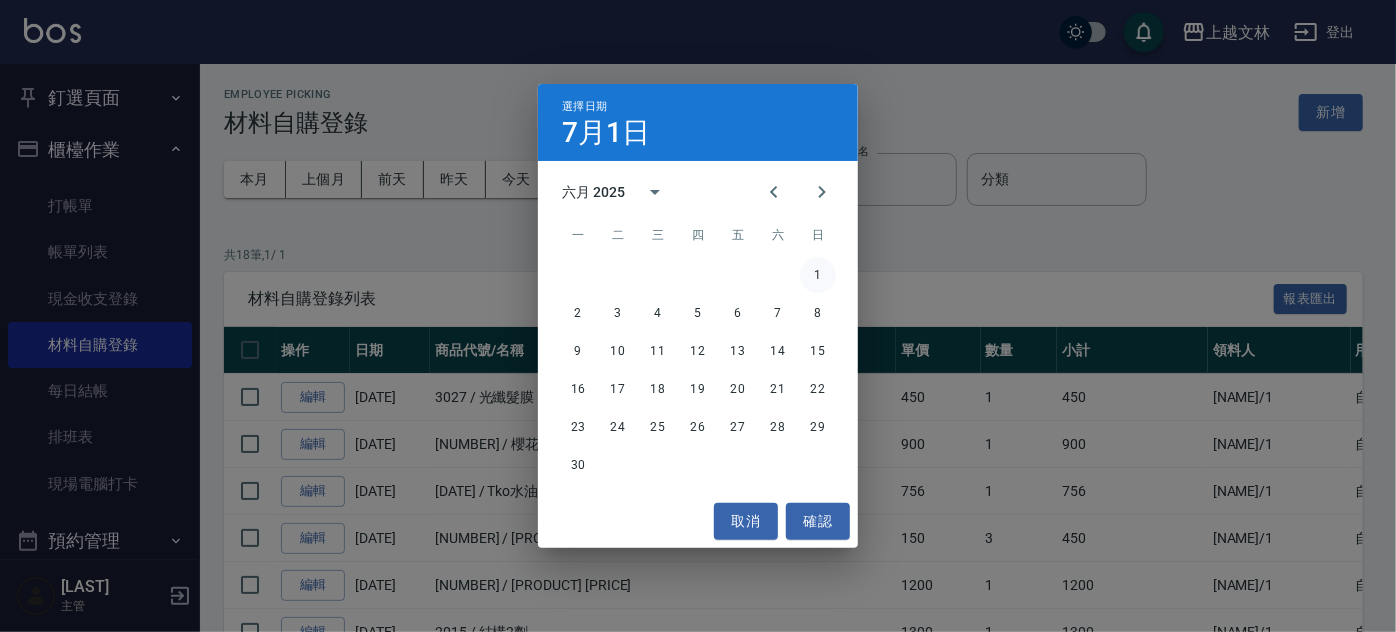 click on "1" at bounding box center (818, 275) 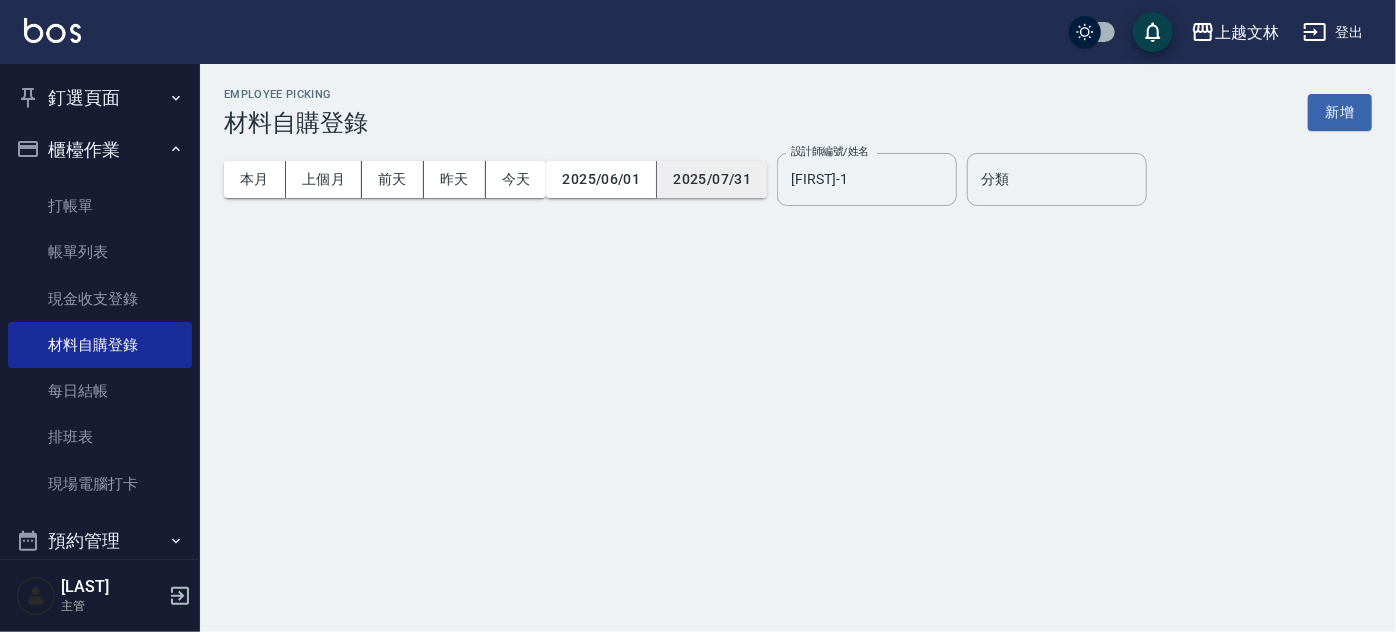 click on "2025/07/31" at bounding box center [712, 179] 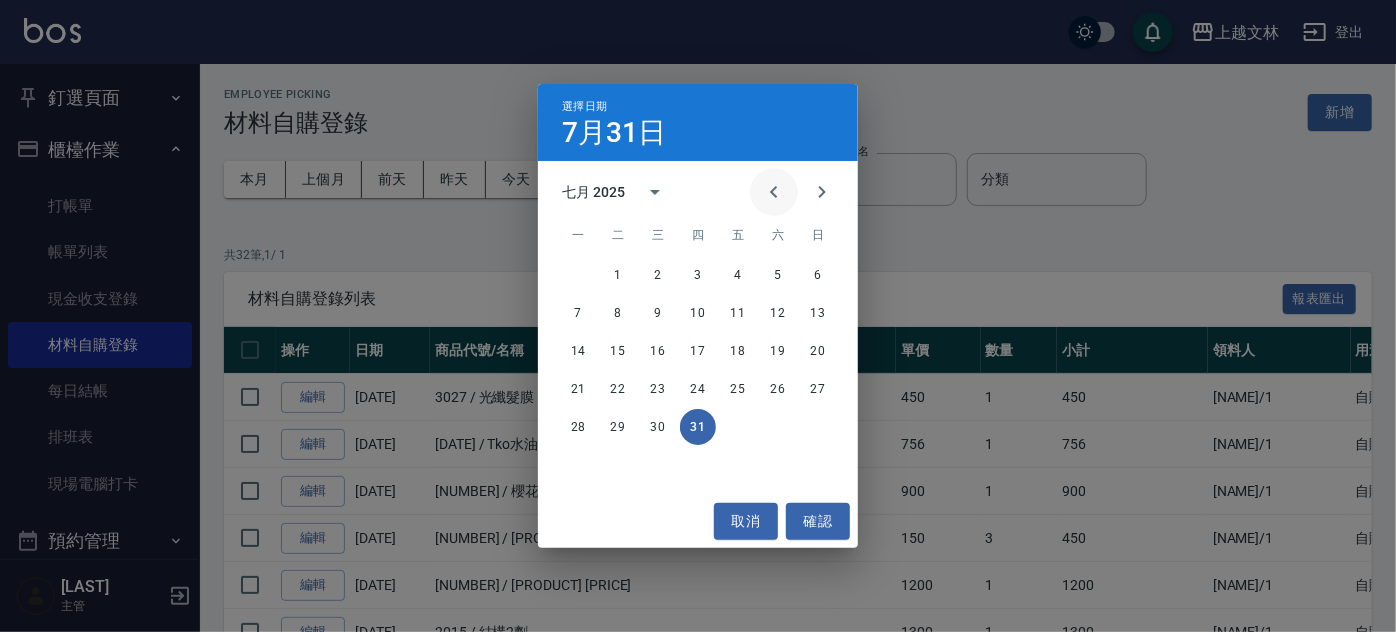 click 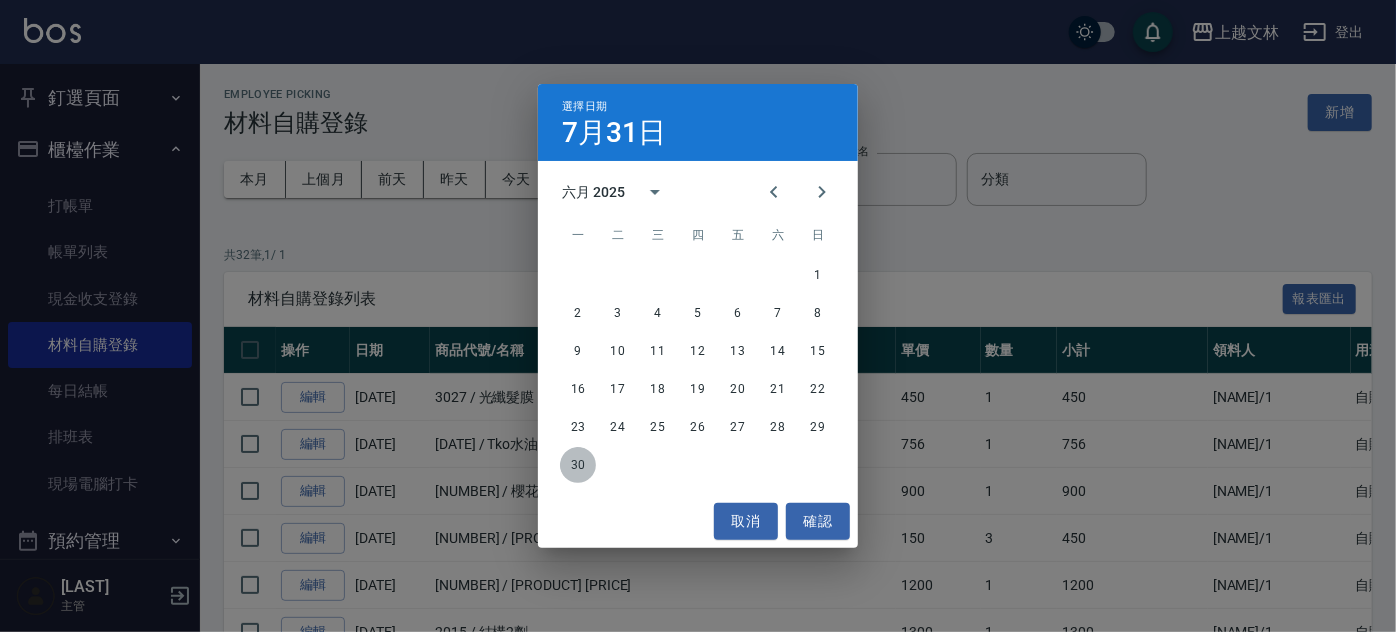 click on "30" at bounding box center (578, 465) 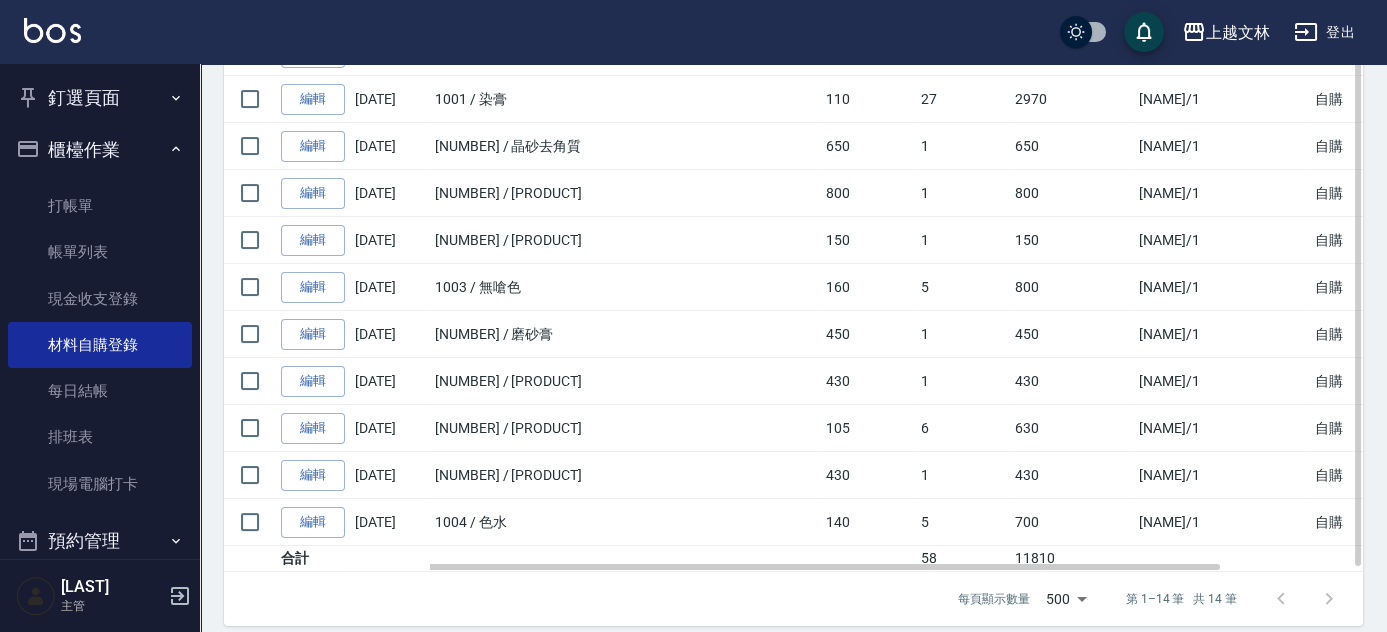 scroll, scrollTop: 499, scrollLeft: 0, axis: vertical 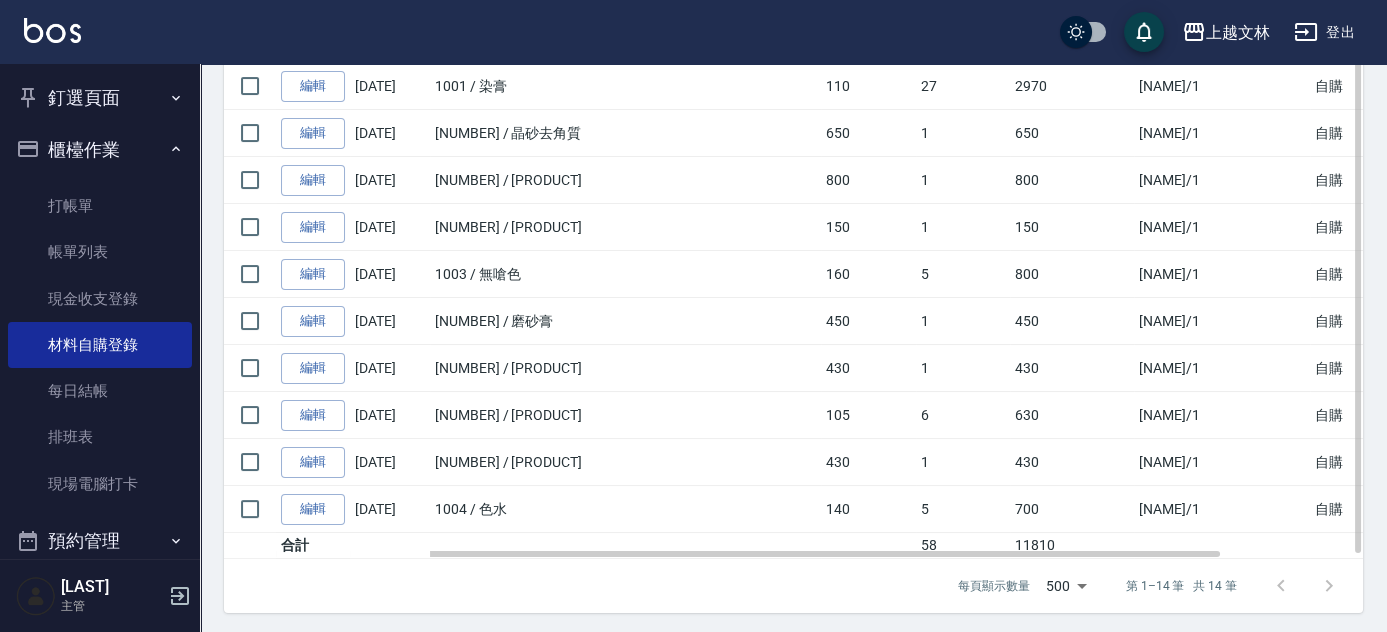 drag, startPoint x: 1133, startPoint y: 373, endPoint x: 1120, endPoint y: 404, distance: 33.61547 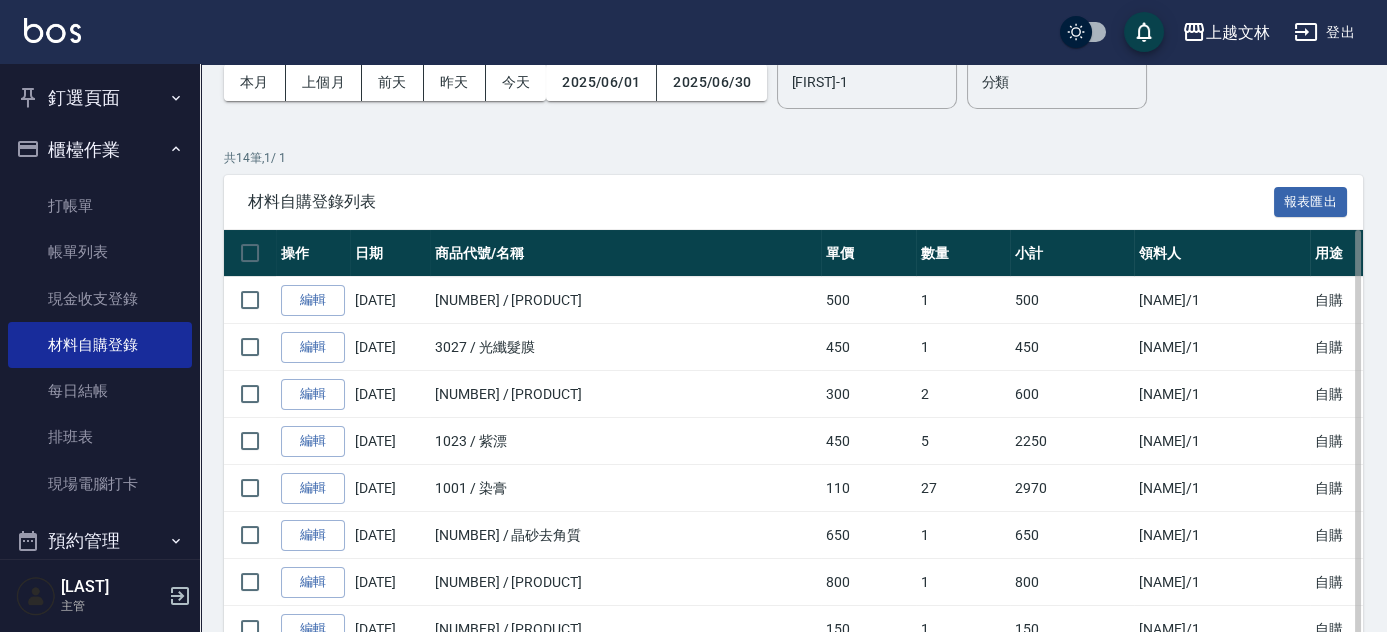 scroll, scrollTop: 136, scrollLeft: 0, axis: vertical 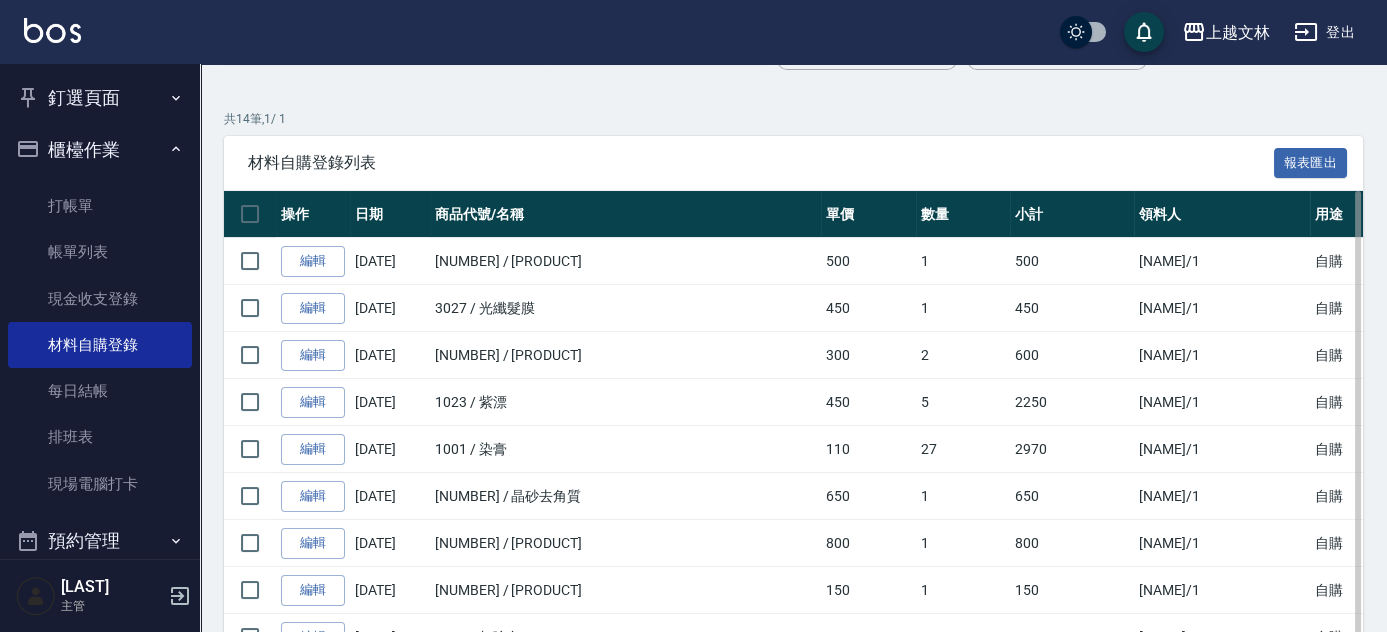 click on "1023 / 紫漂" at bounding box center [625, 402] 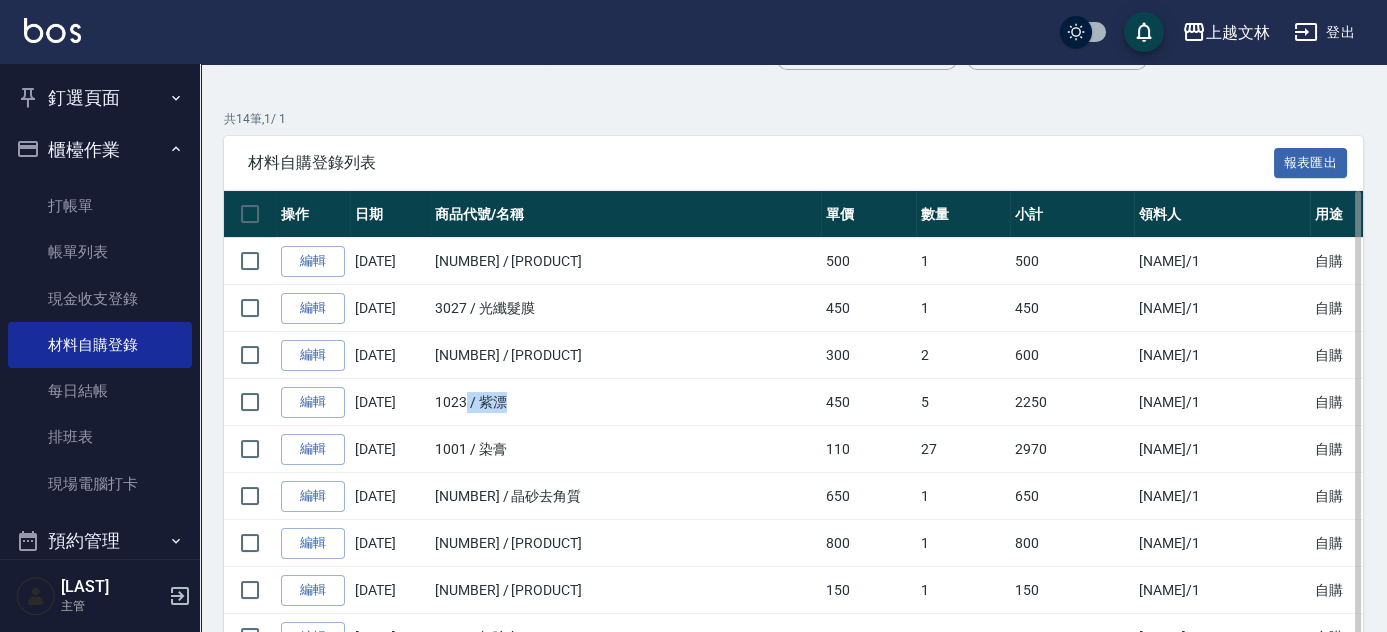 drag, startPoint x: 518, startPoint y: 391, endPoint x: 470, endPoint y: 400, distance: 48.83646 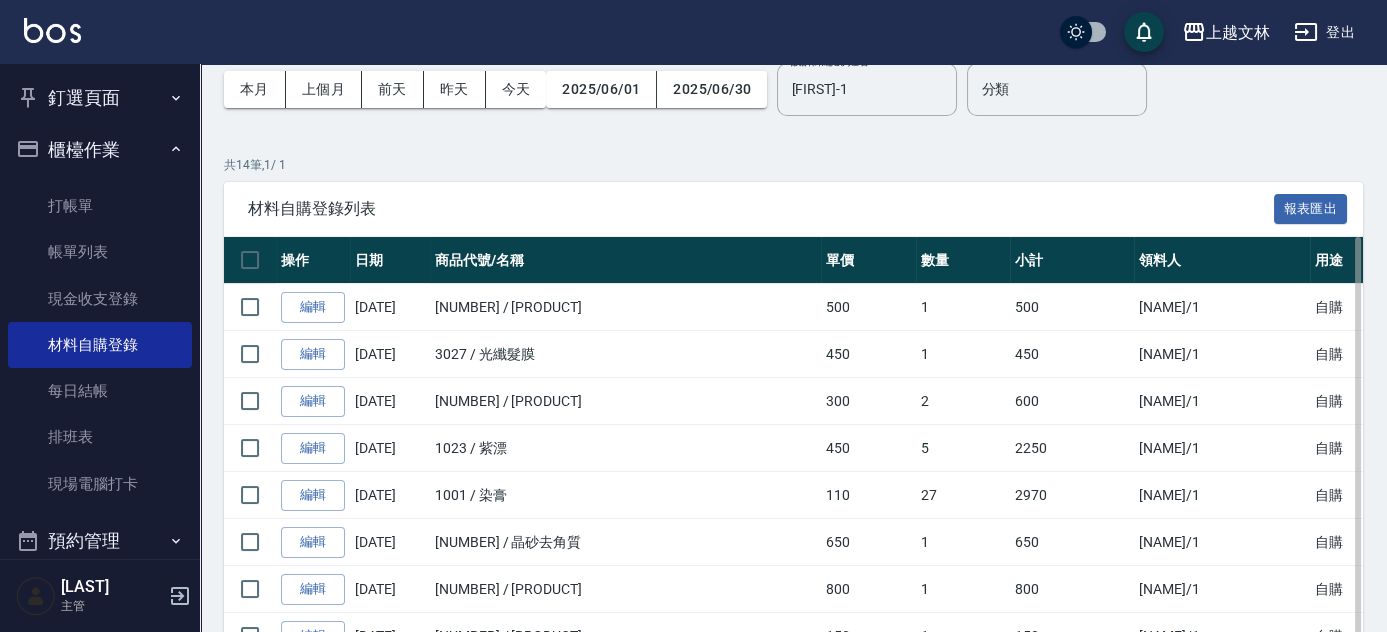 scroll, scrollTop: 0, scrollLeft: 0, axis: both 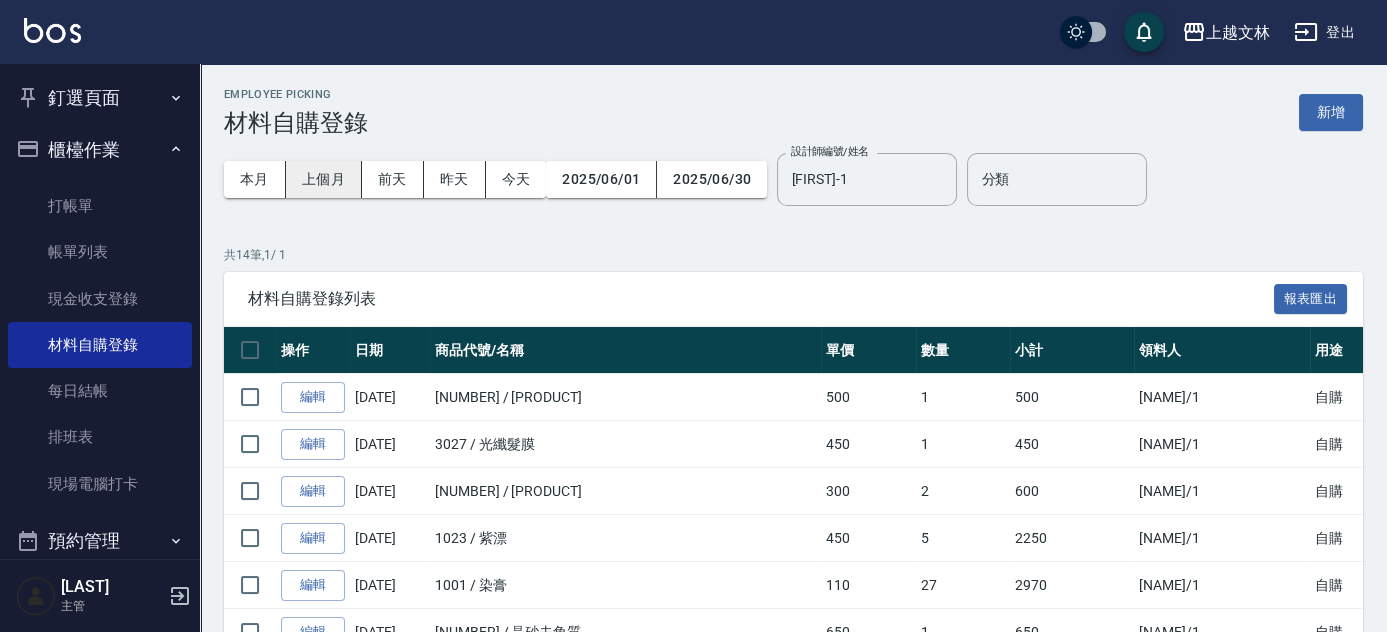 click on "上個月" at bounding box center (324, 179) 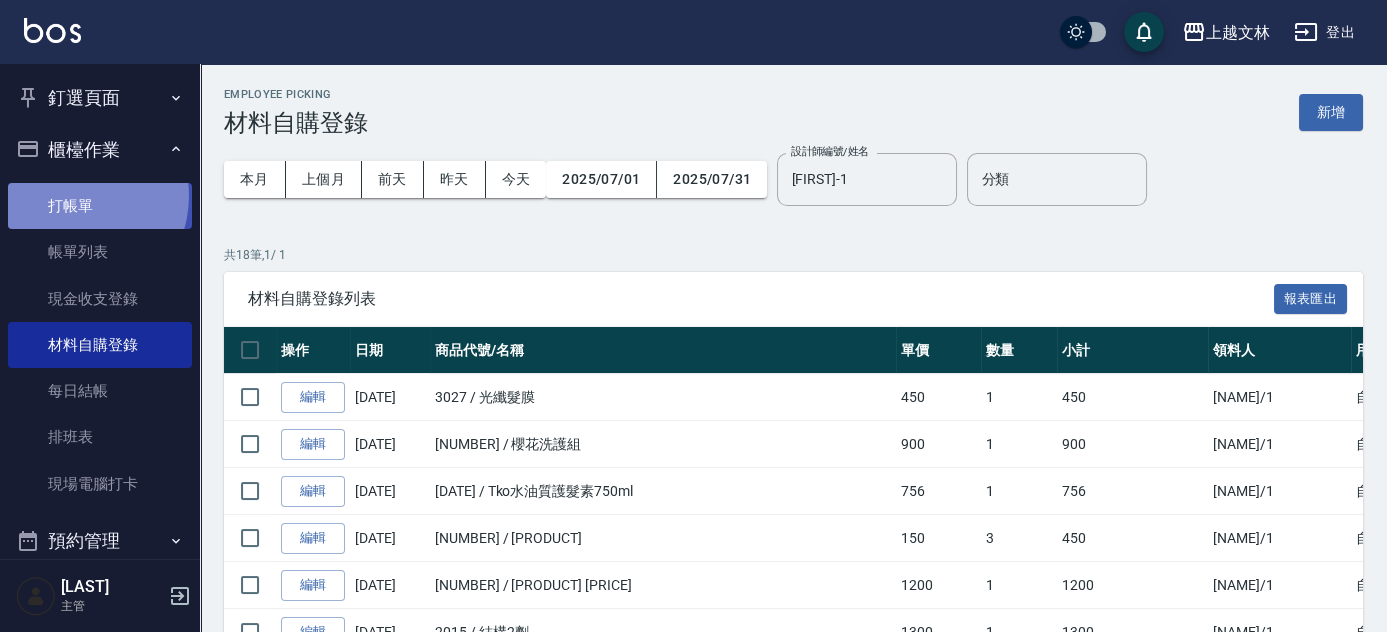 click on "打帳單" at bounding box center (100, 206) 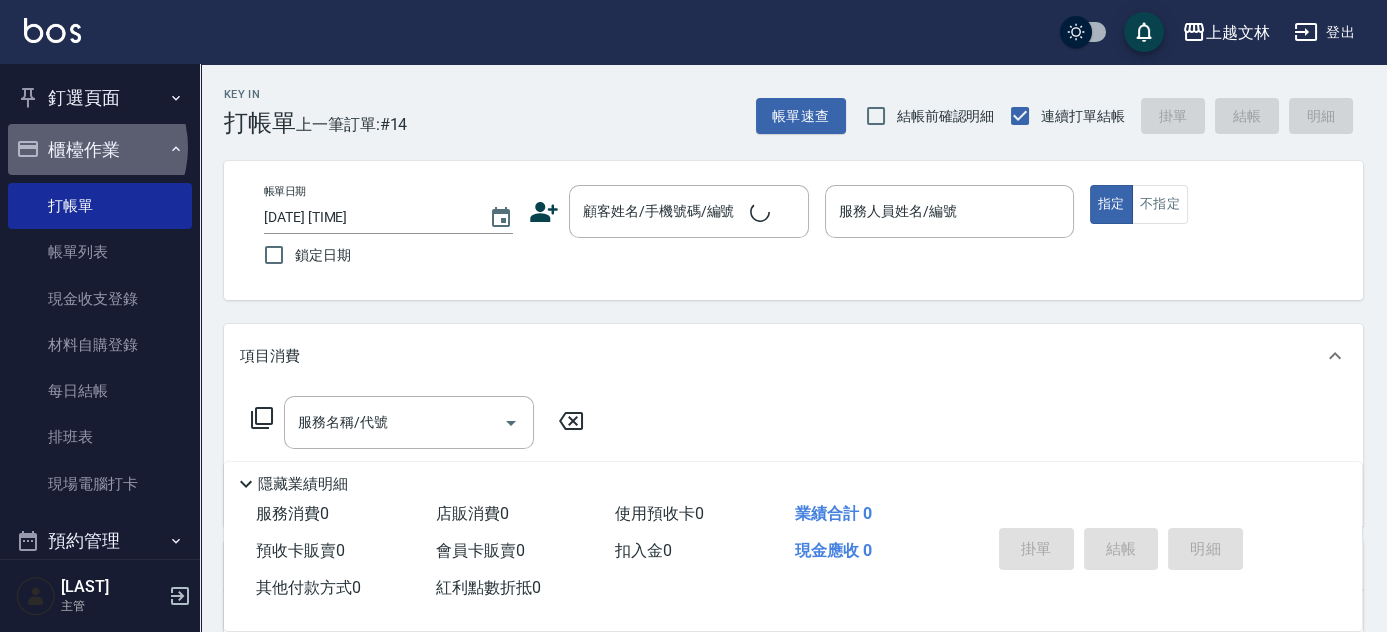 drag, startPoint x: 83, startPoint y: 148, endPoint x: 90, endPoint y: 159, distance: 13.038404 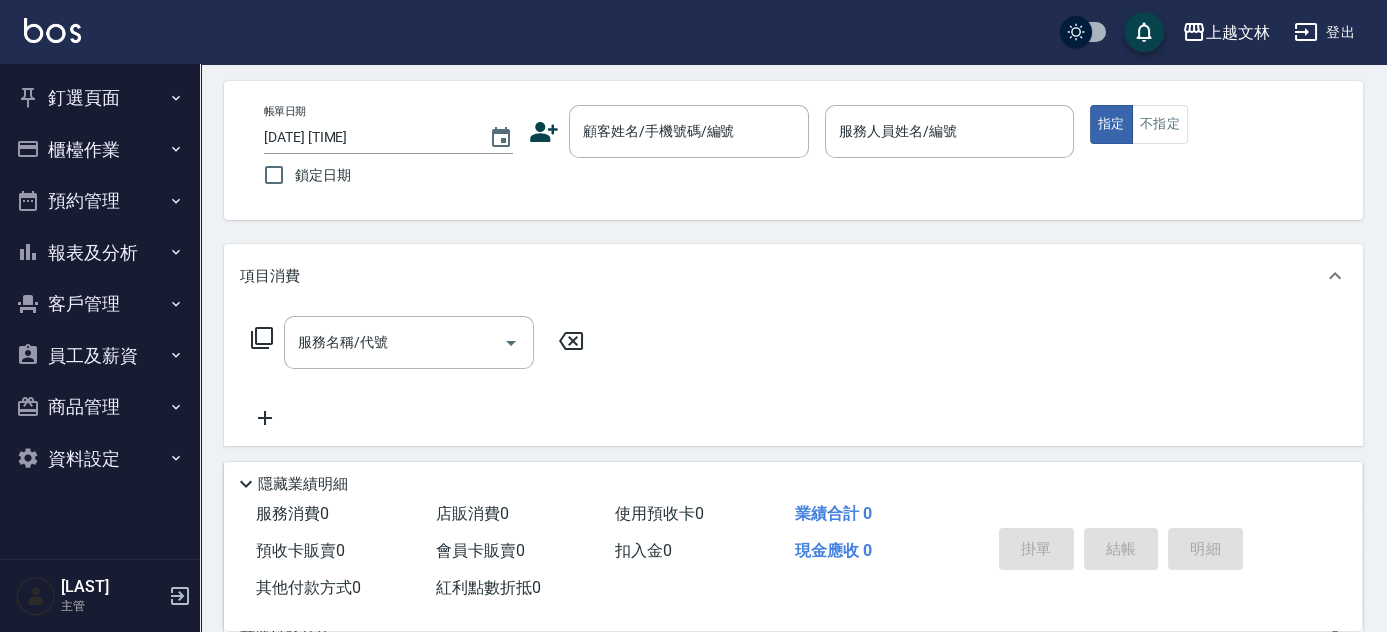 scroll, scrollTop: 90, scrollLeft: 0, axis: vertical 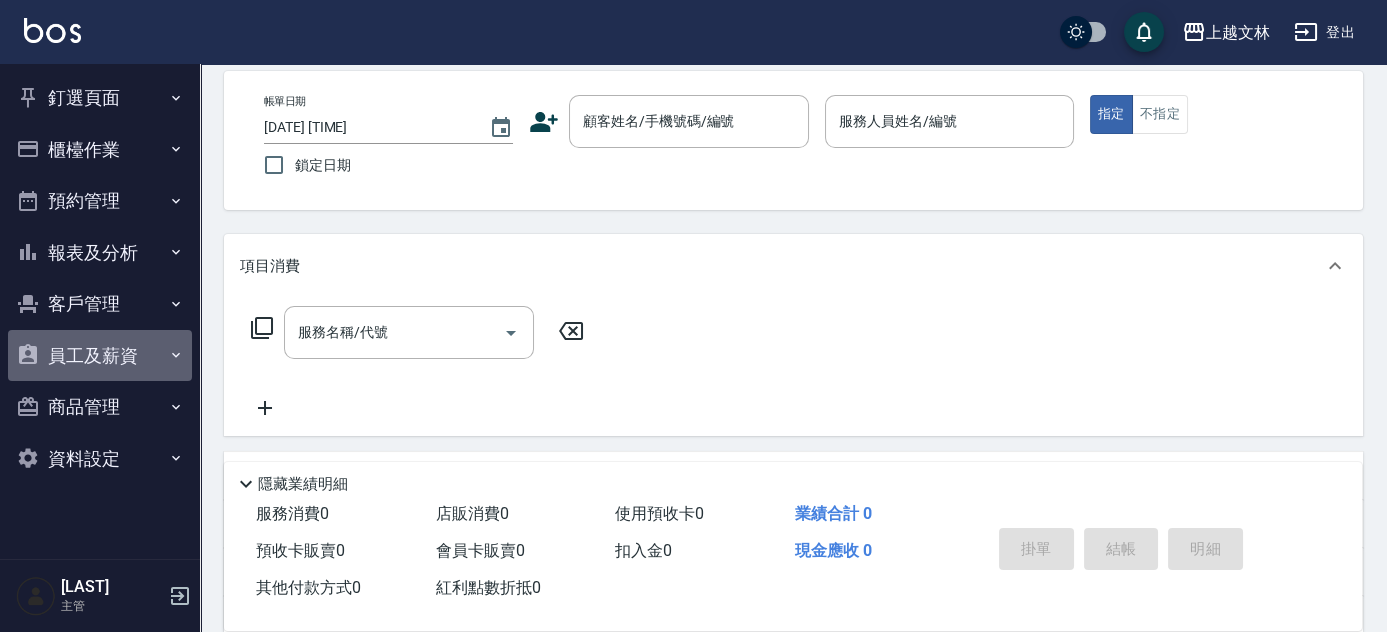 click on "員工及薪資" at bounding box center [100, 356] 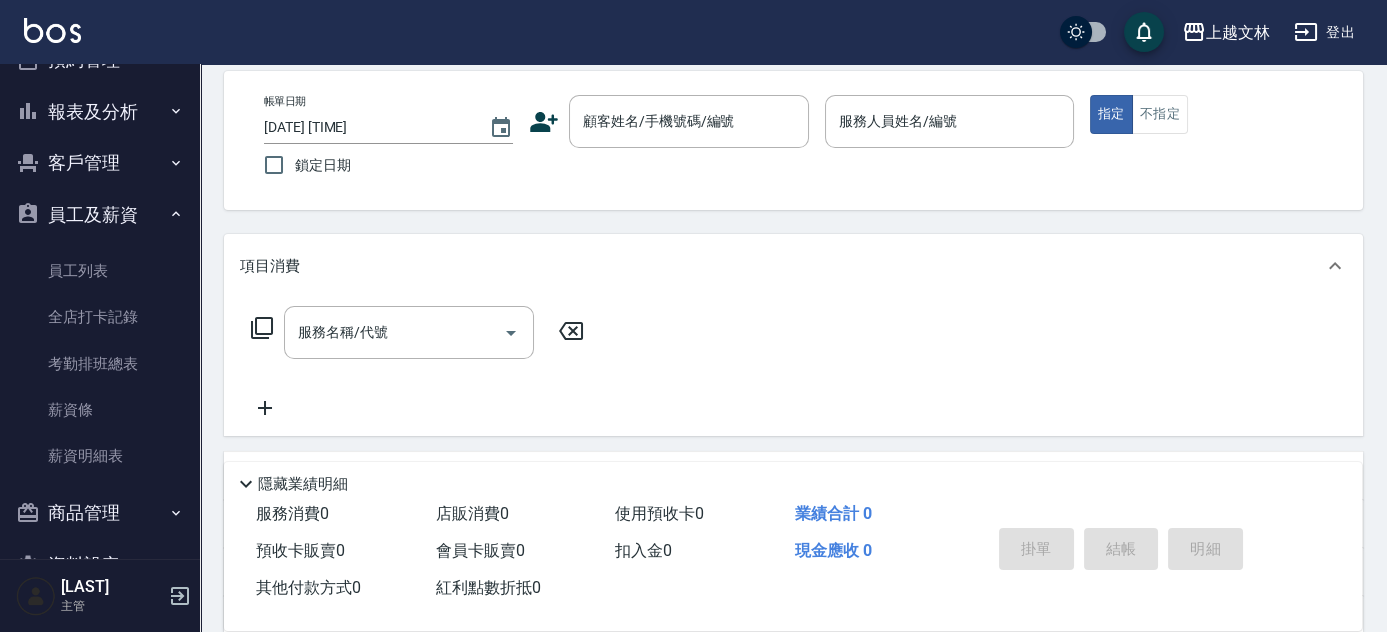scroll, scrollTop: 181, scrollLeft: 0, axis: vertical 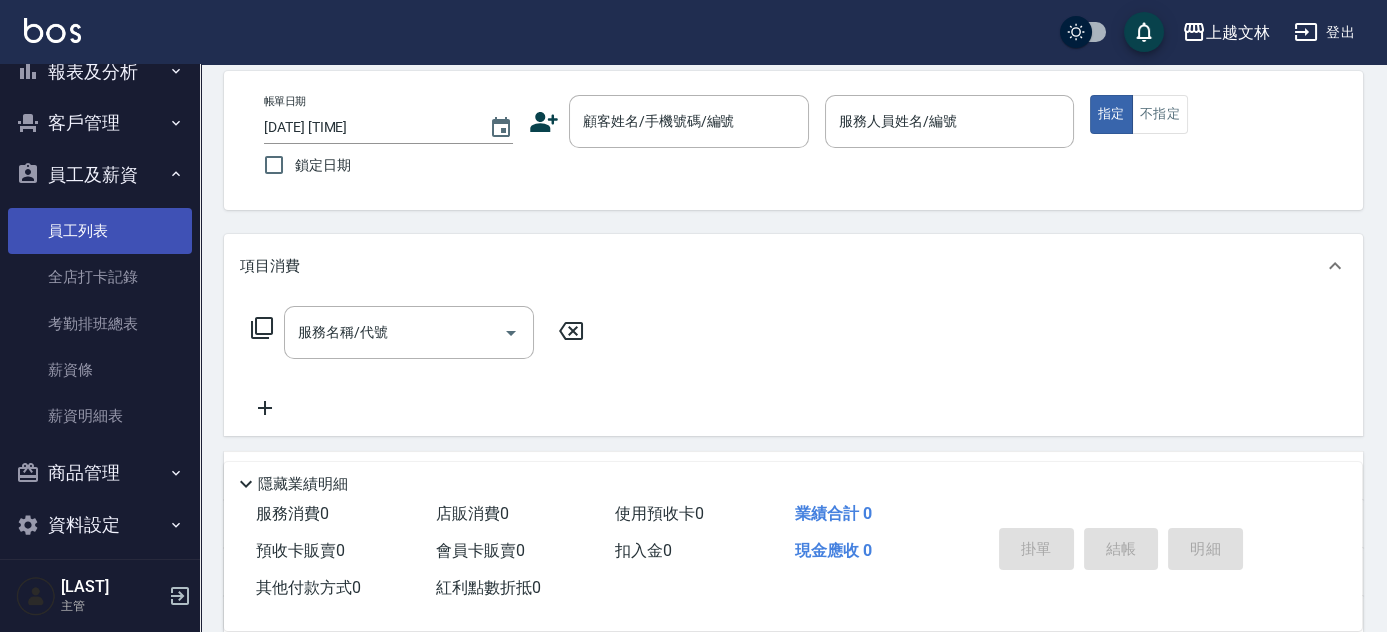 click on "員工列表" at bounding box center (100, 231) 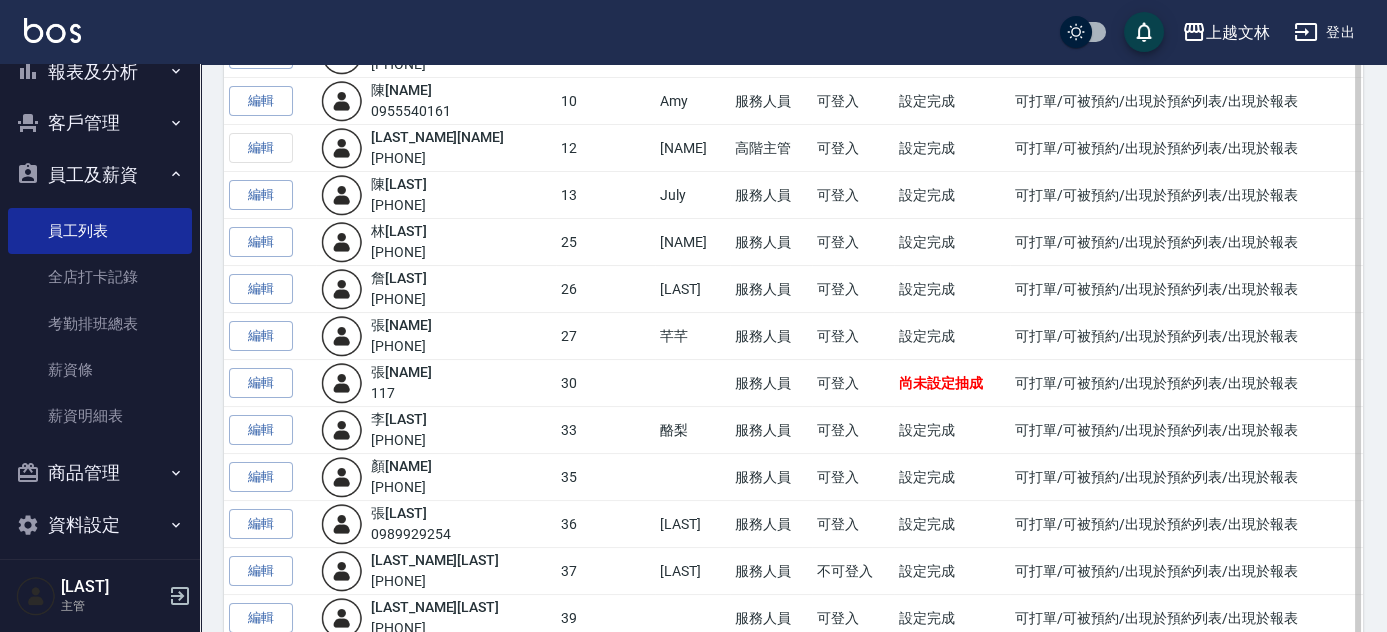 scroll, scrollTop: 545, scrollLeft: 0, axis: vertical 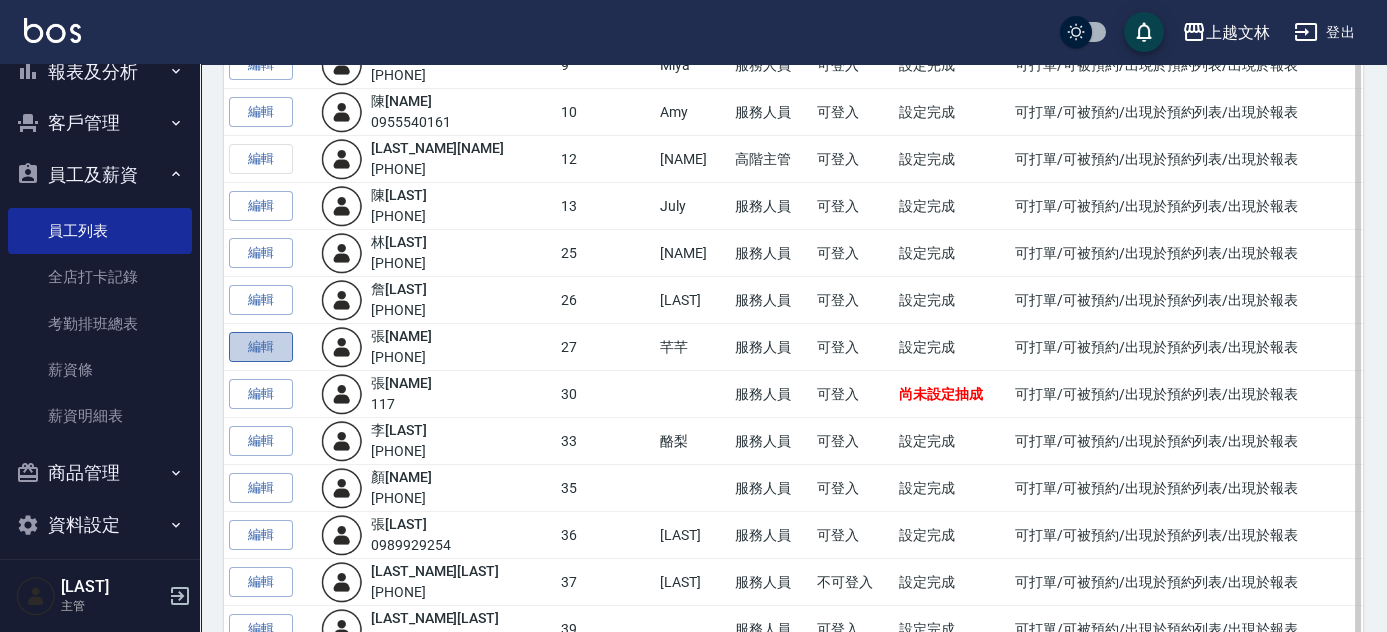 click on "編輯" at bounding box center (261, 347) 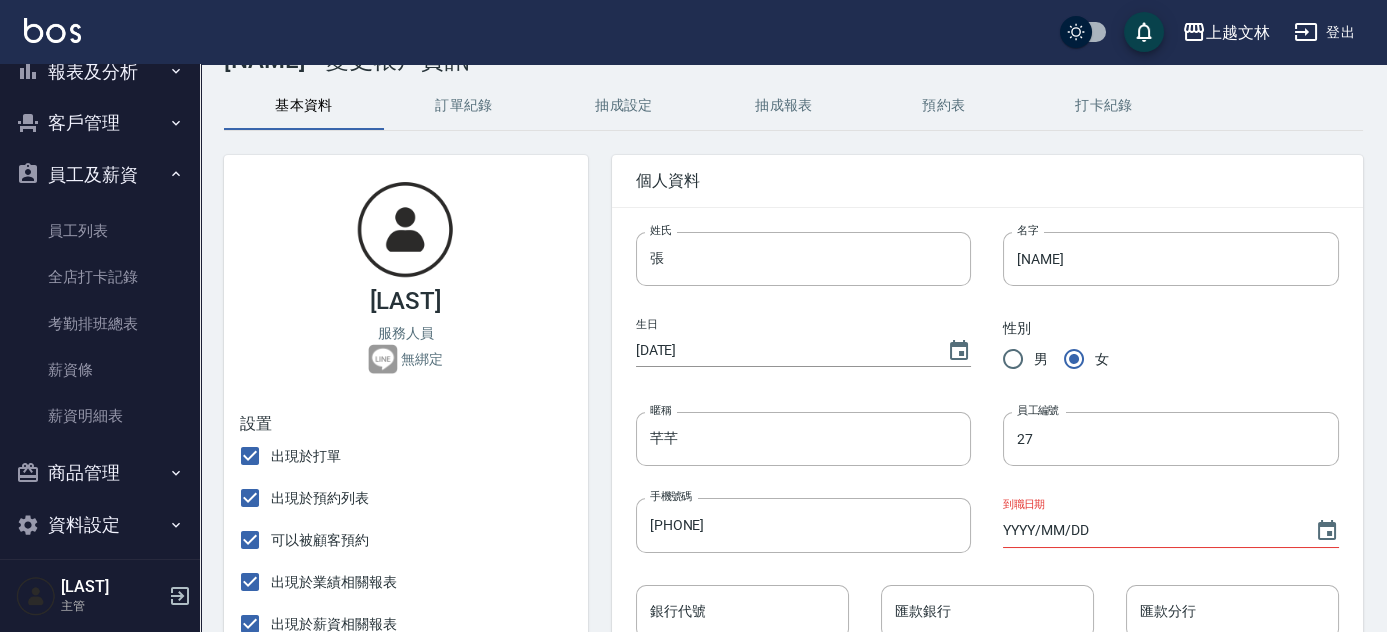 scroll, scrollTop: 90, scrollLeft: 0, axis: vertical 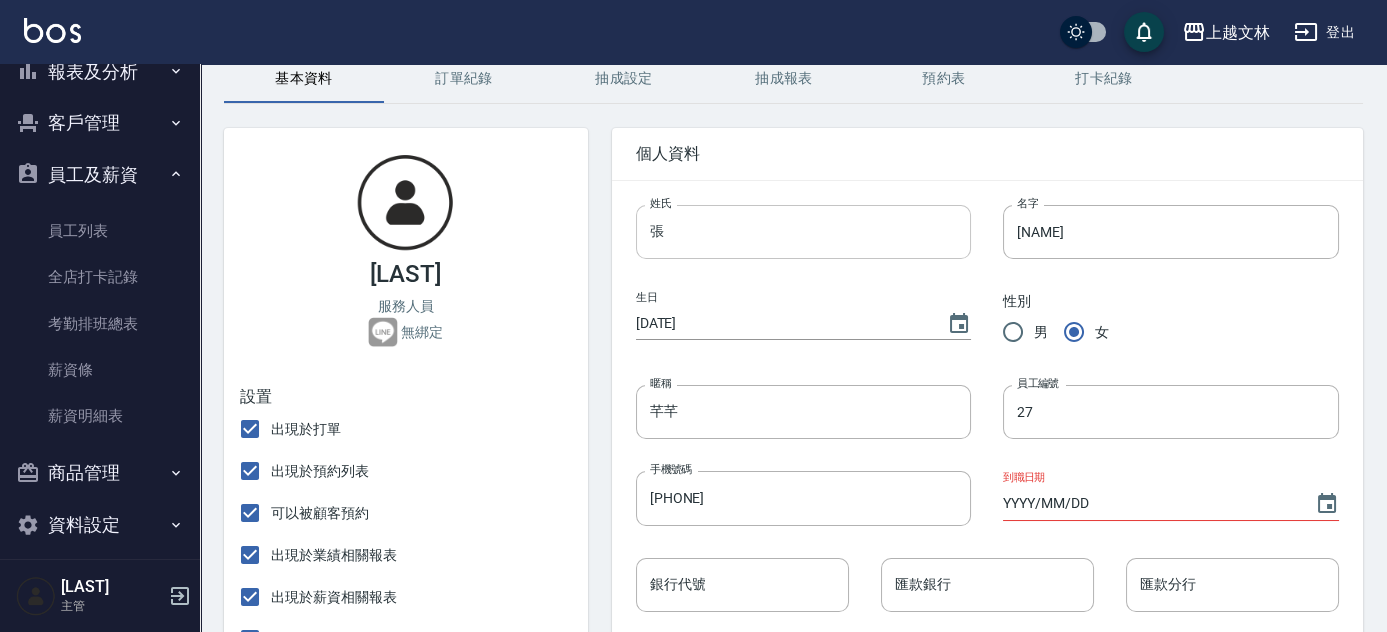 click on "張" at bounding box center (804, 232) 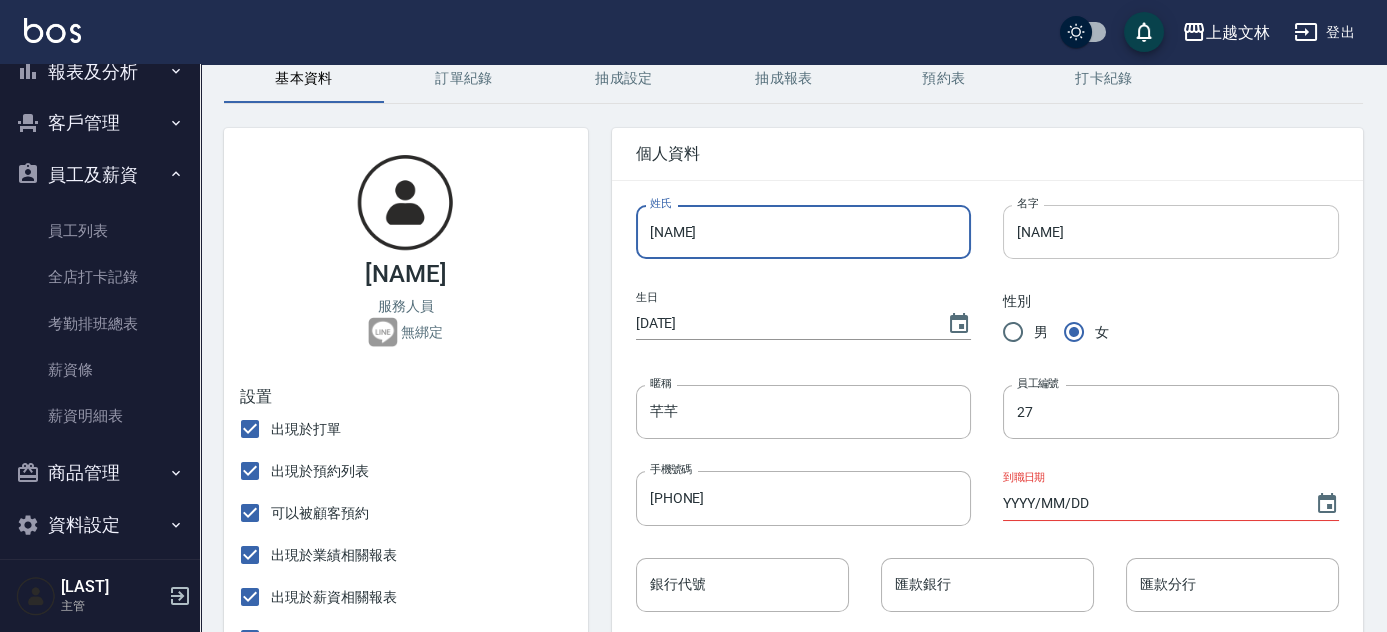 type on "[NAME]" 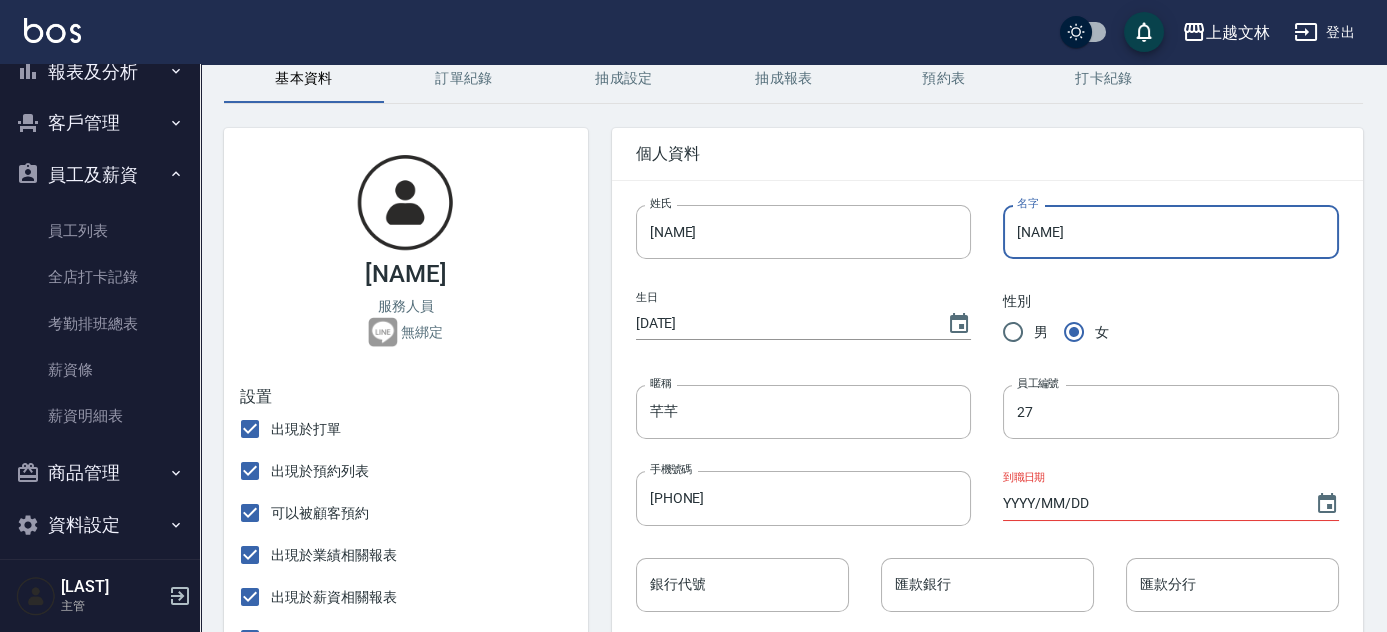 drag, startPoint x: 1168, startPoint y: 229, endPoint x: 1261, endPoint y: 223, distance: 93.193344 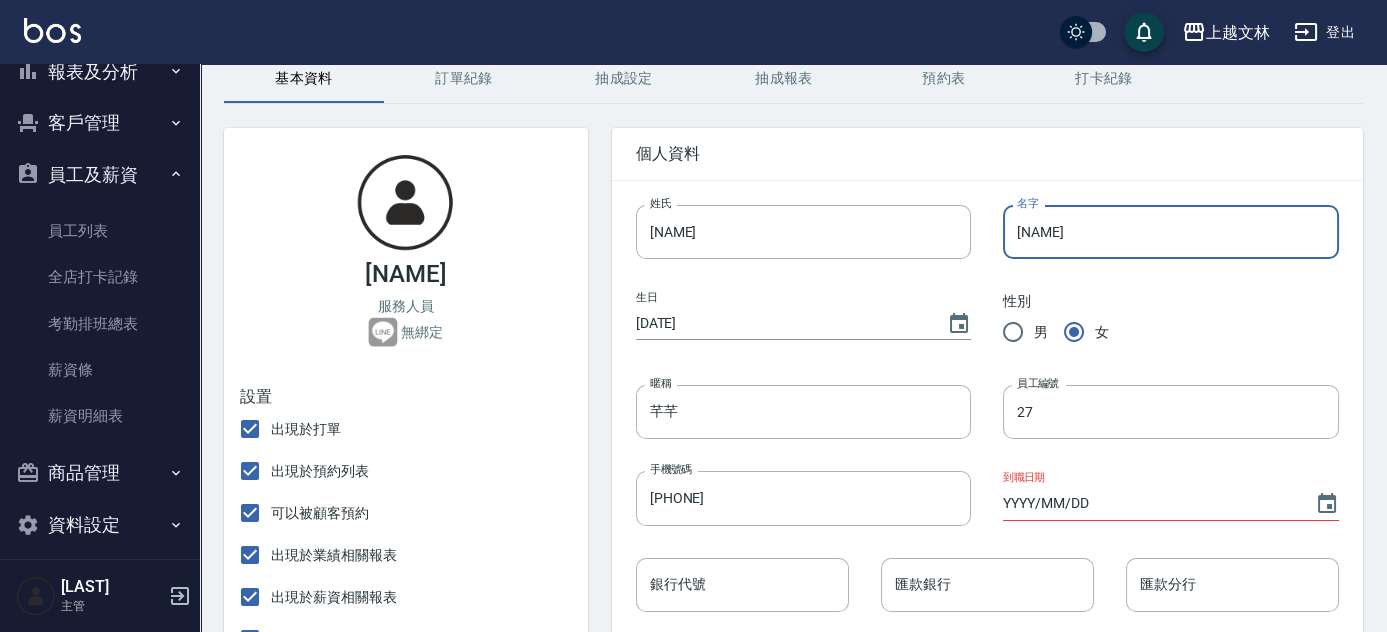 click on "[NAME]" at bounding box center (1171, 232) 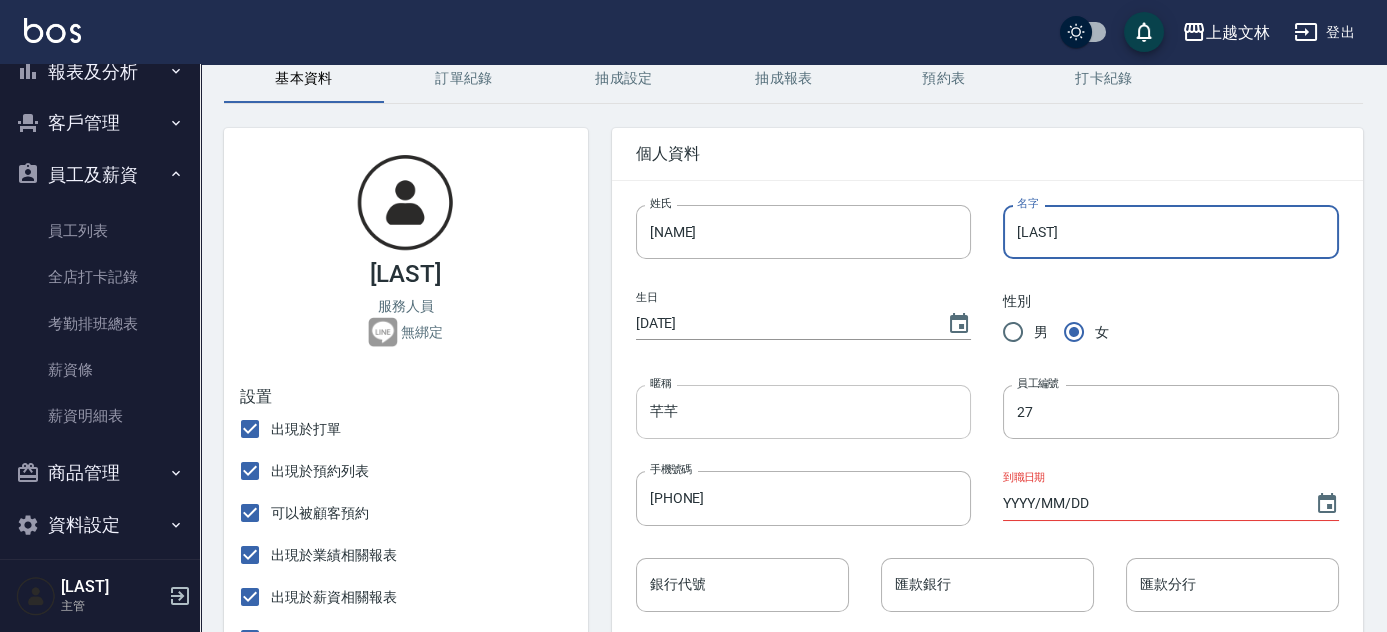 type on "[LAST]" 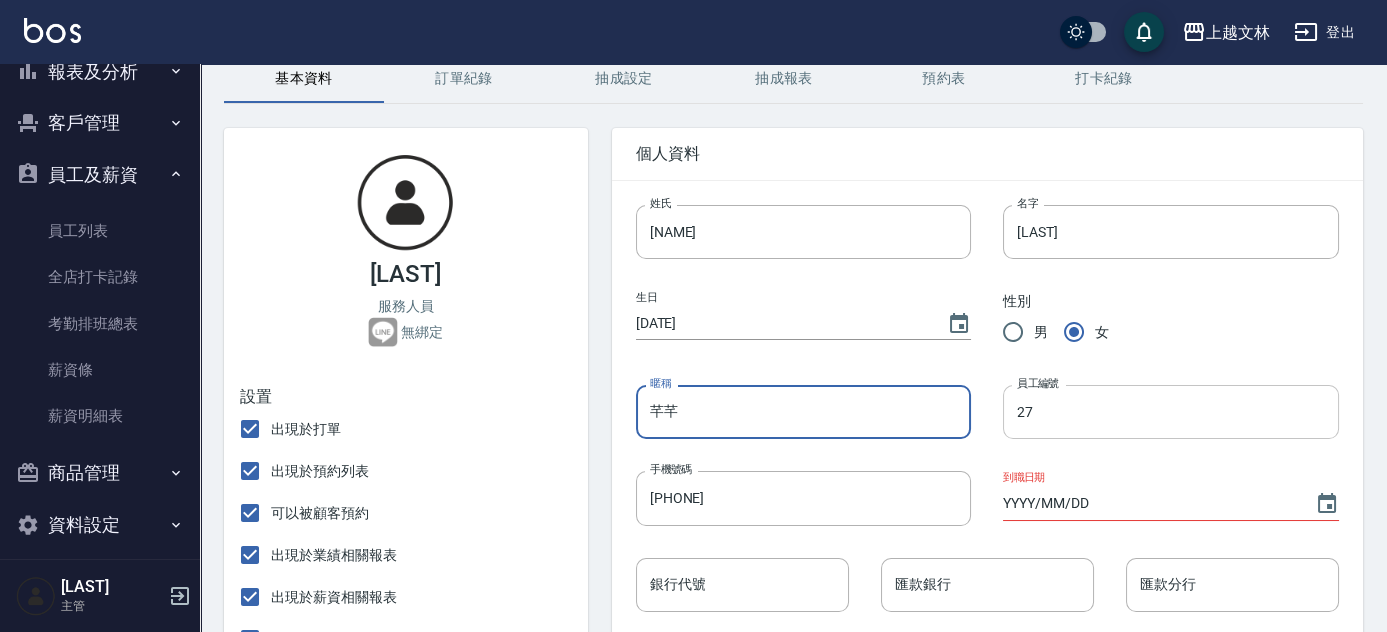 type on "芊" 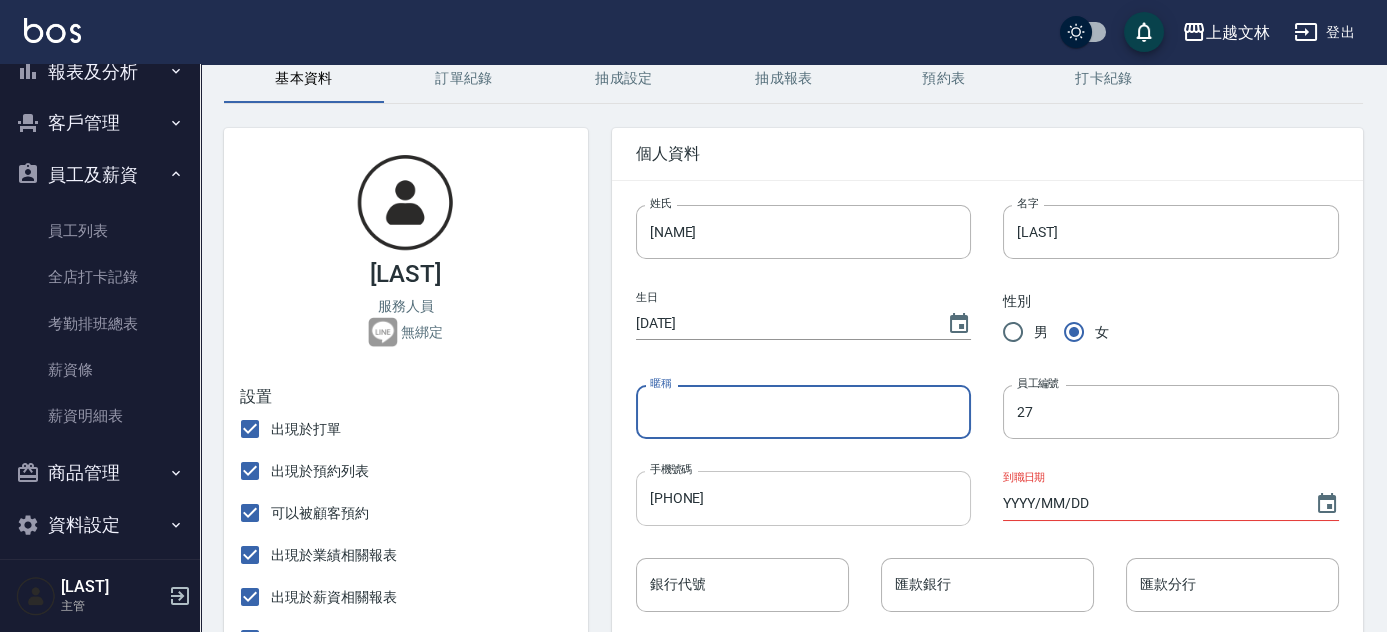 type 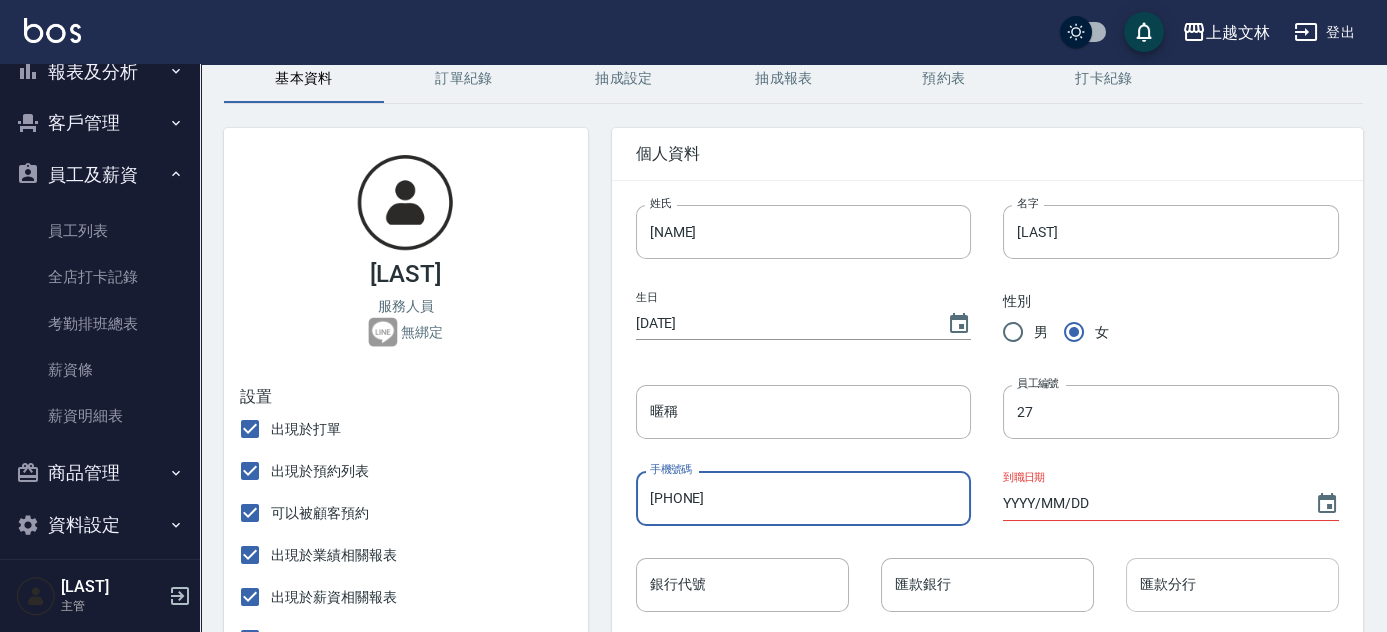 type on "[PHONE]" 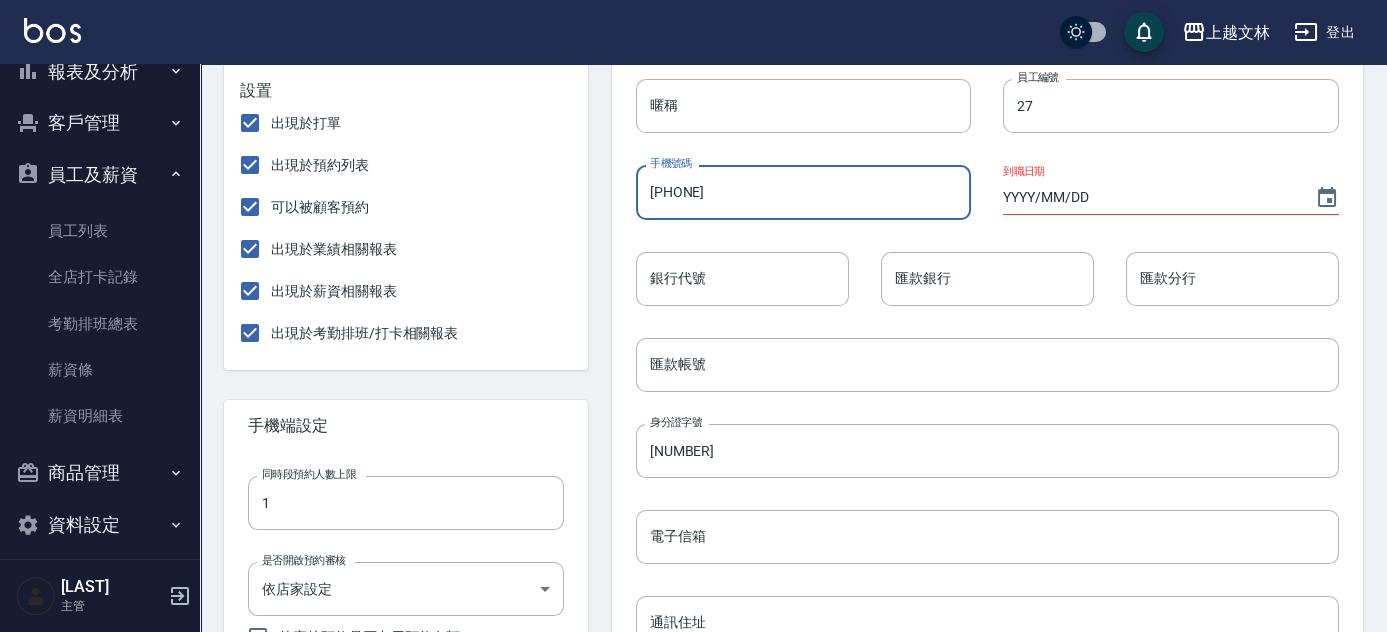 scroll, scrollTop: 416, scrollLeft: 0, axis: vertical 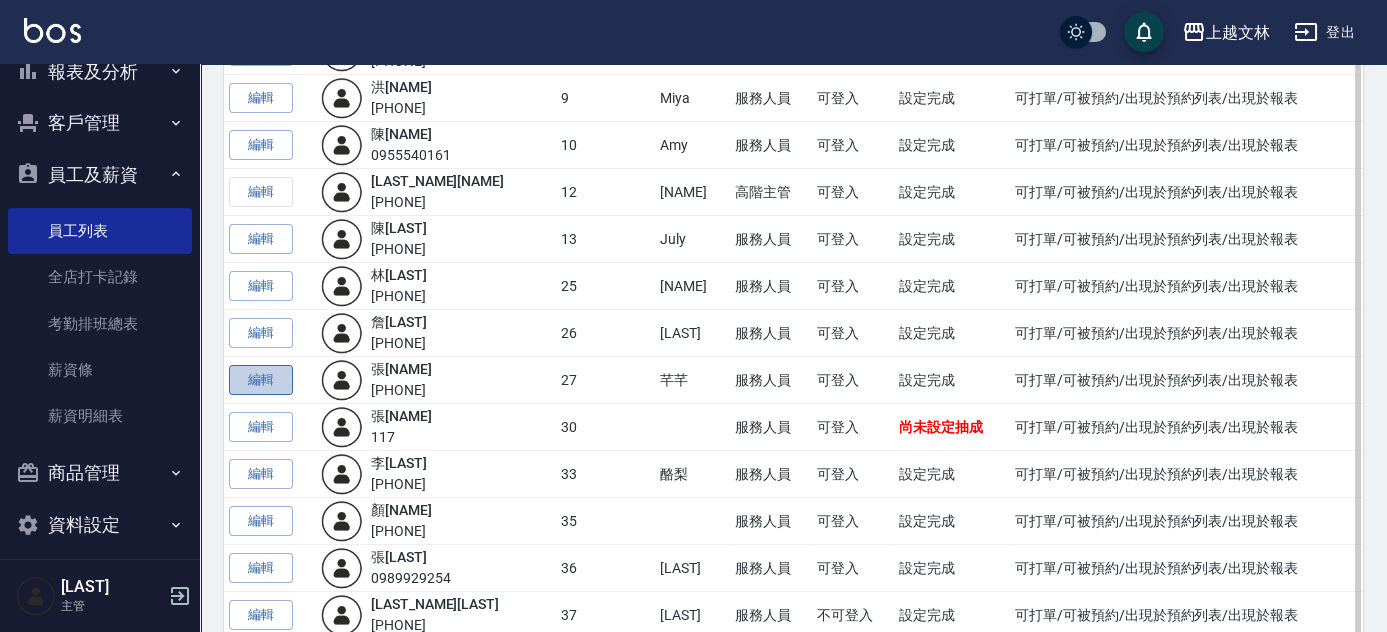 click on "編輯" at bounding box center [261, 380] 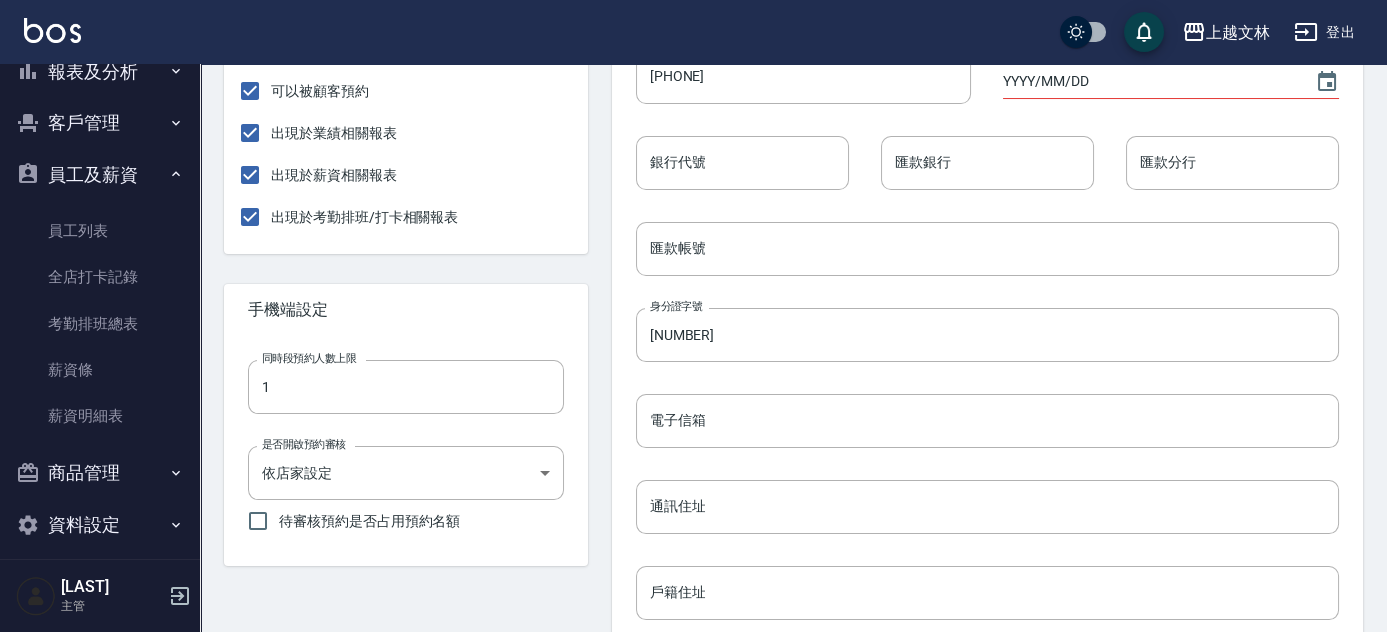 scroll, scrollTop: 0, scrollLeft: 0, axis: both 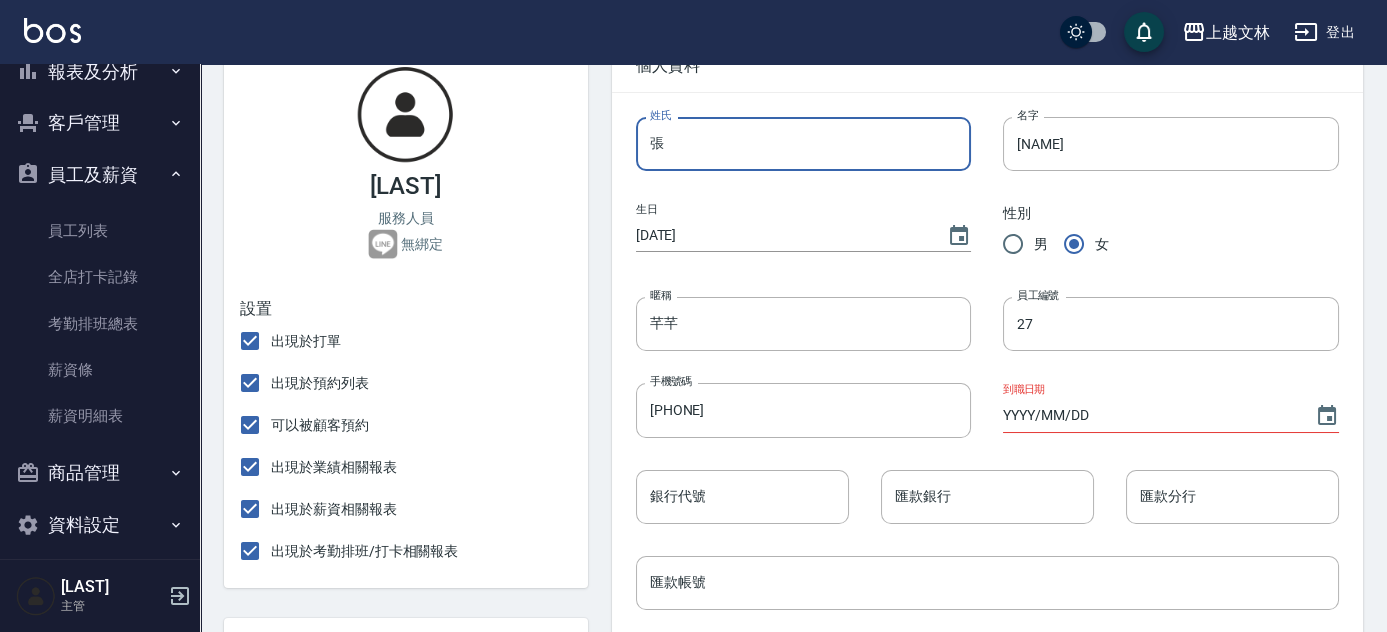 click on "張" at bounding box center (804, 144) 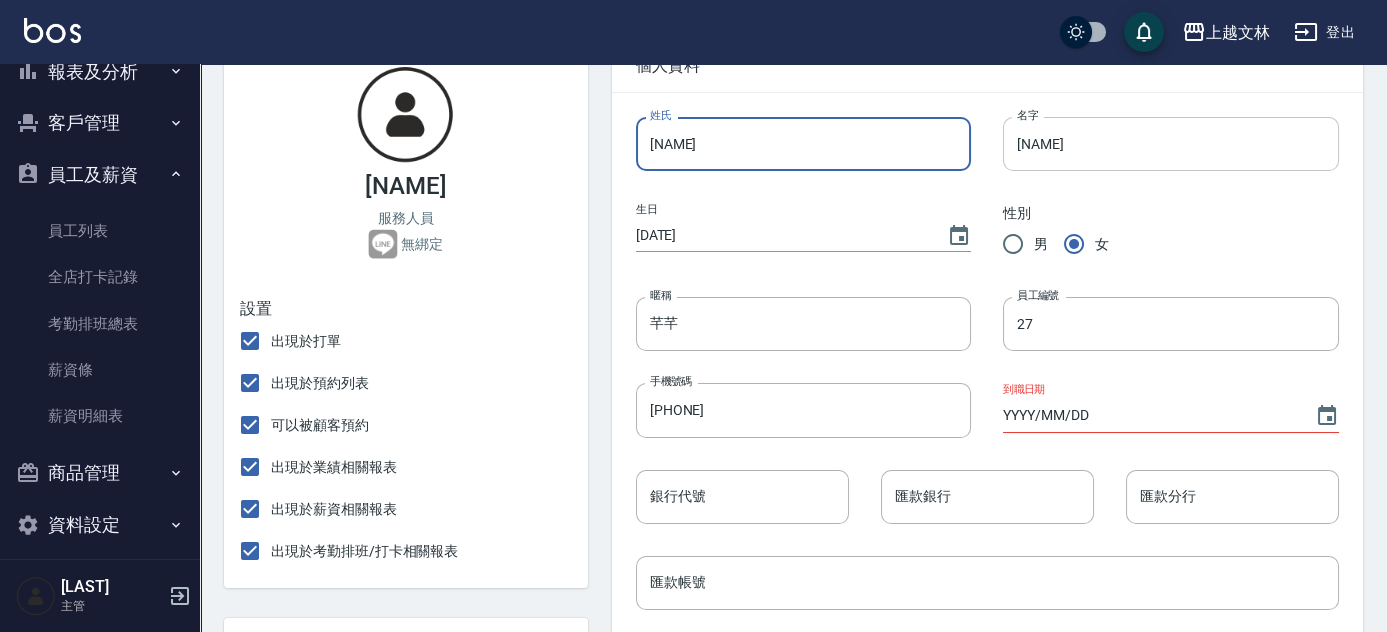 type on "[NAME]" 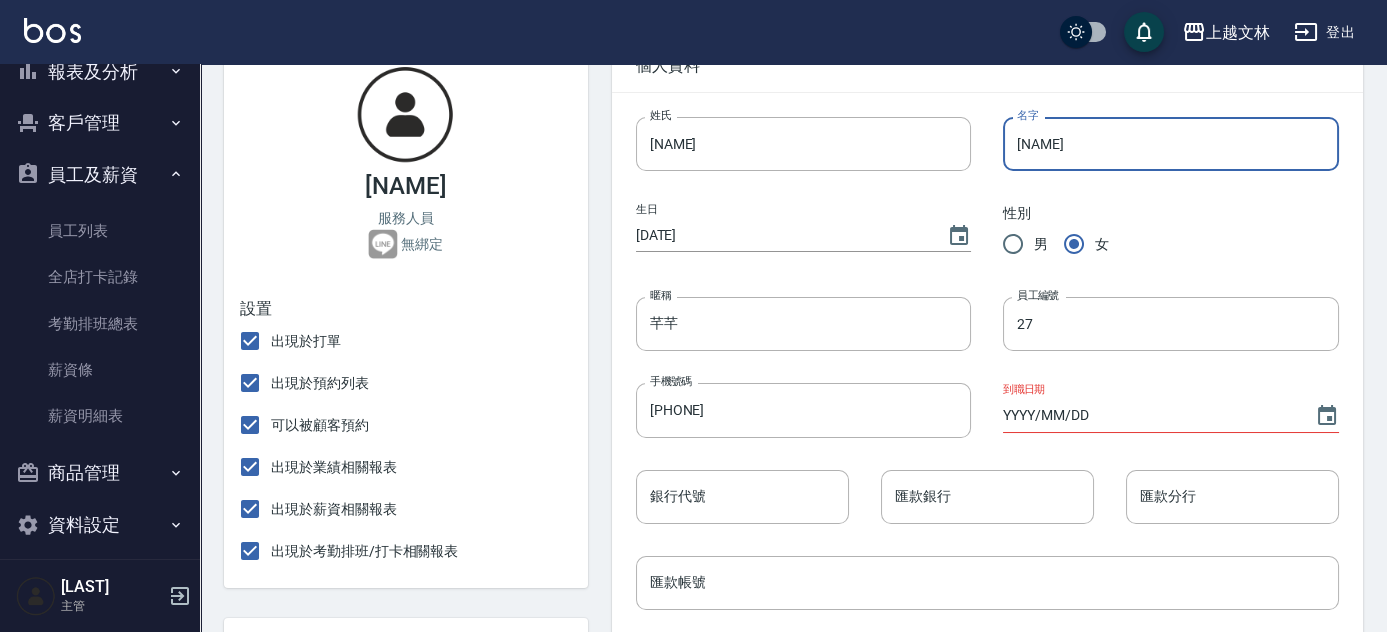 click on "[NAME]" at bounding box center (1171, 144) 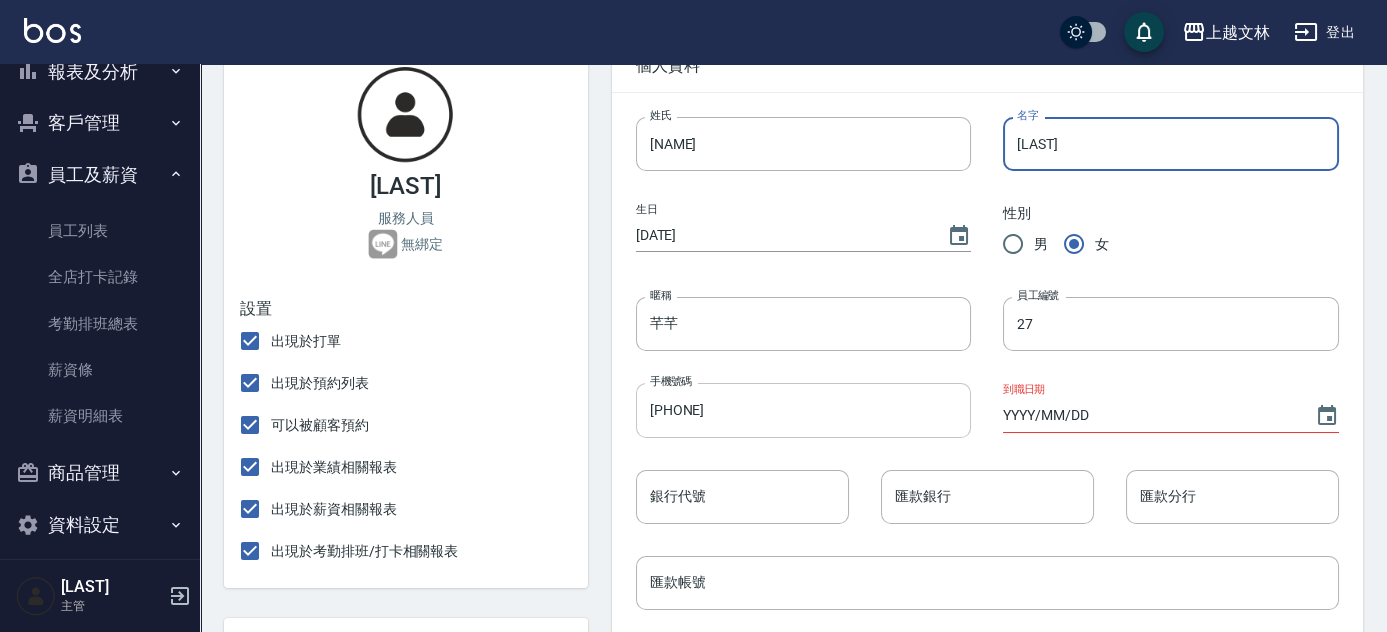 type on "[LAST]" 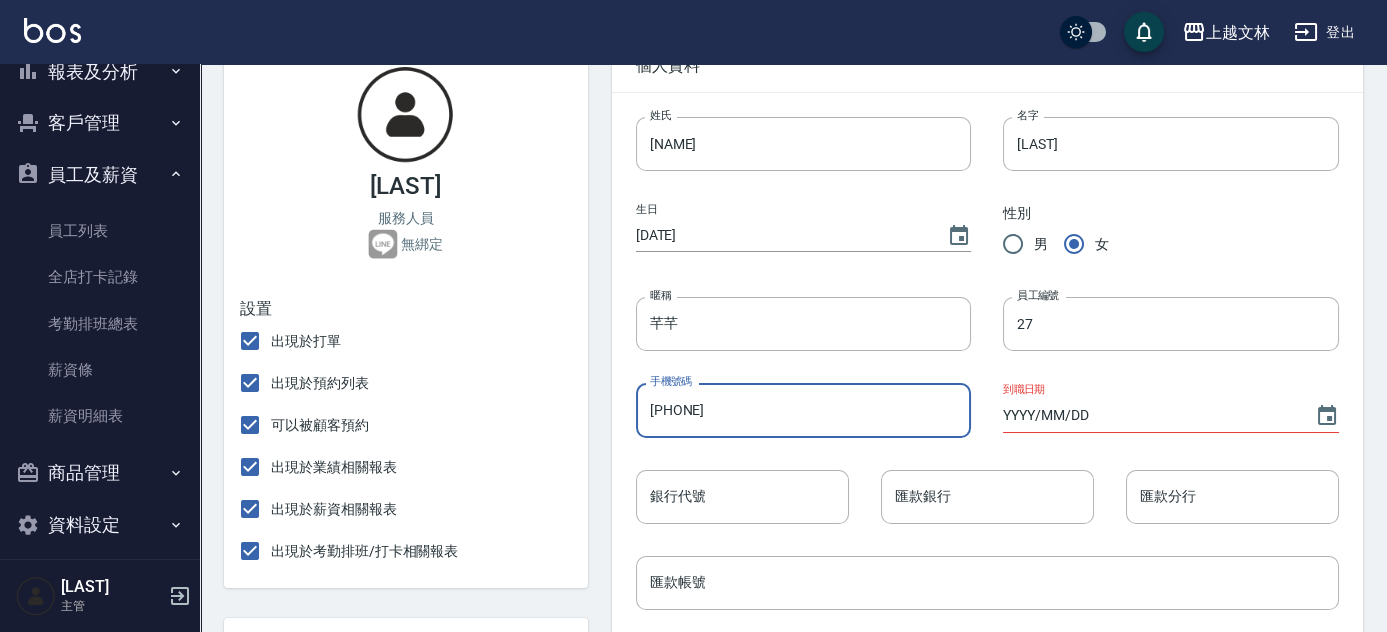 click on "[PHONE]" at bounding box center [804, 410] 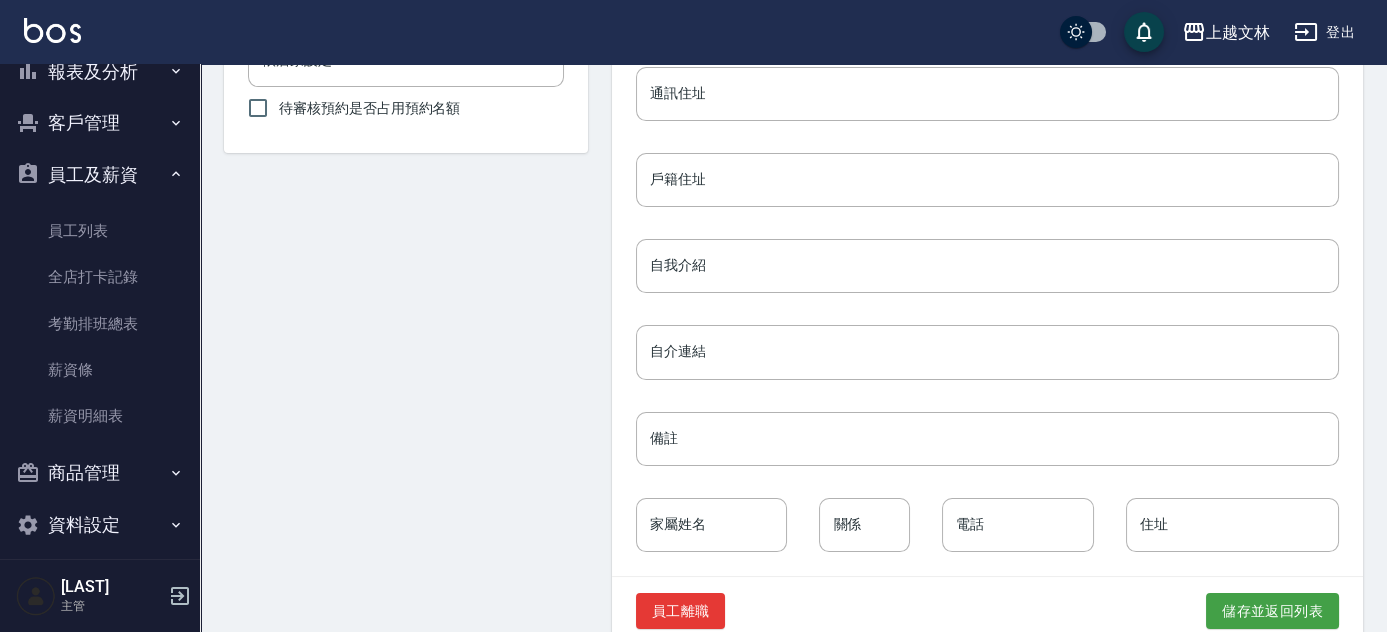scroll, scrollTop: 962, scrollLeft: 0, axis: vertical 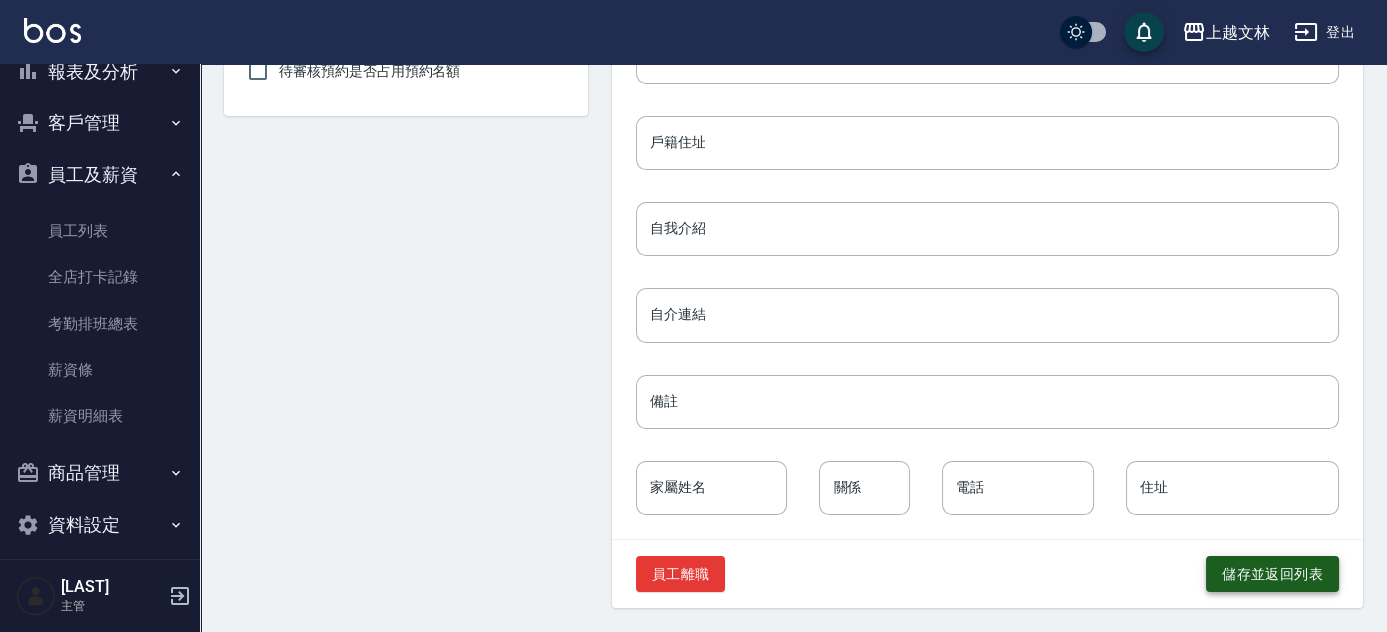 type on "[PHONE]" 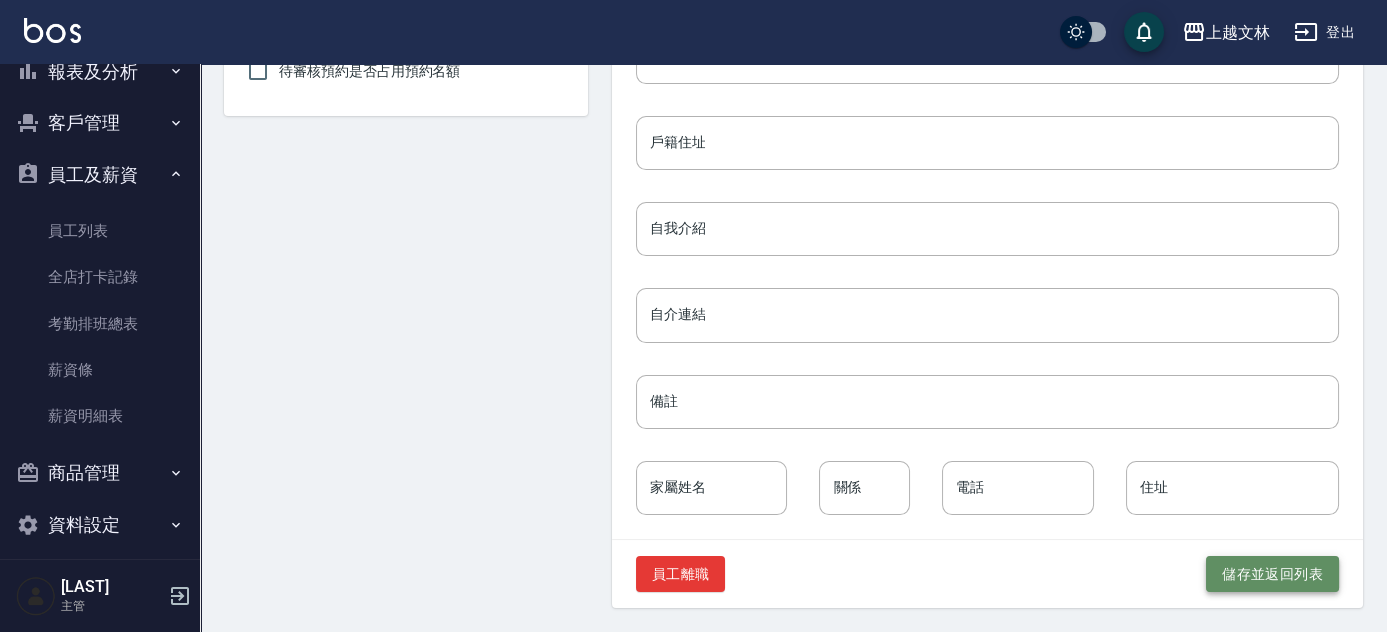 click on "儲存並返回列表" at bounding box center (1272, 574) 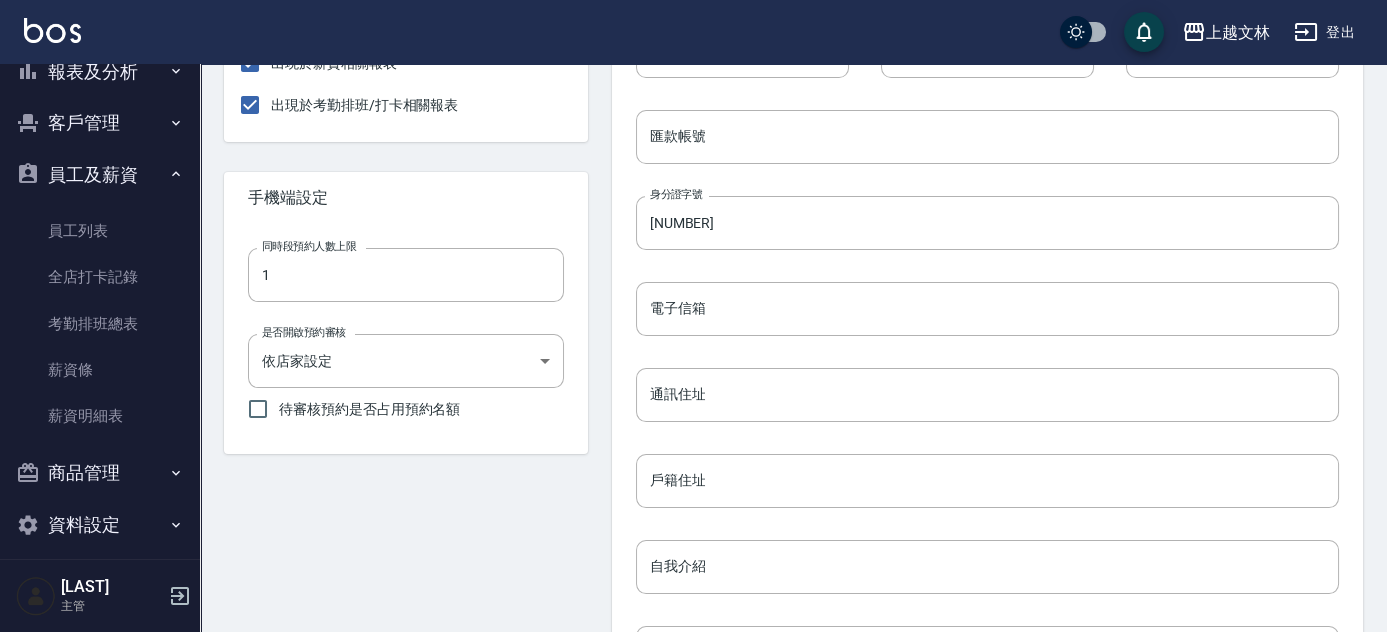 scroll, scrollTop: 962, scrollLeft: 0, axis: vertical 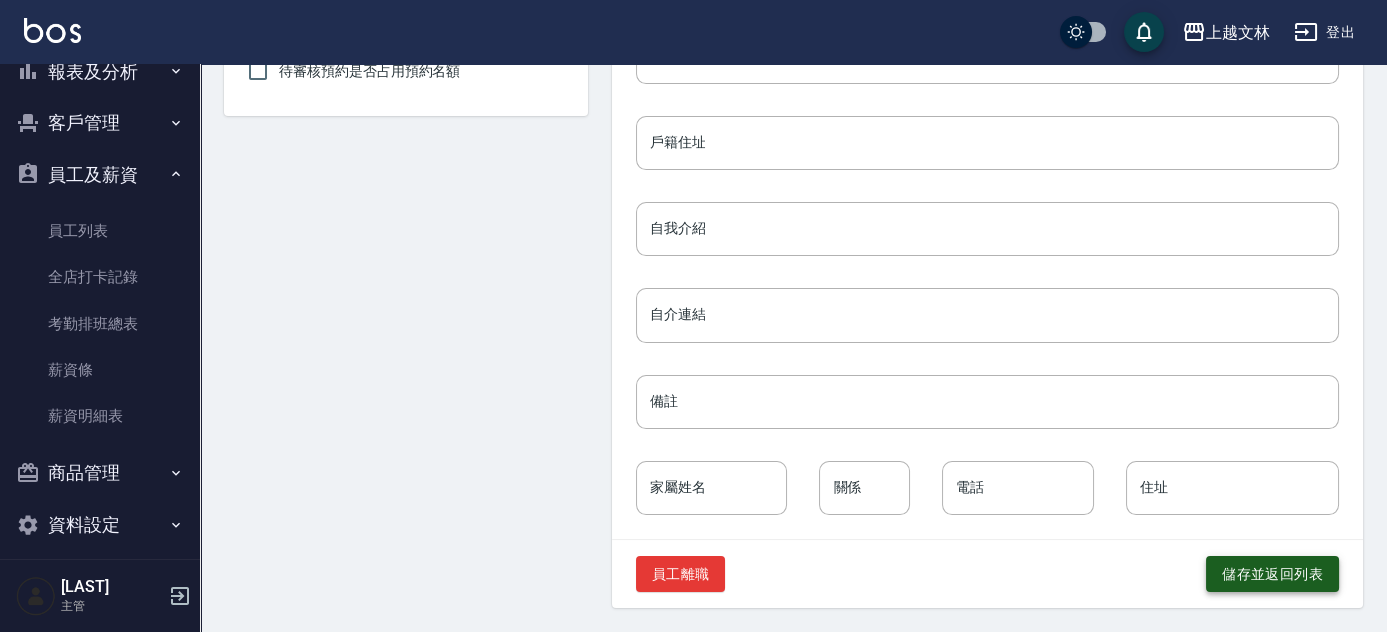 click on "儲存並返回列表" at bounding box center [1272, 574] 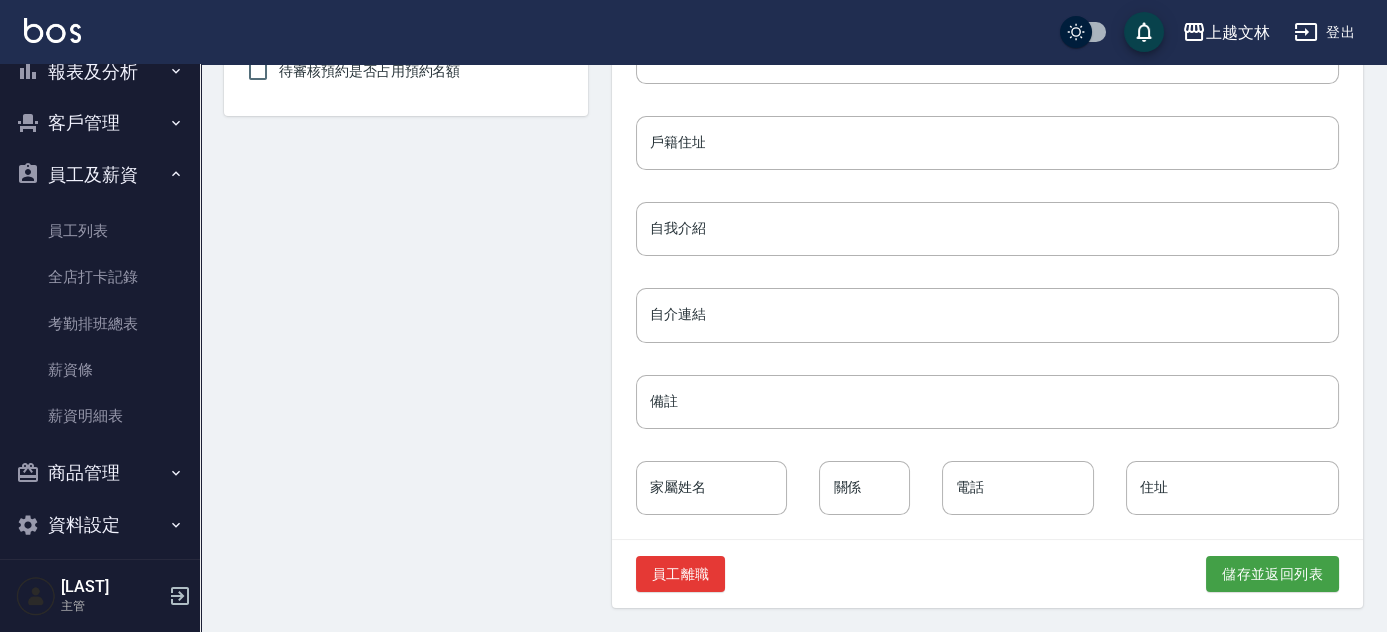click on "員工離職 儲存並返回列表" at bounding box center (987, 574) 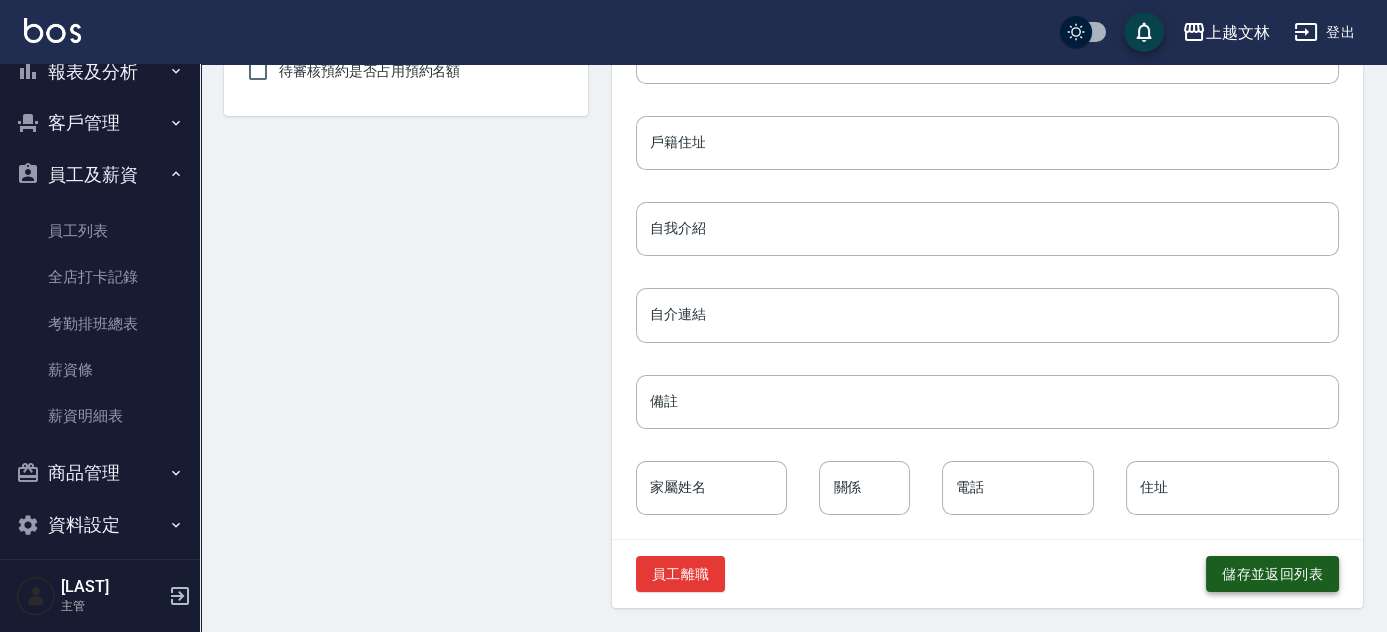 click on "儲存並返回列表" at bounding box center (1272, 574) 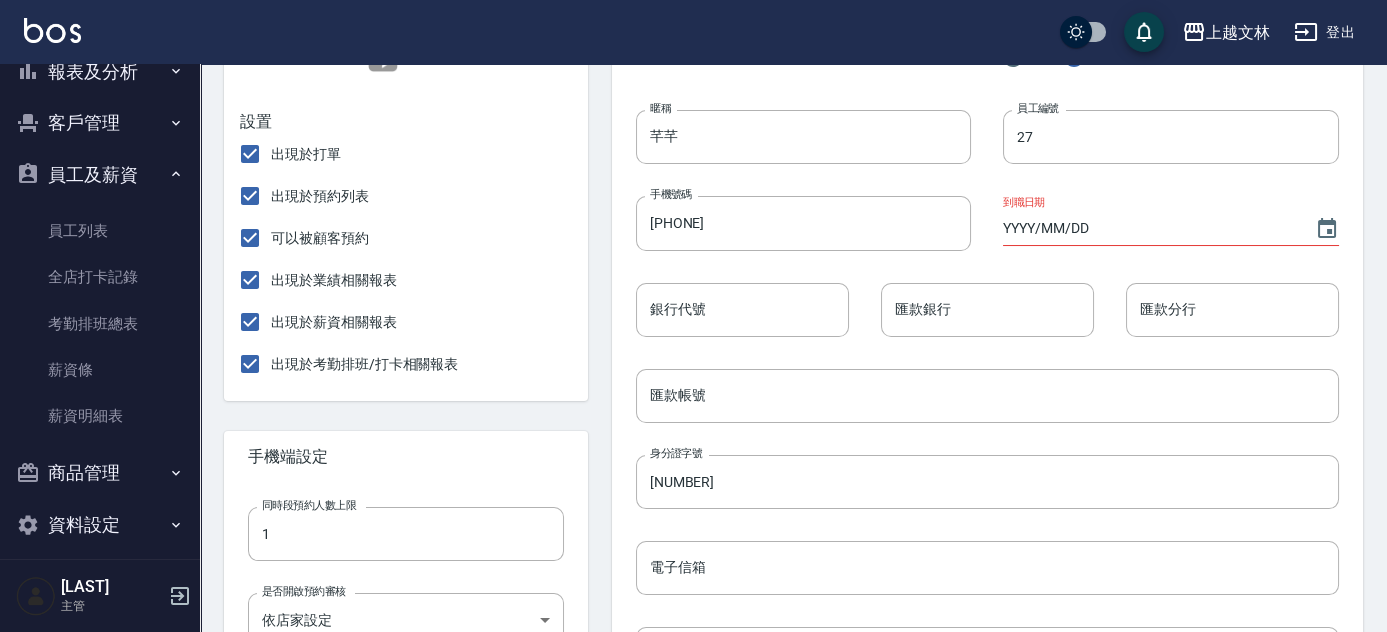 scroll, scrollTop: 360, scrollLeft: 0, axis: vertical 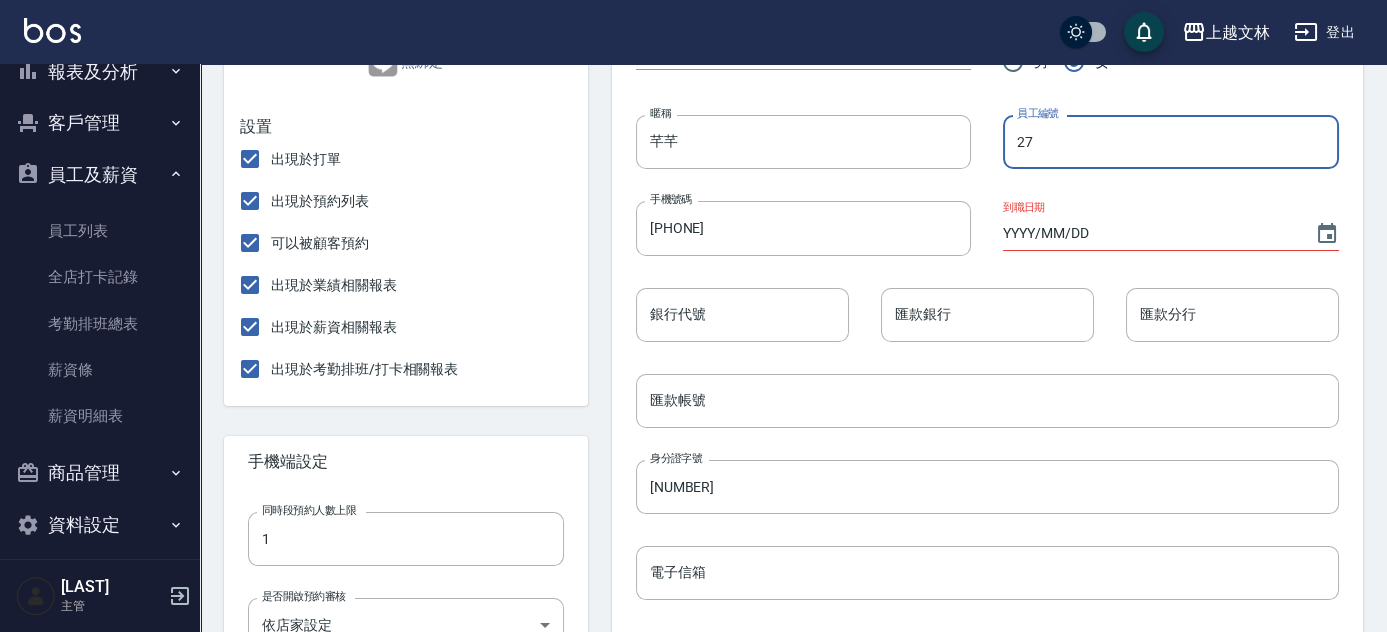 click on "27" at bounding box center [1171, 142] 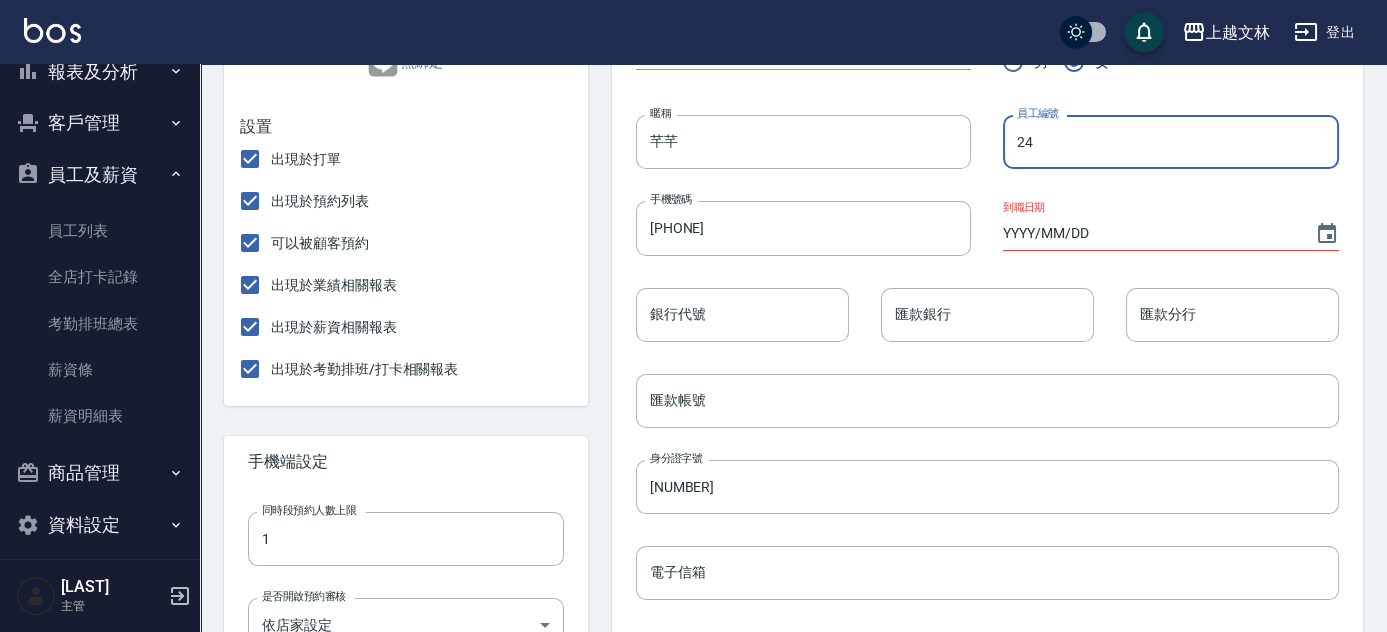 type on "24" 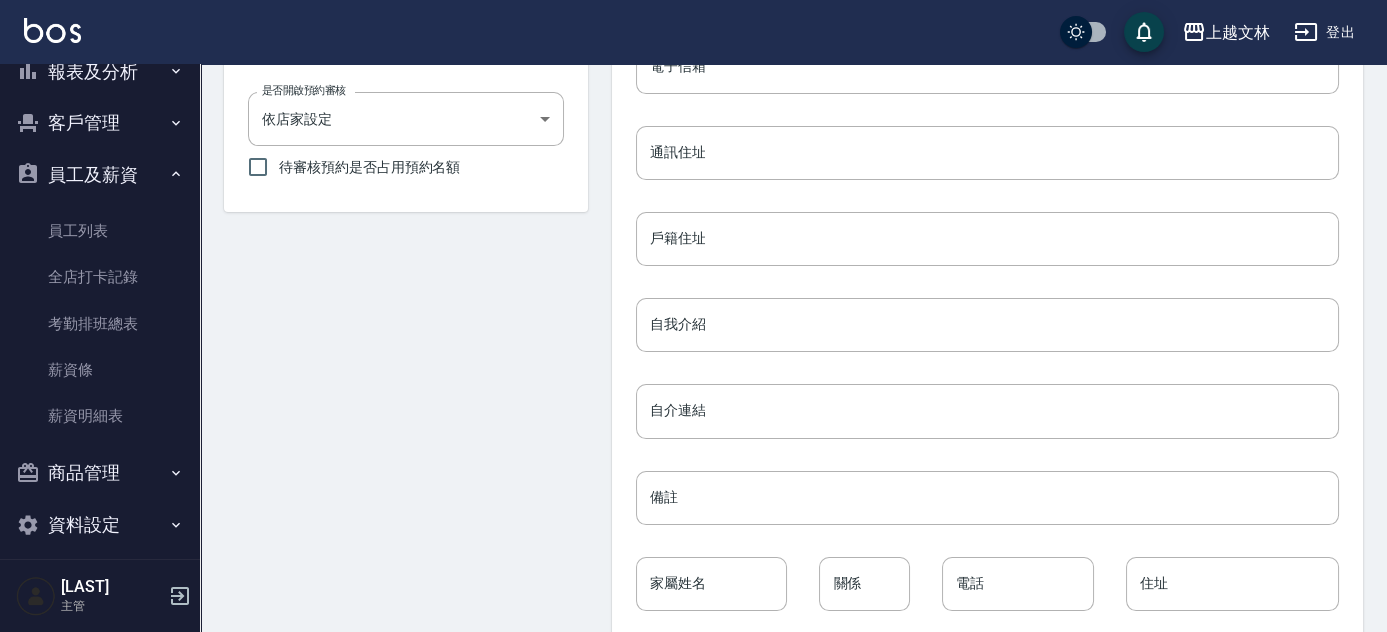 scroll, scrollTop: 962, scrollLeft: 0, axis: vertical 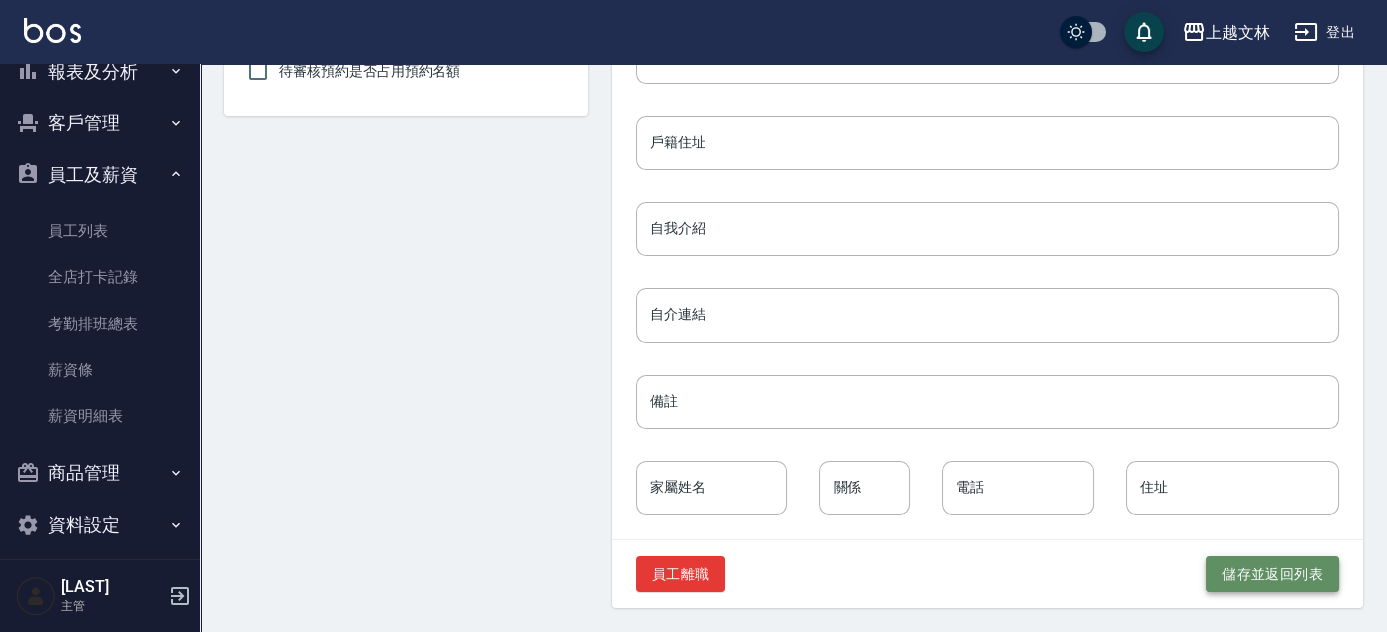 click on "儲存並返回列表" at bounding box center (1272, 574) 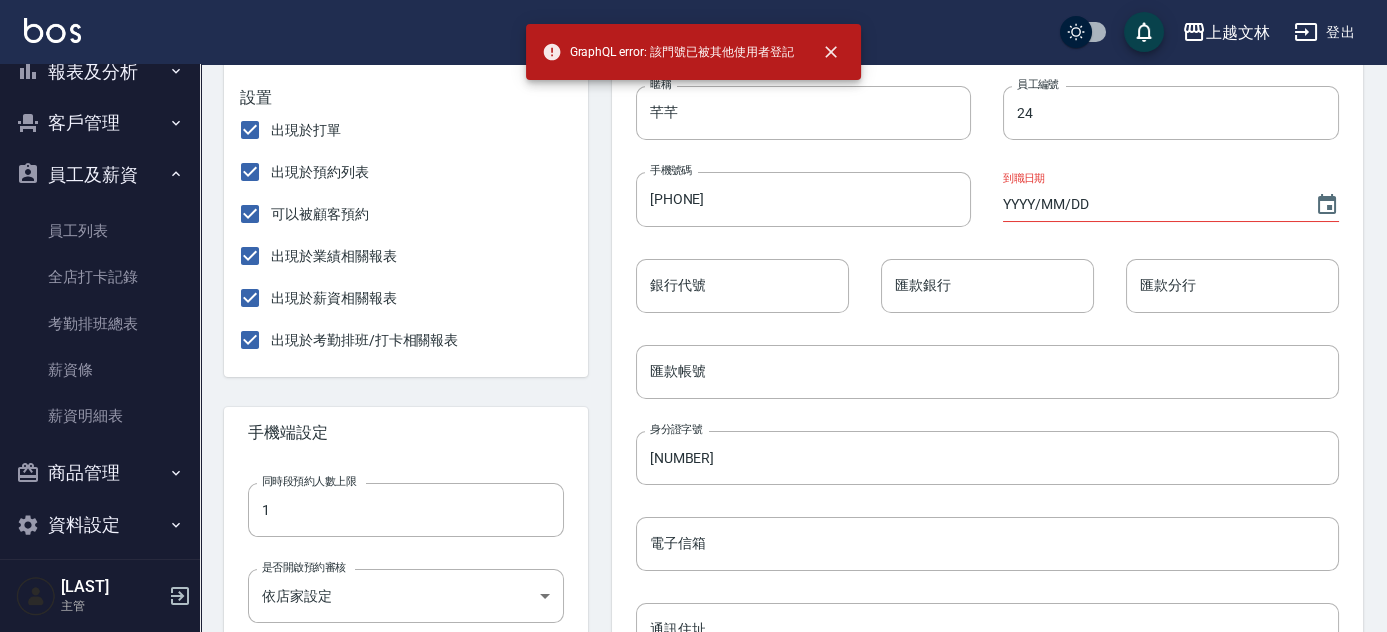 scroll, scrollTop: 242, scrollLeft: 0, axis: vertical 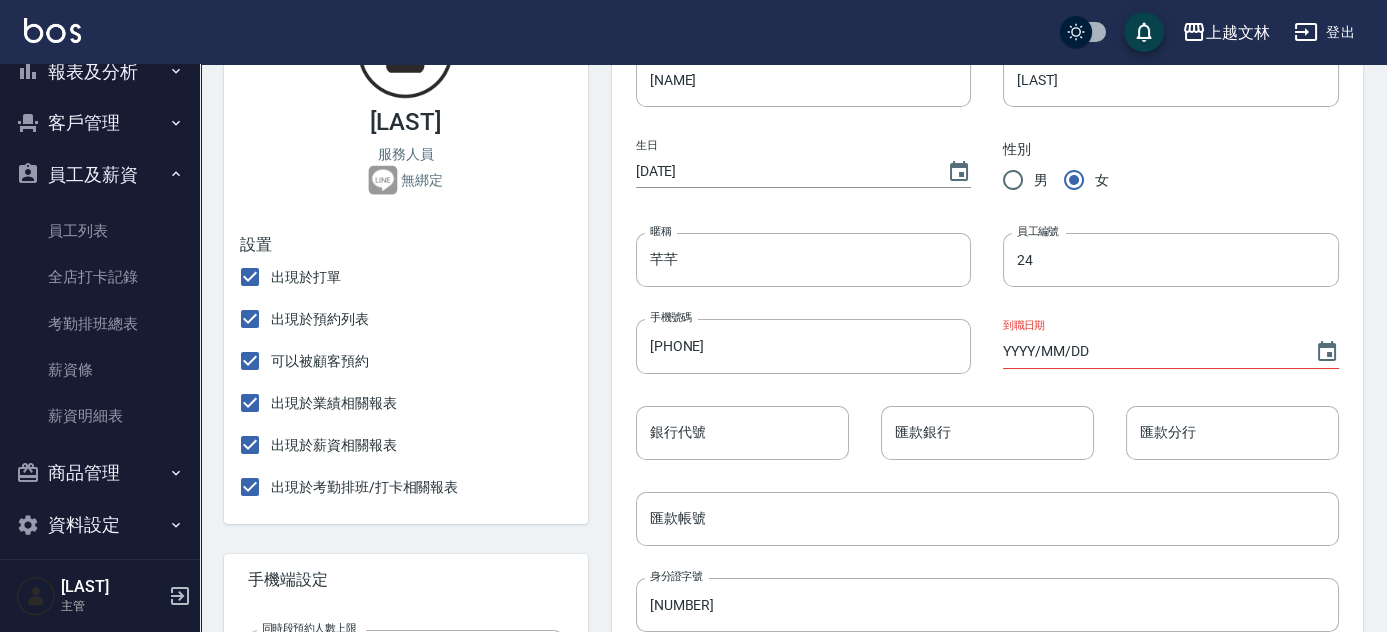 drag, startPoint x: 1378, startPoint y: 234, endPoint x: 1395, endPoint y: 260, distance: 31.06445 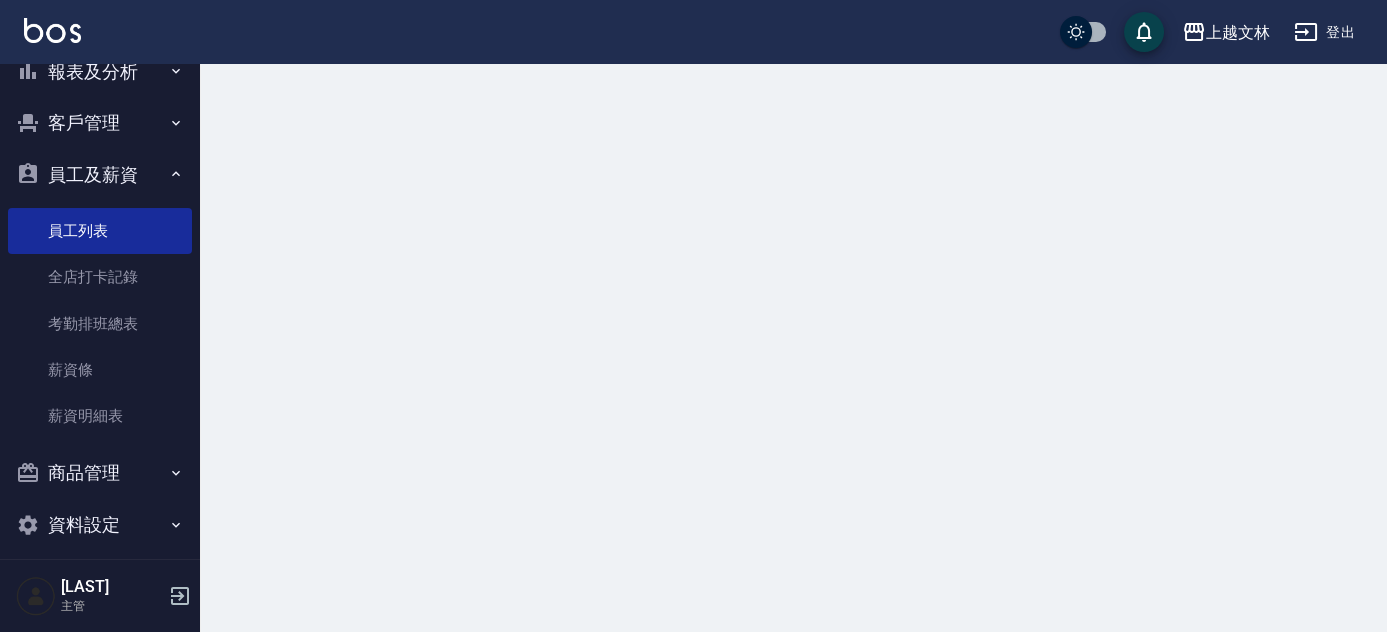 scroll, scrollTop: 0, scrollLeft: 0, axis: both 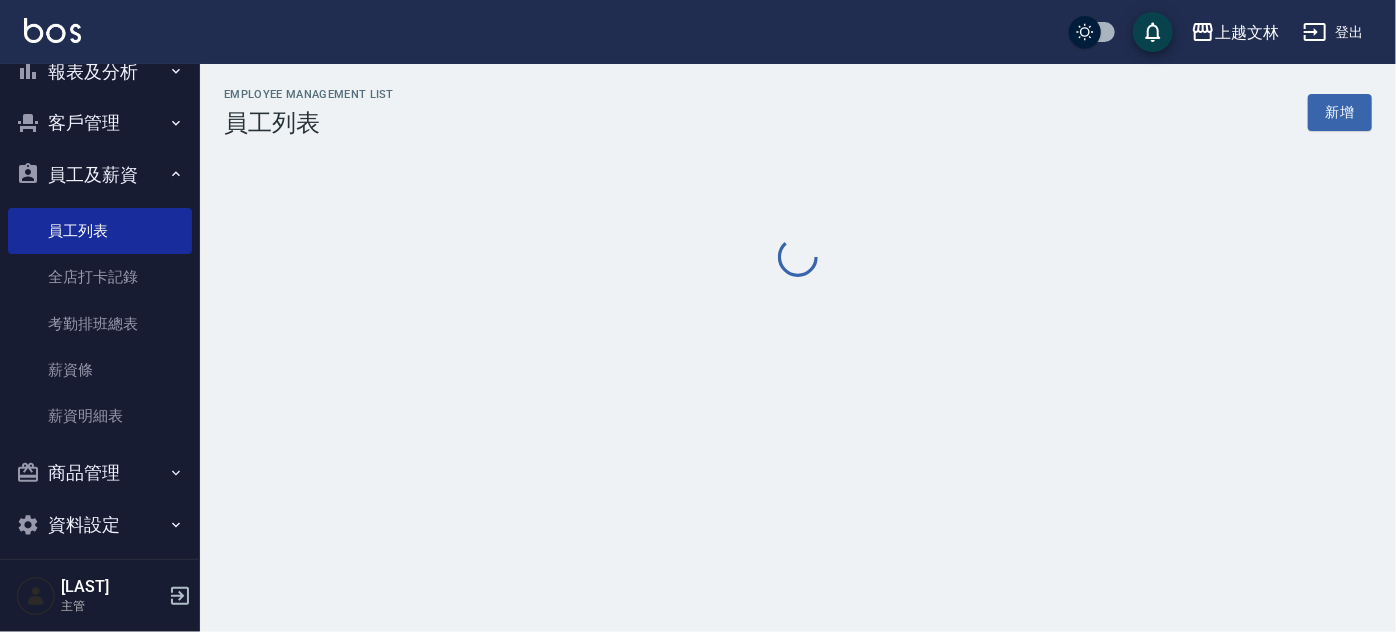 drag, startPoint x: 1395, startPoint y: 260, endPoint x: 1384, endPoint y: 294, distance: 35.735138 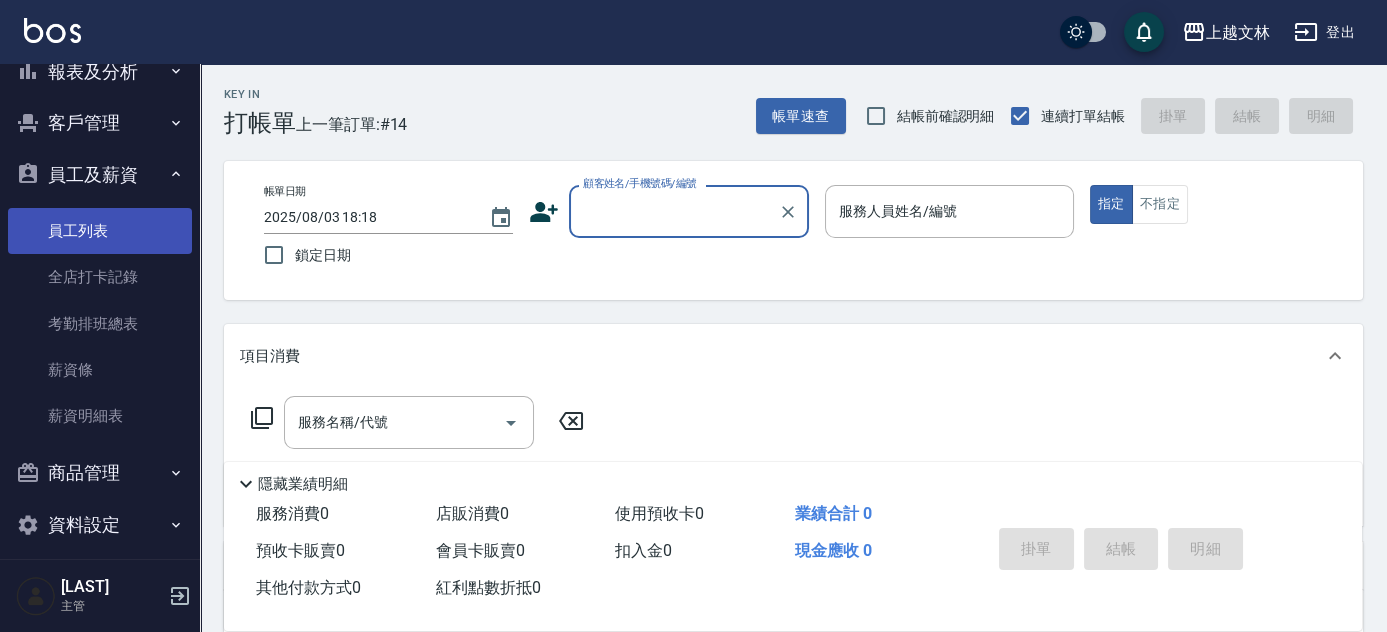 click on "員工列表" at bounding box center (100, 231) 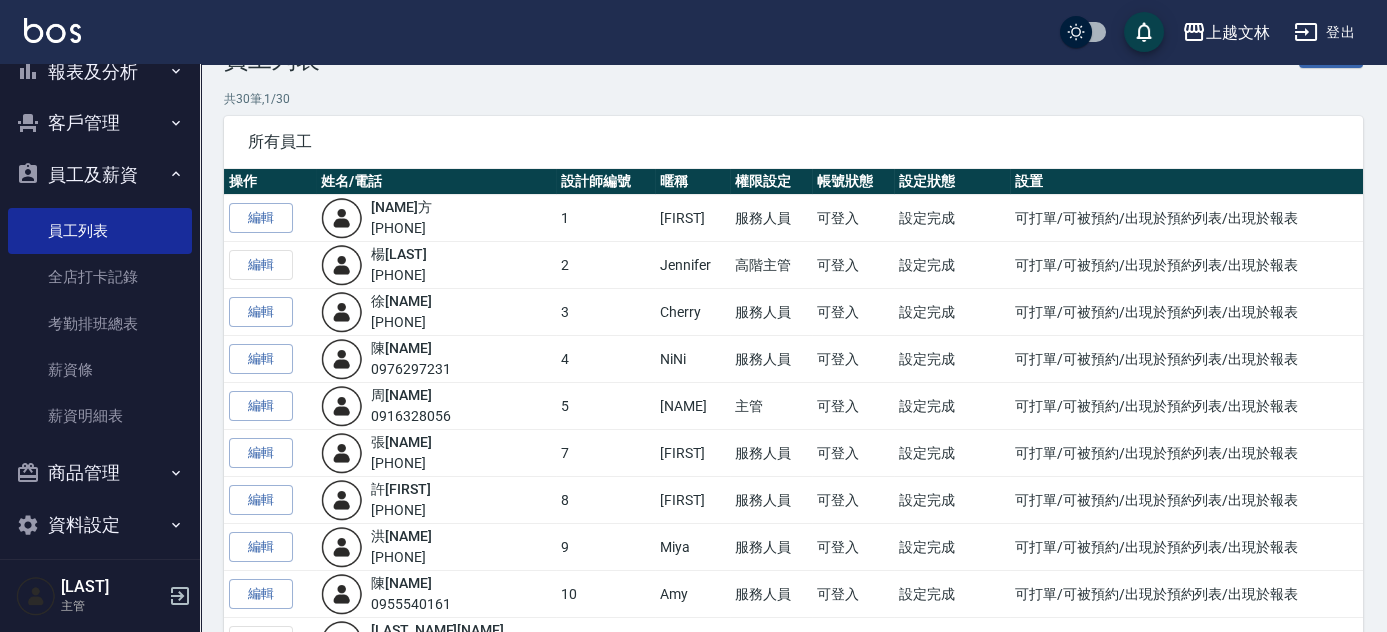 scroll, scrollTop: 0, scrollLeft: 0, axis: both 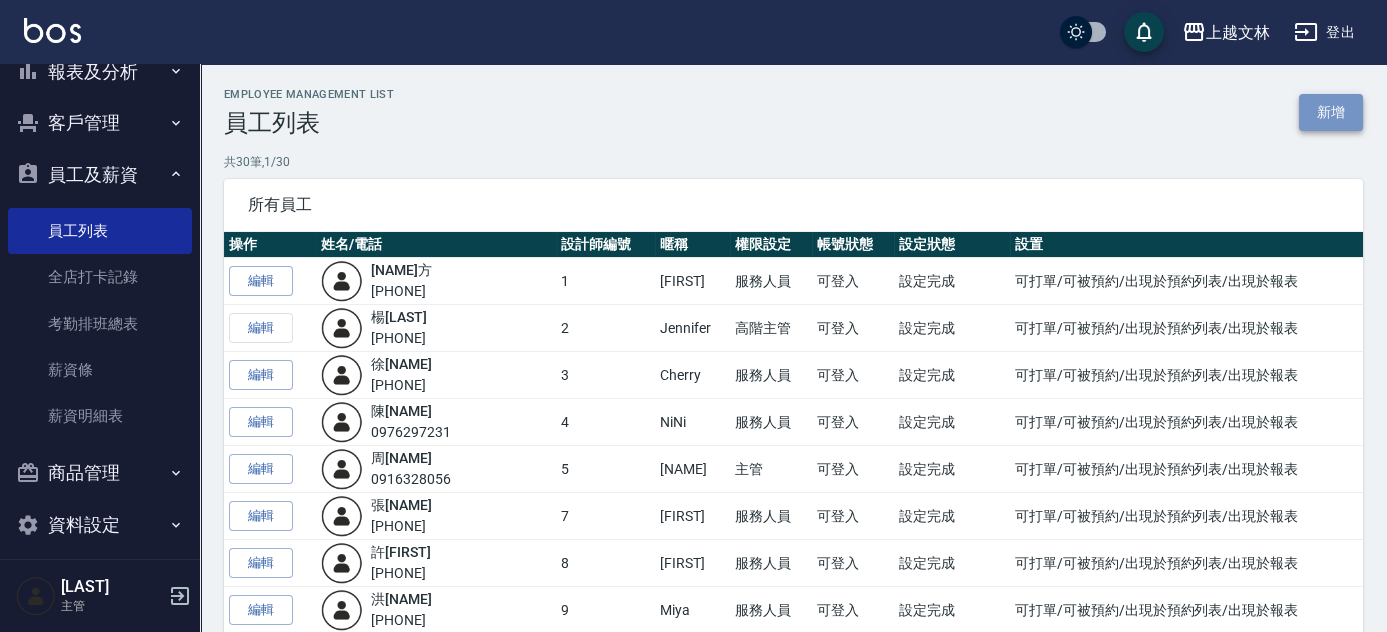 click on "新增" at bounding box center (1331, 112) 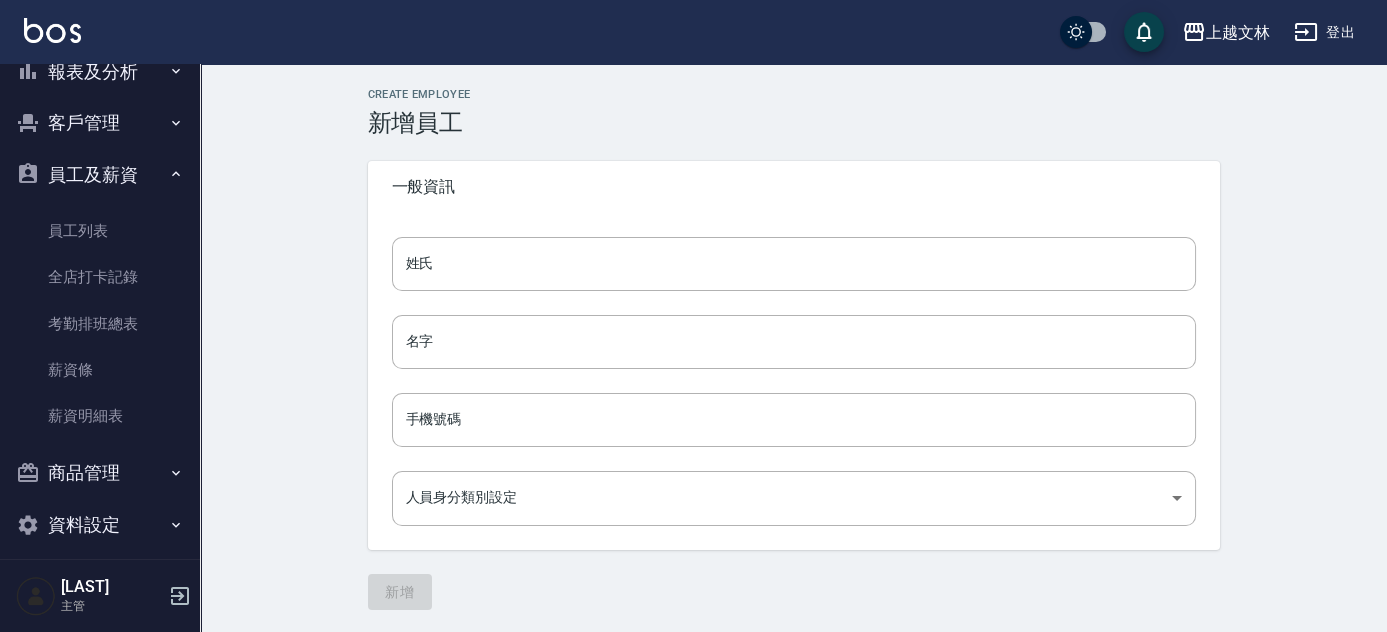 scroll, scrollTop: 2, scrollLeft: 0, axis: vertical 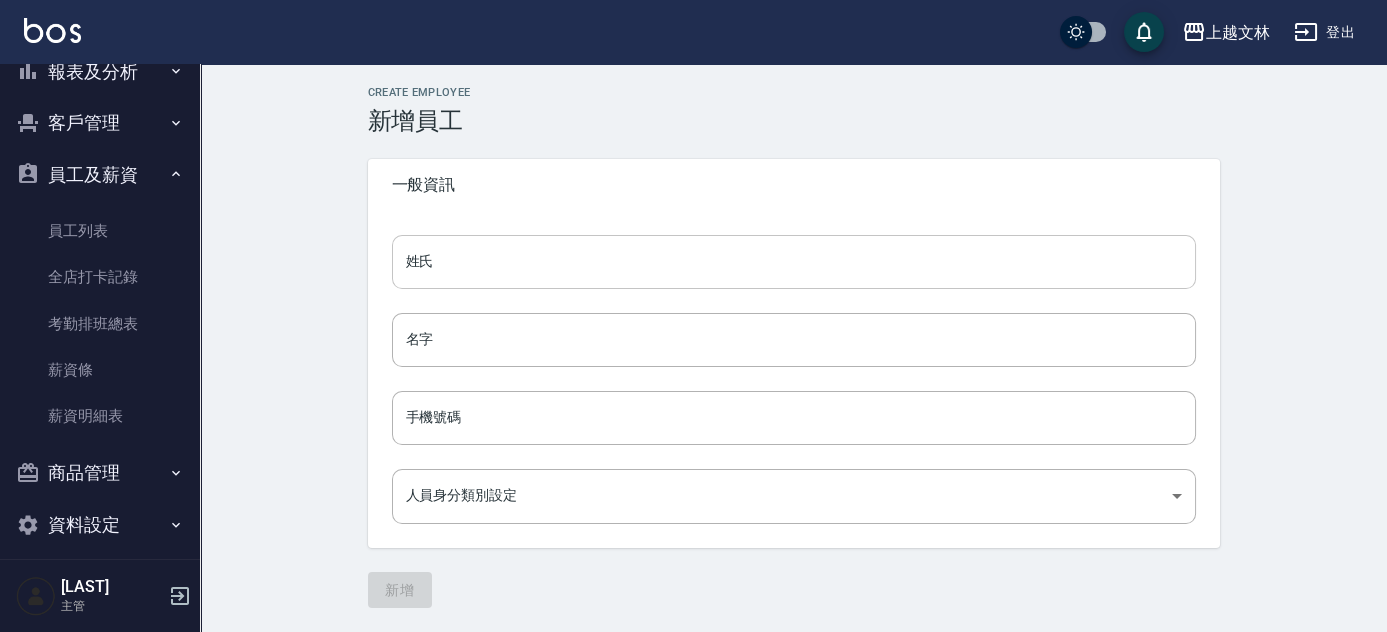 click on "姓氏" at bounding box center [794, 262] 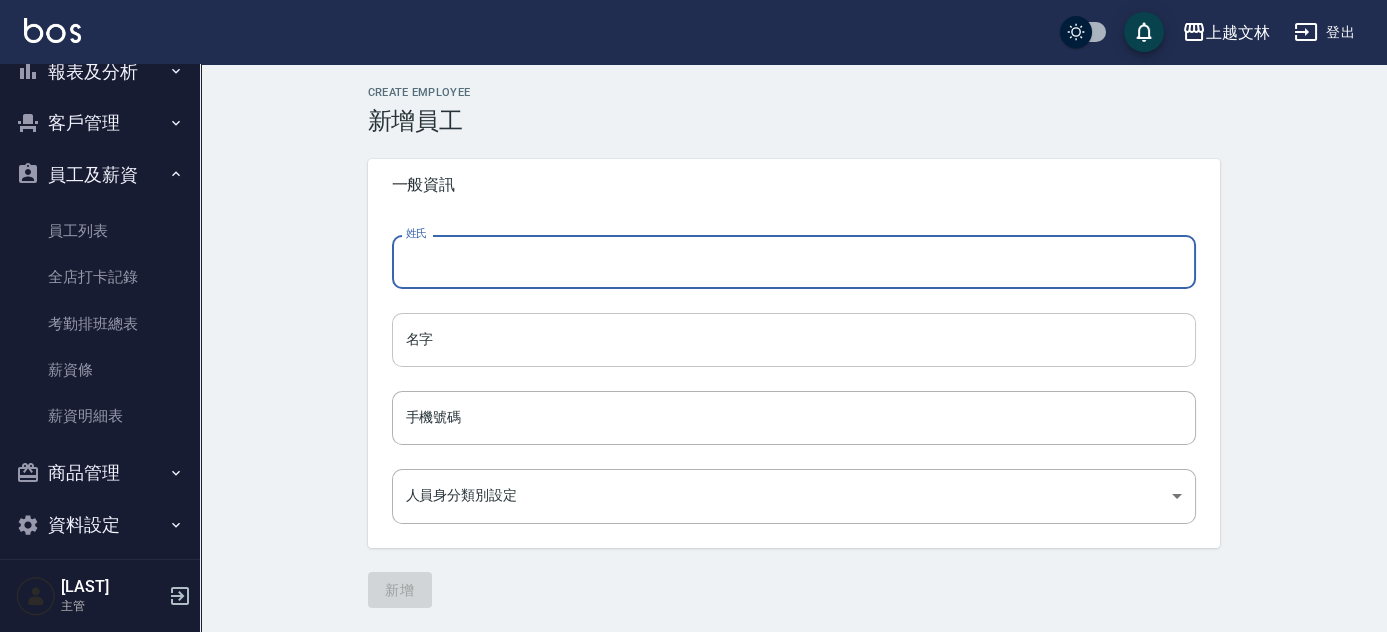 type on "[NAME]" 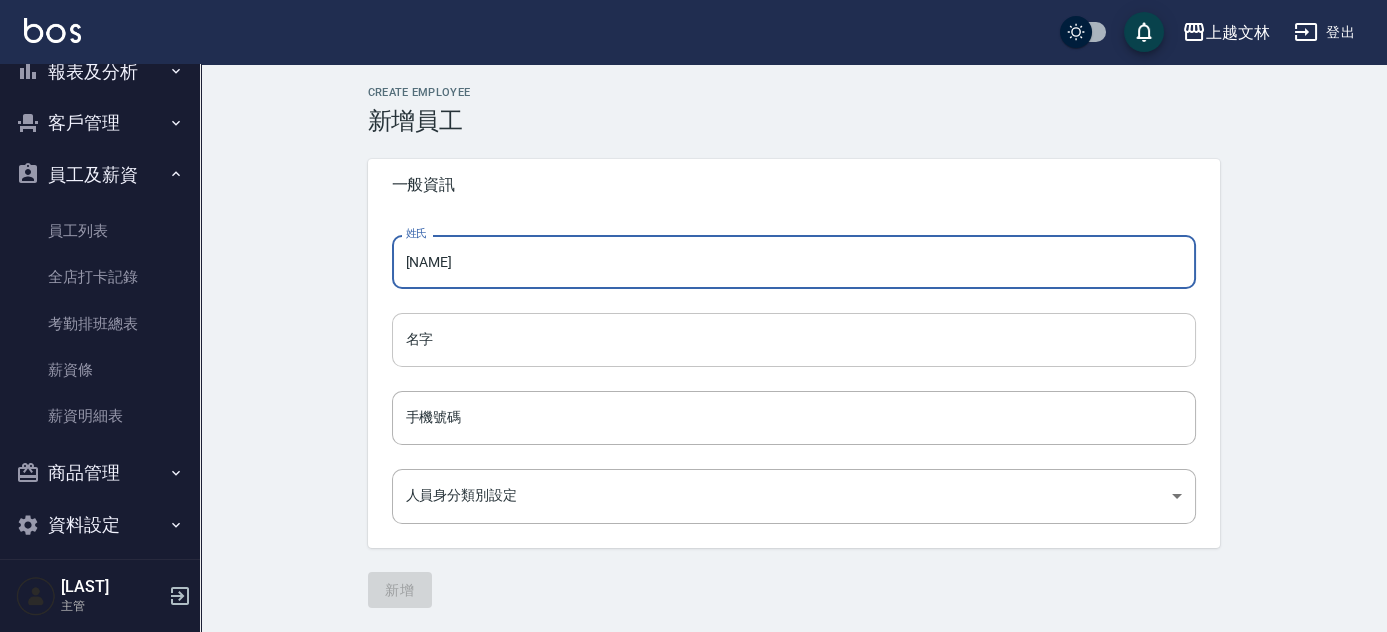 click on "名字" at bounding box center [794, 340] 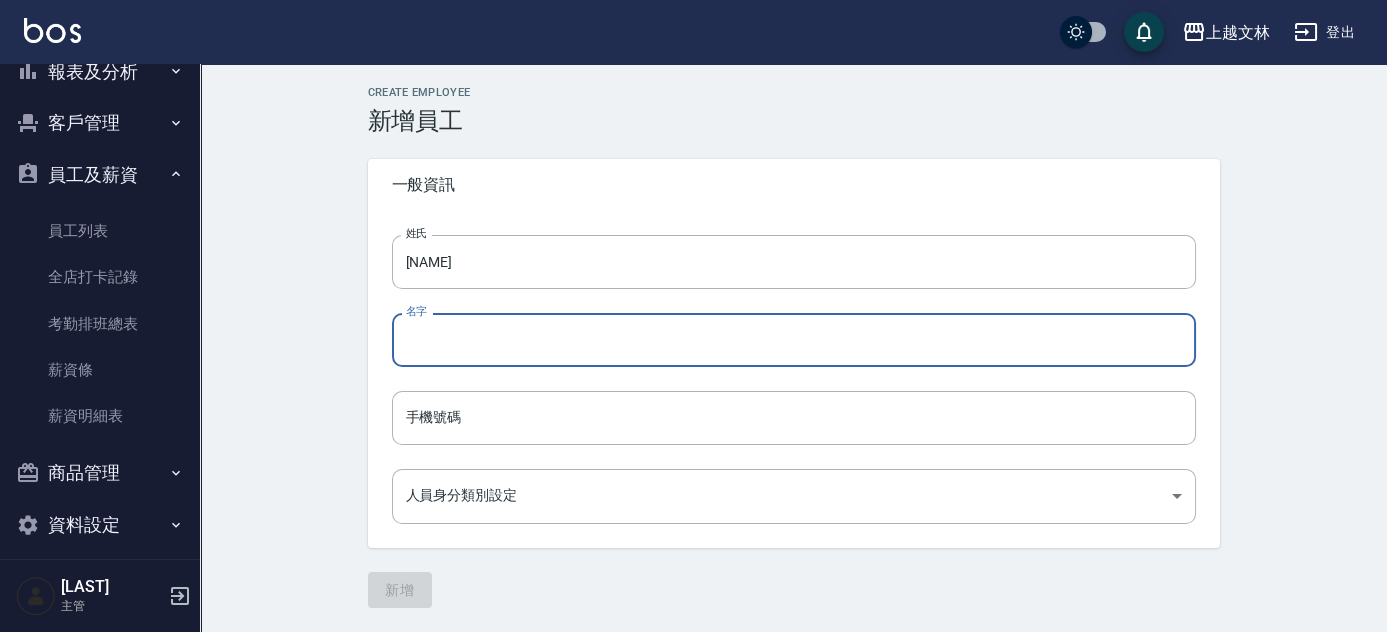 type on "[LAST]" 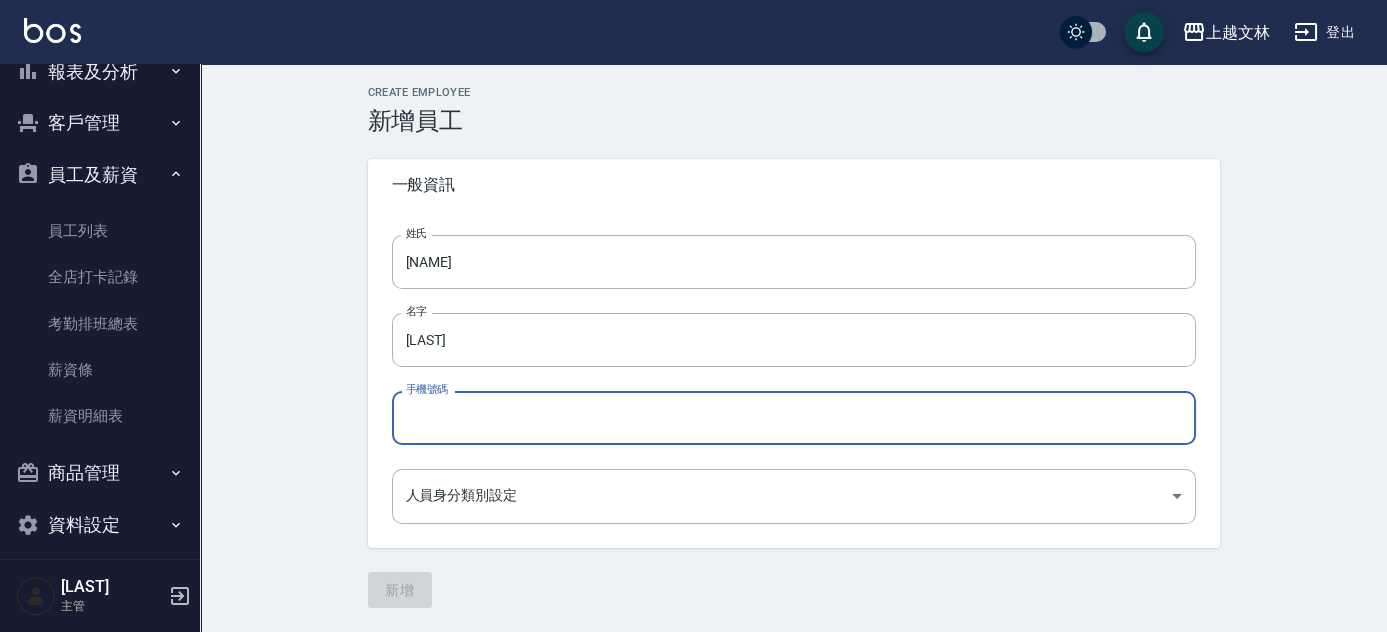 click on "手機號碼" at bounding box center (794, 418) 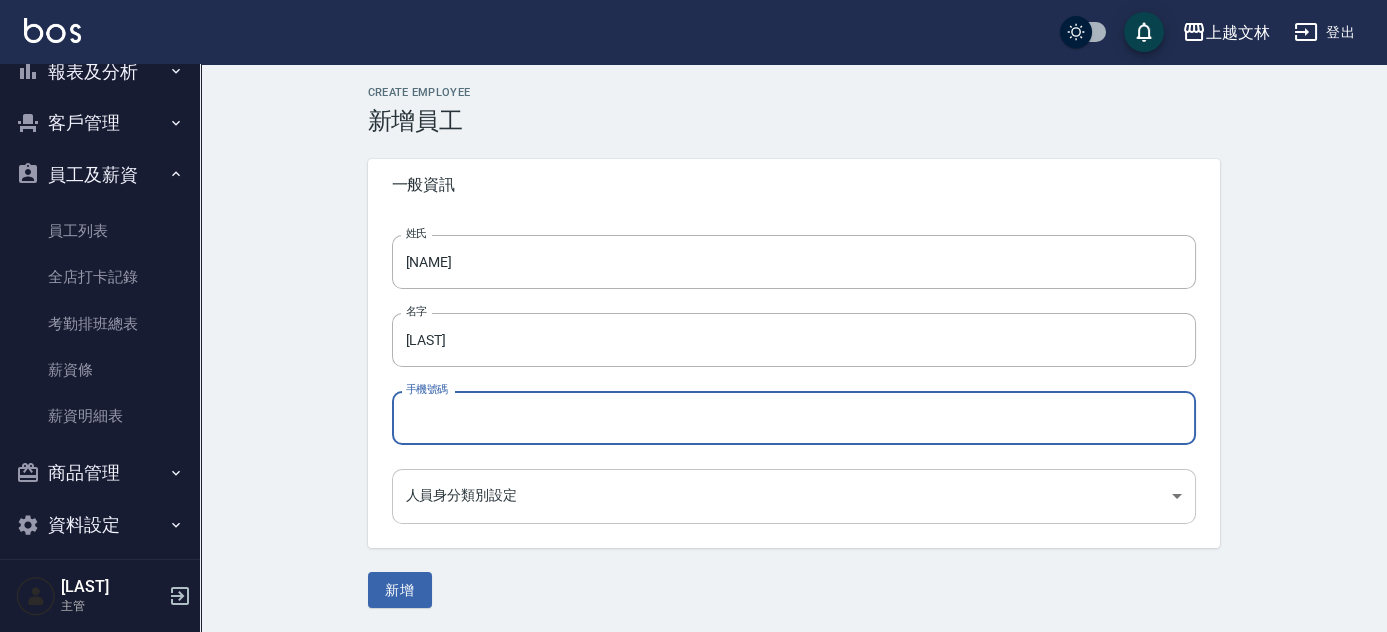 type on "[PHONE]" 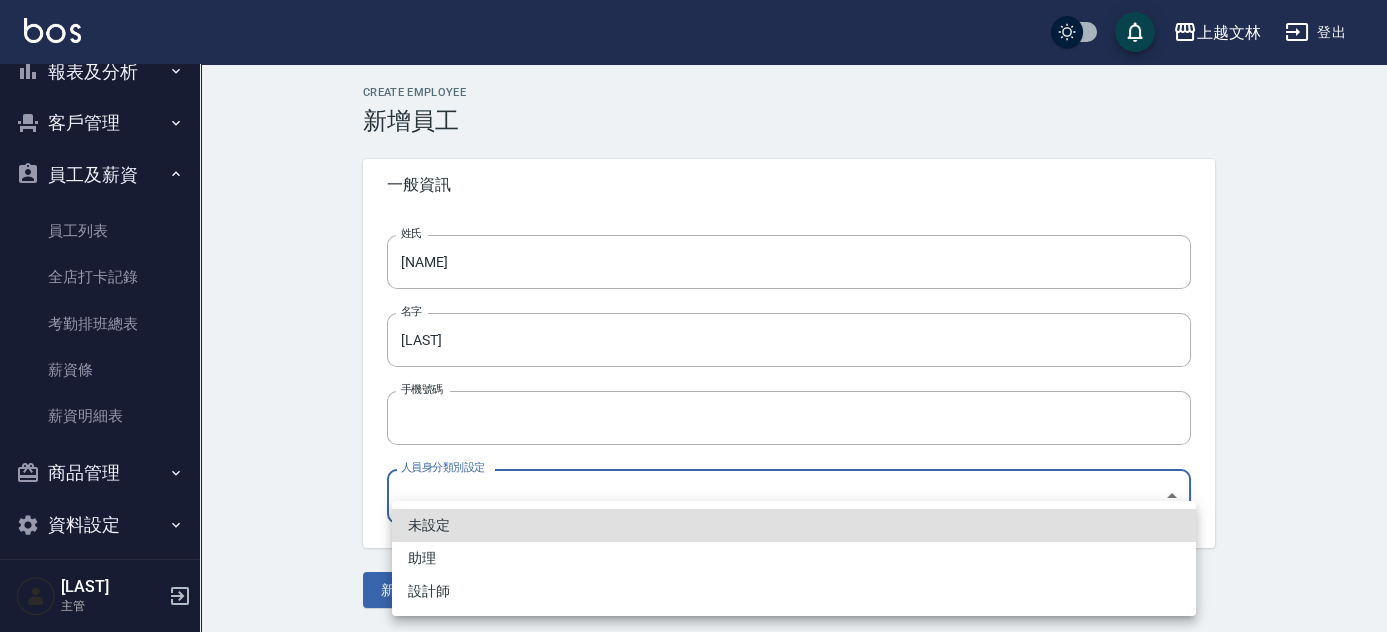 click on "上越文林 登出 釘選頁面 店家日報表 設計師排行榜 每日結帳 櫃檯作業 打帳單 帳單列表 現金收支登錄 材料自購登錄 每日結帳 排班表 現場電腦打卡 預約管理 預約管理 單日預約紀錄 單週預約紀錄 報表及分析 報表目錄 店家區間累計表 店家日報表 互助日報表 互助月報表 互助排行榜 互助點數明細 互助業績報表 全店業績分析表 營業統計分析表 營業項目月分析表 設計師業績表 設計師日報表 設計師業績分析表 設計師業績月報表 設計師排行榜 商品銷售排行榜 商品消耗明細 單一服務項目查詢 店販抽成明細 店販分類抽成明細 顧客入金餘額表 顧客卡券餘額表 每日非現金明細 每日收支明細 收支分類明細表 非現金明細對帳單 客戶管理 客戶列表 客資篩選匯出 卡券管理 入金管理 員工及薪資 員工列表 全店打卡記錄 考勤排班總表 薪資條 薪資明細表 商品管理 商品列表" at bounding box center [693, 315] 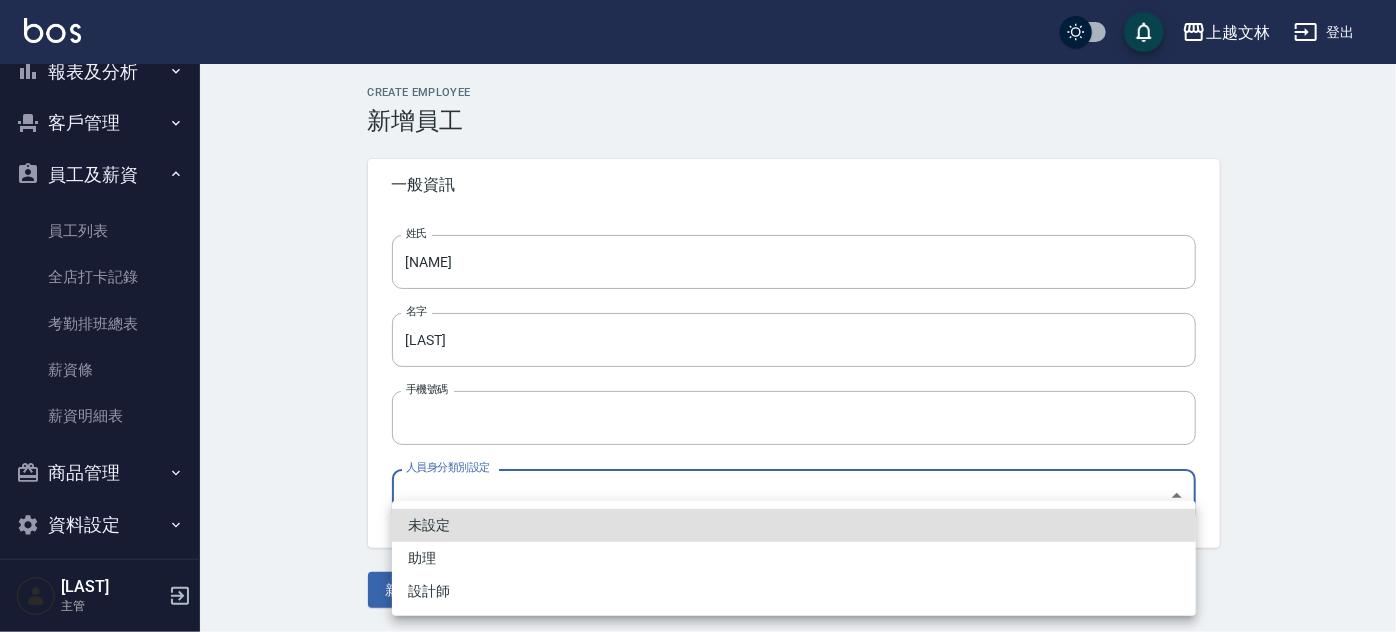 click on "助理" at bounding box center (794, 558) 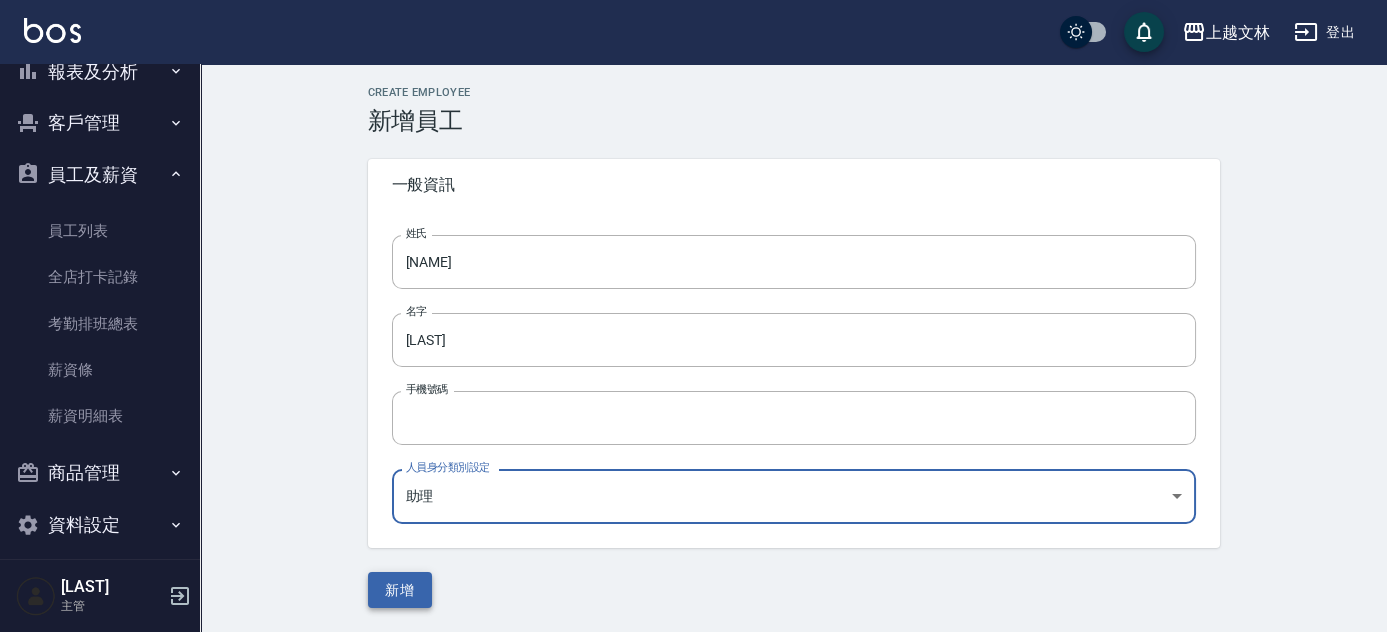 click on "新增" at bounding box center (400, 590) 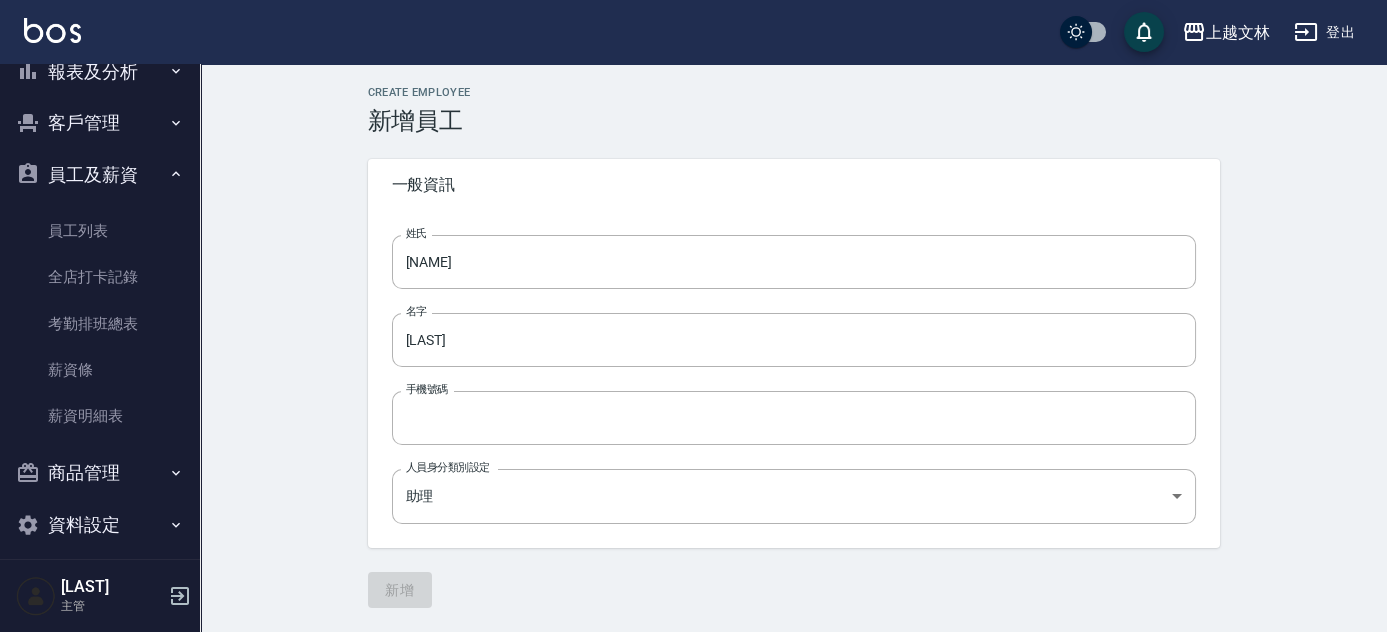 scroll, scrollTop: 0, scrollLeft: 0, axis: both 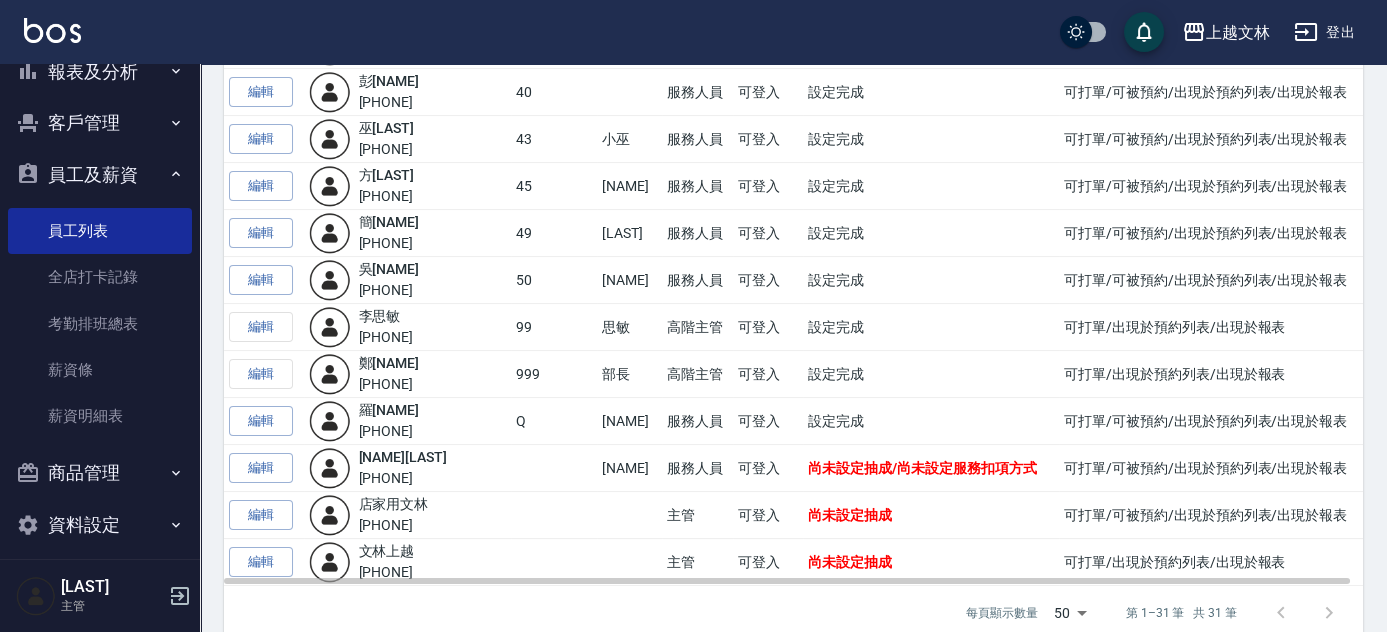 click at bounding box center (554, 468) 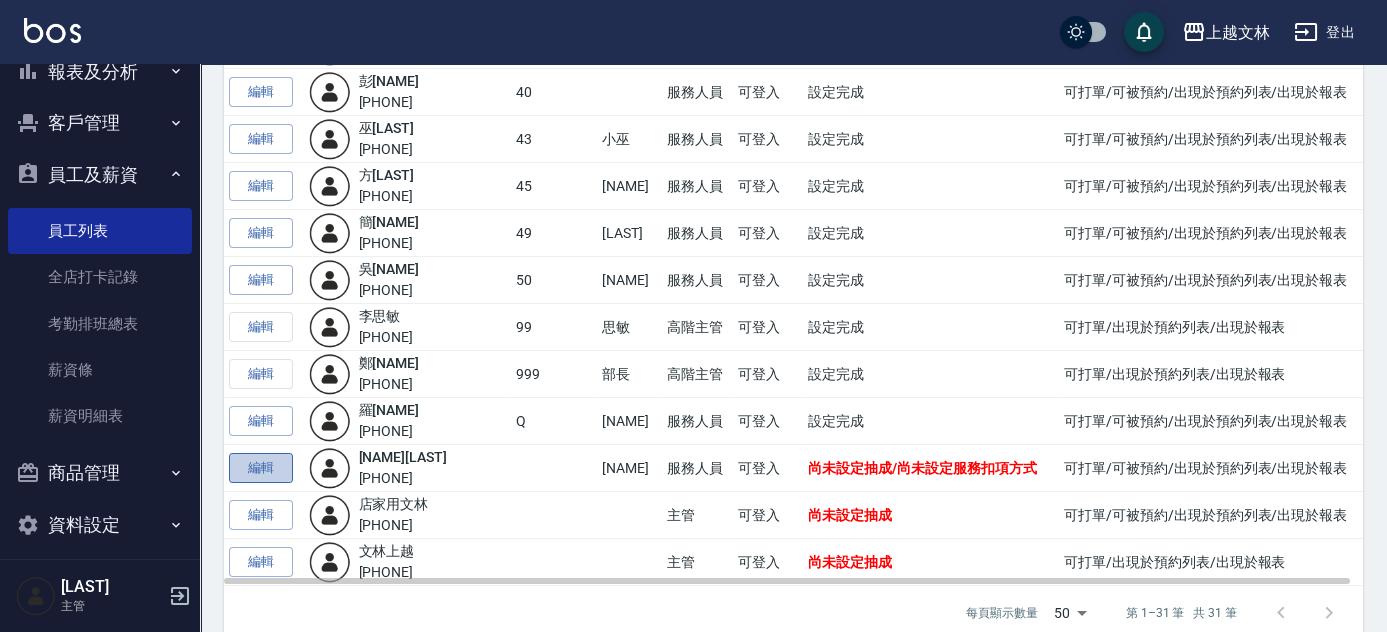 click on "編輯" at bounding box center [261, 468] 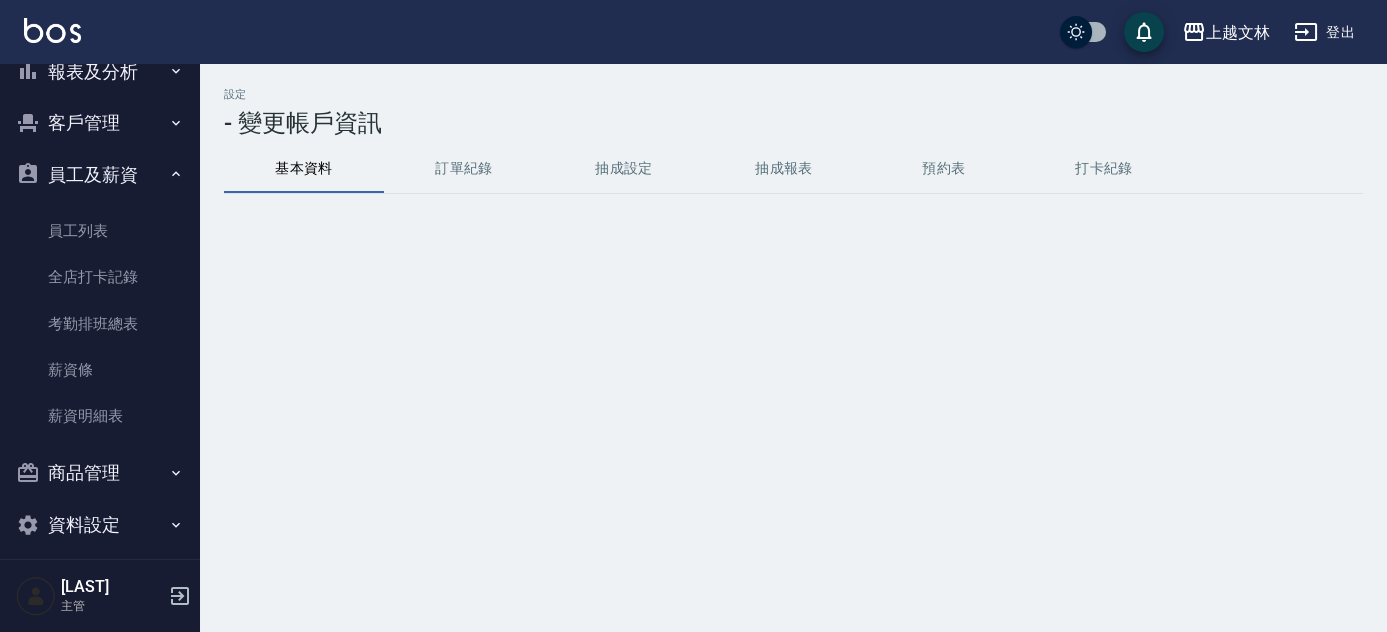 scroll, scrollTop: 0, scrollLeft: 0, axis: both 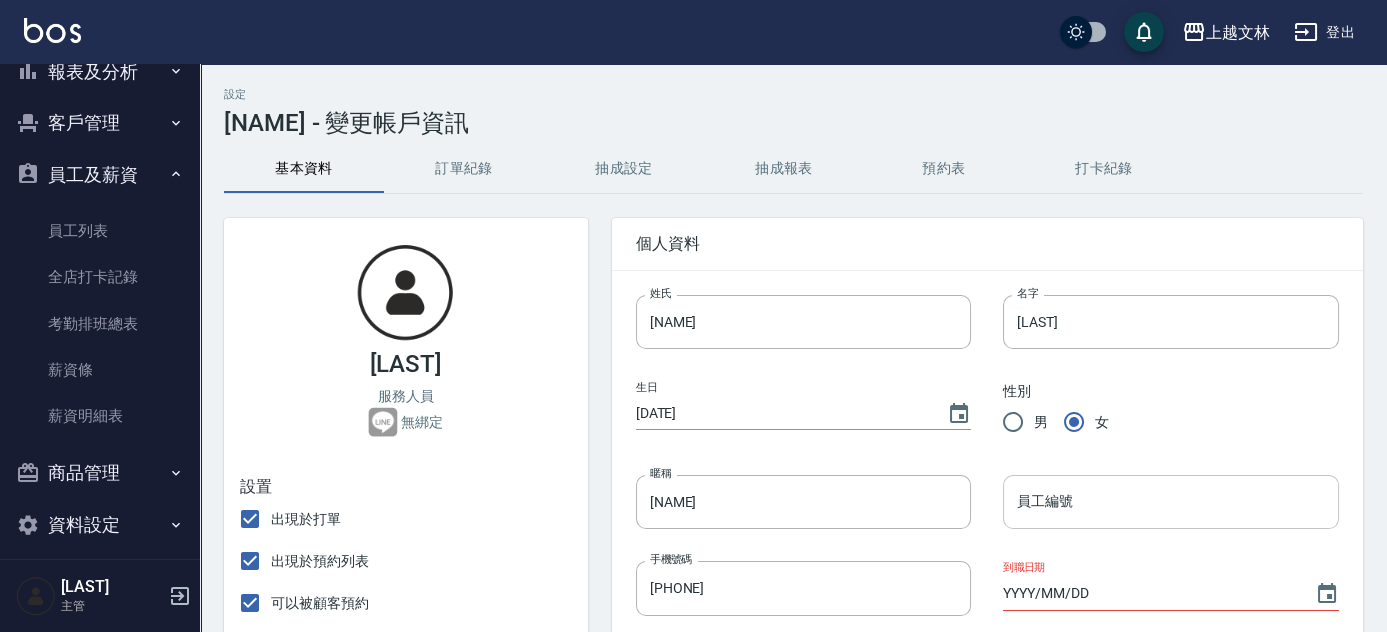 drag, startPoint x: 1113, startPoint y: 487, endPoint x: 1116, endPoint y: 500, distance: 13.341664 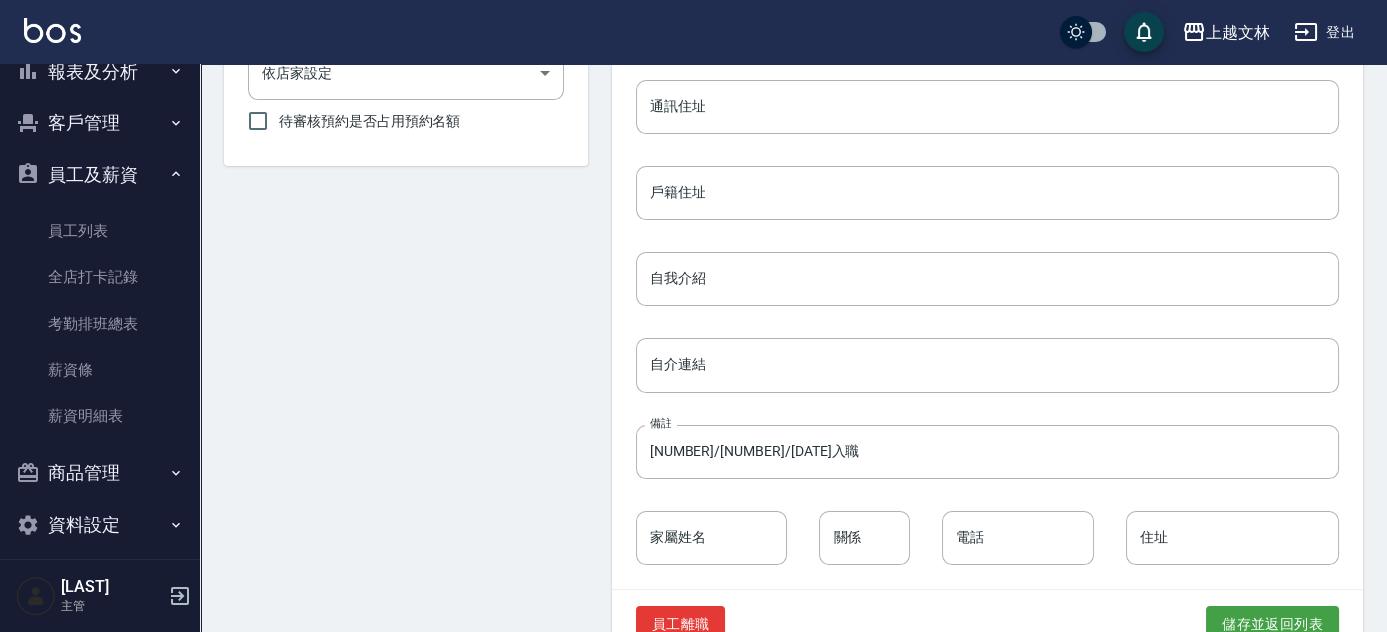 scroll, scrollTop: 962, scrollLeft: 0, axis: vertical 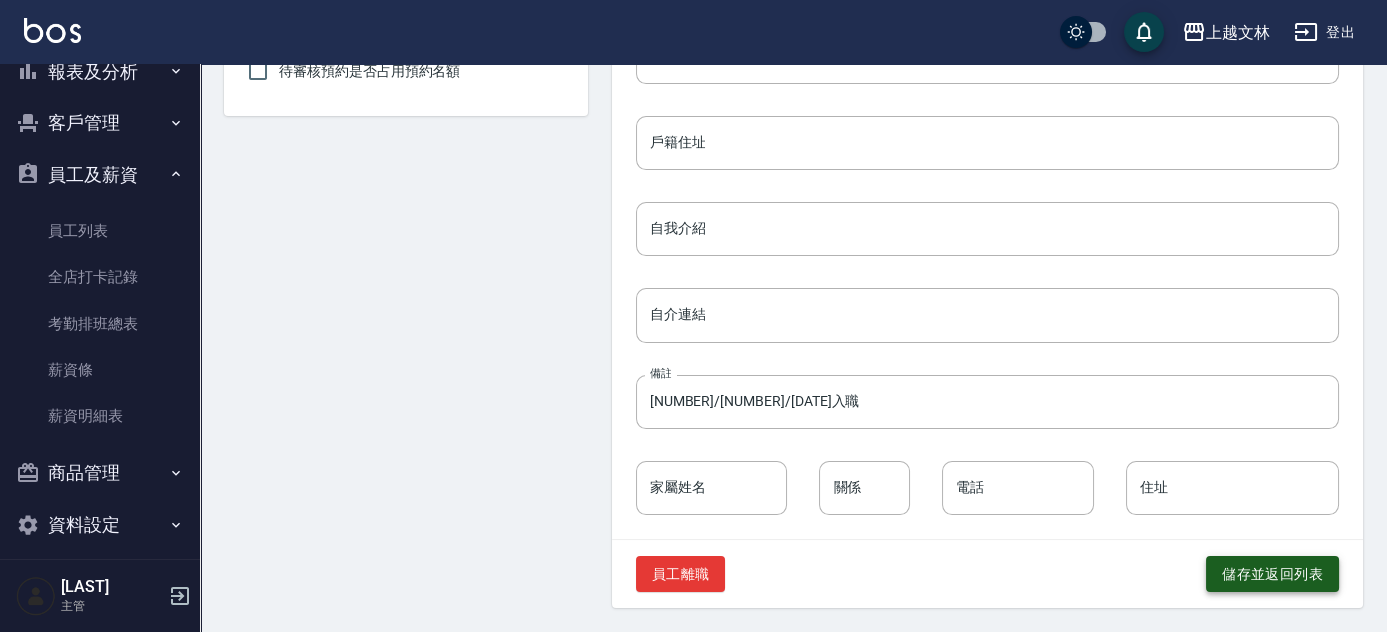 type on "24" 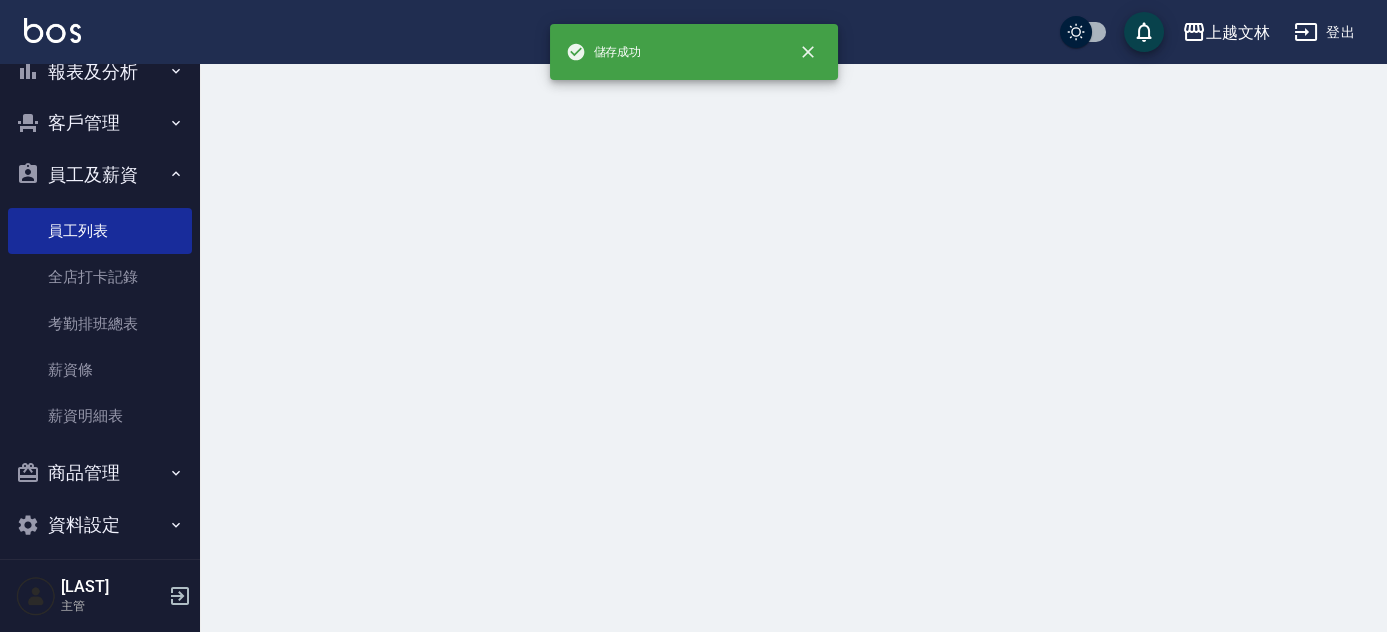 scroll, scrollTop: 0, scrollLeft: 0, axis: both 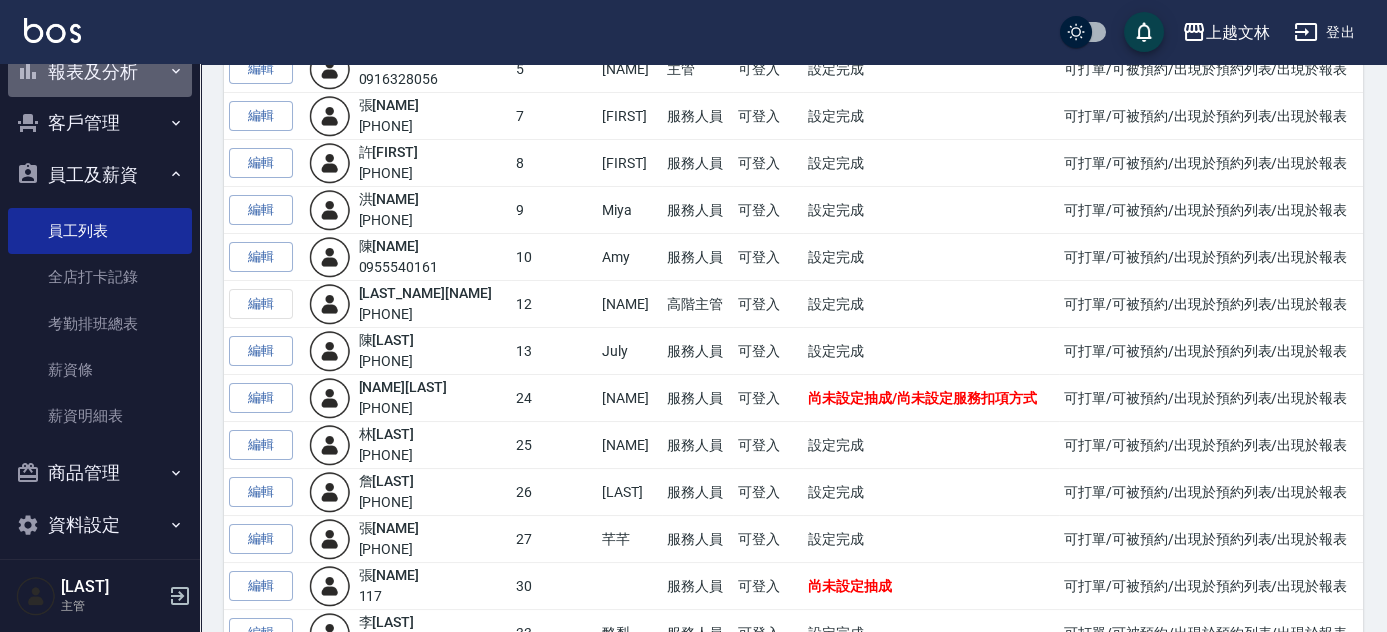 click on "報表及分析" at bounding box center [100, 72] 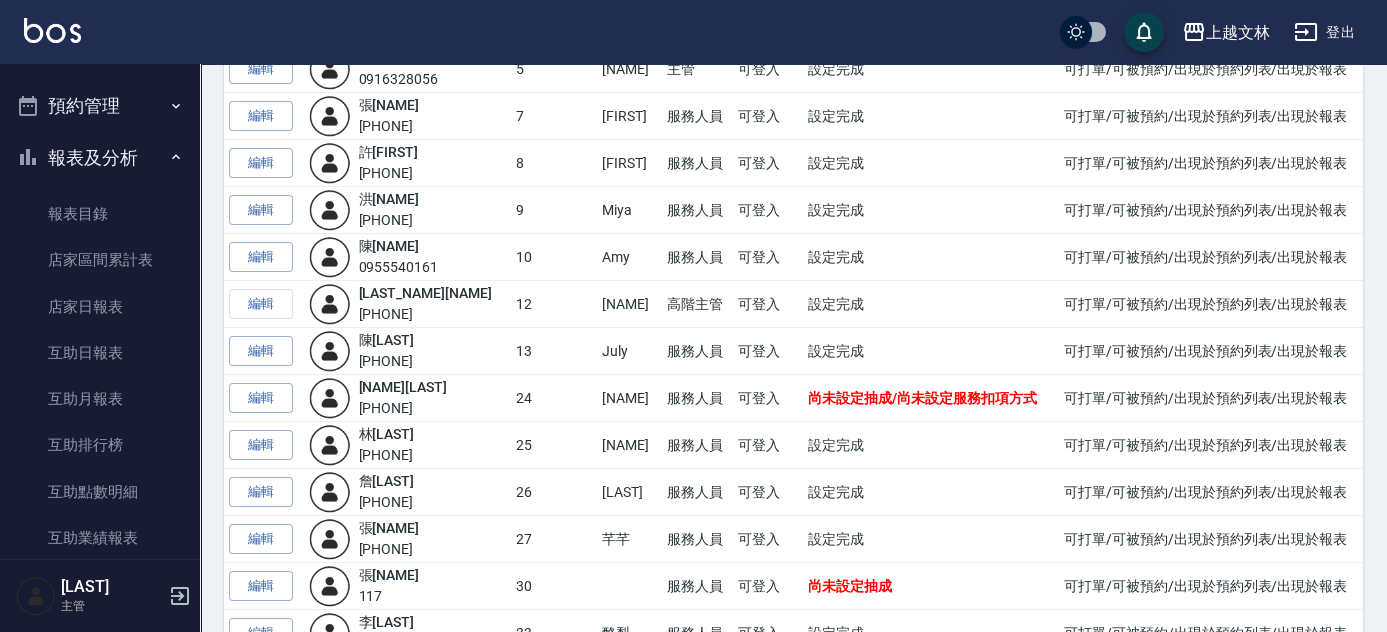 scroll, scrollTop: 20, scrollLeft: 0, axis: vertical 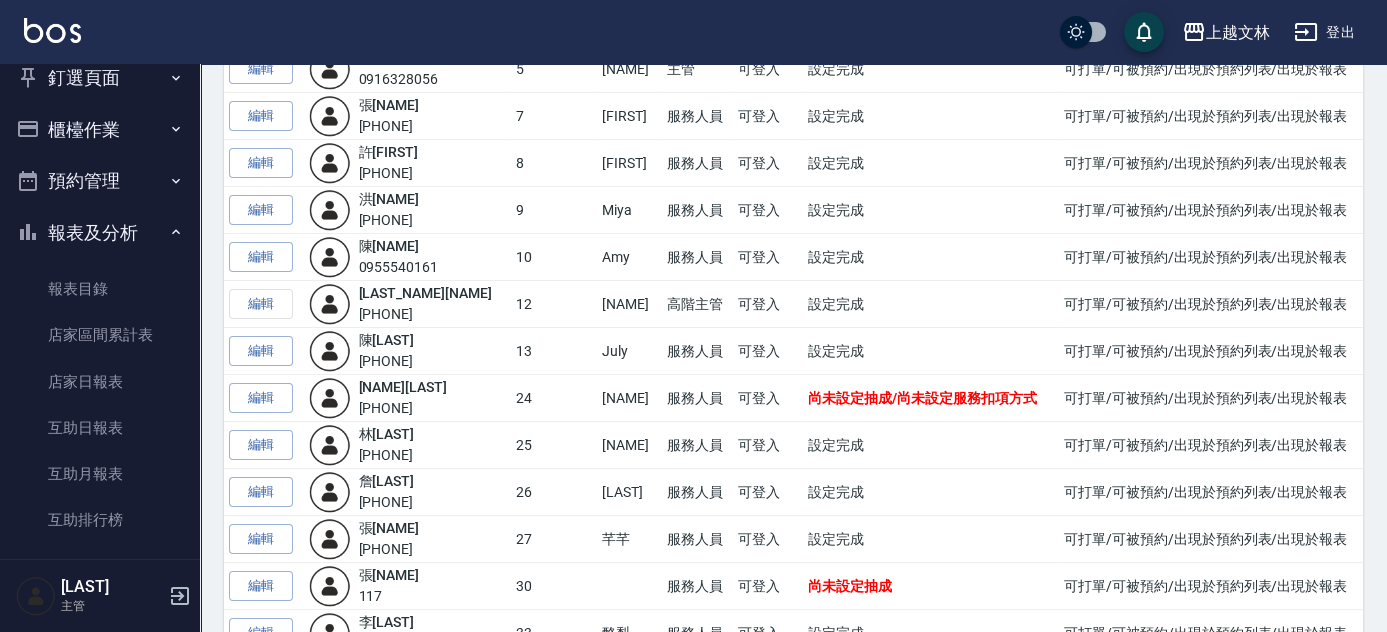 click on "櫃檯作業" at bounding box center (100, 130) 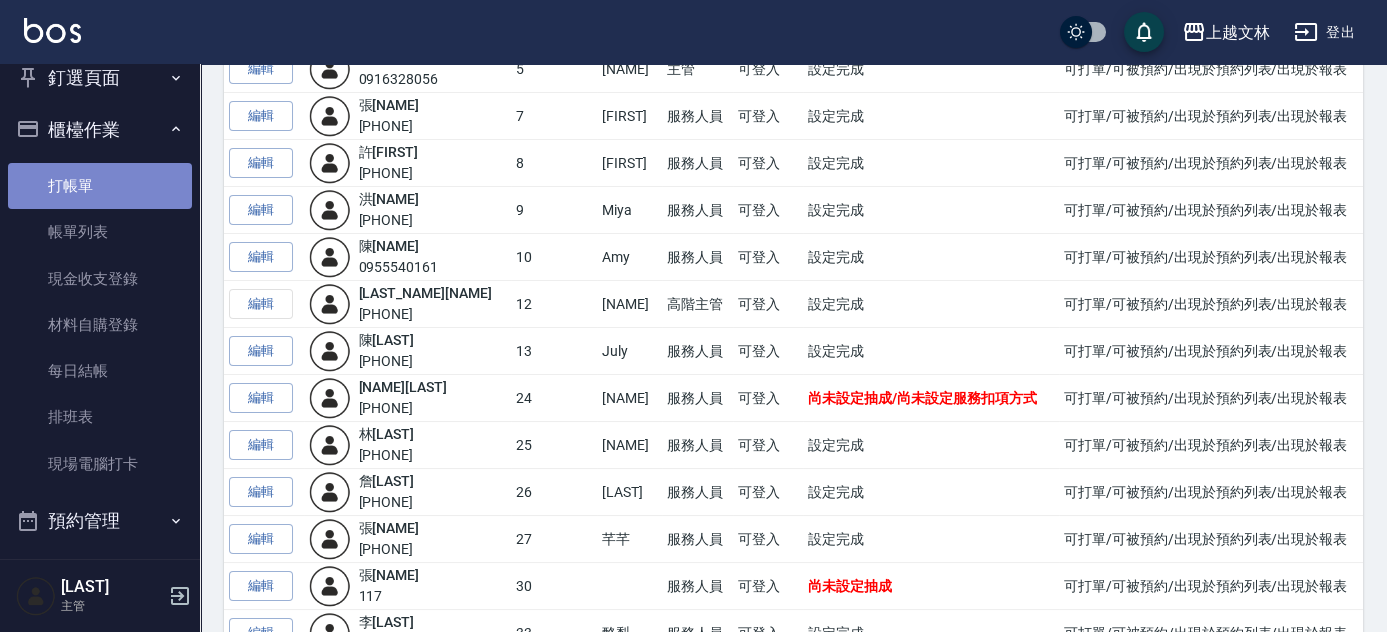 click on "打帳單" at bounding box center (100, 186) 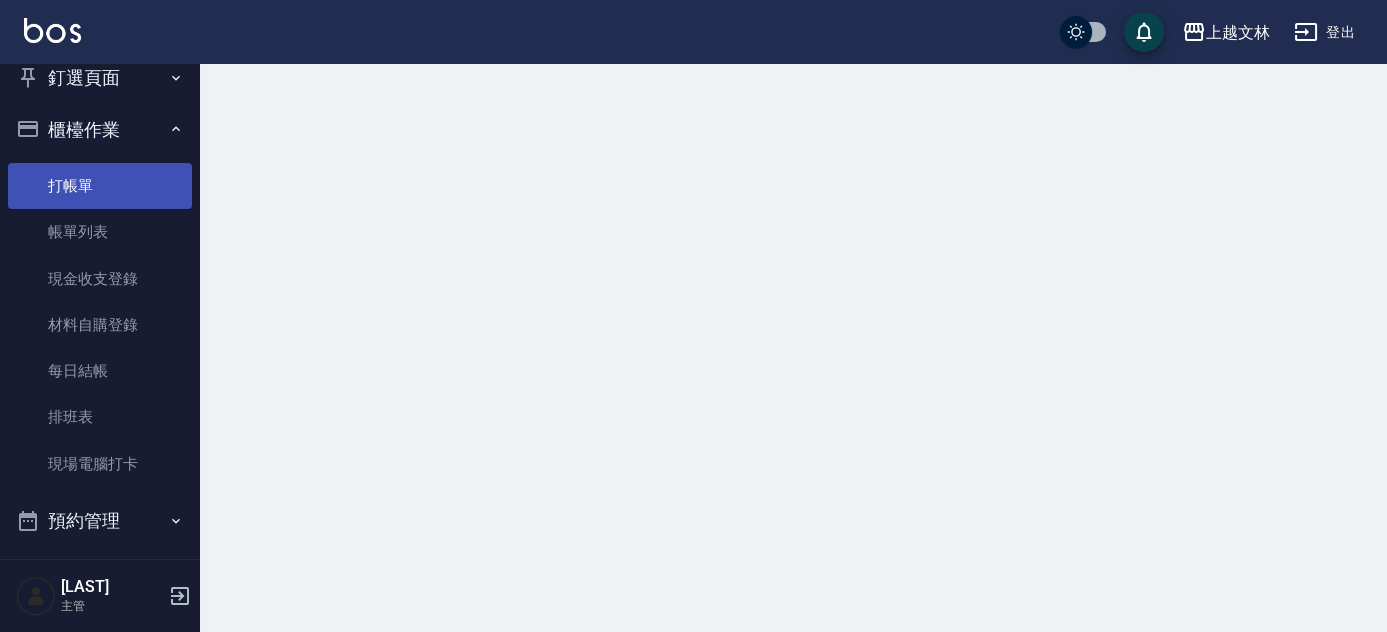 scroll, scrollTop: 0, scrollLeft: 0, axis: both 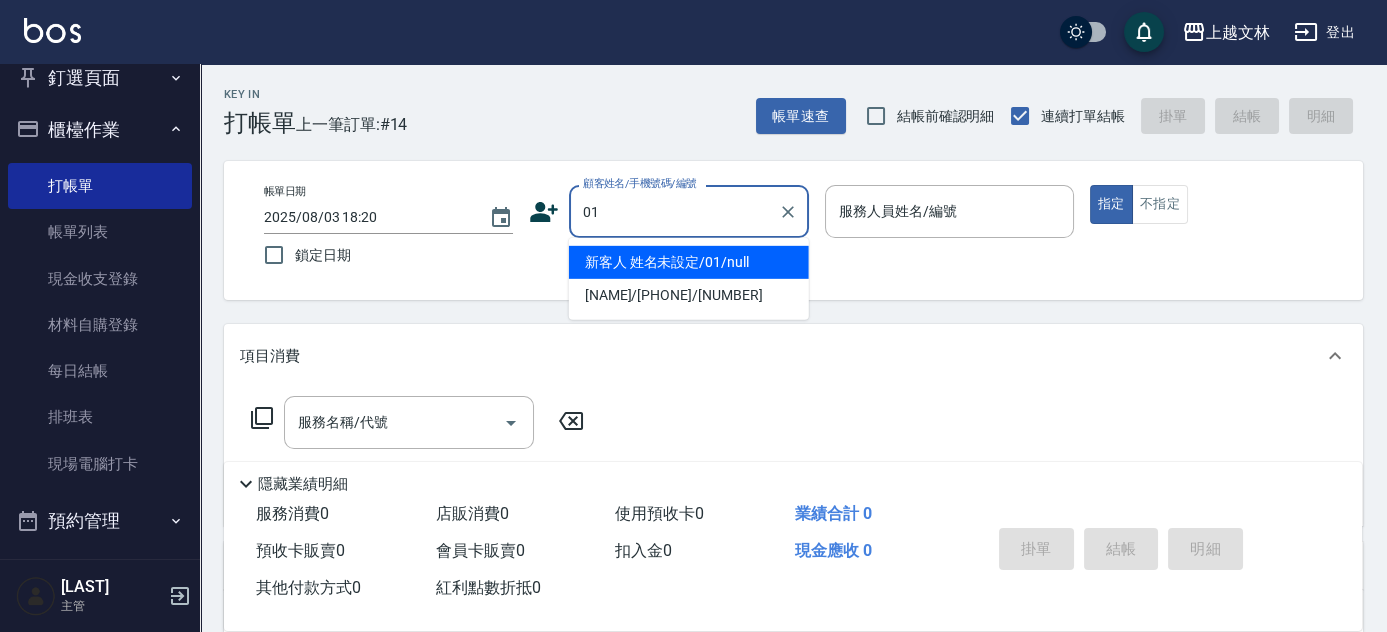 type on "01" 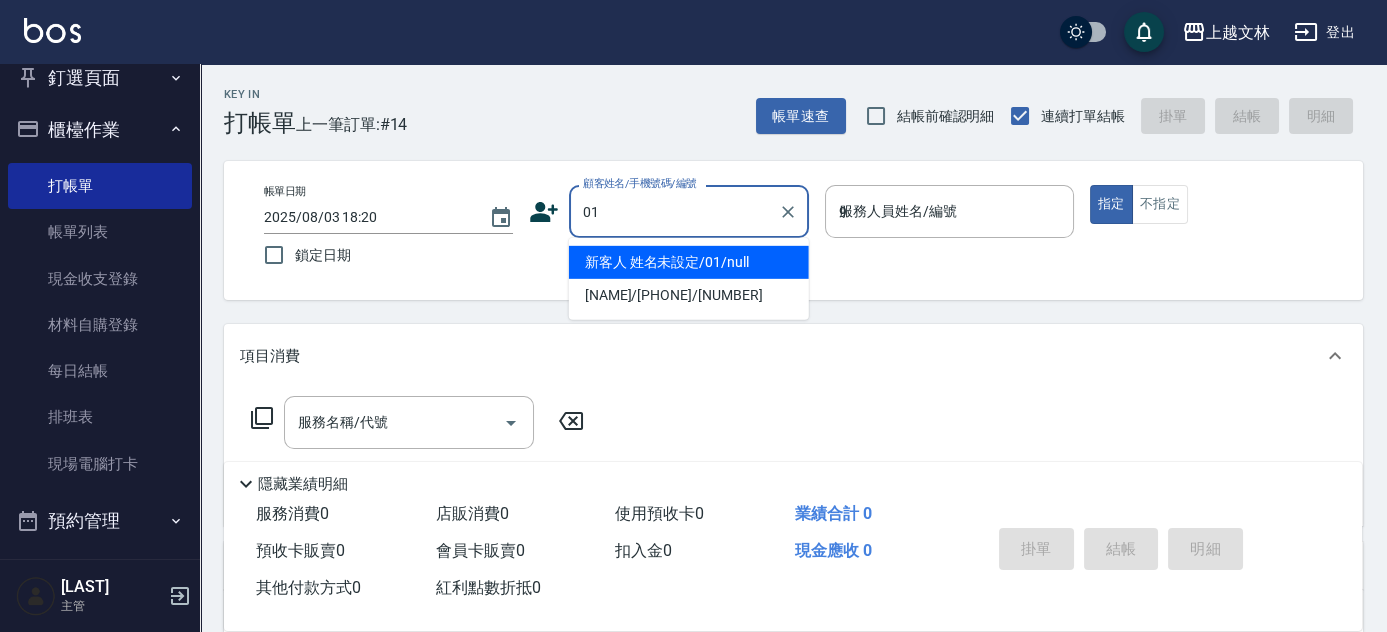 type on "新客人 姓名未設定/01/null" 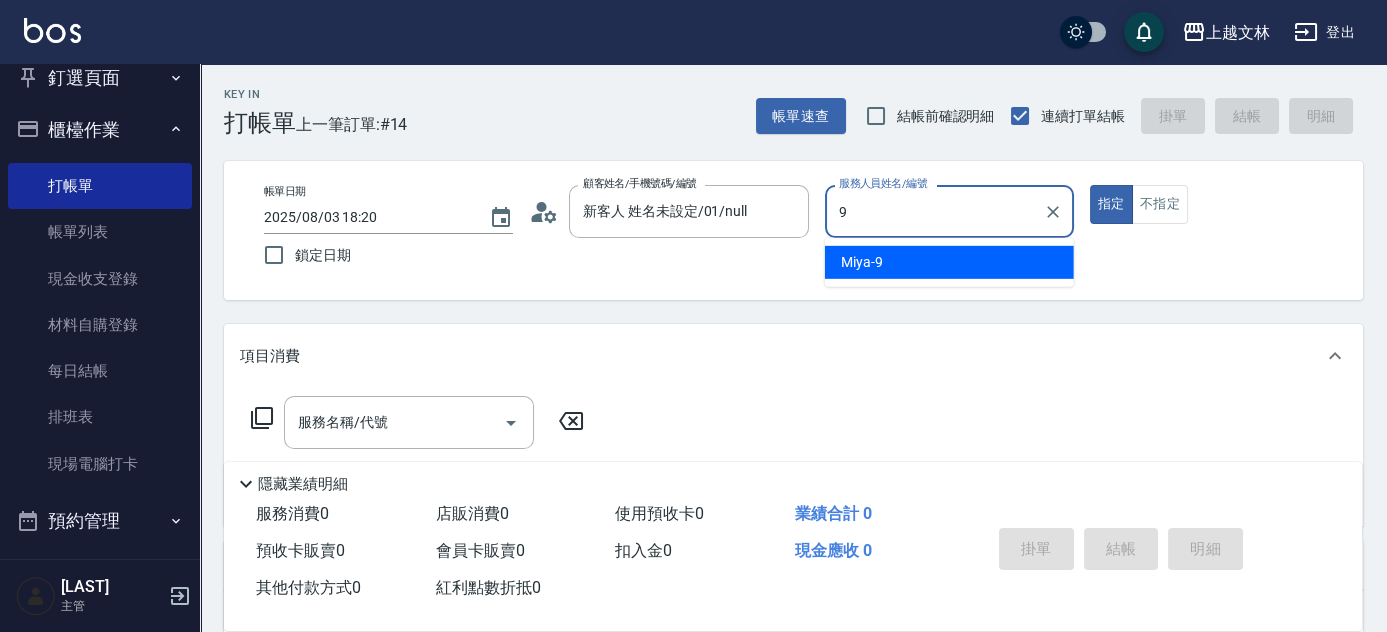 type on "9" 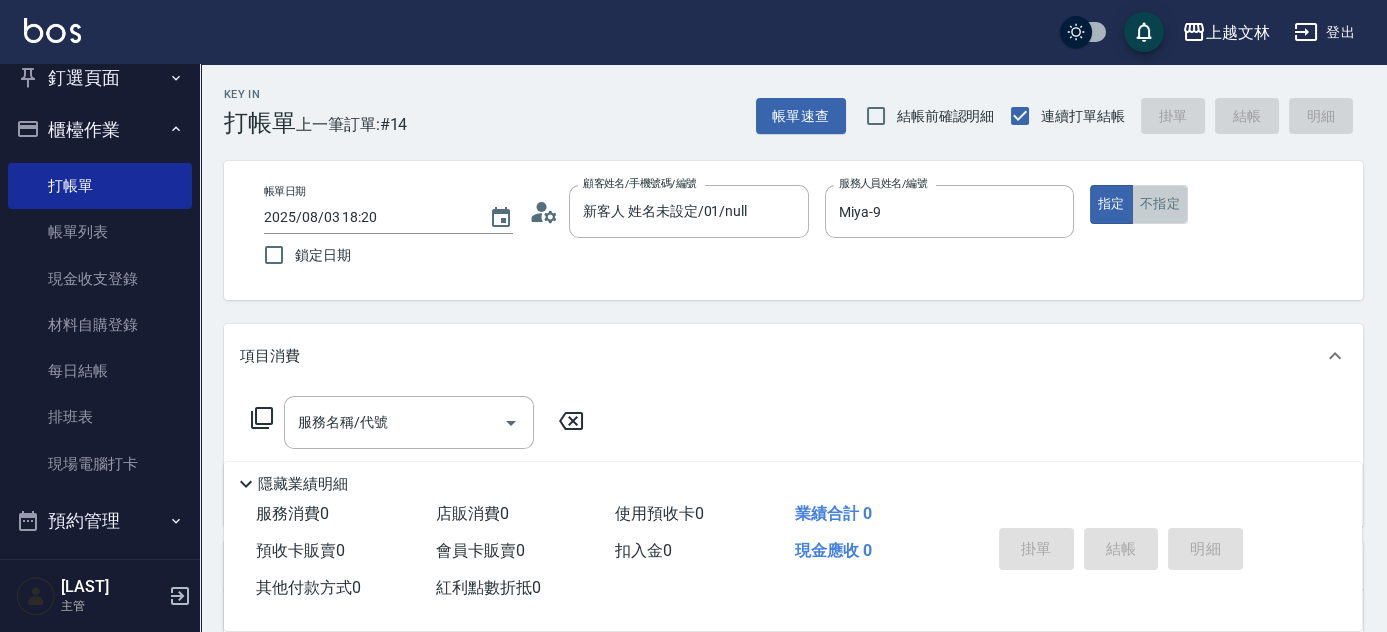click on "不指定" at bounding box center (1160, 204) 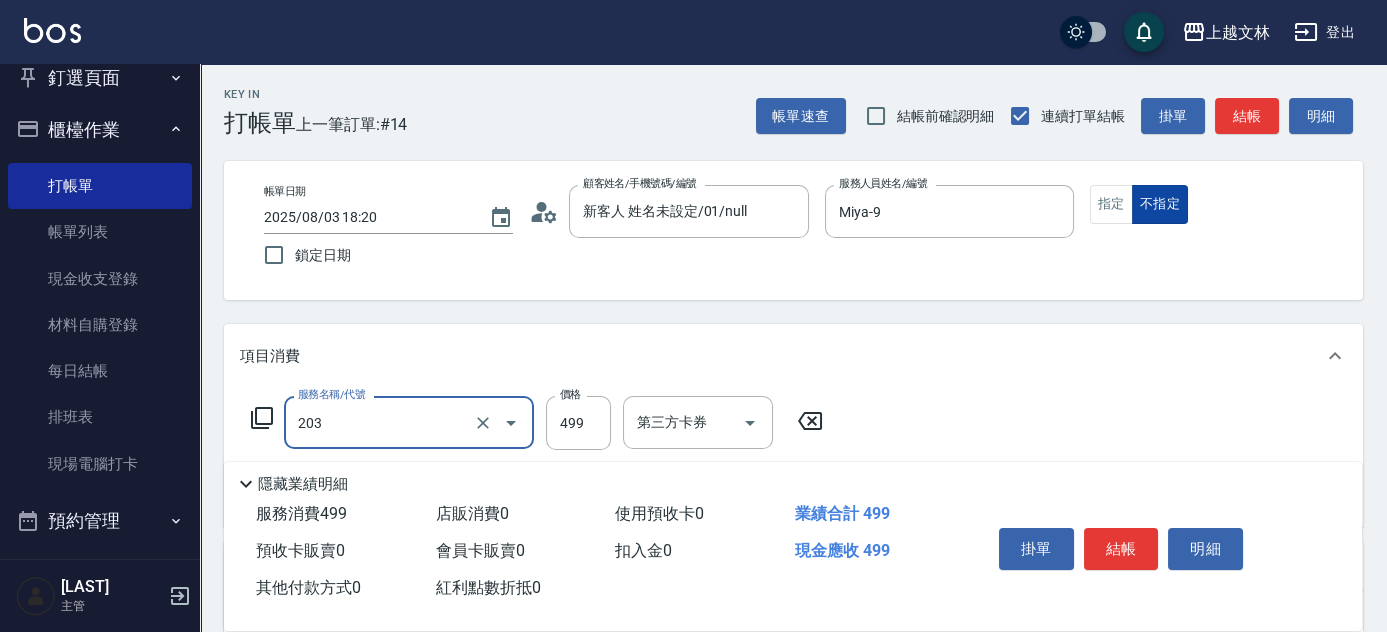 type on "B級洗+剪(203)" 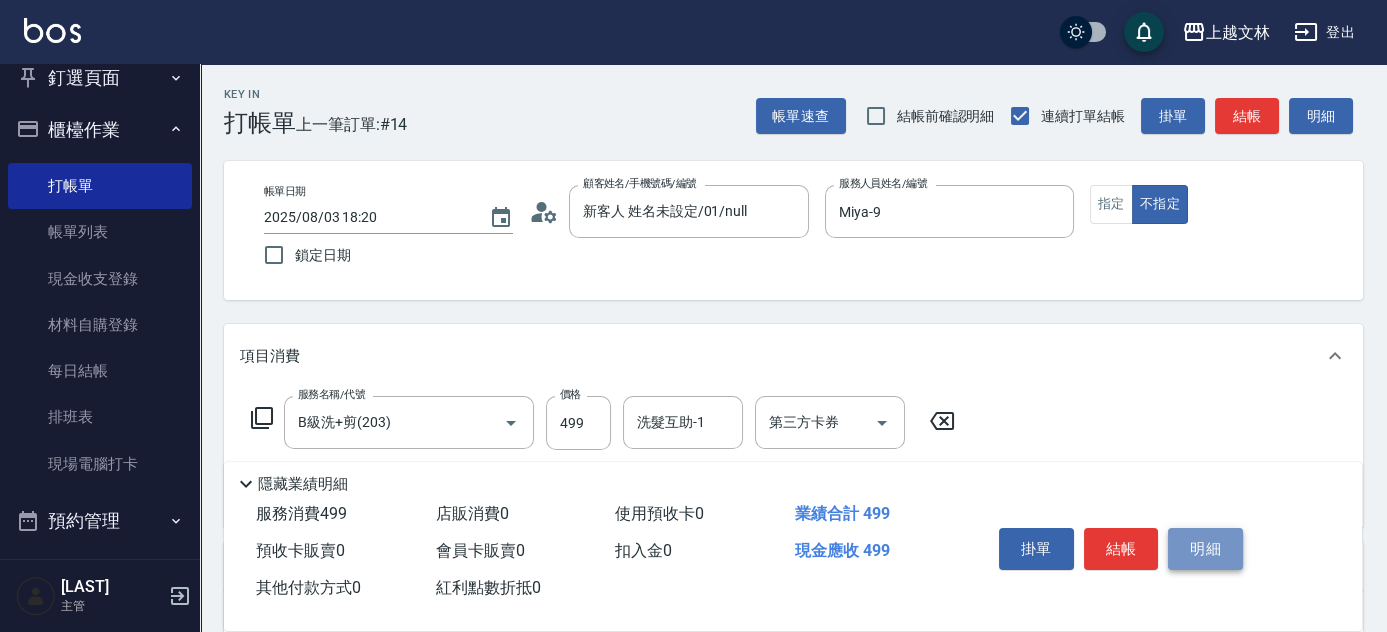 click on "明細" at bounding box center (1205, 549) 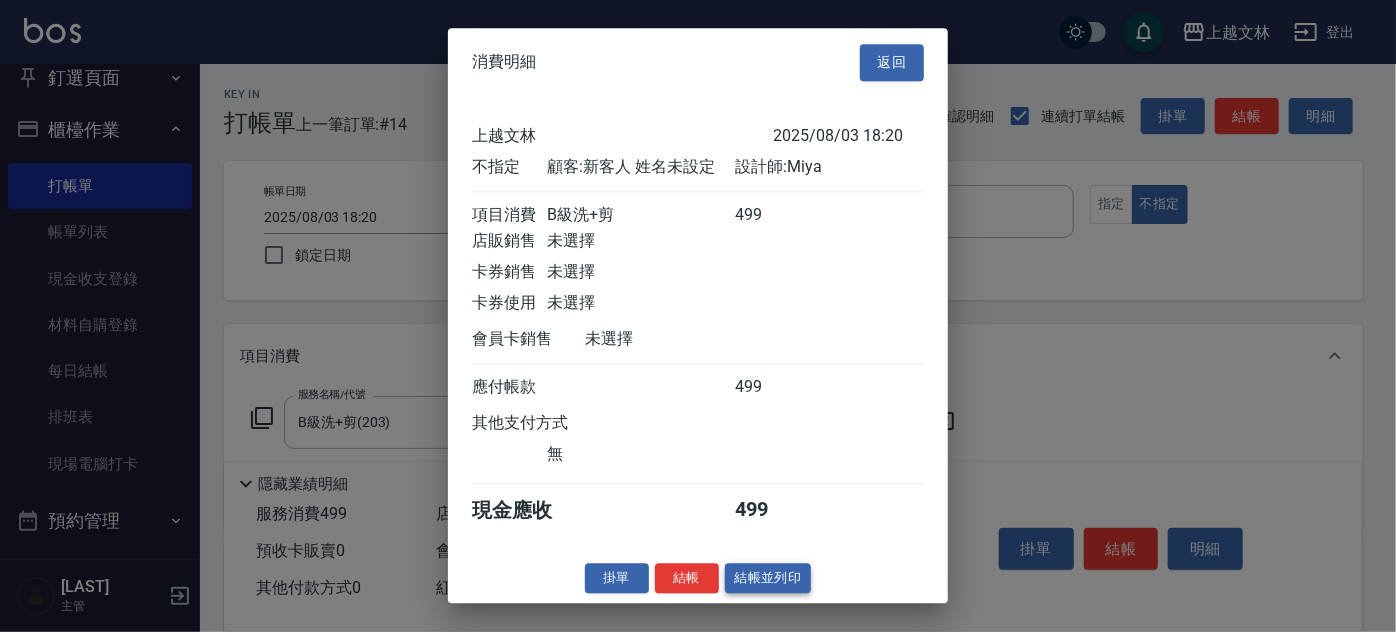 click on "結帳並列印" at bounding box center (768, 578) 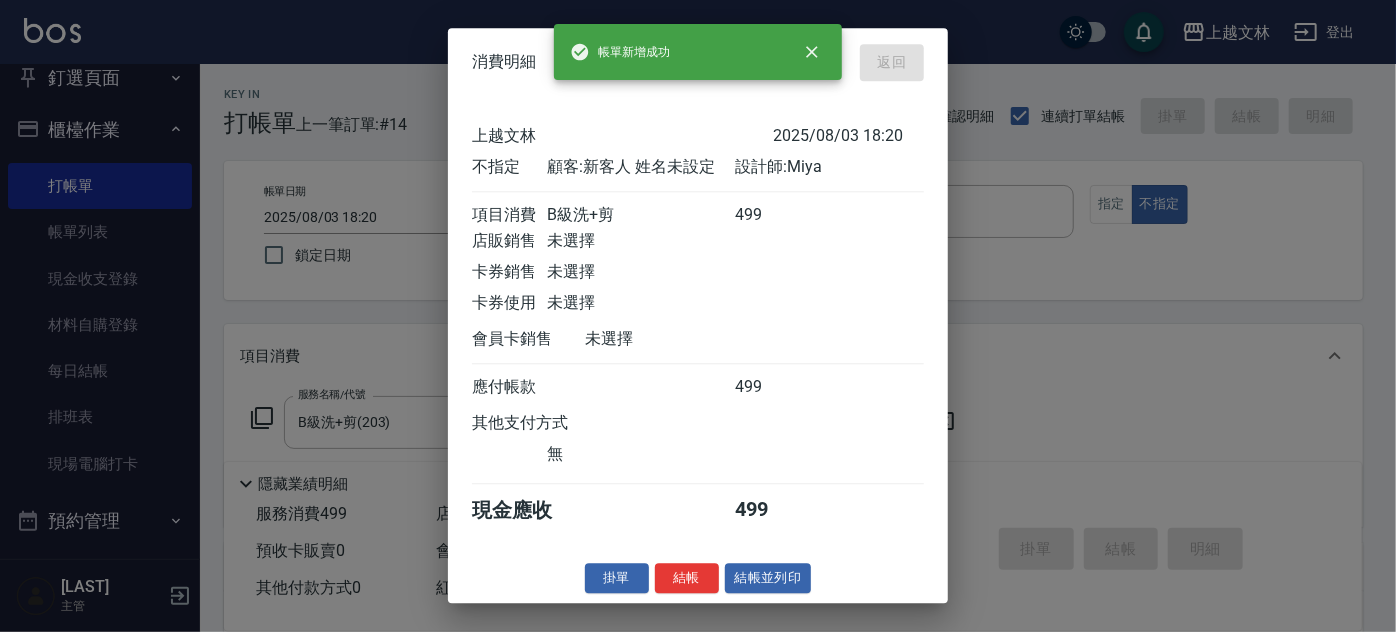 type on "2025/08/03 18:21" 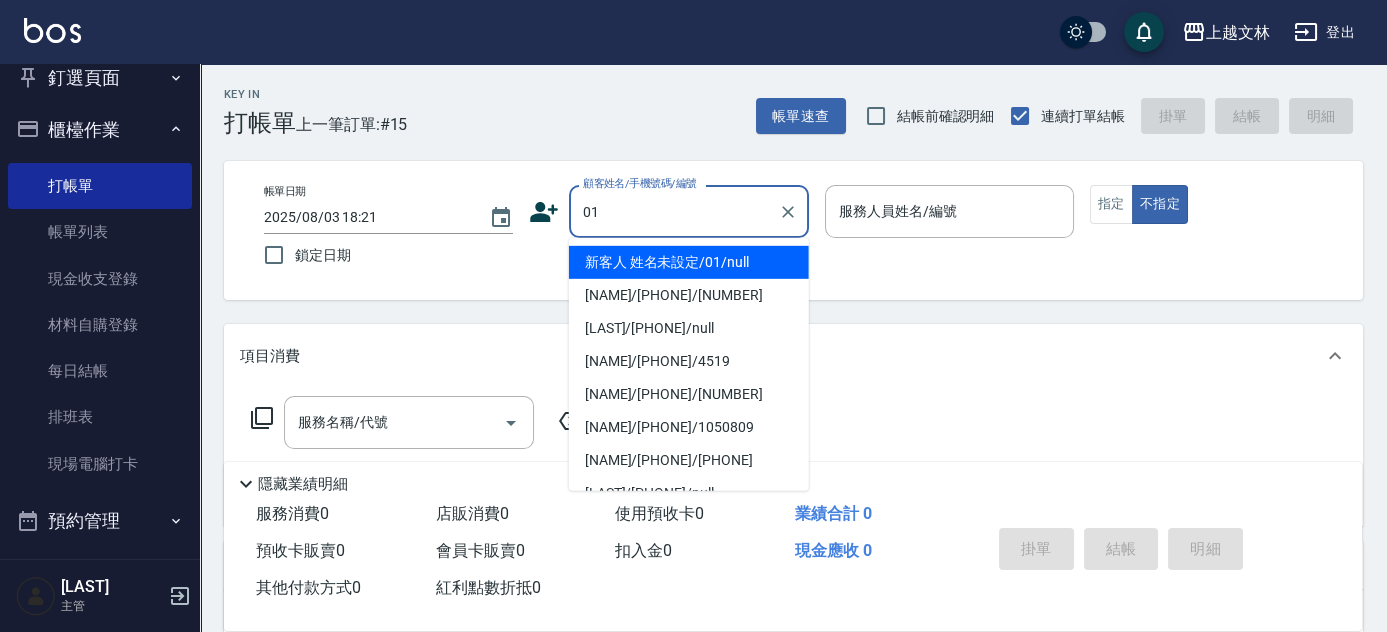 type on "01" 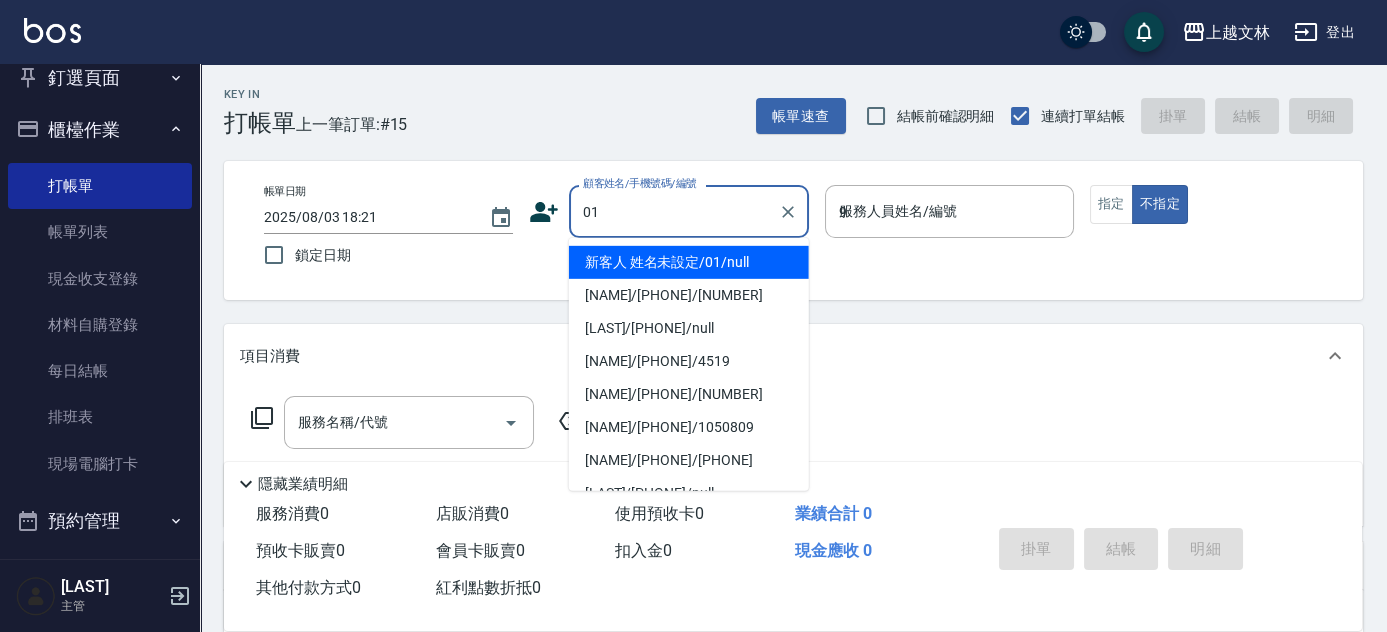 type on "新客人 姓名未設定/01/null" 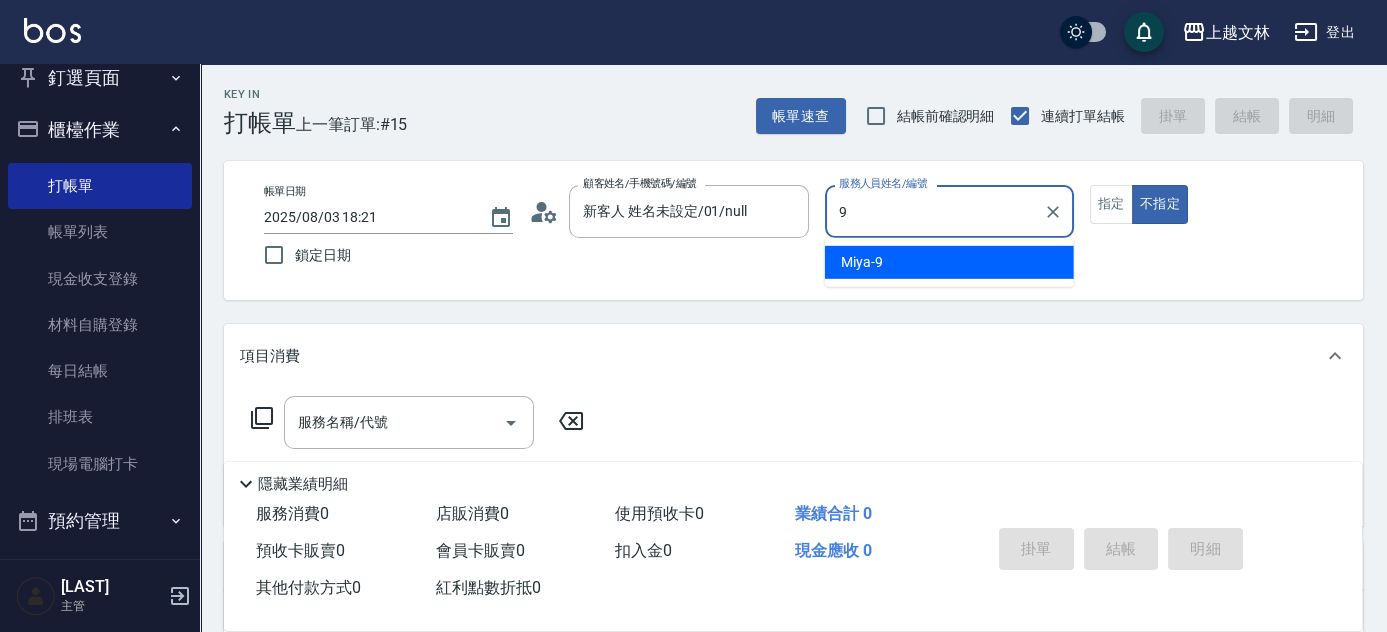 type on "Miya-9" 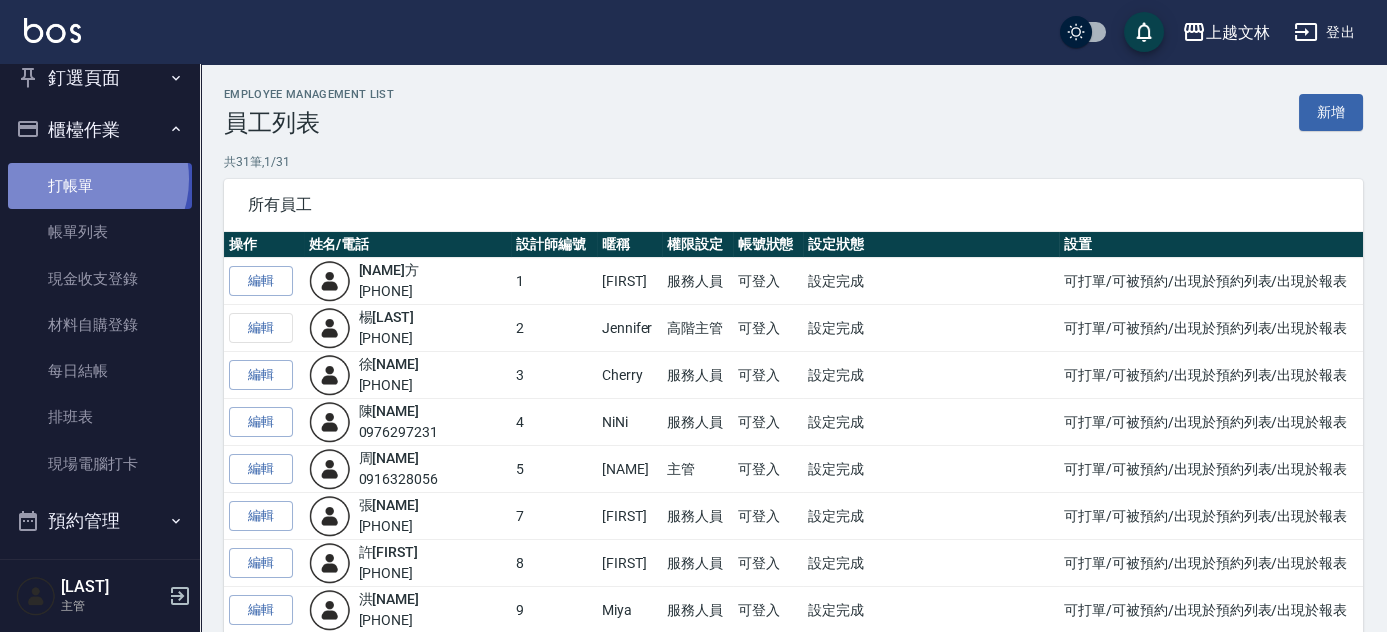 click on "打帳單" at bounding box center (100, 186) 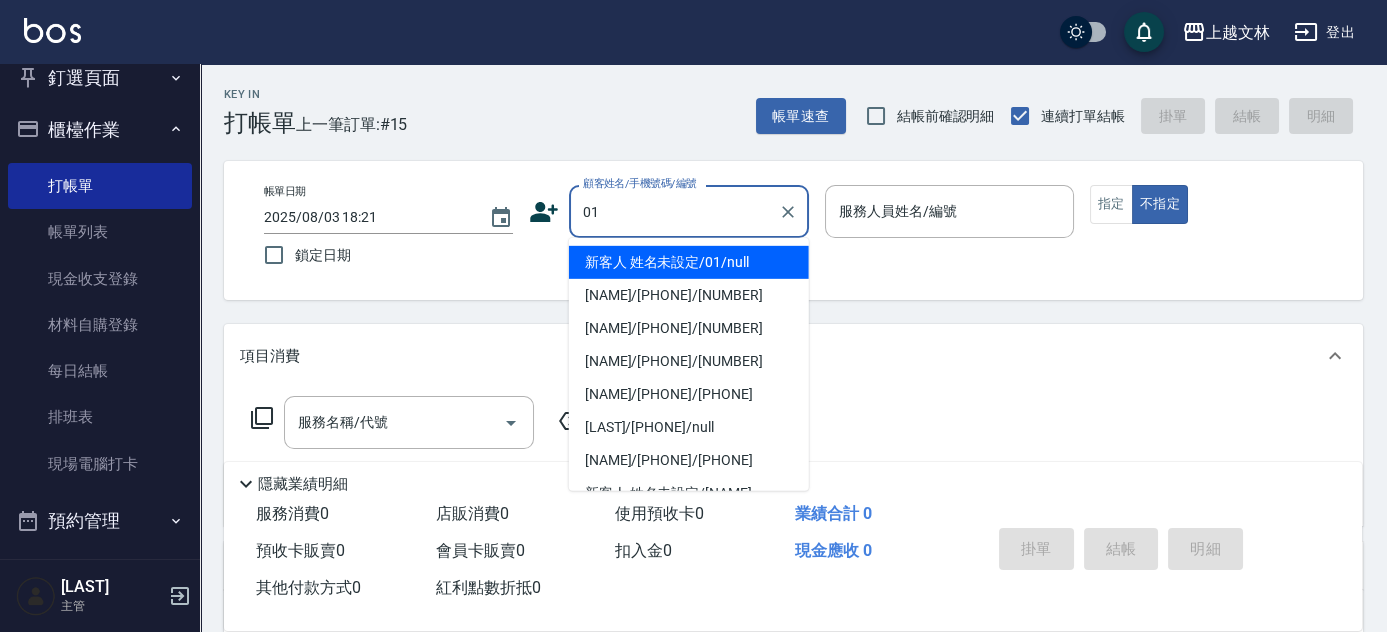 type on "01" 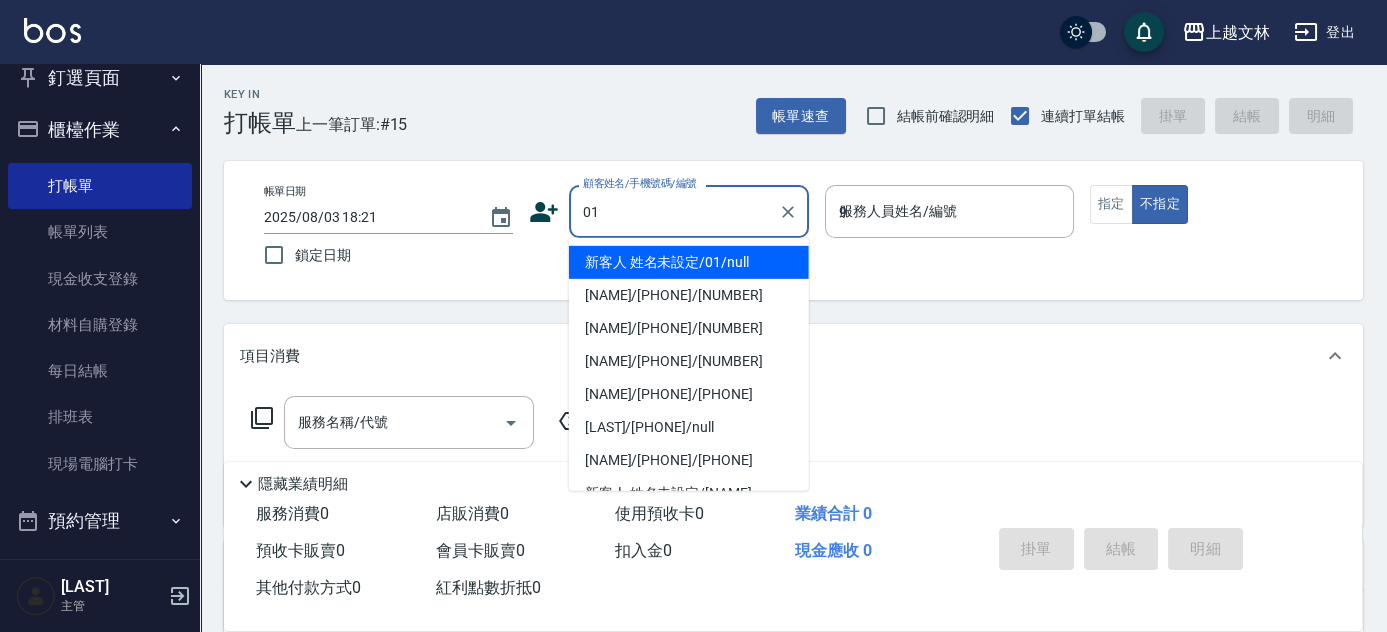 type on "新客人 姓名未設定/01/null" 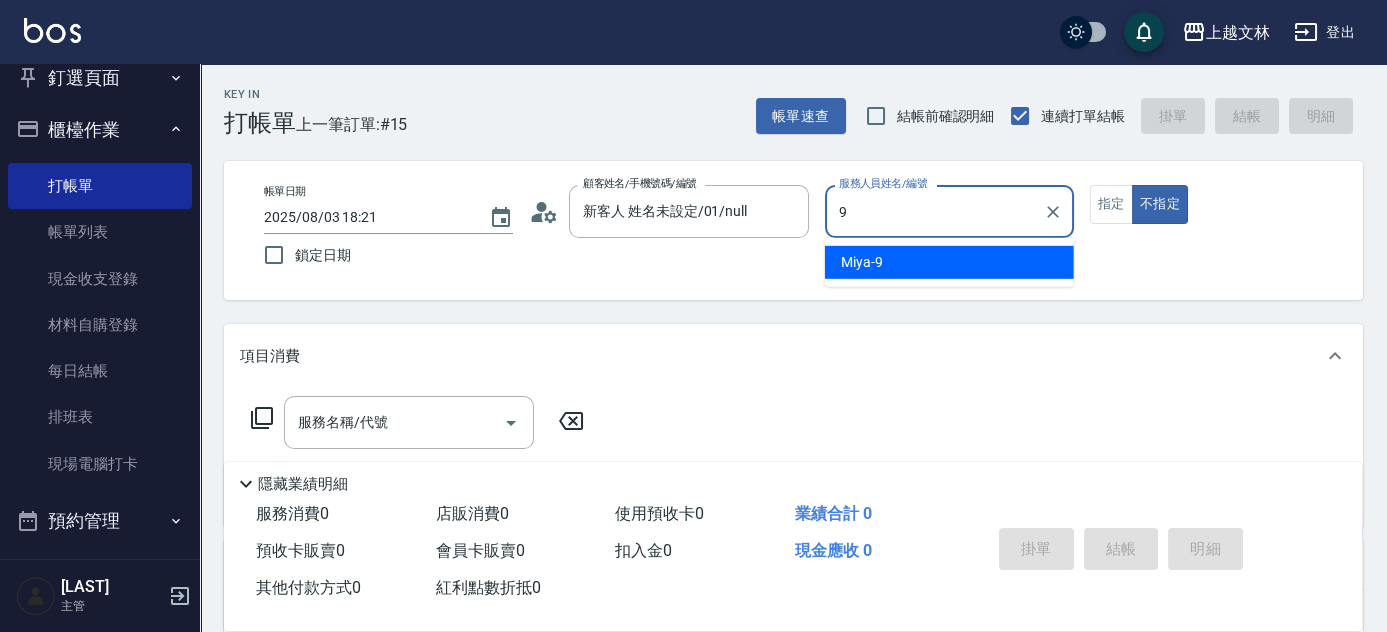 type on "9" 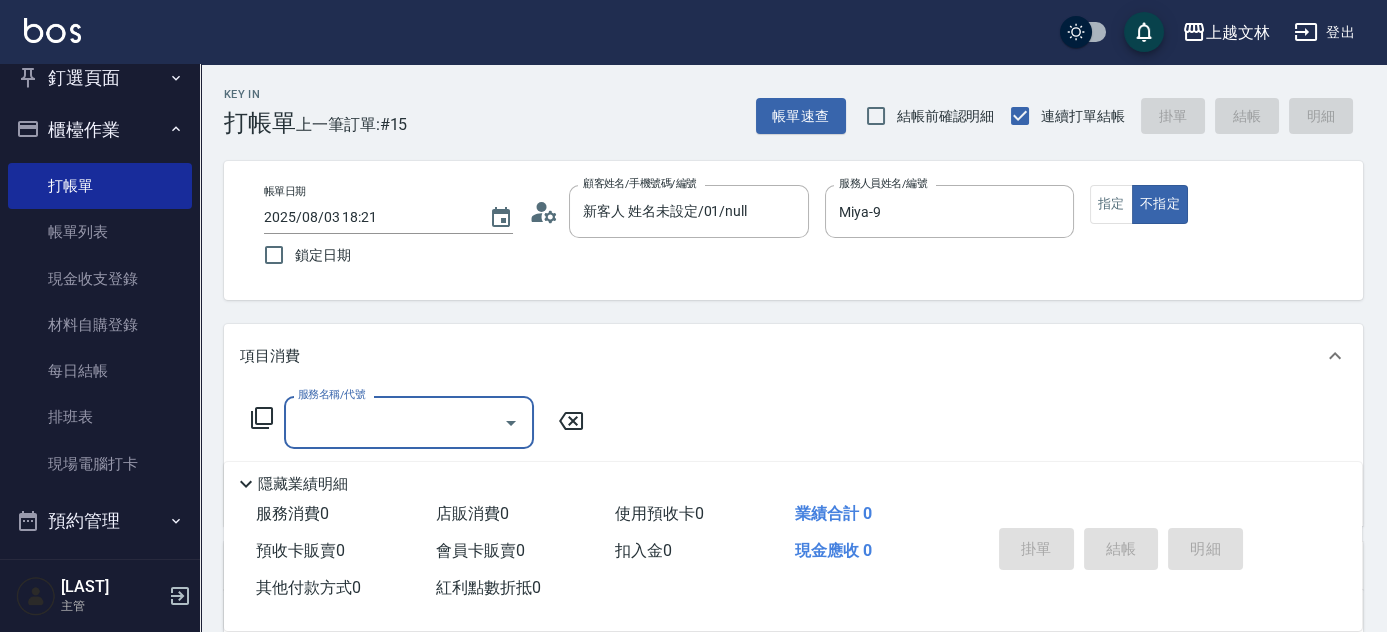 click on "服務名稱/代號" at bounding box center [394, 422] 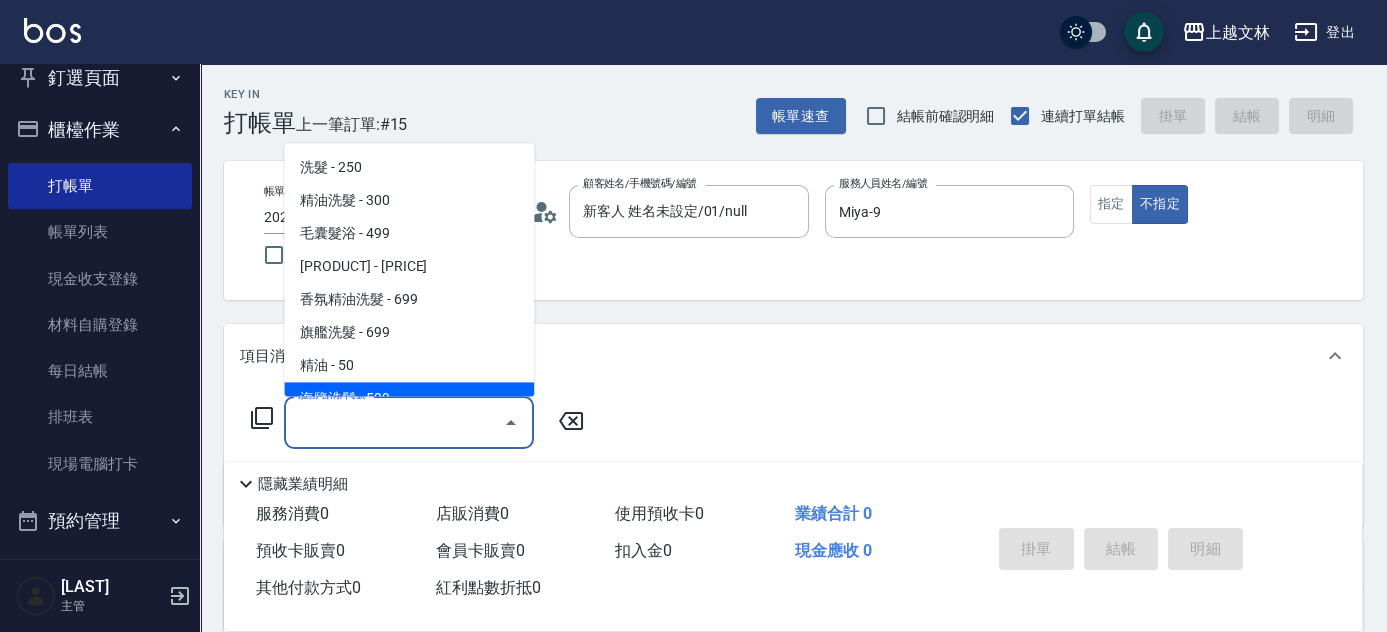 click 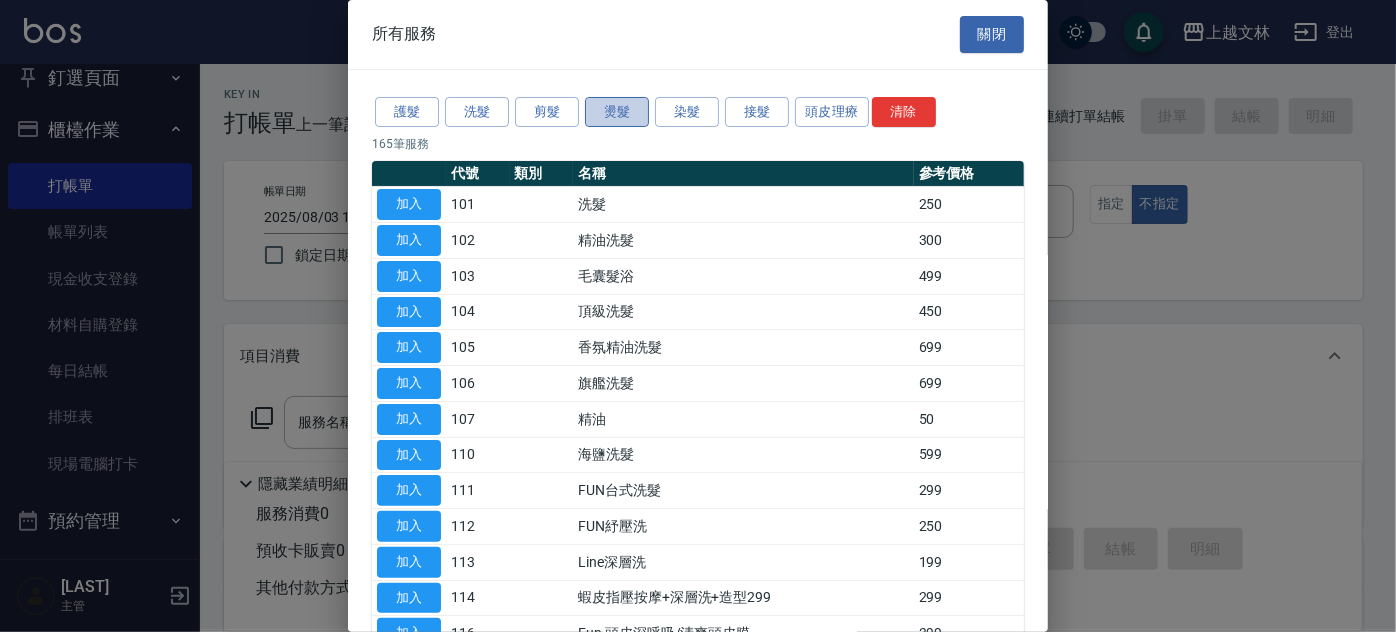 click on "燙髮" at bounding box center [617, 112] 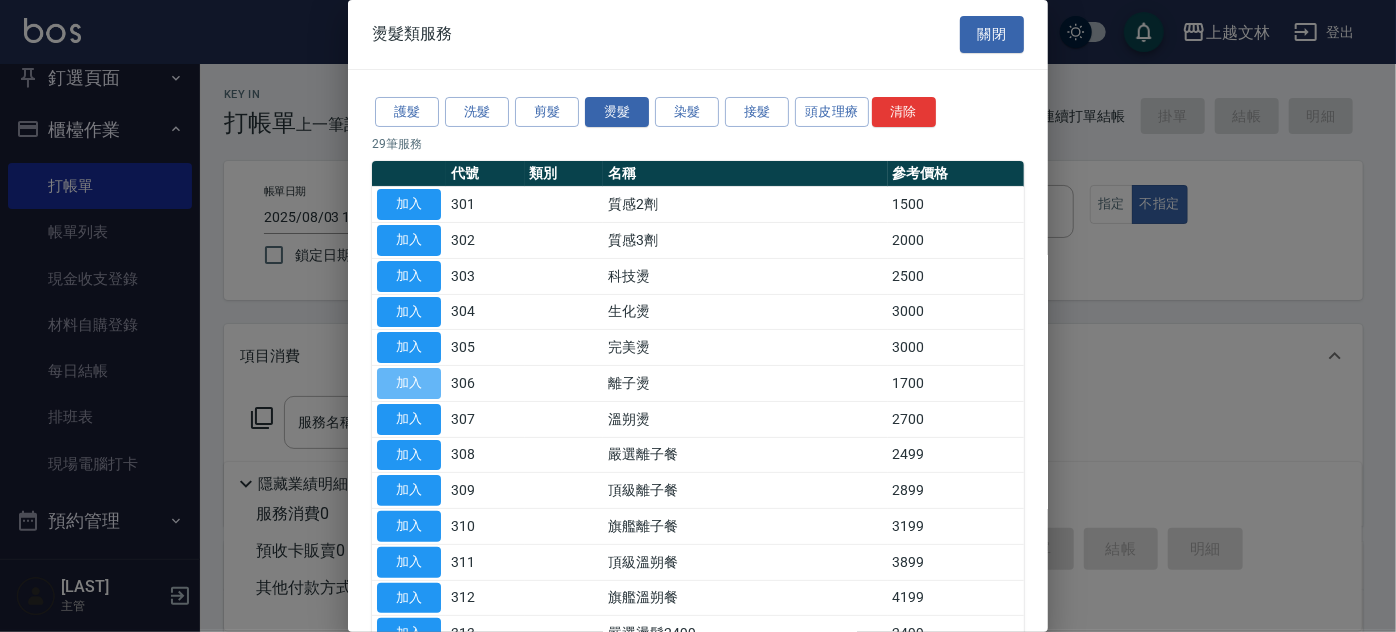 drag, startPoint x: 410, startPoint y: 382, endPoint x: 466, endPoint y: 394, distance: 57.271286 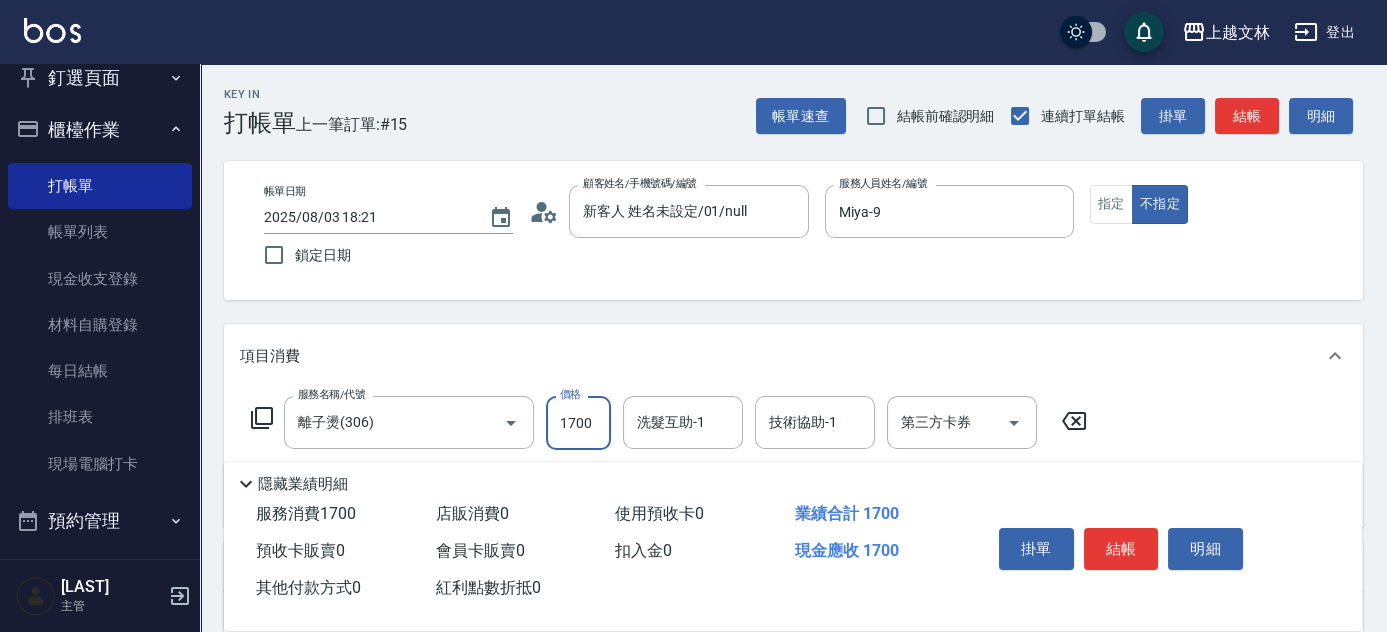 click on "1700" at bounding box center [578, 423] 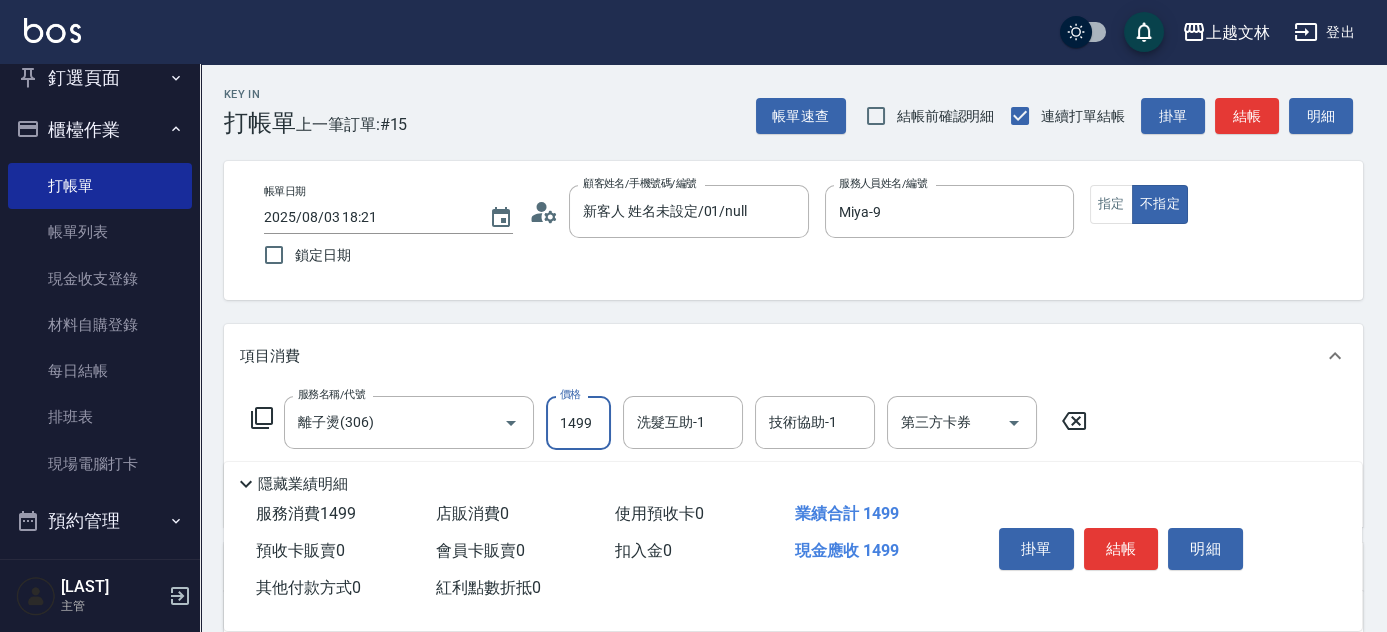 type on "1499" 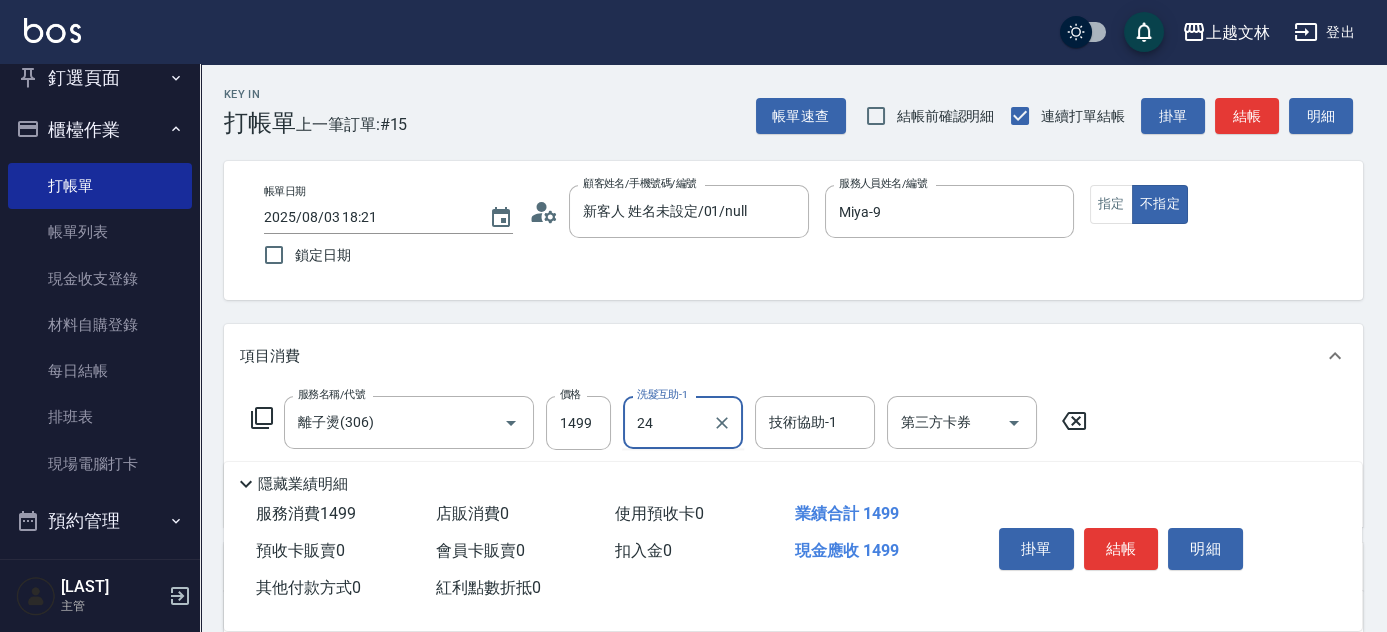 type on "24" 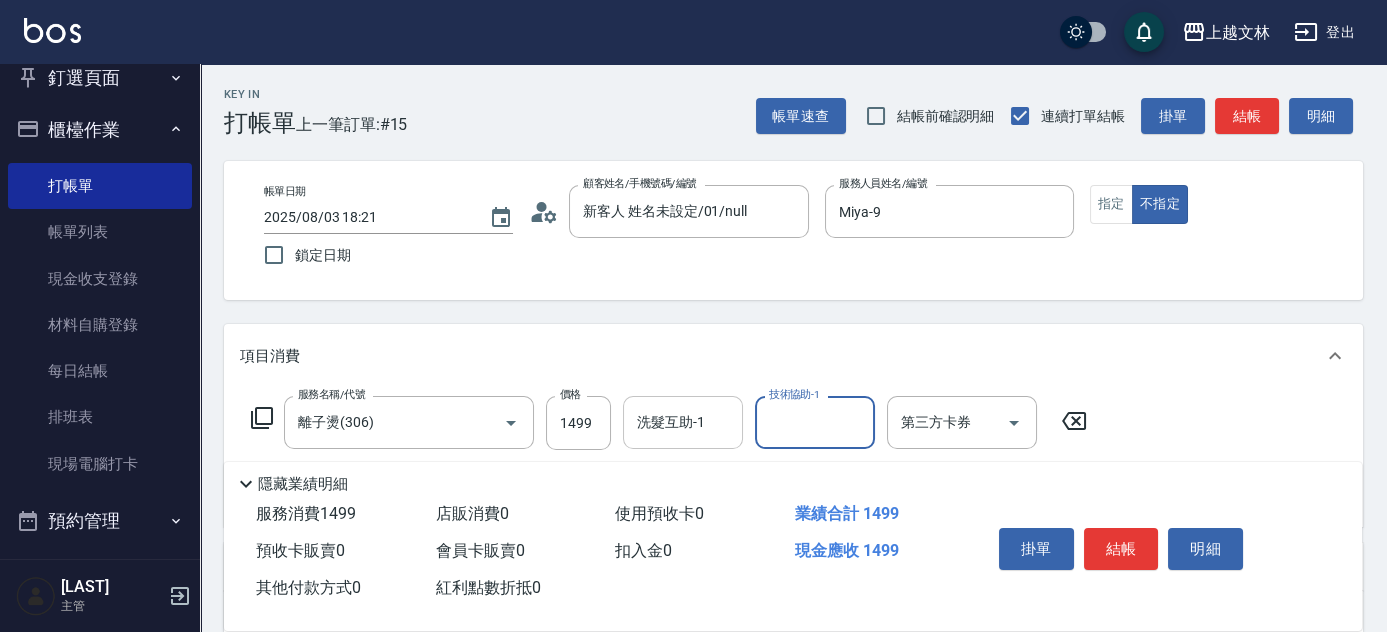 click on "洗髮互助-1" at bounding box center (683, 422) 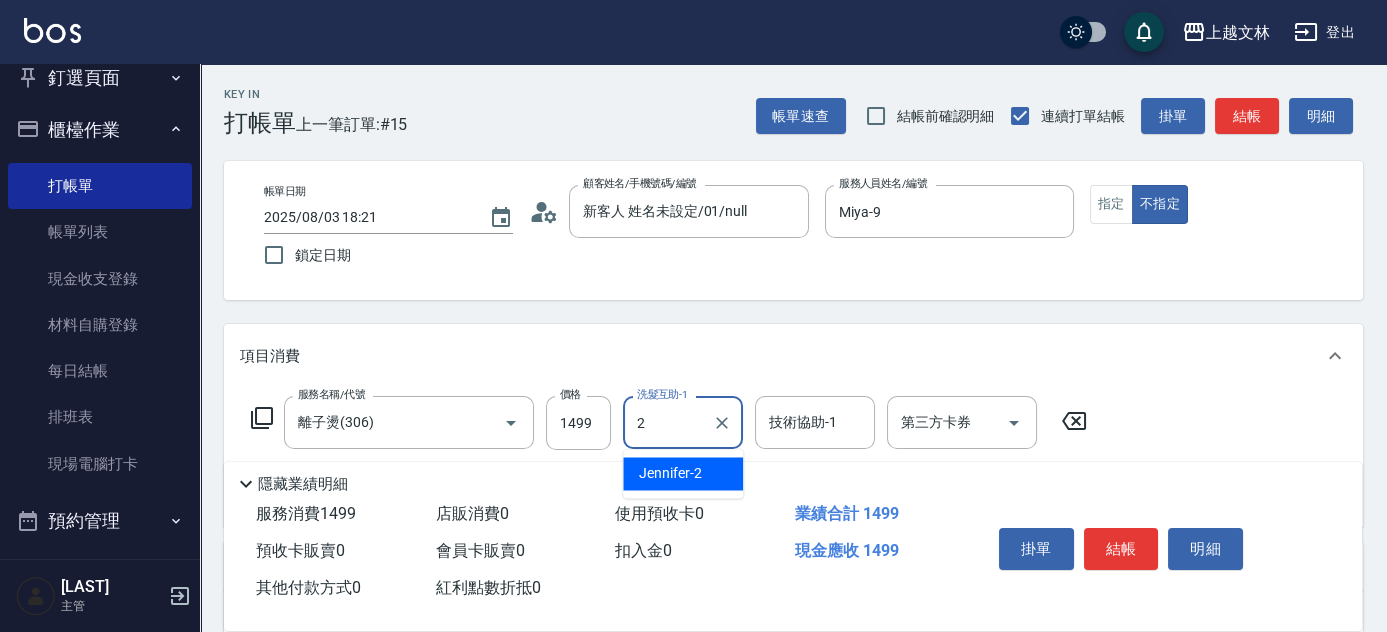 type on "24" 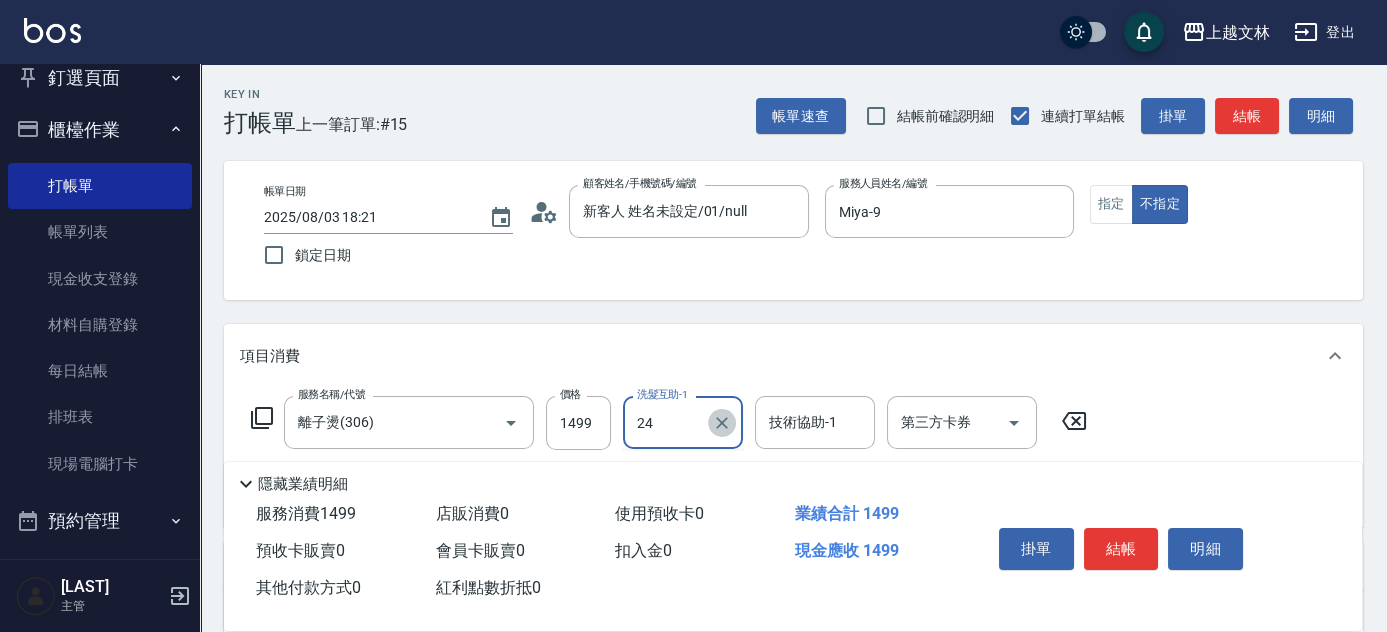 click 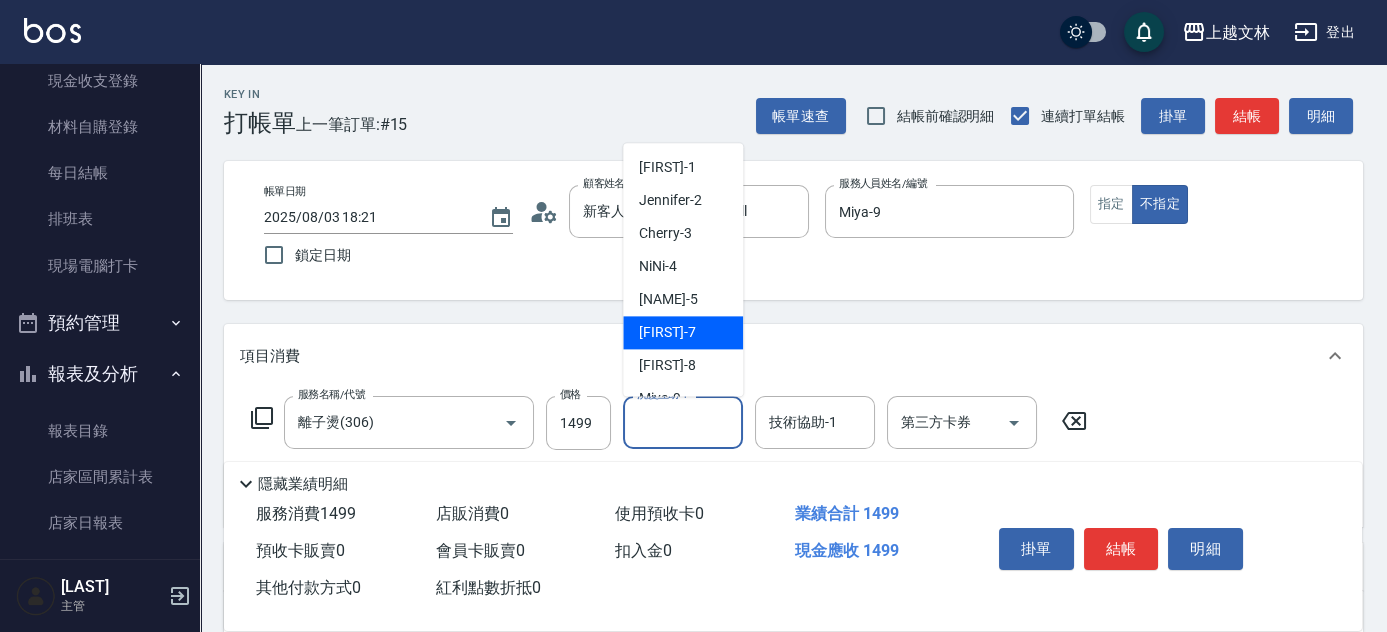 scroll, scrollTop: 74, scrollLeft: 0, axis: vertical 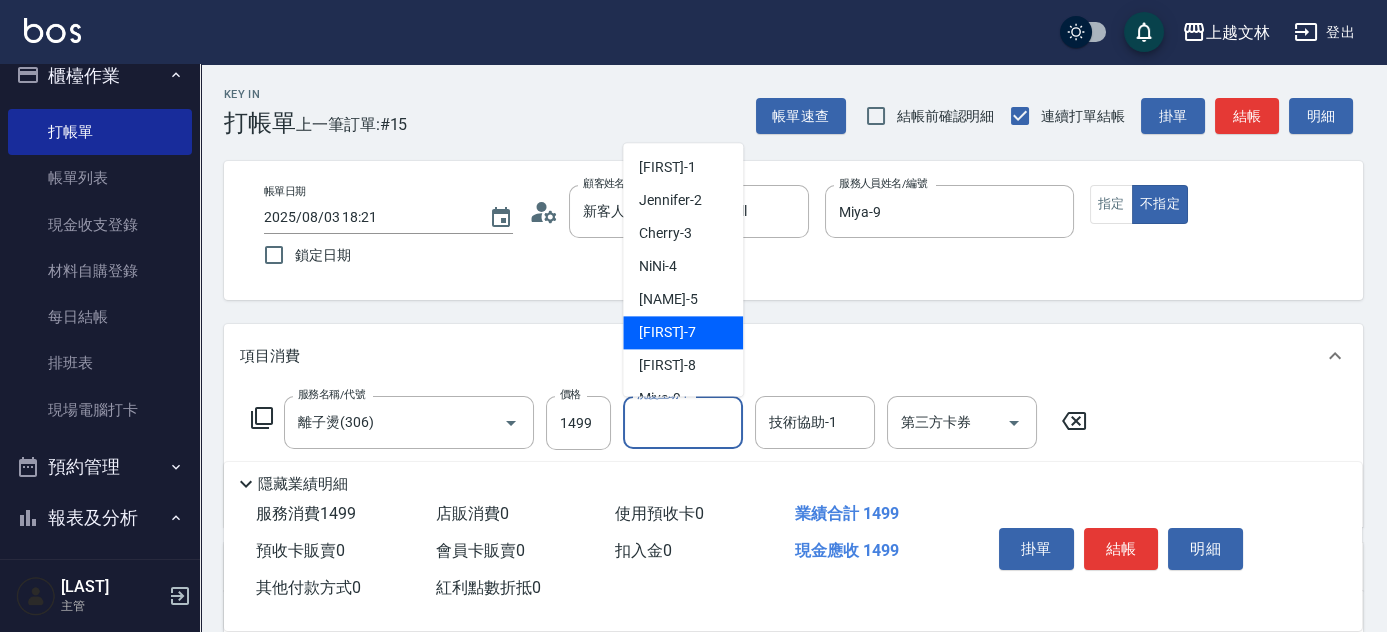 drag, startPoint x: 103, startPoint y: 466, endPoint x: 112, endPoint y: 449, distance: 19.235384 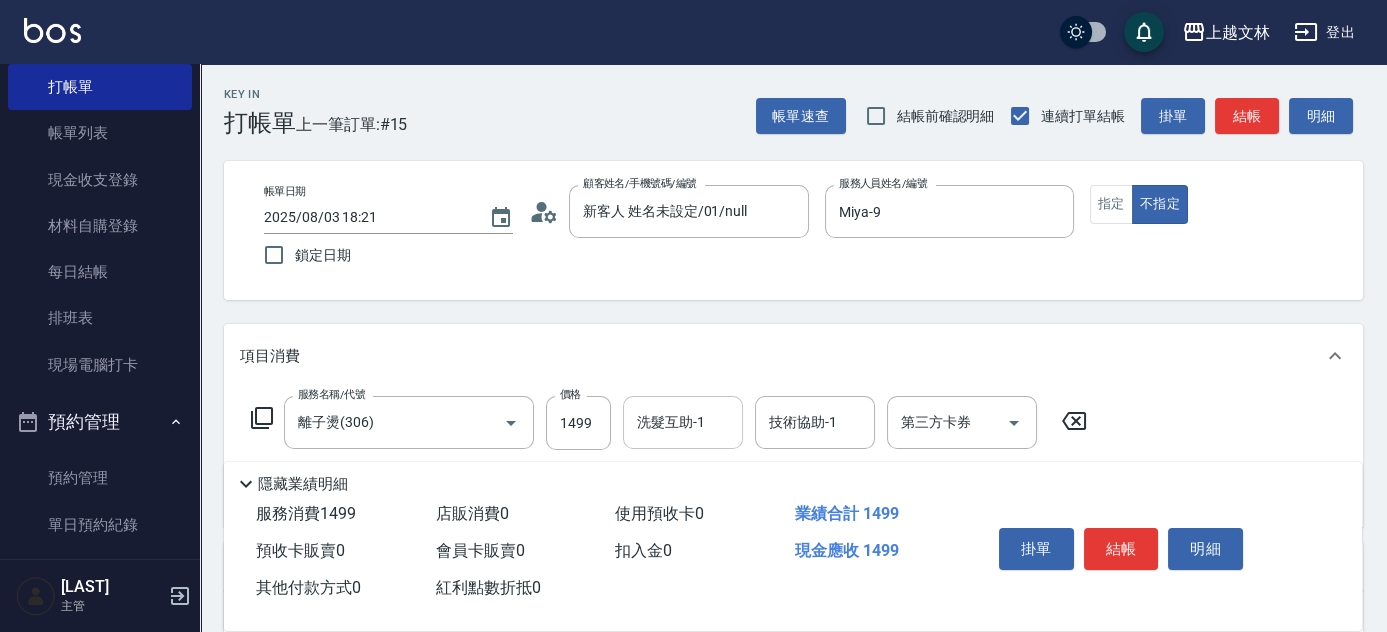 scroll, scrollTop: 0, scrollLeft: 0, axis: both 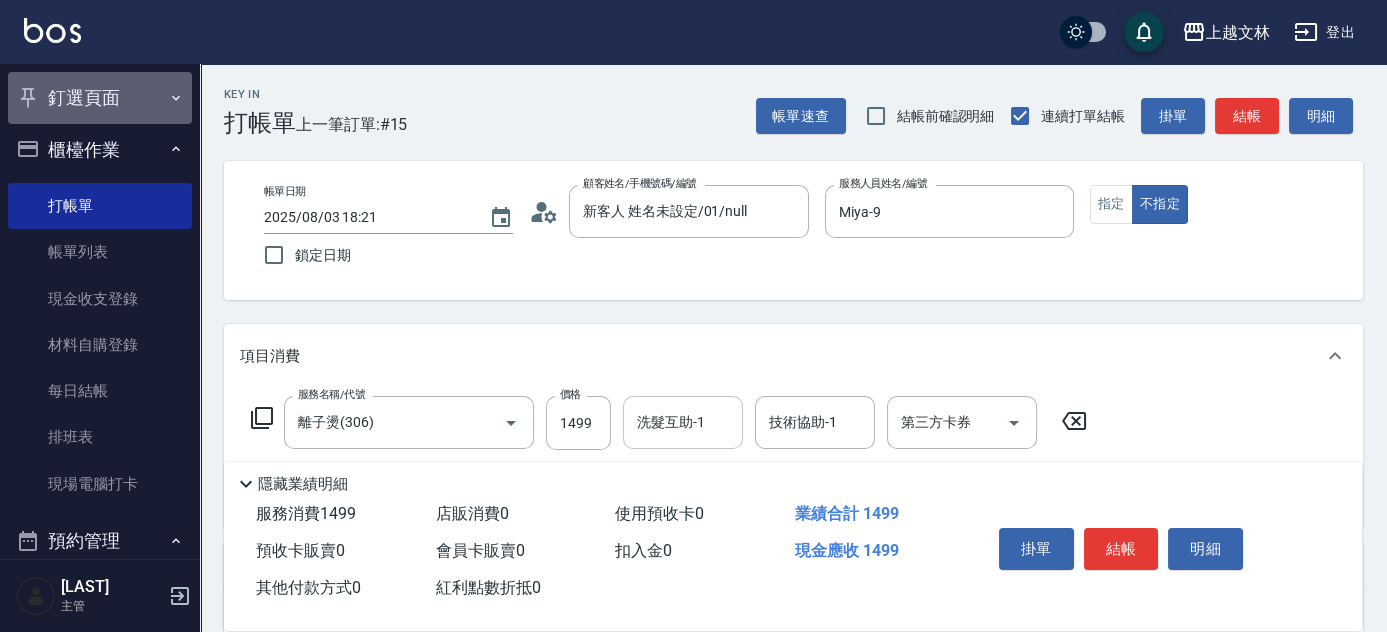 click on "釘選頁面" at bounding box center (100, 98) 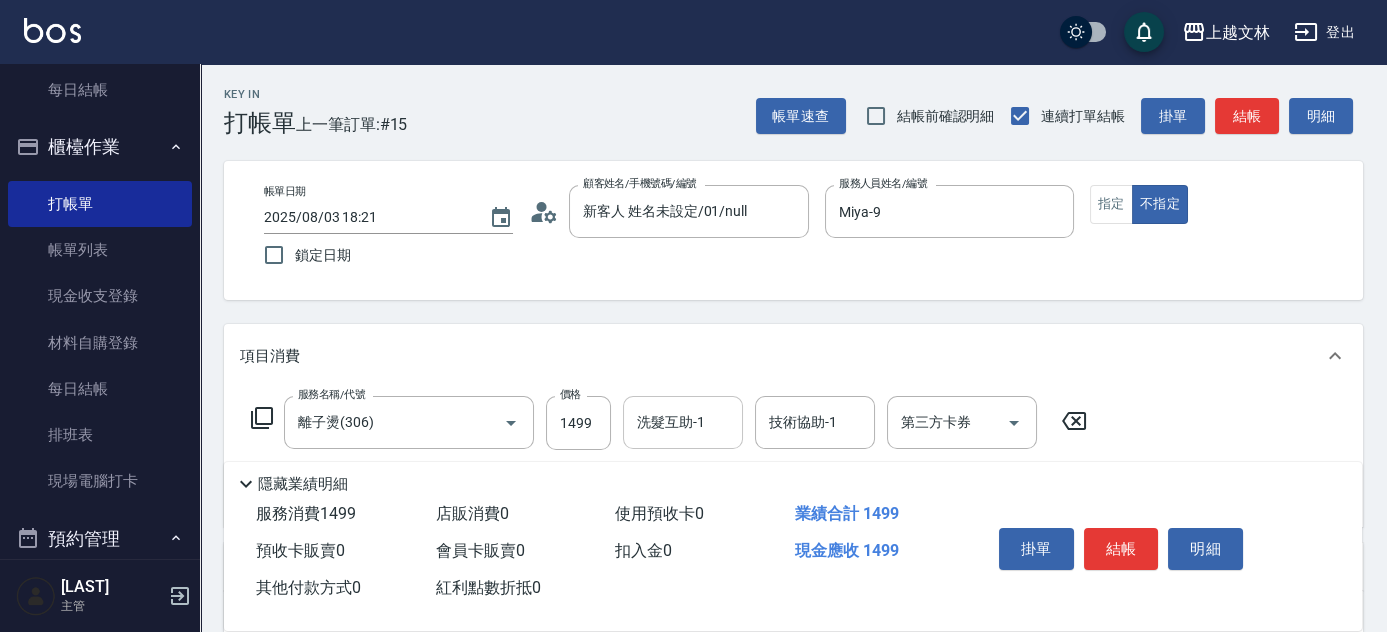 scroll, scrollTop: 168, scrollLeft: 0, axis: vertical 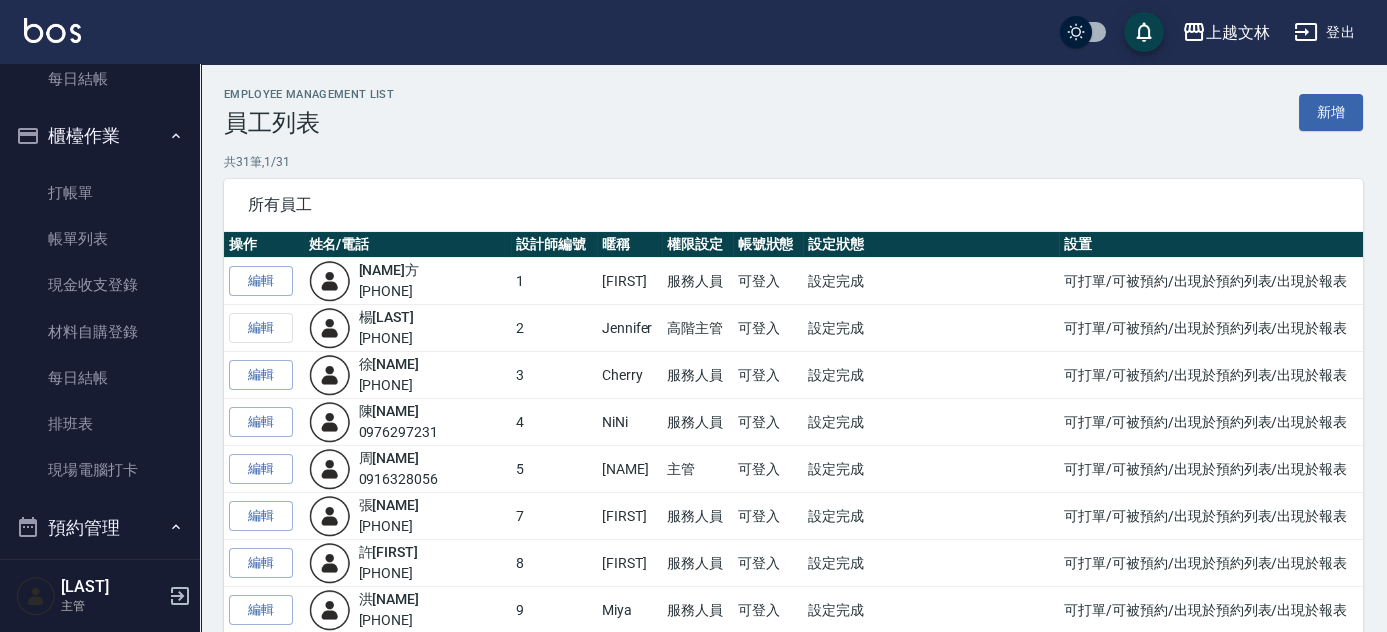drag, startPoint x: 1395, startPoint y: 220, endPoint x: 1394, endPoint y: 191, distance: 29.017237 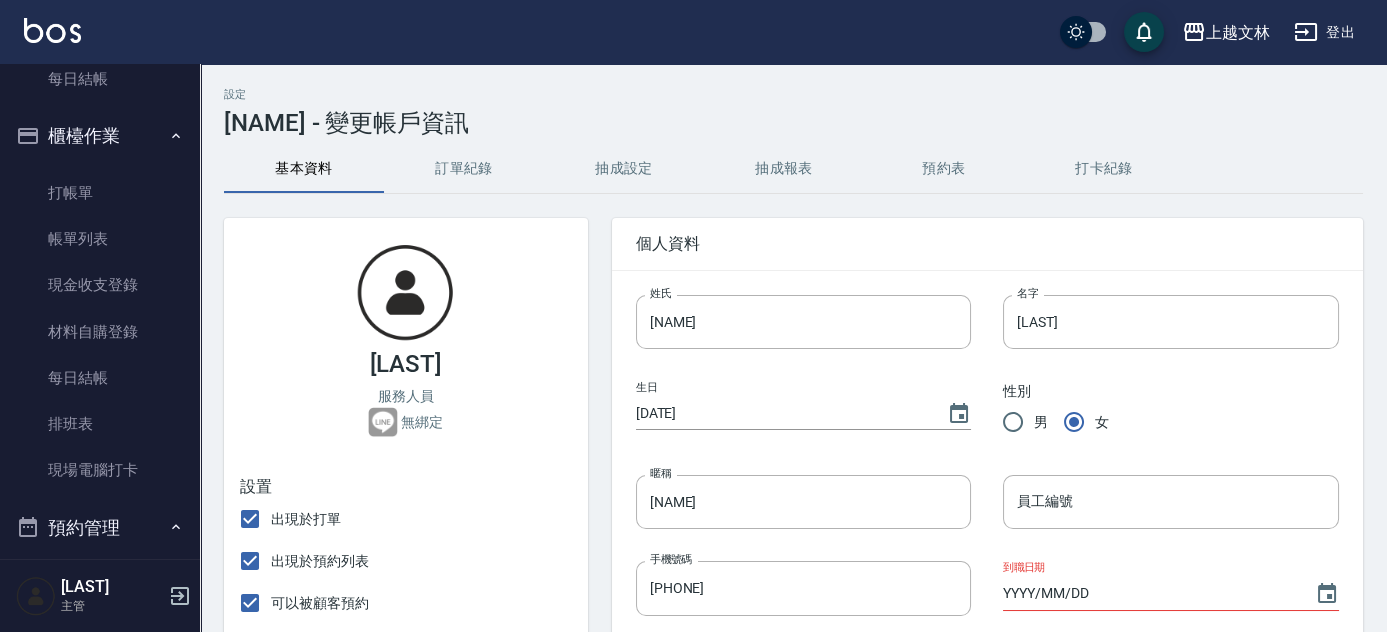 scroll, scrollTop: 962, scrollLeft: 0, axis: vertical 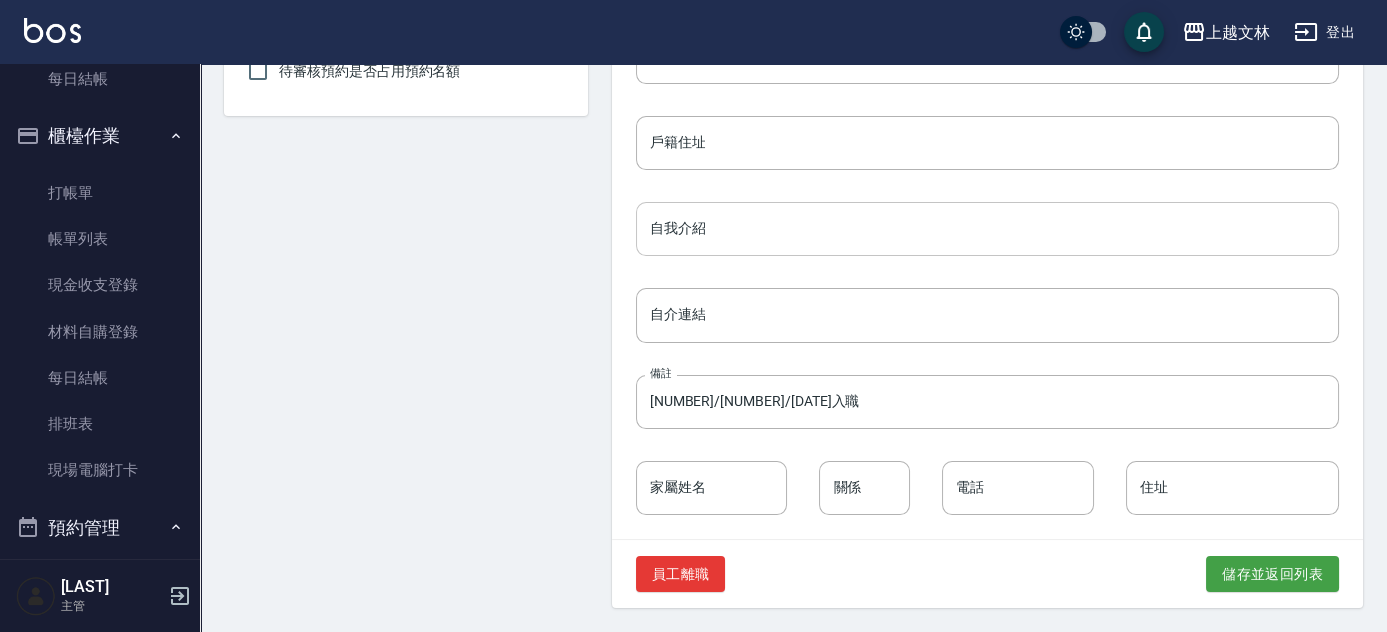 type on "24" 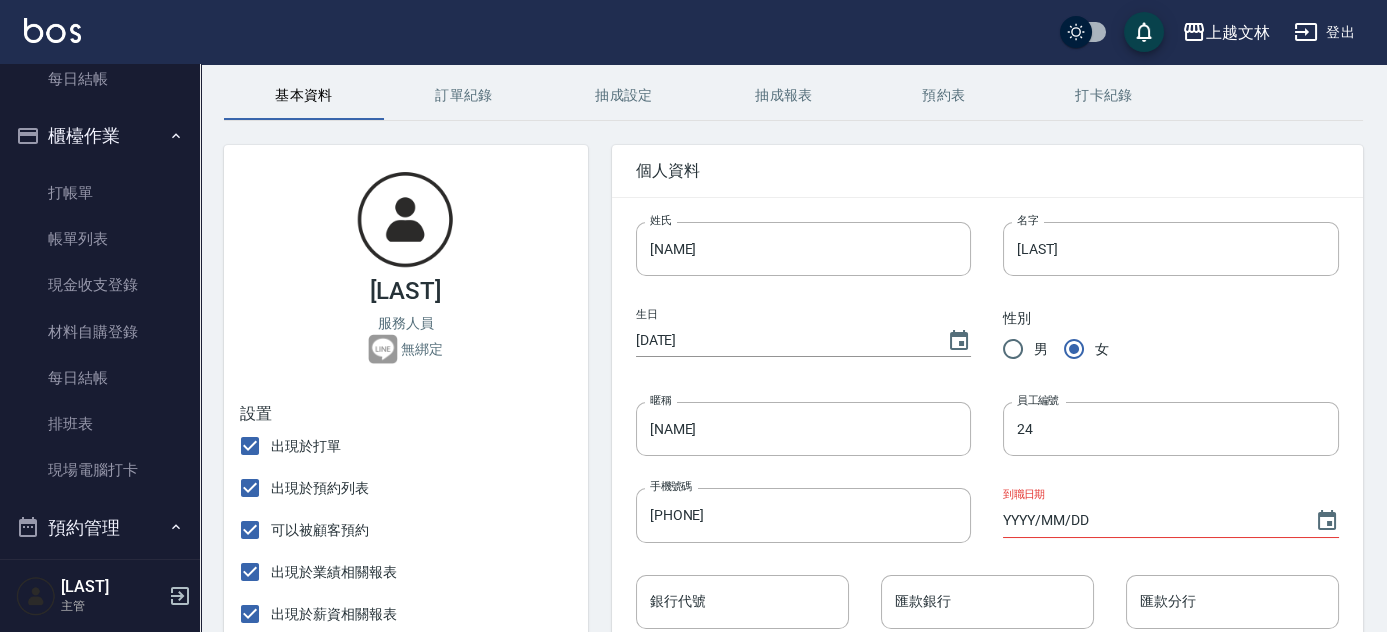 scroll, scrollTop: 55, scrollLeft: 0, axis: vertical 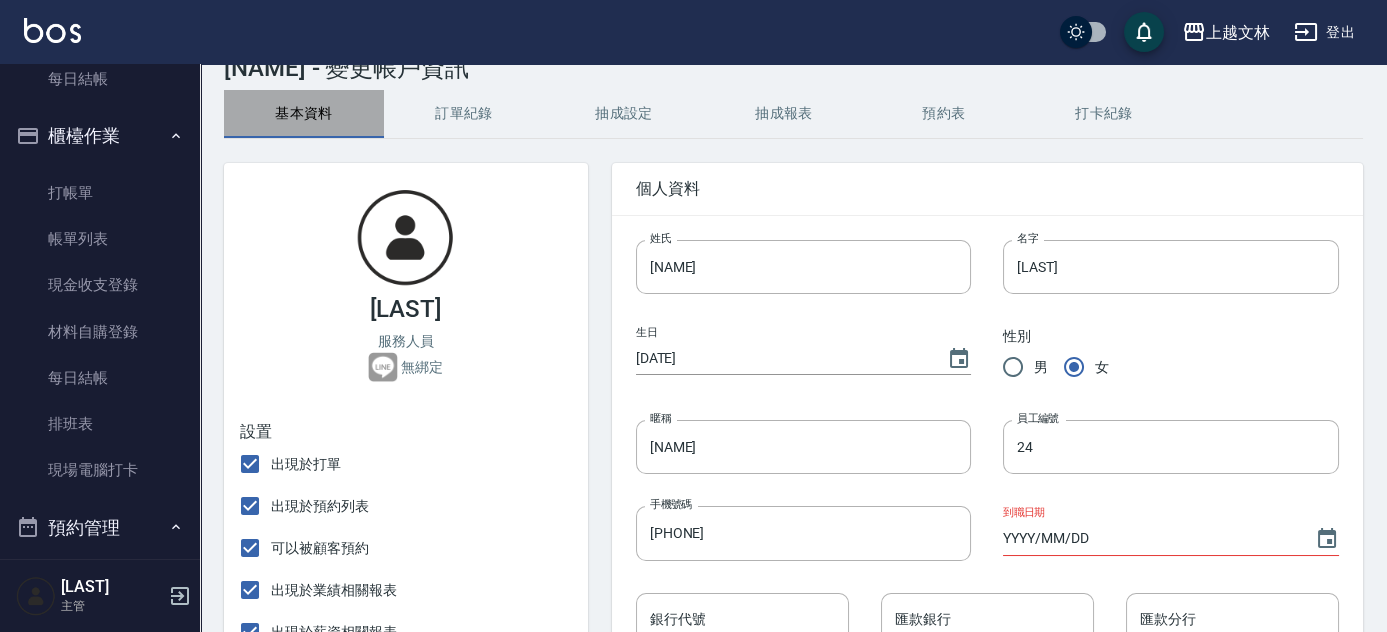 click on "基本資料" at bounding box center [304, 114] 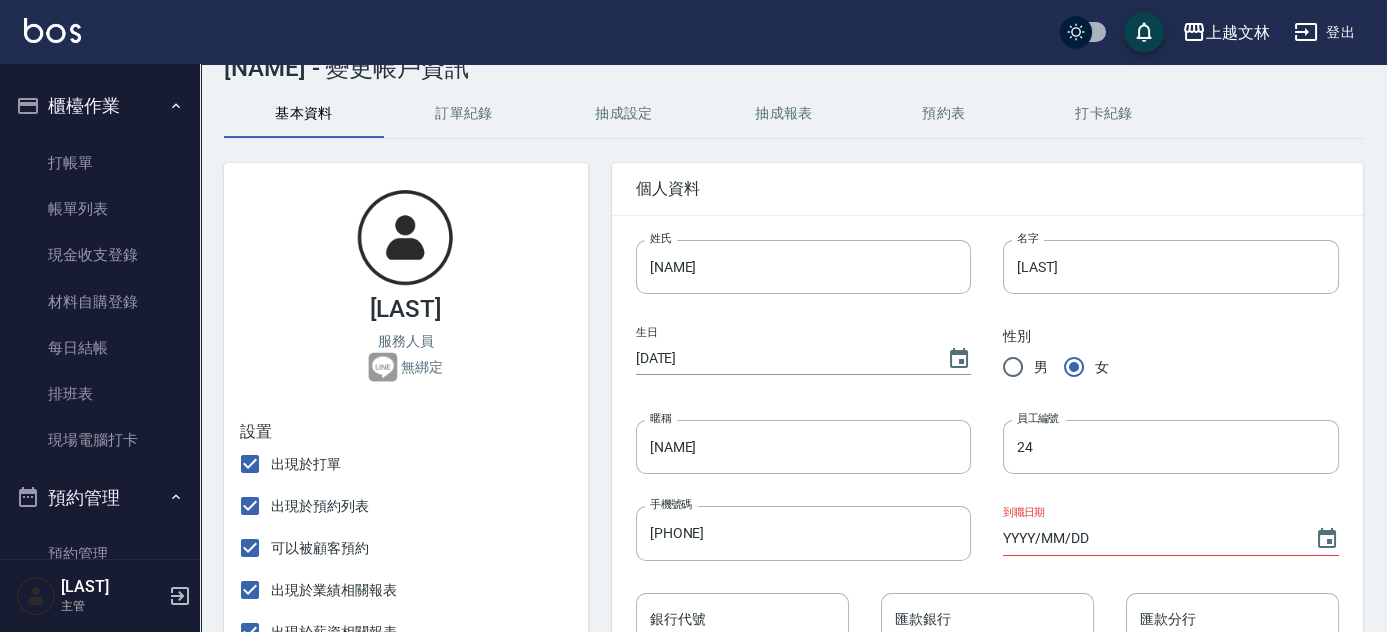 scroll, scrollTop: 206, scrollLeft: 0, axis: vertical 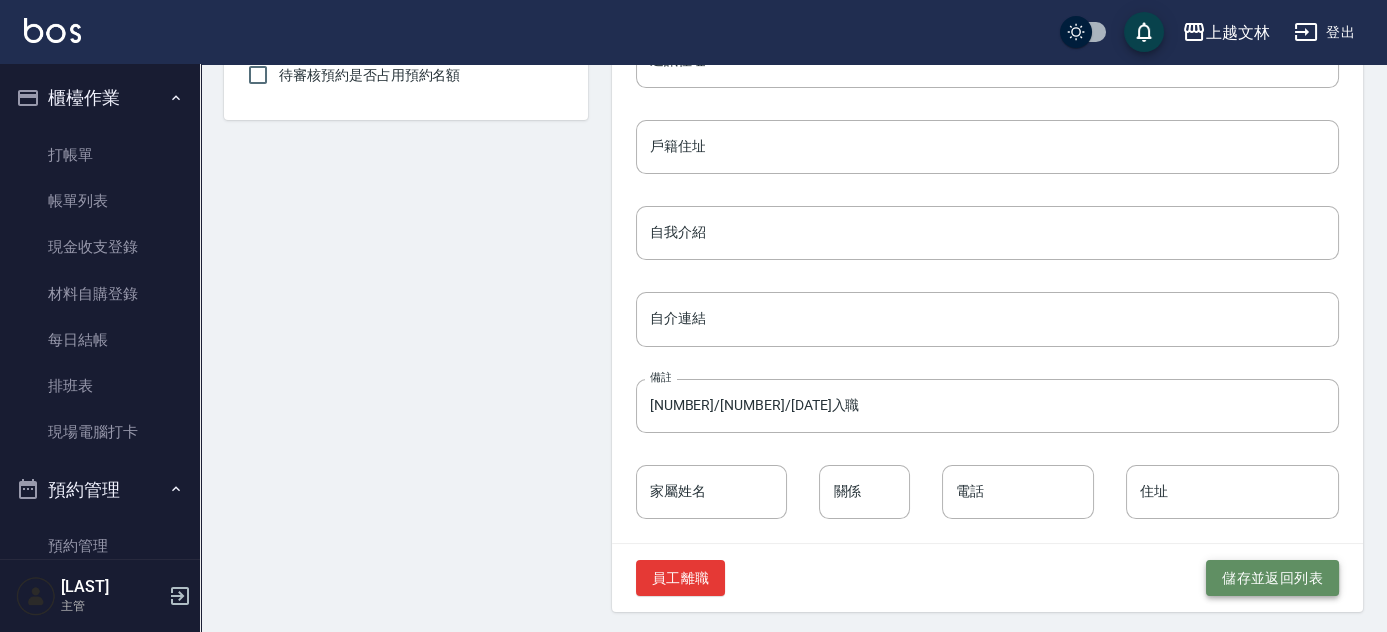 click on "儲存並返回列表" at bounding box center (1272, 578) 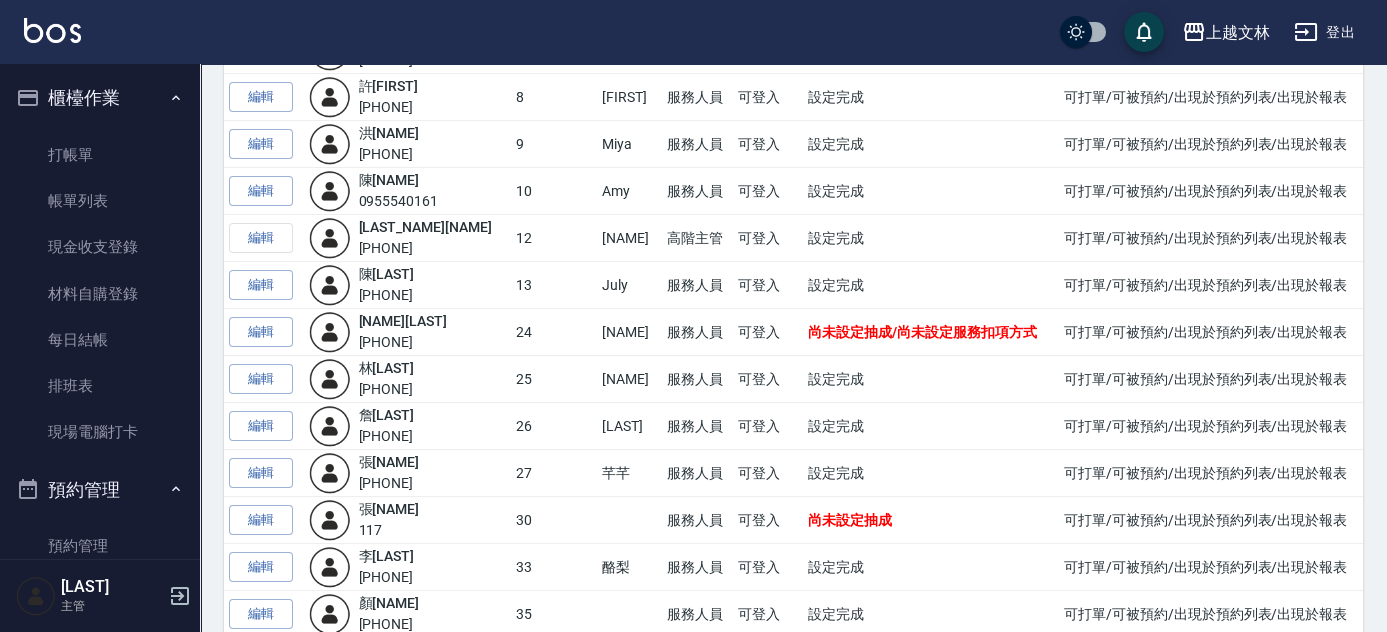 scroll, scrollTop: 467, scrollLeft: 0, axis: vertical 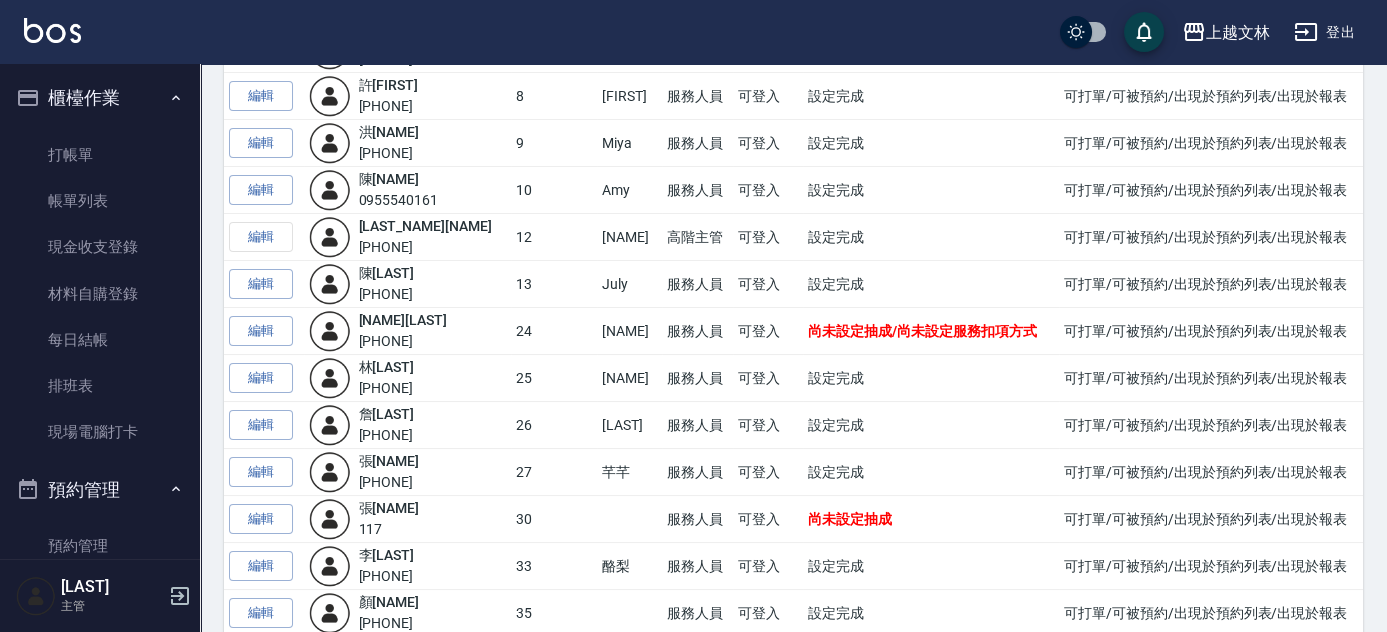 click on "尚未設定抽成/尚未設定服務扣項方式" at bounding box center [922, 331] 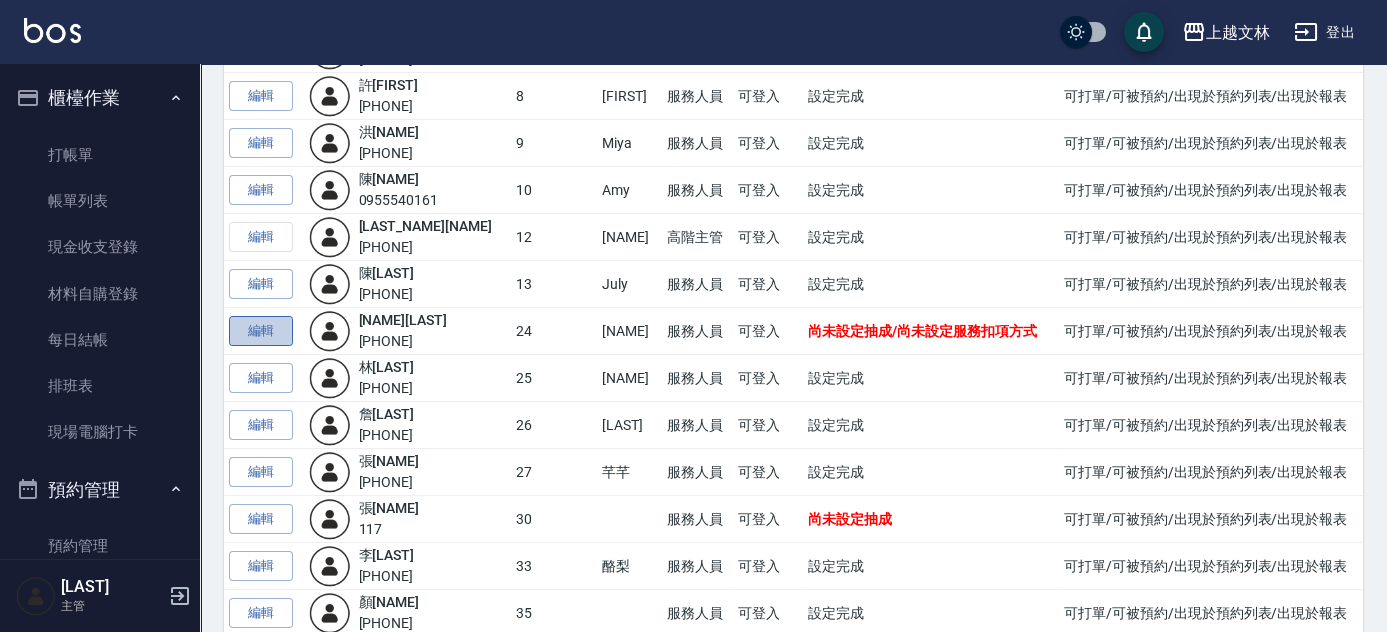 click on "編輯" at bounding box center (261, 331) 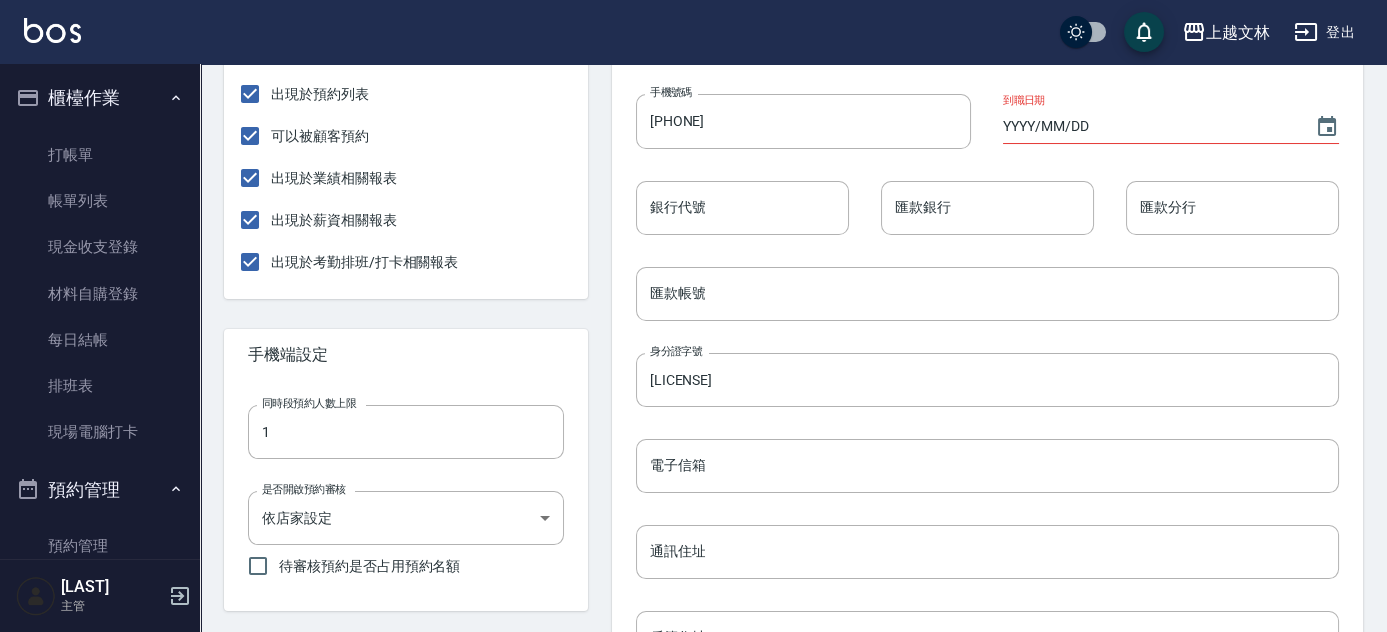 scroll, scrollTop: 0, scrollLeft: 0, axis: both 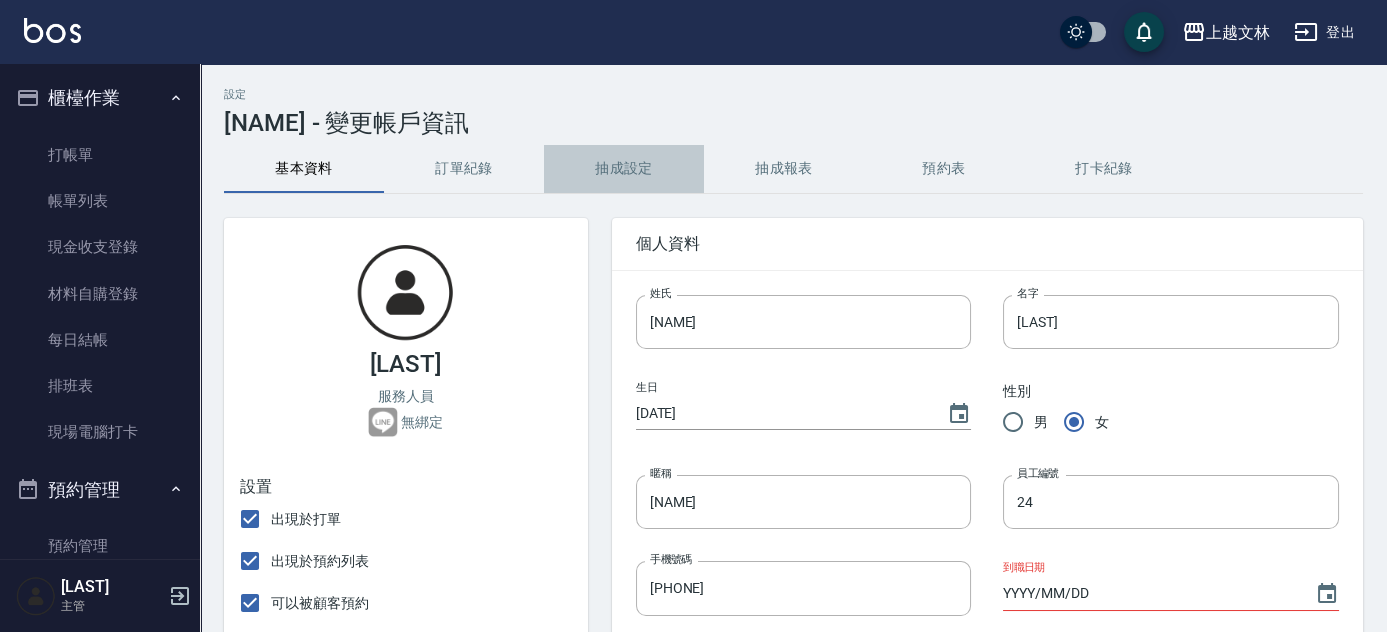 click on "抽成設定" at bounding box center (624, 169) 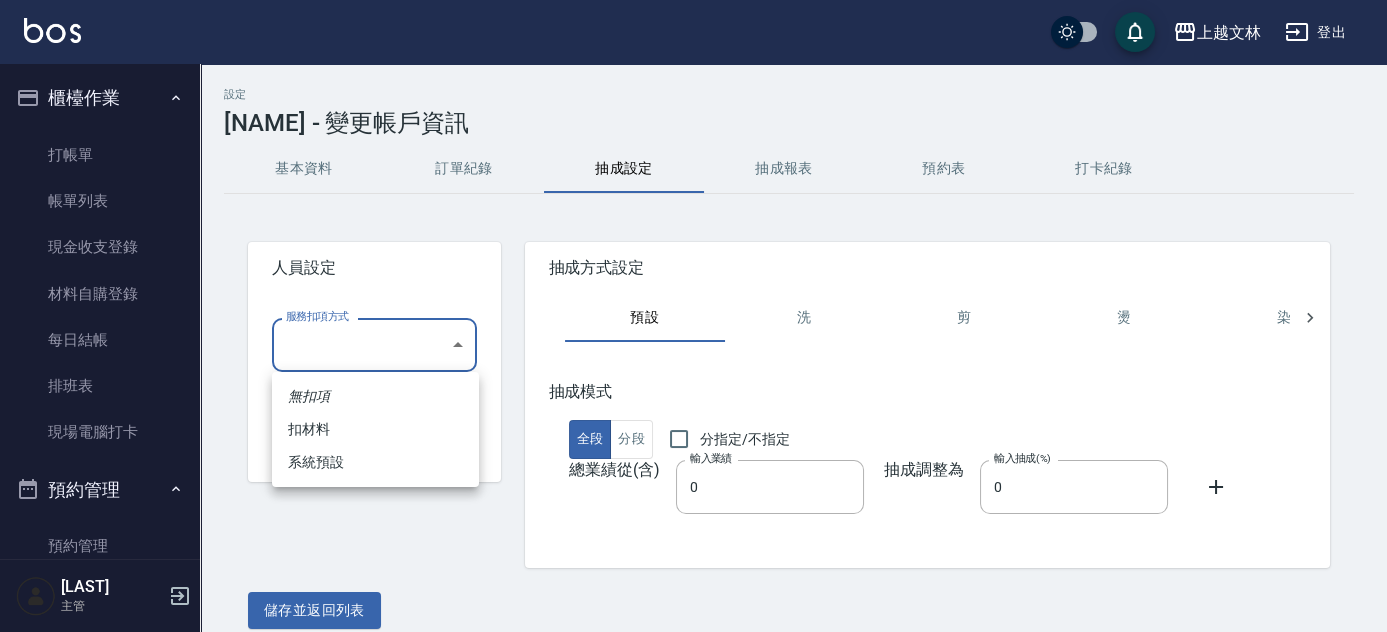 click on "上越文林 登出 釘選頁面 店家日報表 設計師排行榜 每日結帳 櫃檯作業 打帳單 帳單列表 現金收支登錄 材料自購登錄 每日結帳 排班表 現場電腦打卡 預約管理 預約管理 單日預約紀錄 單週預約紀錄 報表及分析 報表目錄 店家區間累計表 店家日報表 互助日報表 互助月報表 互助排行榜 互助點數明細 互助業績報表 全店業績分析表 營業統計分析表 營業項目月分析表 設計師業績表 設計師日報表 設計師業績分析表 設計師業績月報表 設計師排行榜 商品銷售排行榜 商品消耗明細 單一服務項目查詢 店販抽成明細 店販分類抽成明細 顧客入金餘額表 顧客卡券餘額表 每日非現金明細 每日收支明細 收支分類明細表 非現金明細對帳單 客戶管理 客戶列表 客資篩選匯出 卡券管理 入金管理 員工及薪資 員工列表 全店打卡記錄 考勤排班總表 薪資條 薪資明細表 商品管理 商品列表" at bounding box center (693, 326) 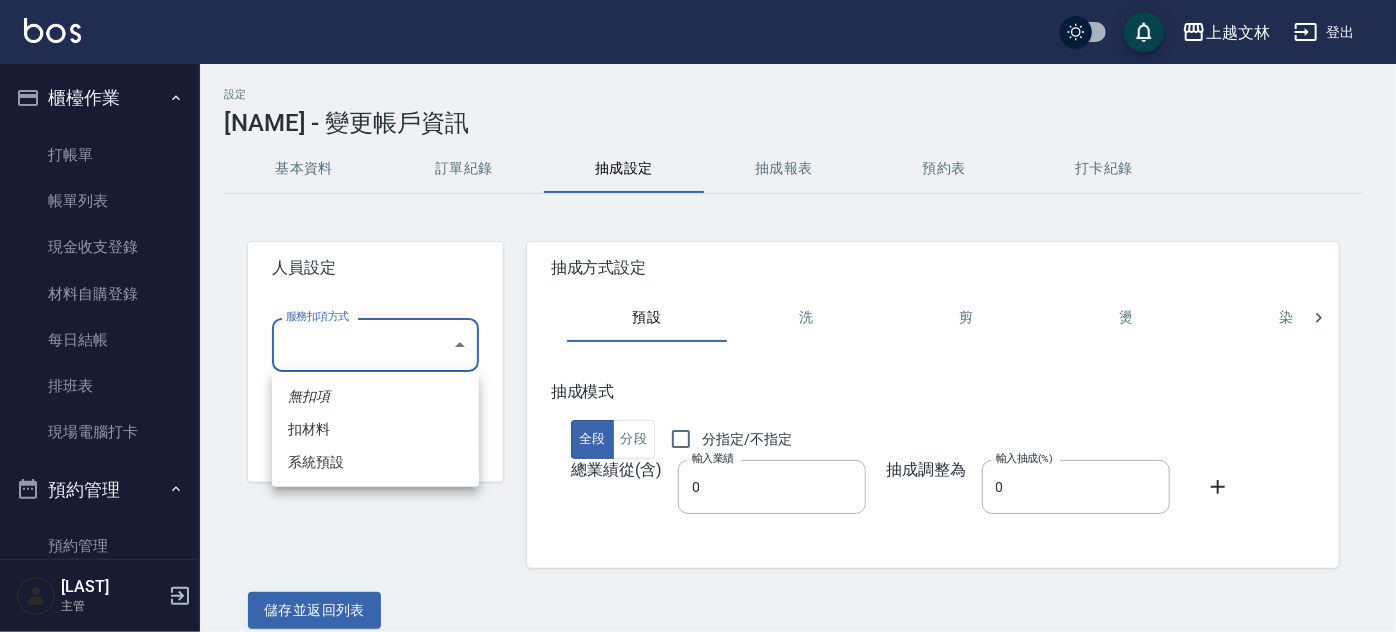 click at bounding box center (698, 316) 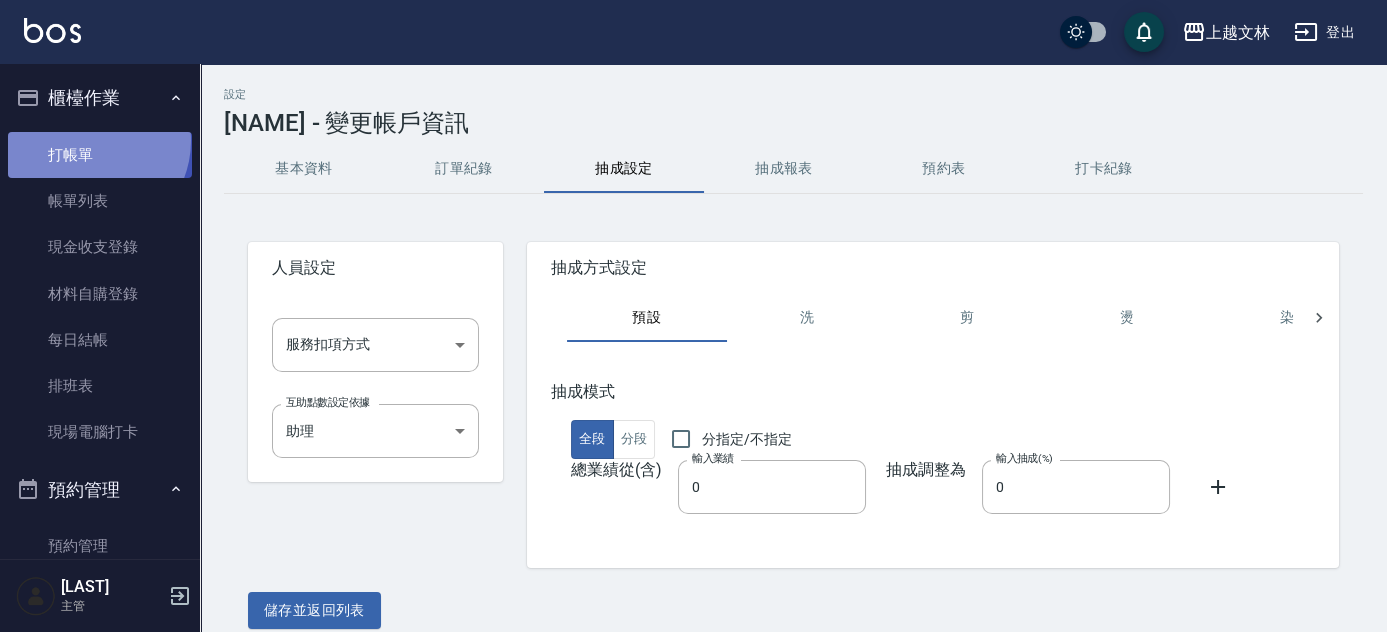 click on "打帳單" at bounding box center (100, 155) 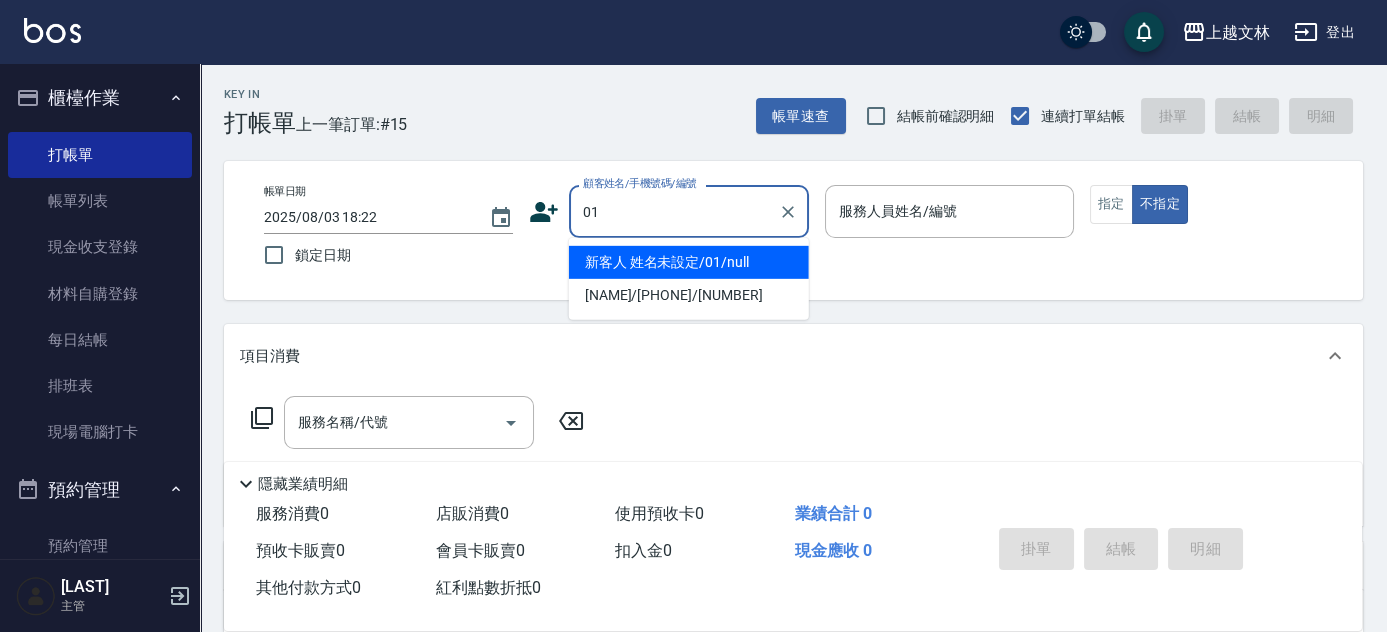 type on "新客人 姓名未設定/01/null" 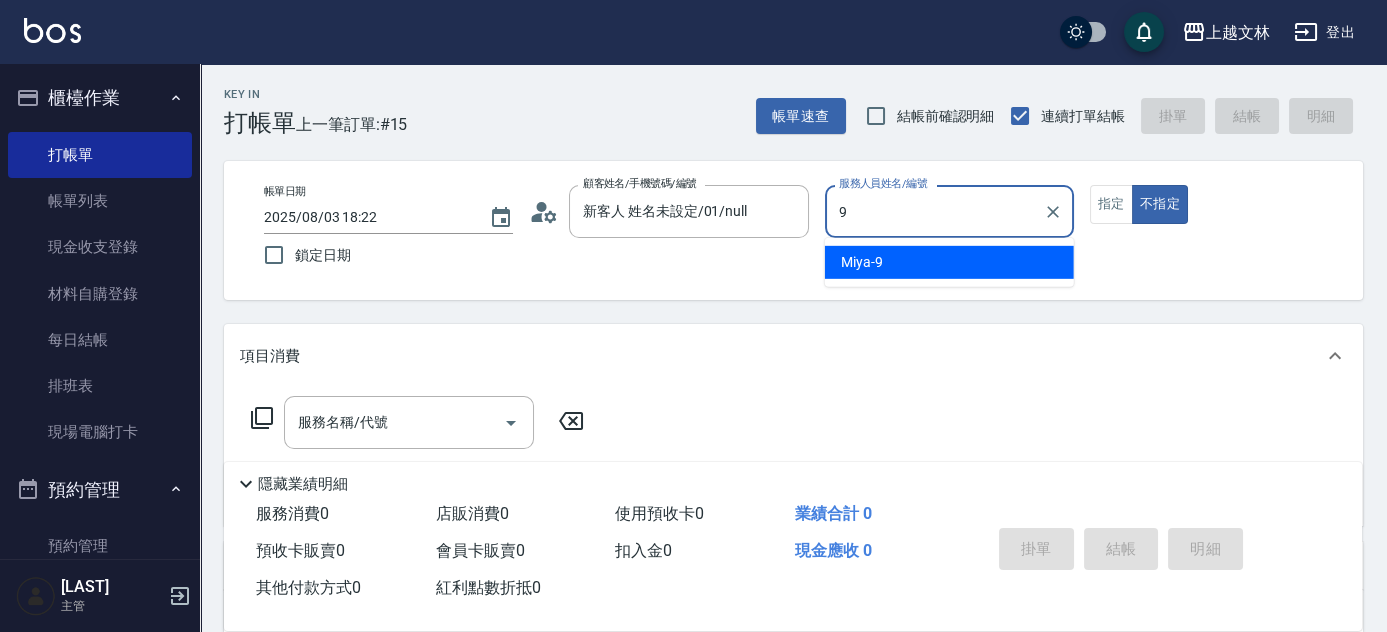 type on "Miya-9" 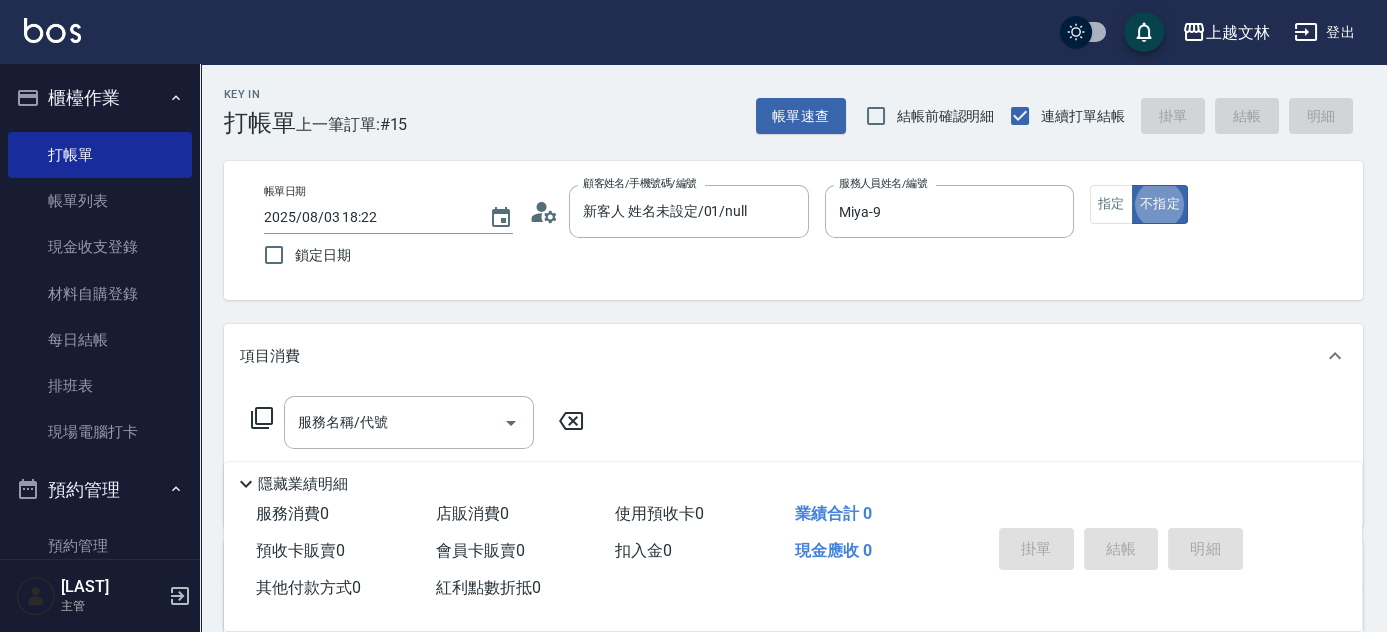 type on "false" 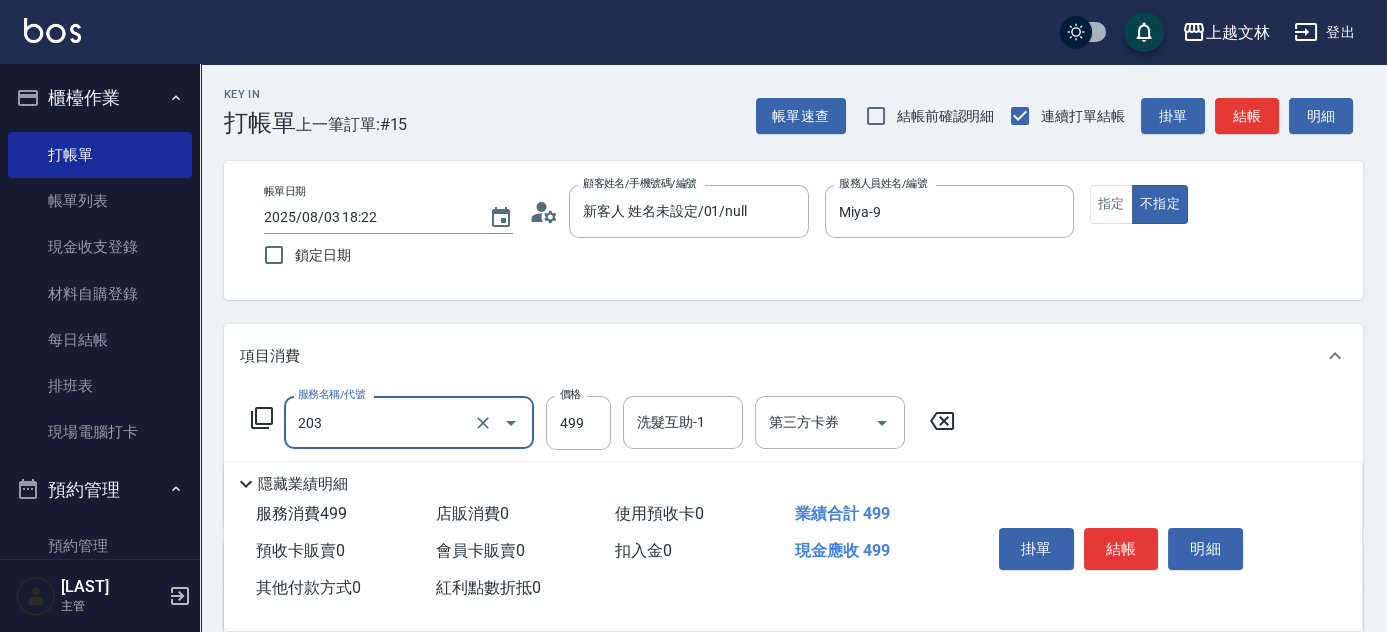 type on "B級洗+剪(203)" 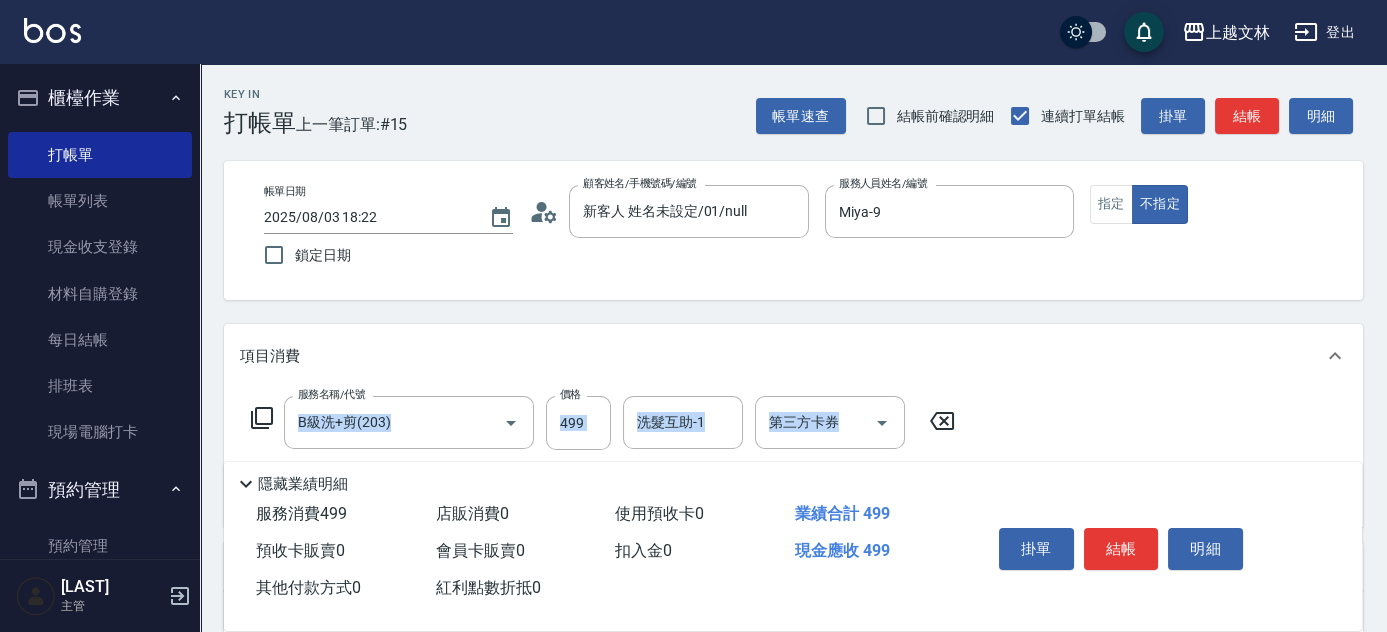 drag, startPoint x: 1380, startPoint y: 330, endPoint x: 1327, endPoint y: 420, distance: 104.44616 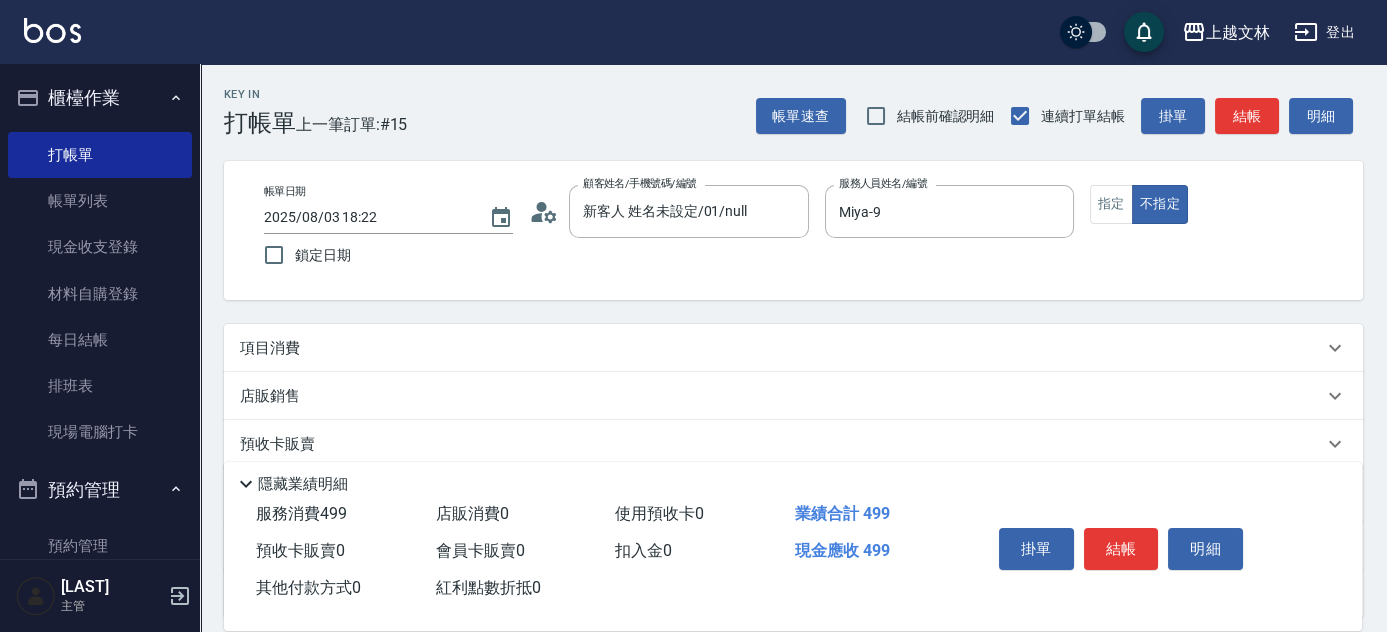 click on "項目消費" at bounding box center [793, 348] 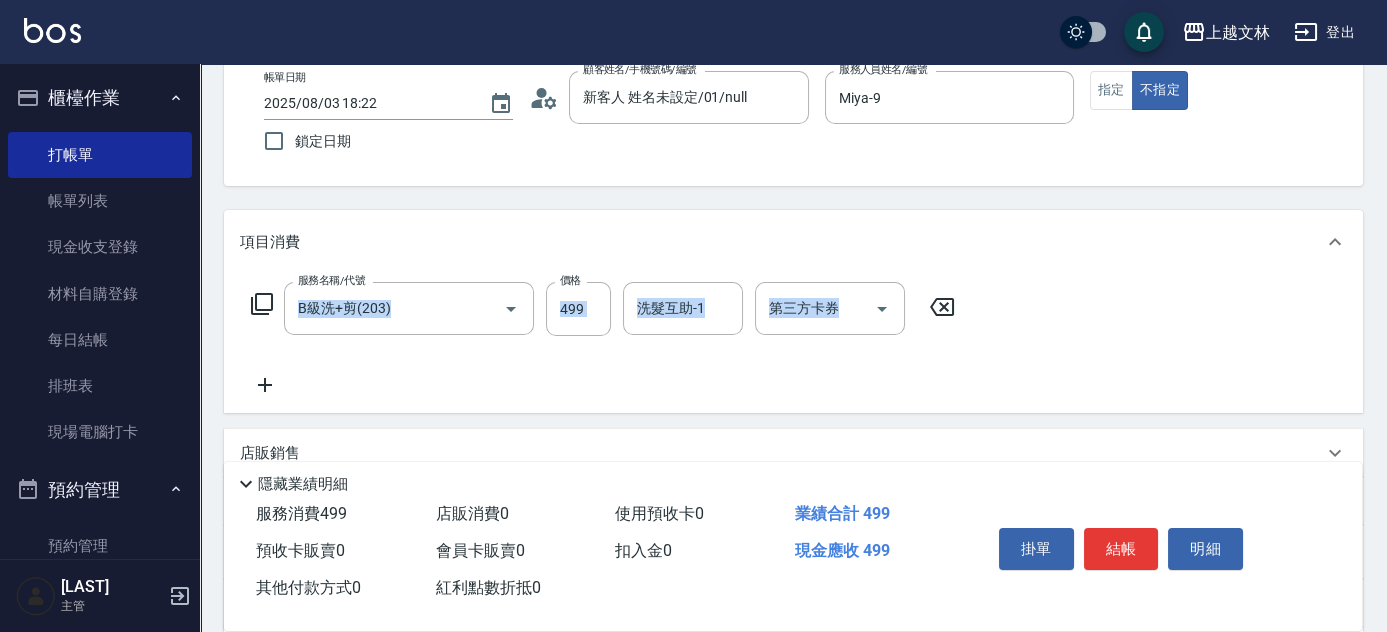 scroll, scrollTop: 118, scrollLeft: 0, axis: vertical 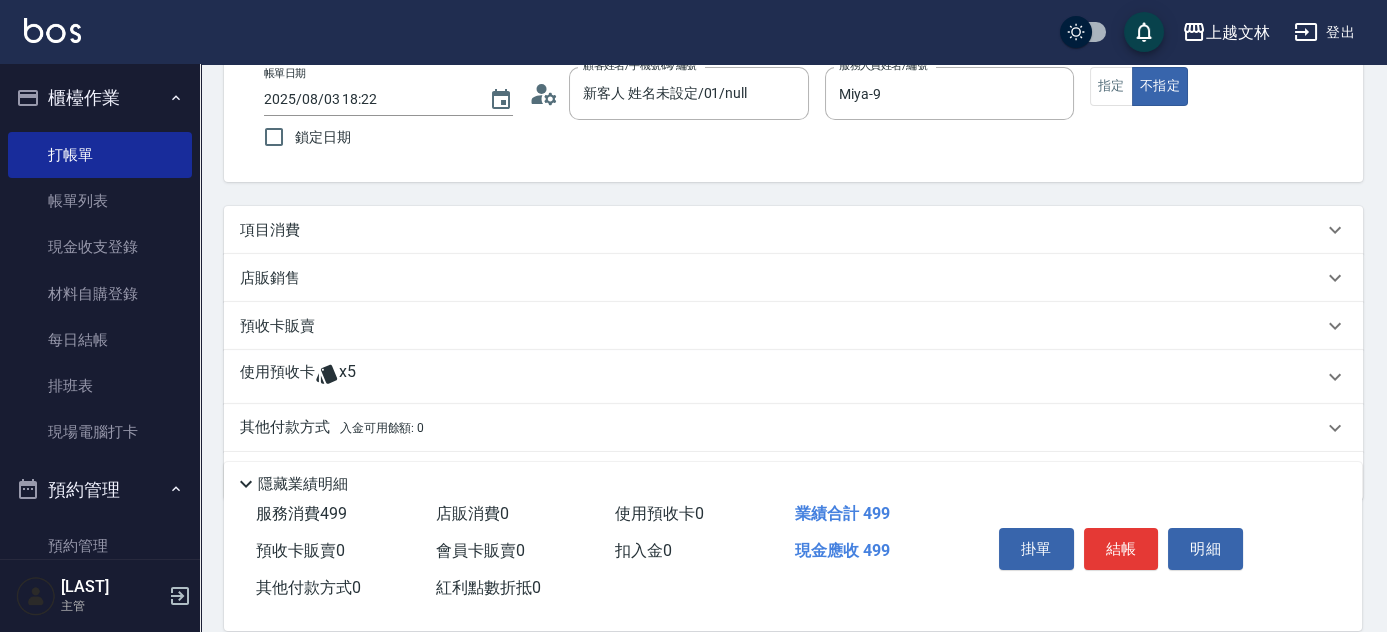 drag, startPoint x: 871, startPoint y: 231, endPoint x: 855, endPoint y: 232, distance: 16.03122 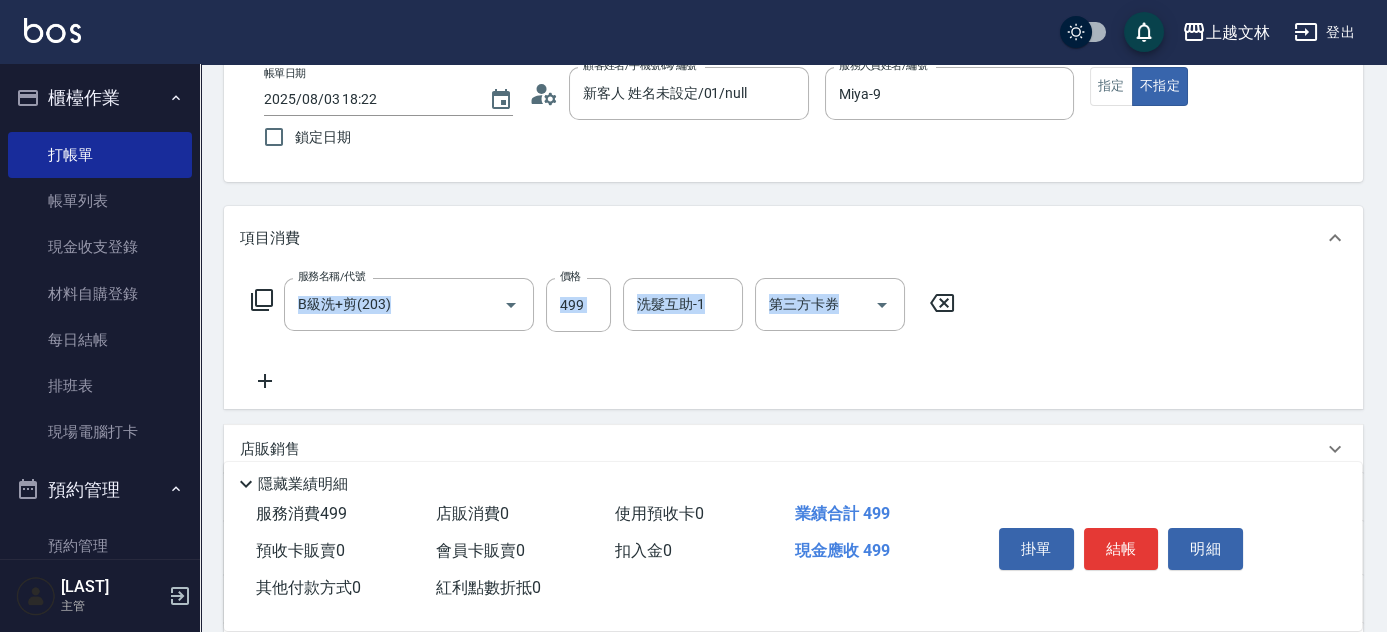 click 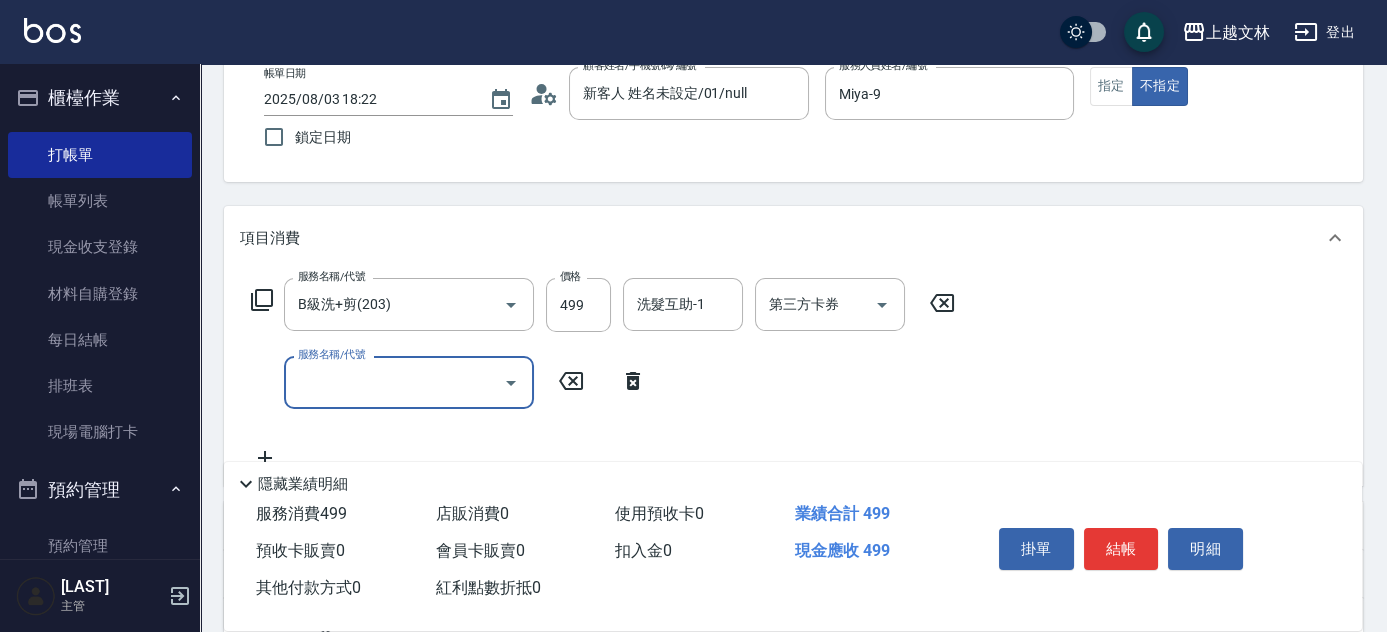 click on "服務名稱/代號" at bounding box center (394, 382) 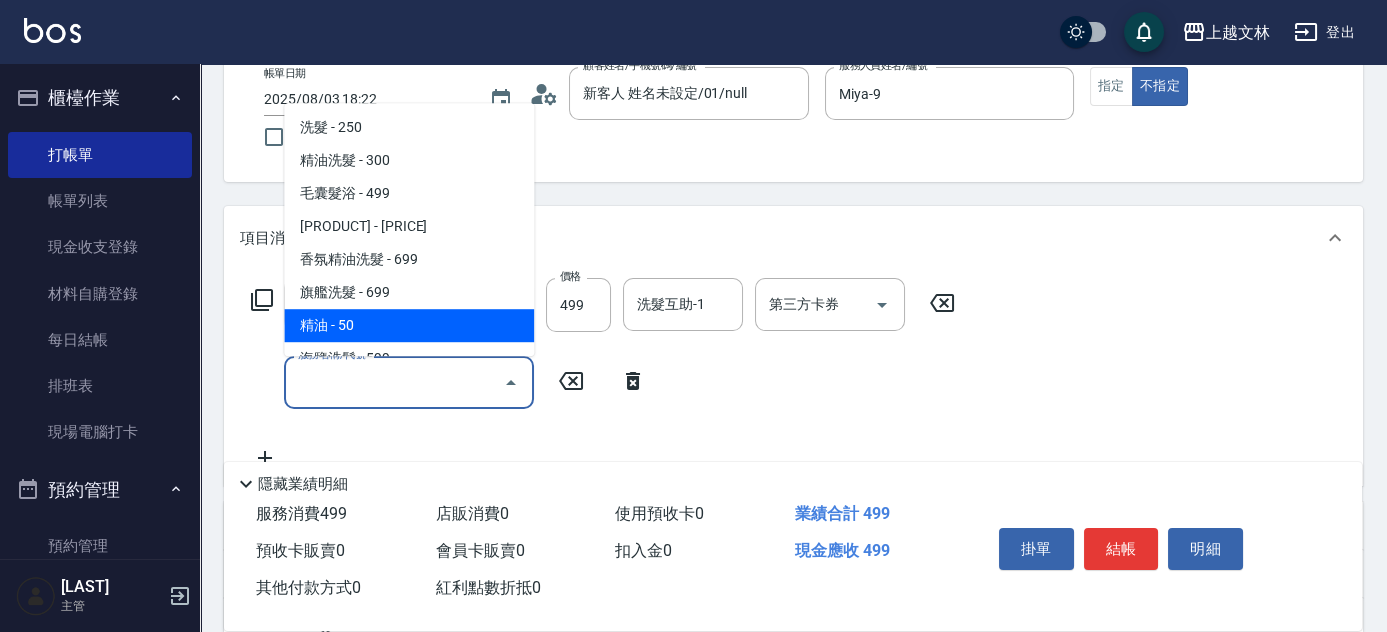 click on "精油 - 50" at bounding box center (409, 325) 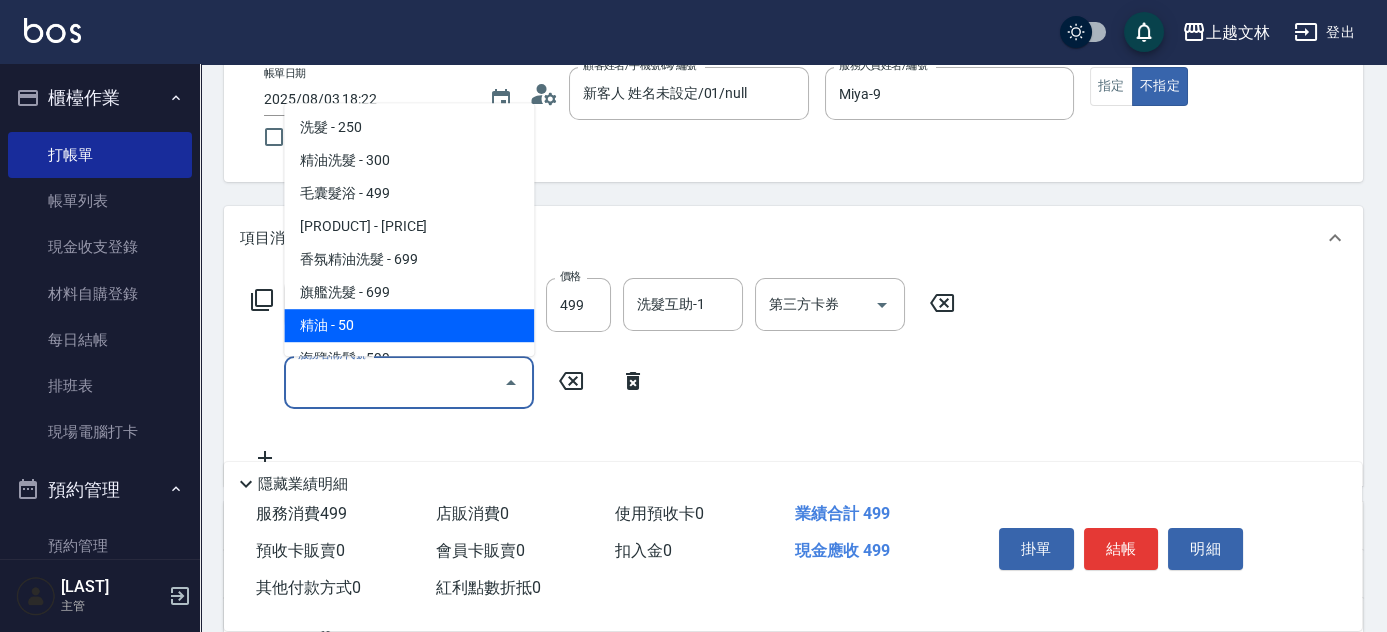type on "精油([NUMBER])" 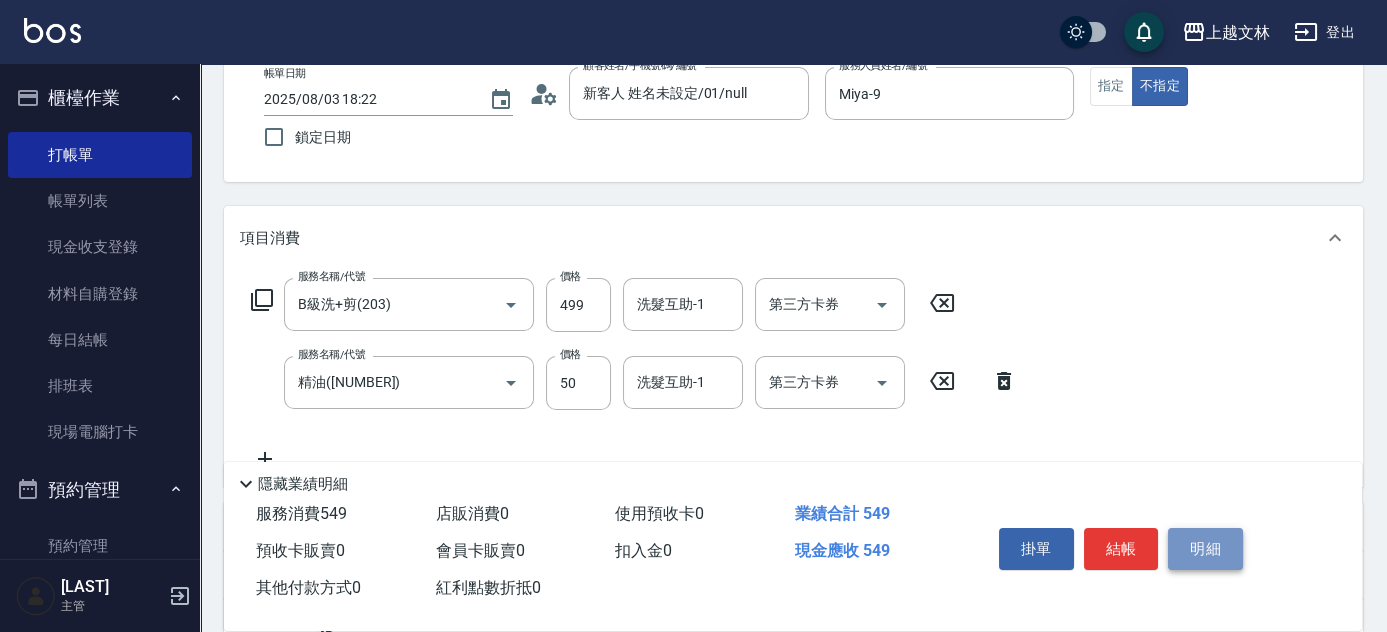 drag, startPoint x: 1216, startPoint y: 538, endPoint x: 1202, endPoint y: 537, distance: 14.035668 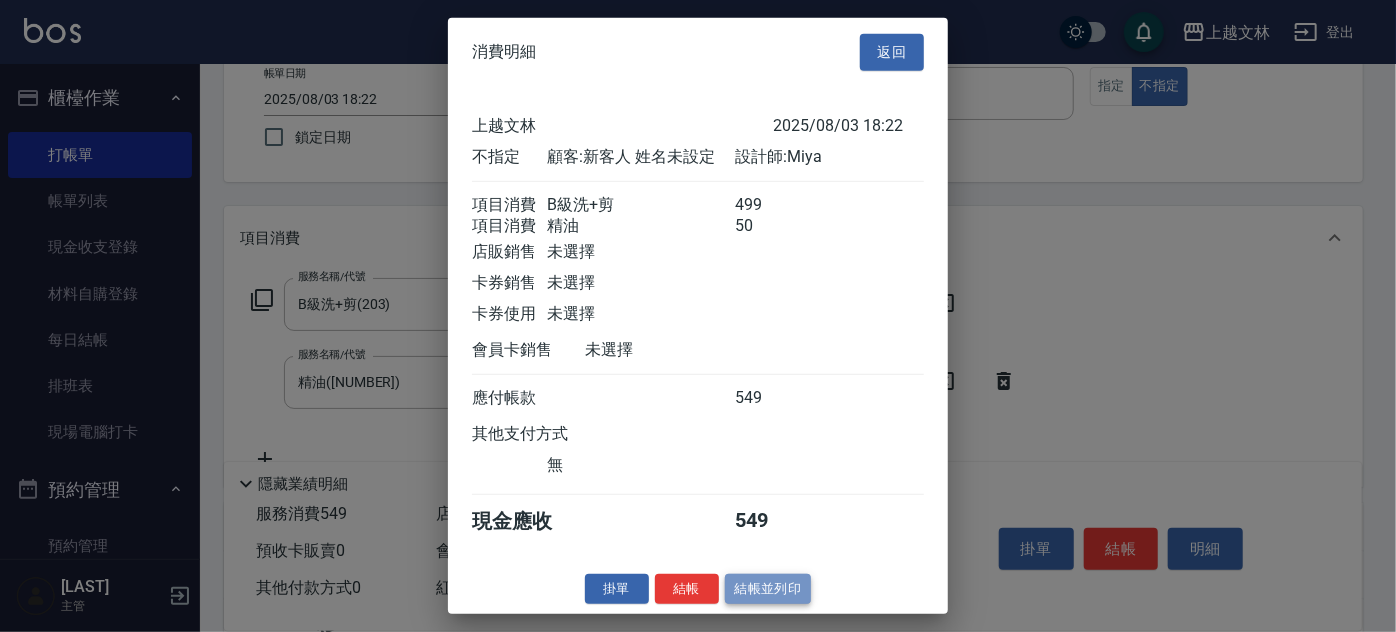 click on "結帳並列印" at bounding box center (768, 588) 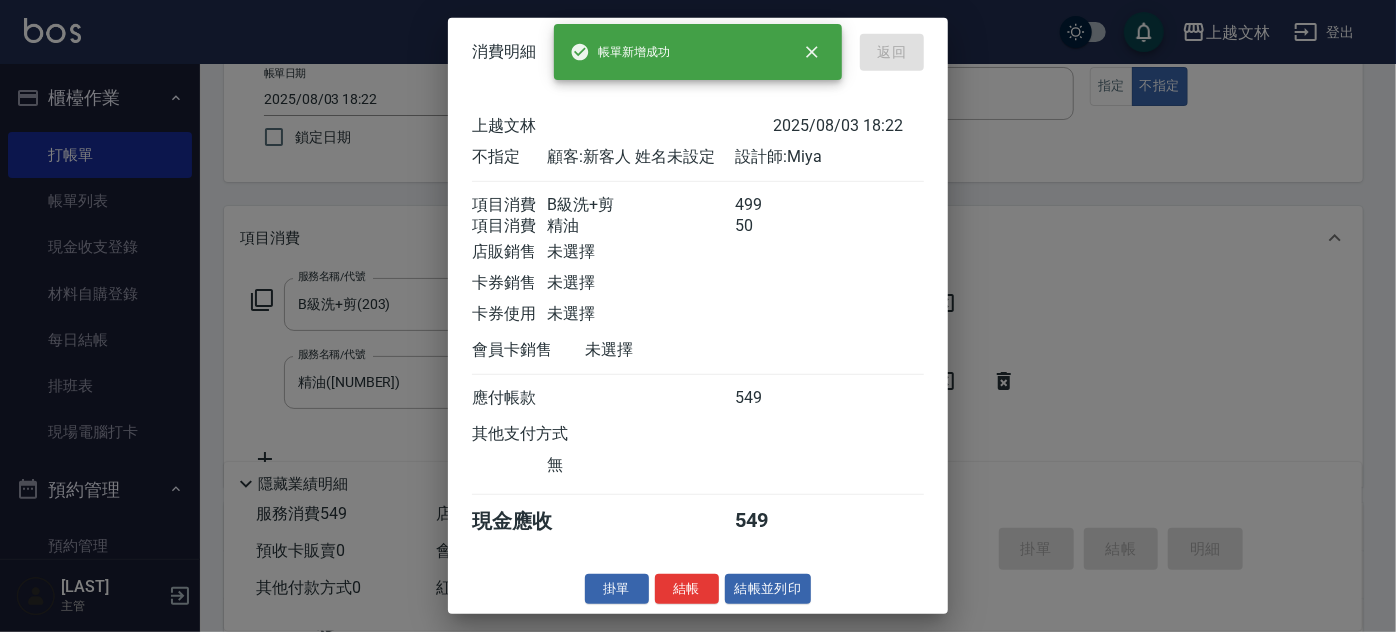 type on "2025/08/03 18:23" 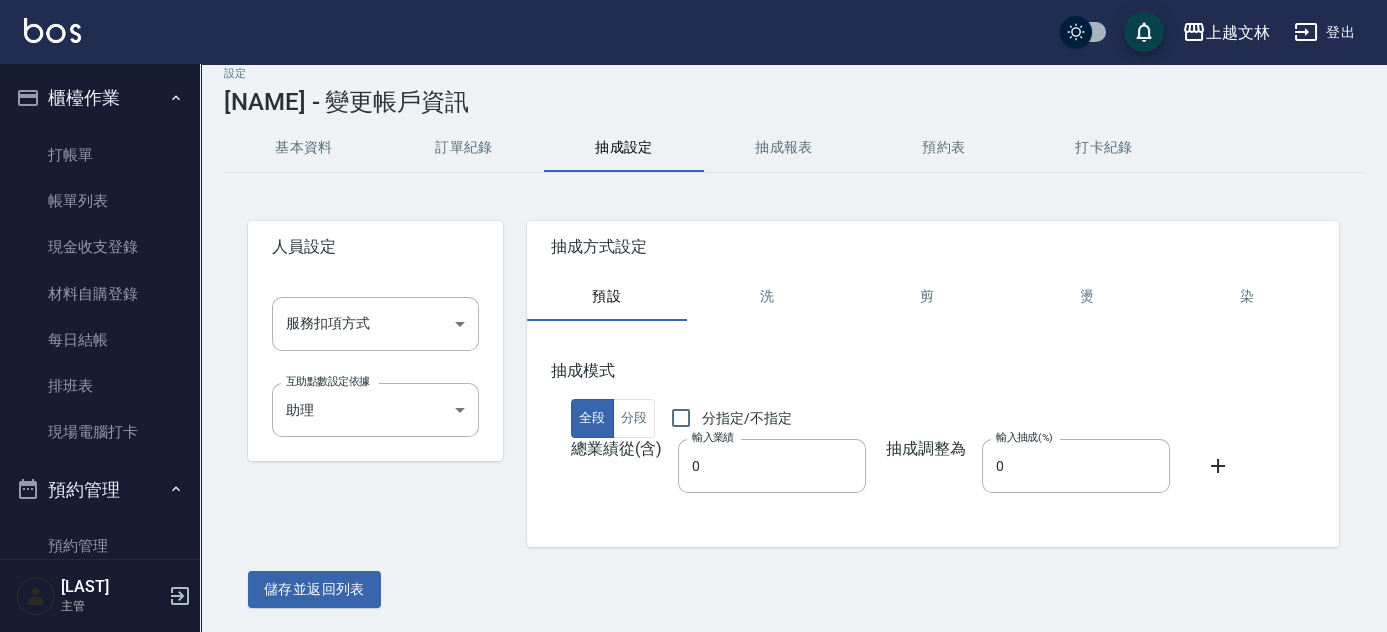 scroll, scrollTop: 0, scrollLeft: 0, axis: both 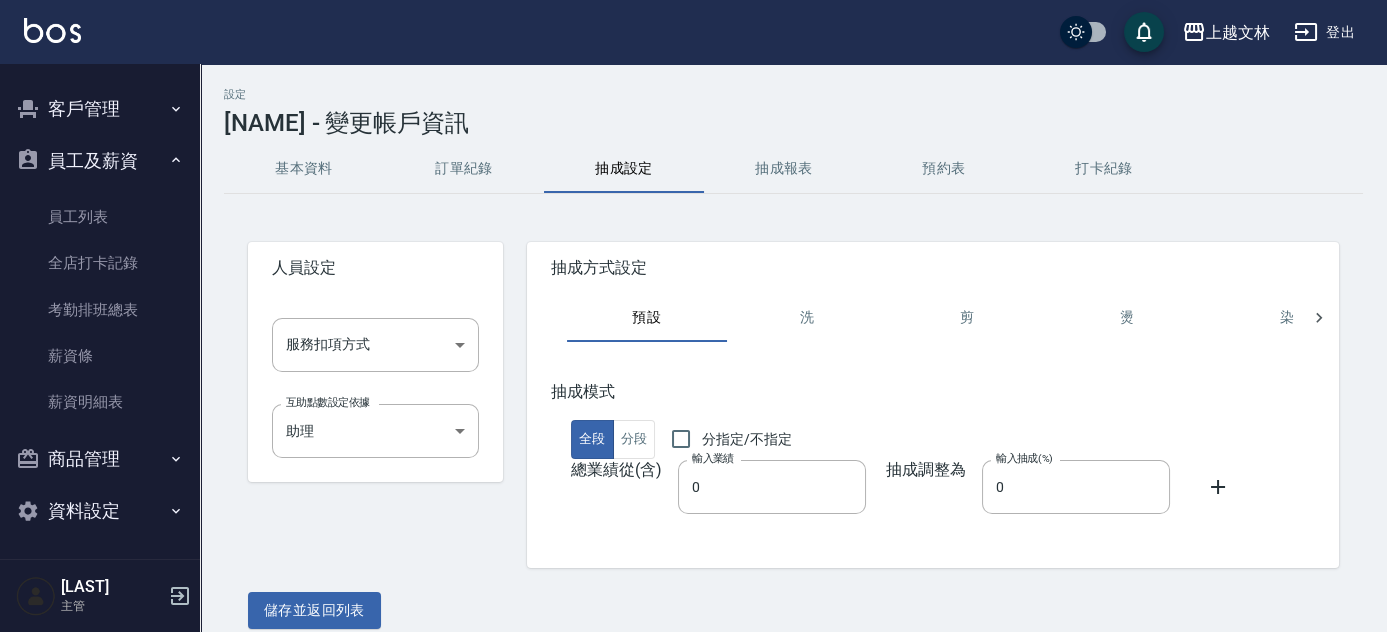 click on "基本資料" at bounding box center (304, 169) 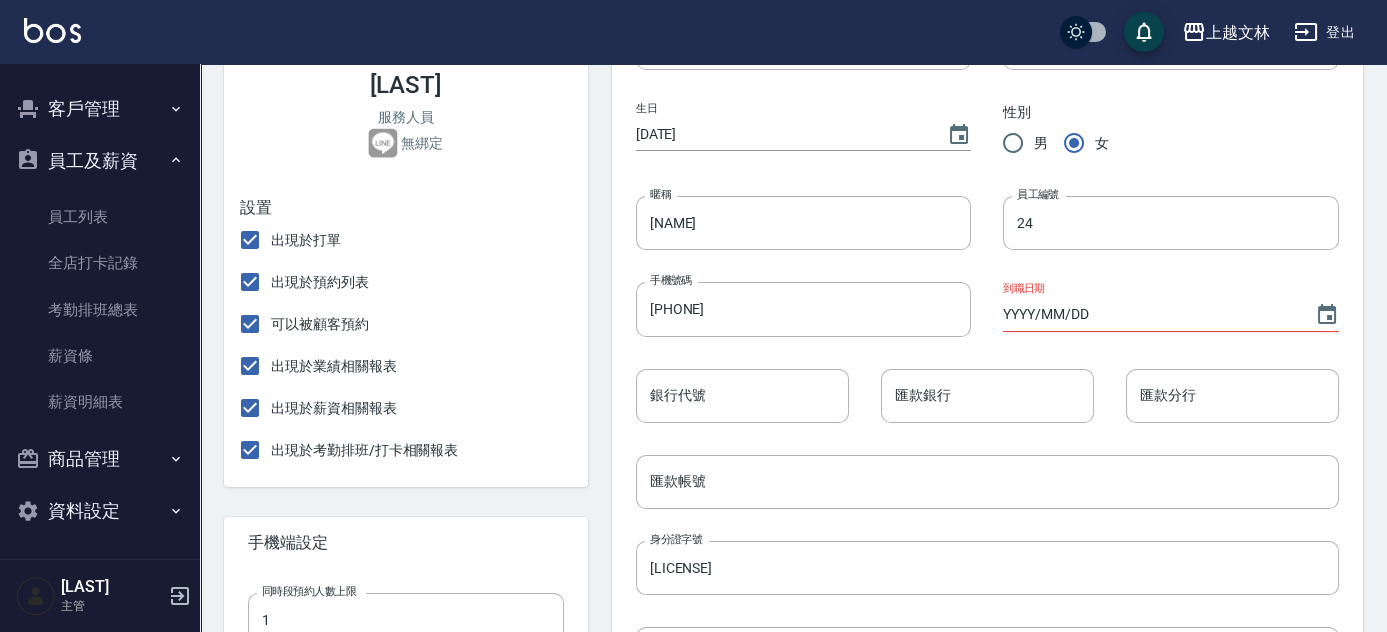 scroll, scrollTop: 280, scrollLeft: 0, axis: vertical 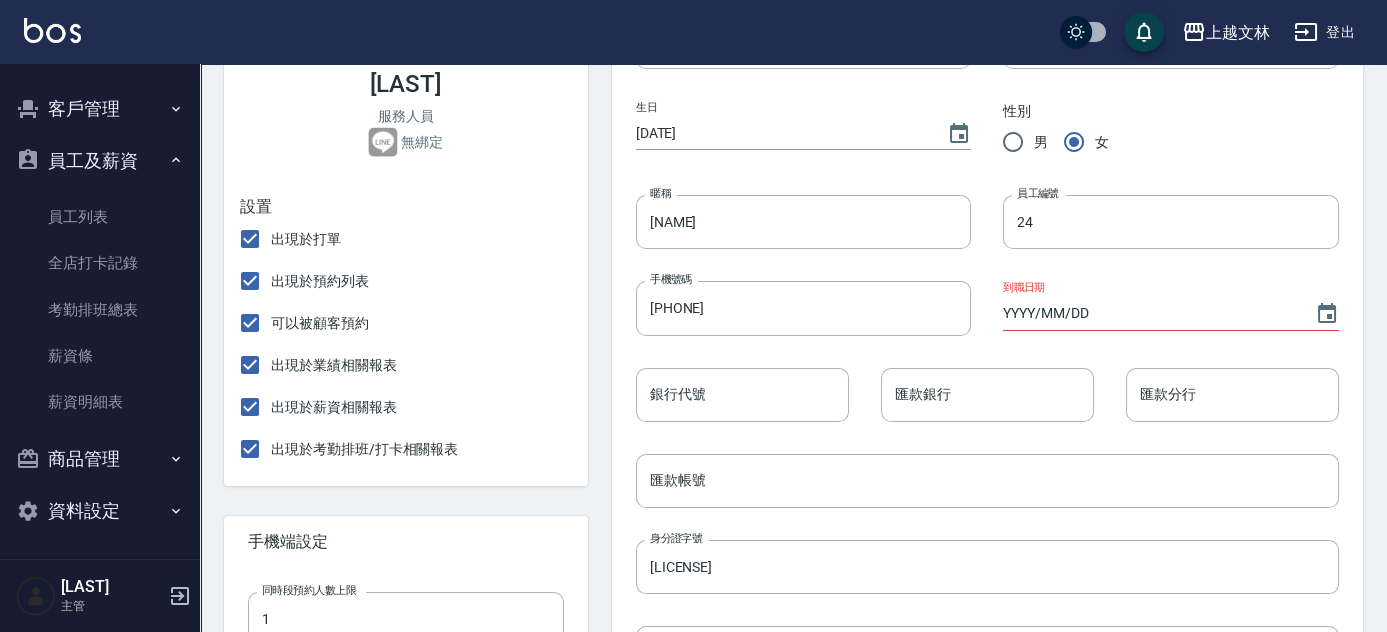 click on "員工及薪資" at bounding box center (100, 161) 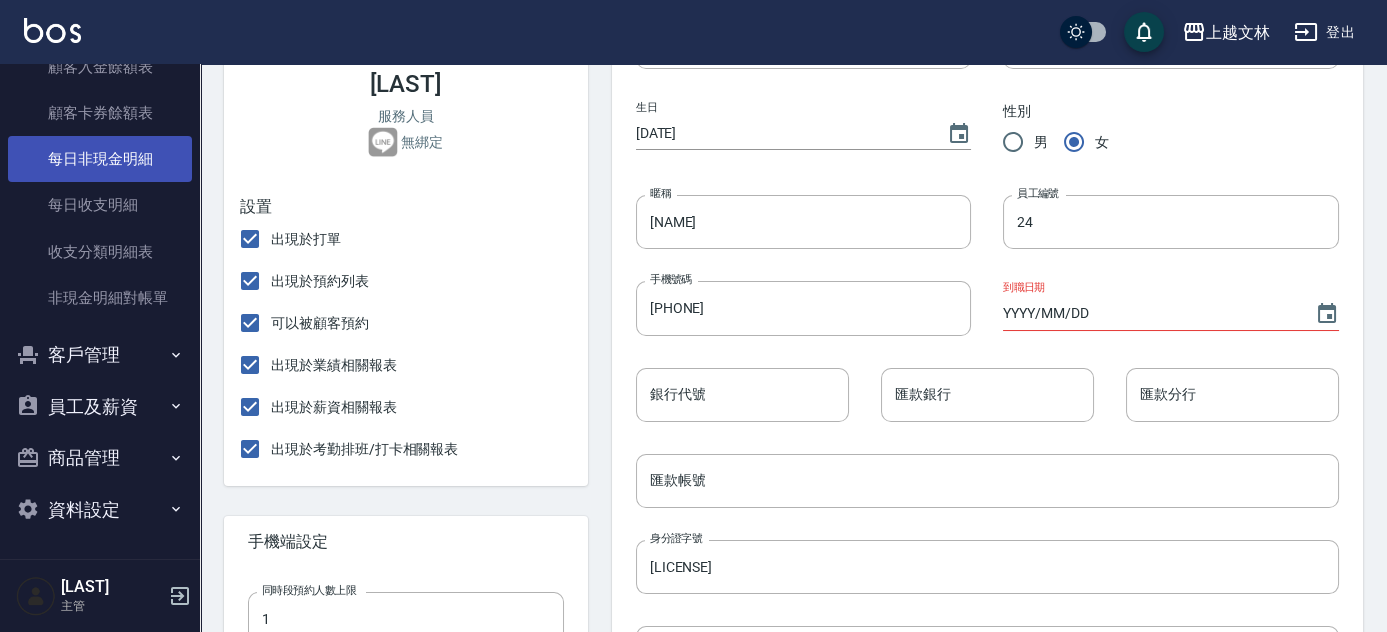 scroll, scrollTop: 1862, scrollLeft: 0, axis: vertical 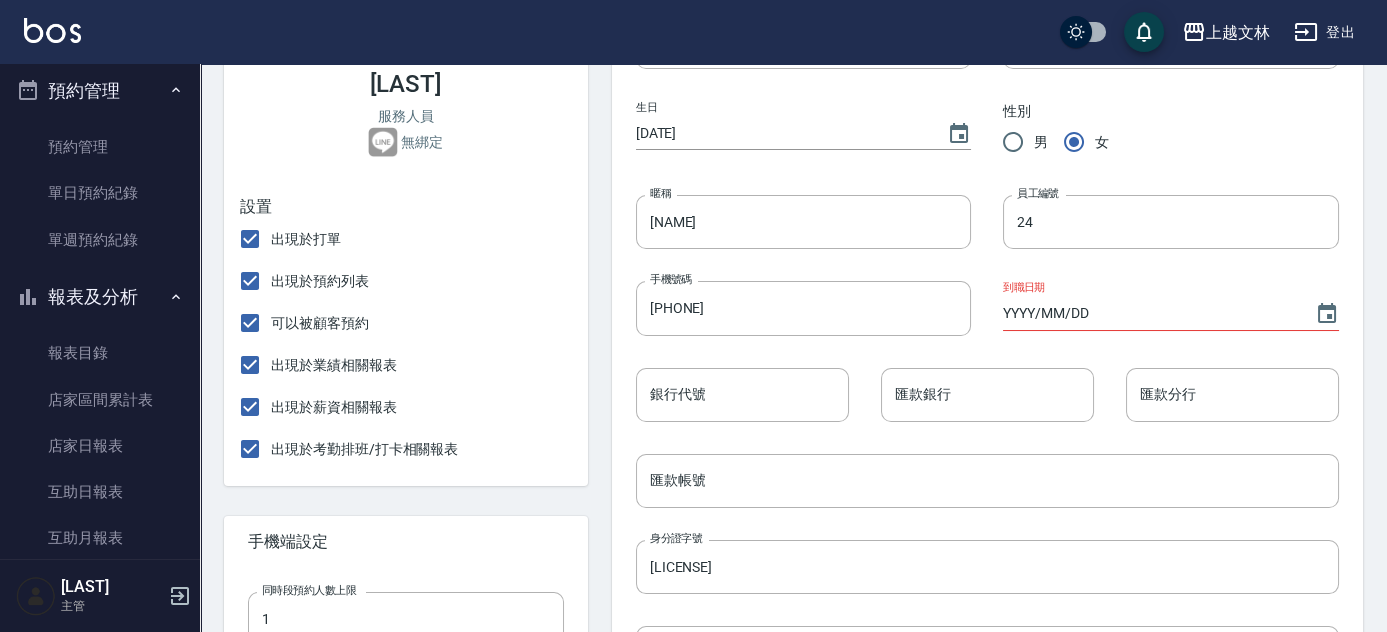 click on "報表及分析" at bounding box center [100, 297] 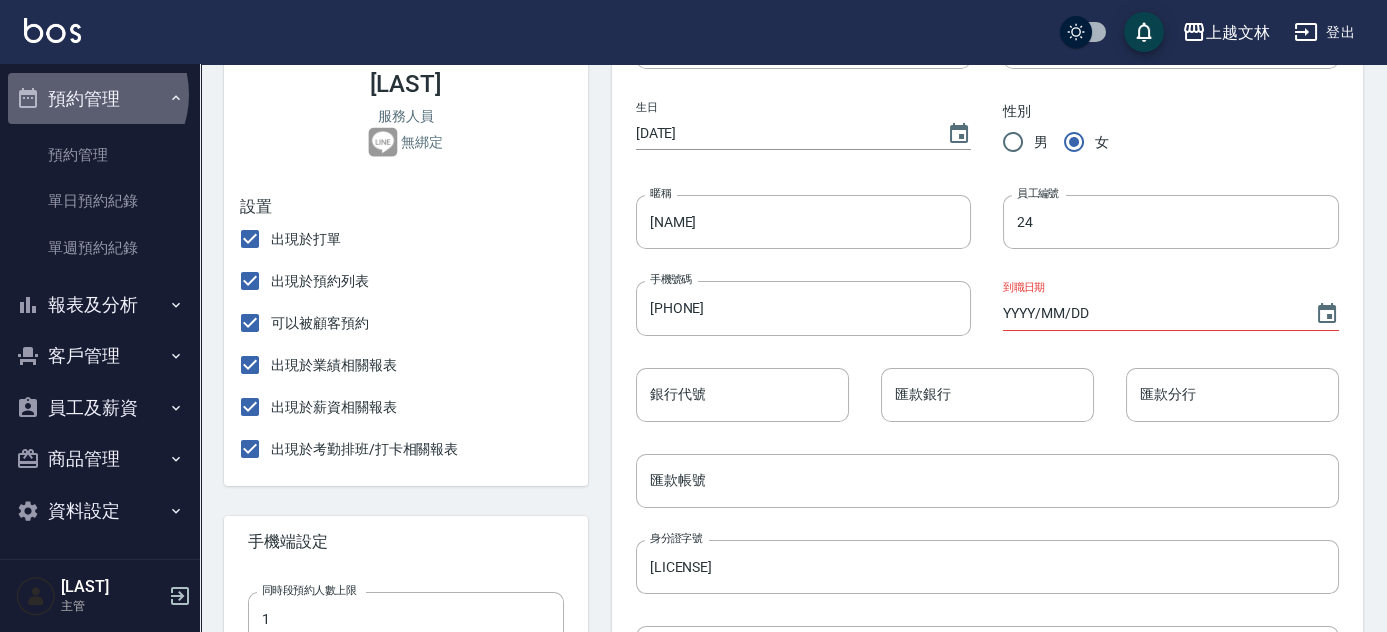 click on "預約管理" at bounding box center [100, 99] 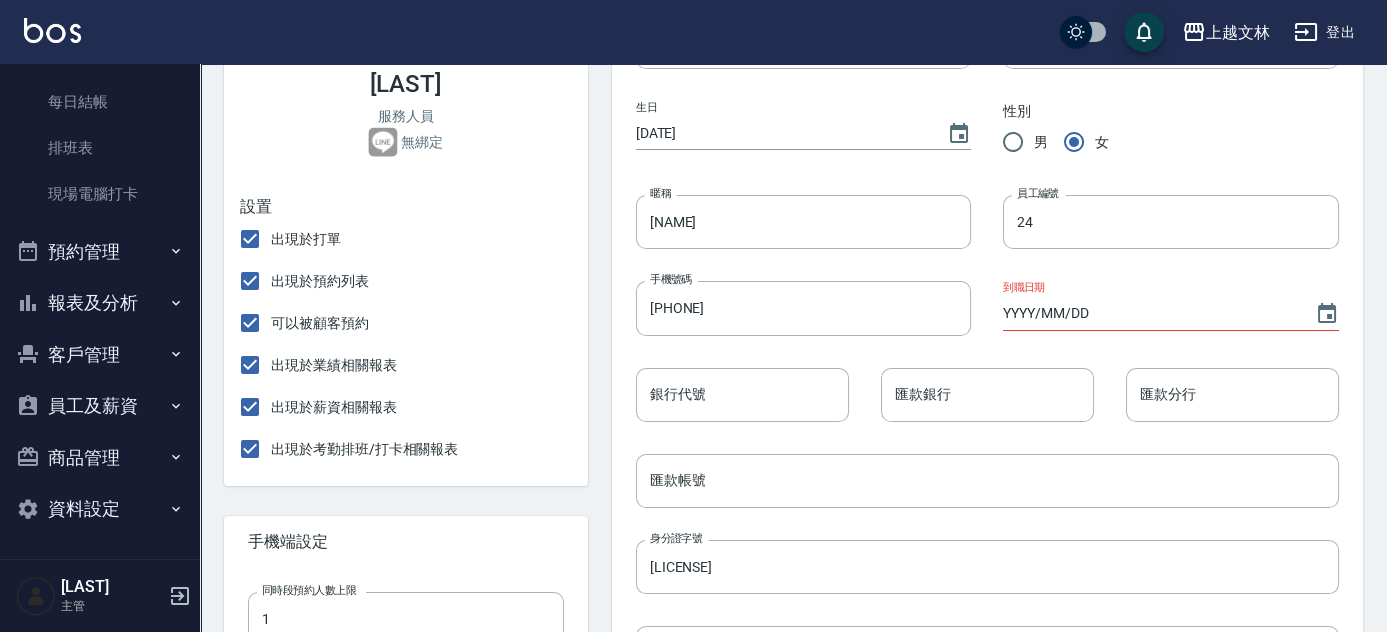 scroll, scrollTop: 442, scrollLeft: 0, axis: vertical 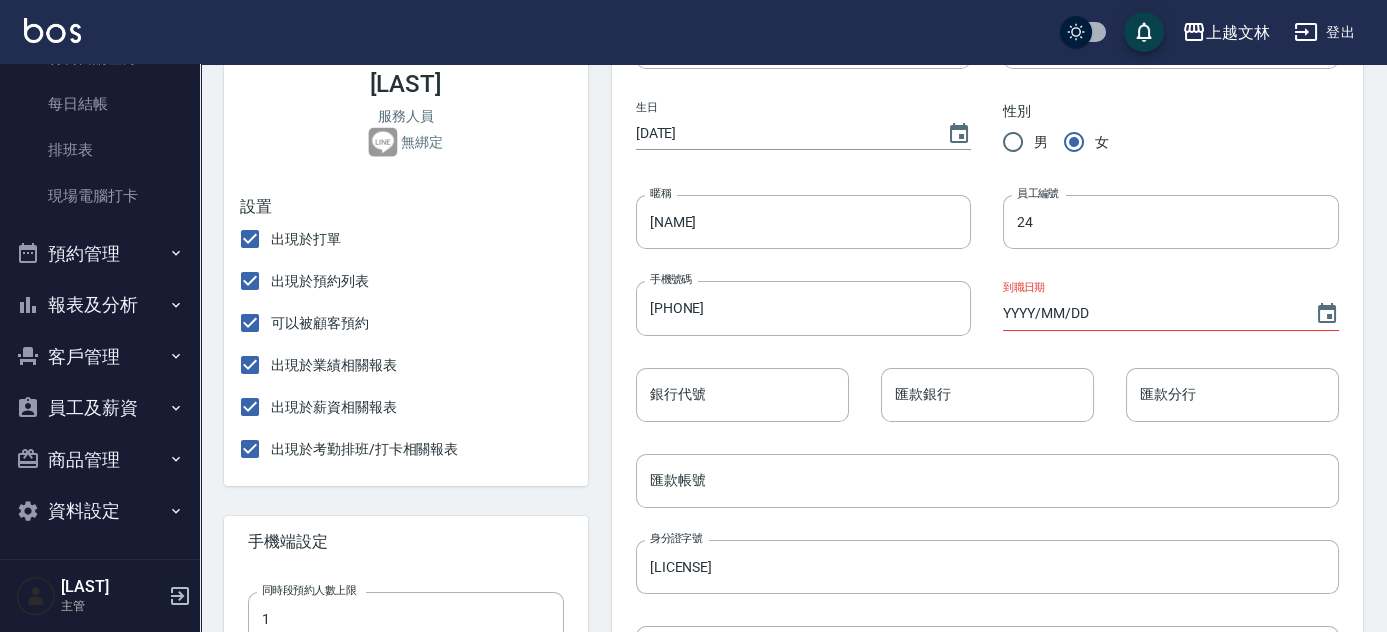 click on "員工及薪資" at bounding box center [100, 408] 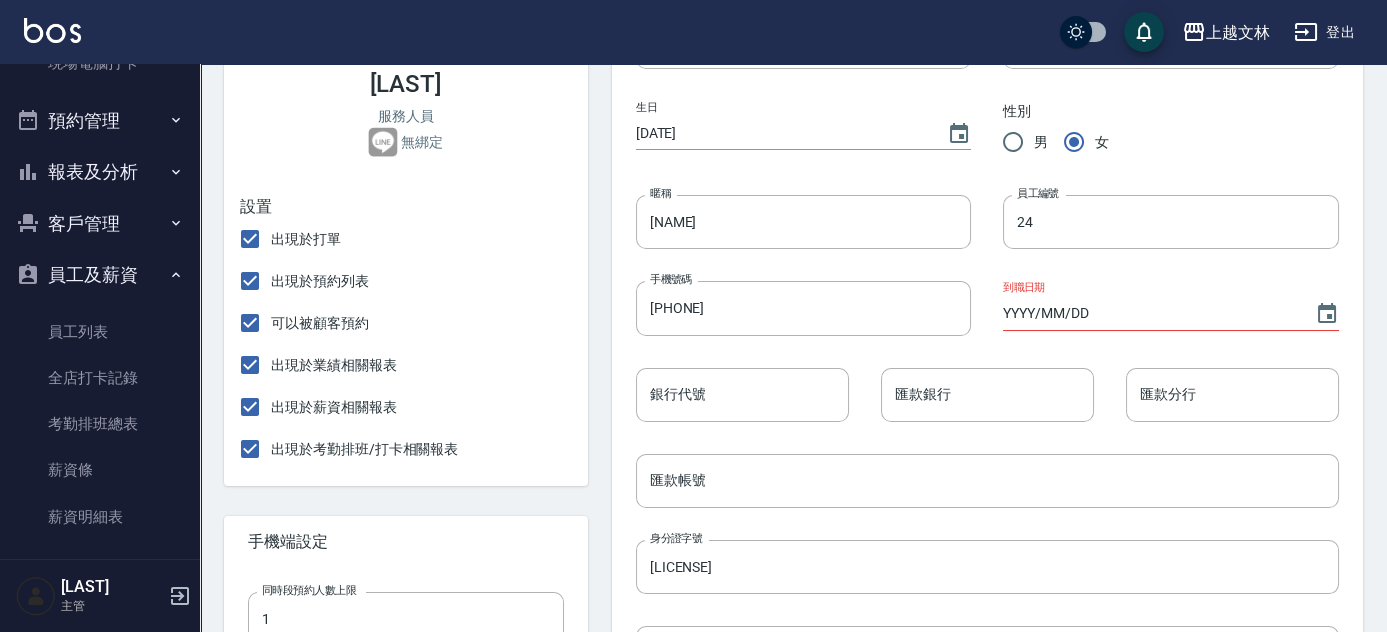 scroll, scrollTop: 578, scrollLeft: 0, axis: vertical 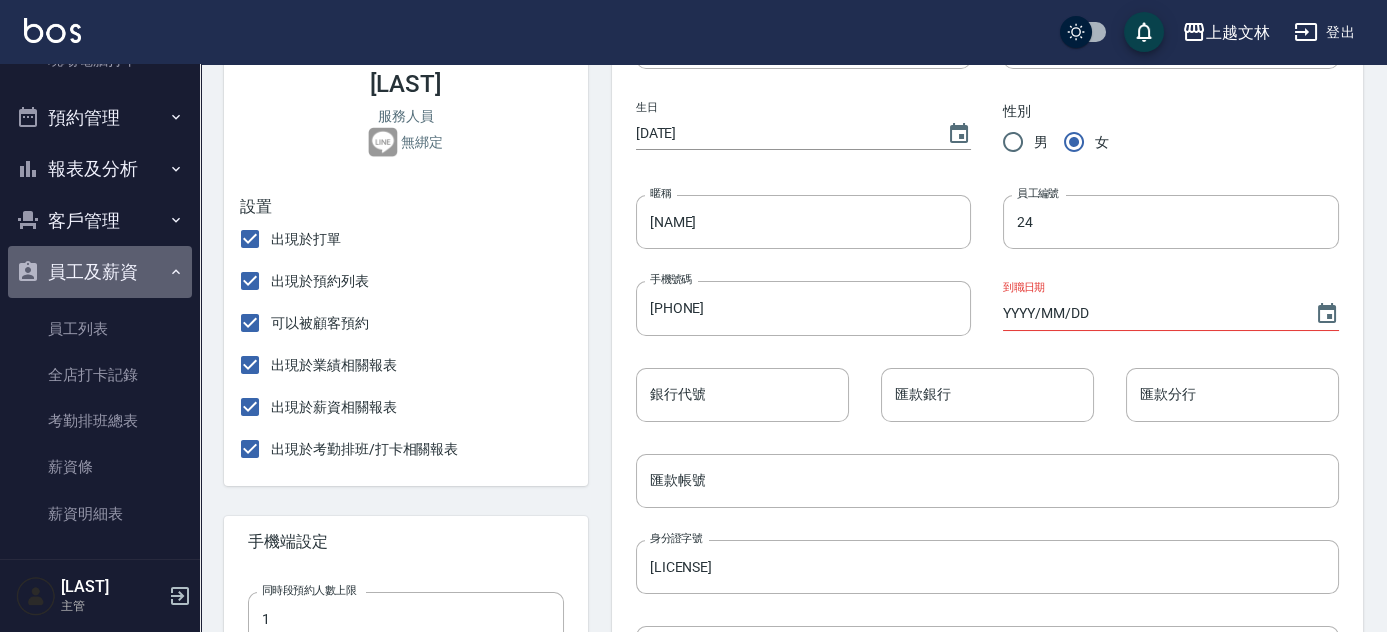 click on "員工及薪資" at bounding box center [100, 272] 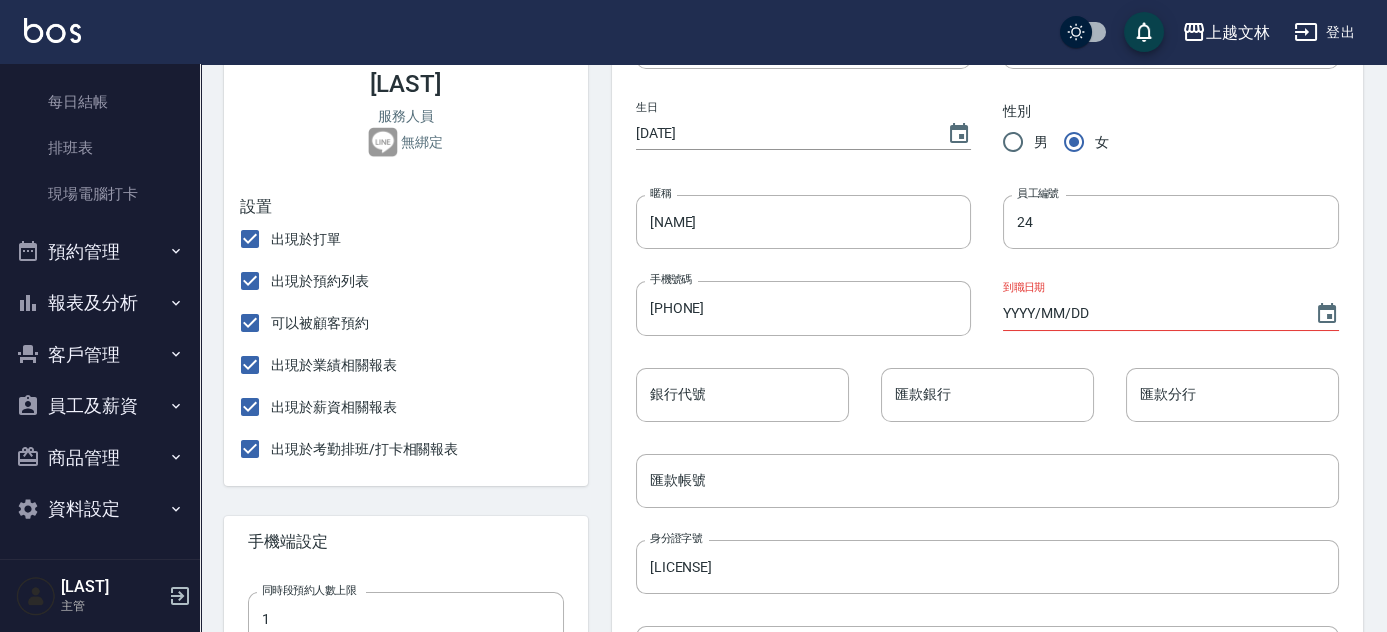scroll, scrollTop: 442, scrollLeft: 0, axis: vertical 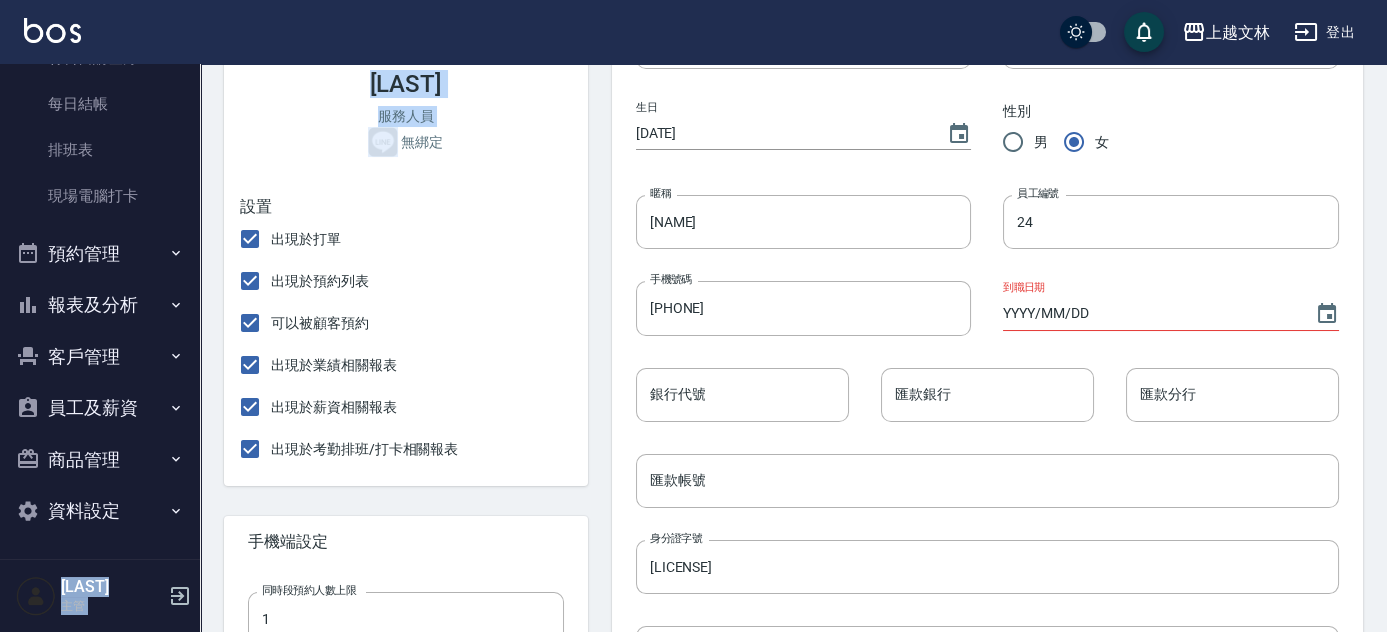 drag, startPoint x: 203, startPoint y: 283, endPoint x: 201, endPoint y: 167, distance: 116.01724 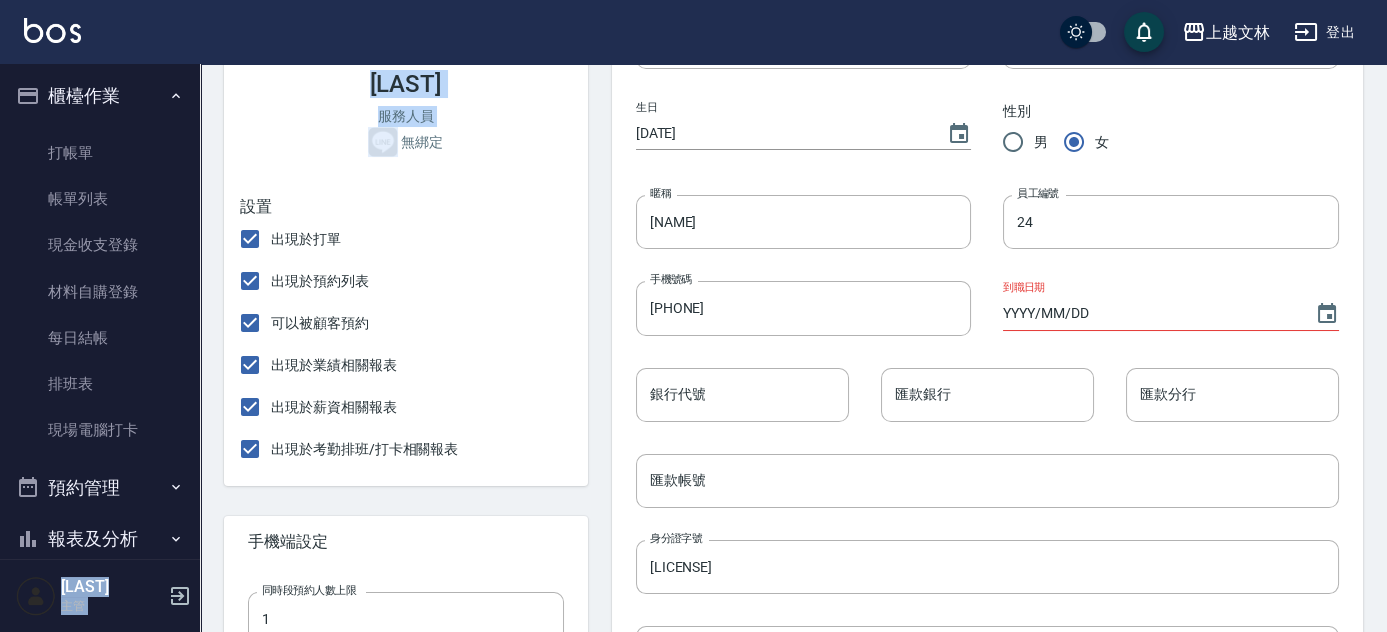 scroll, scrollTop: 184, scrollLeft: 0, axis: vertical 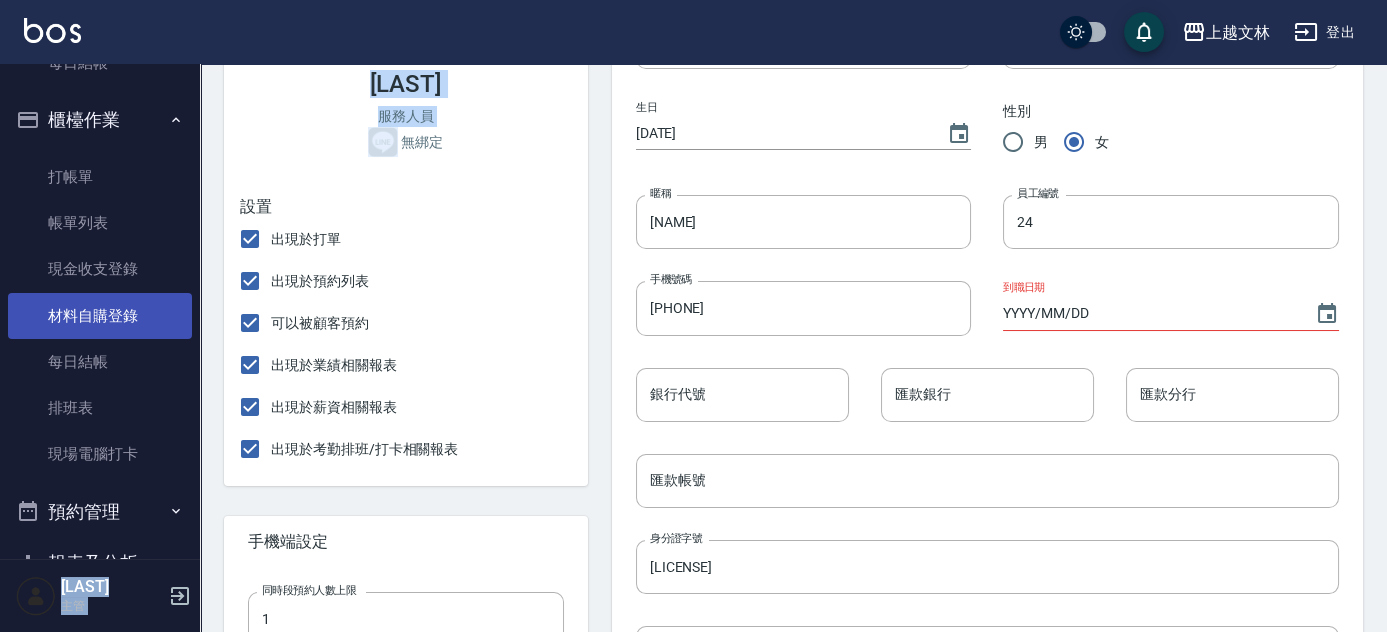 click on "材料自購登錄" at bounding box center (100, 316) 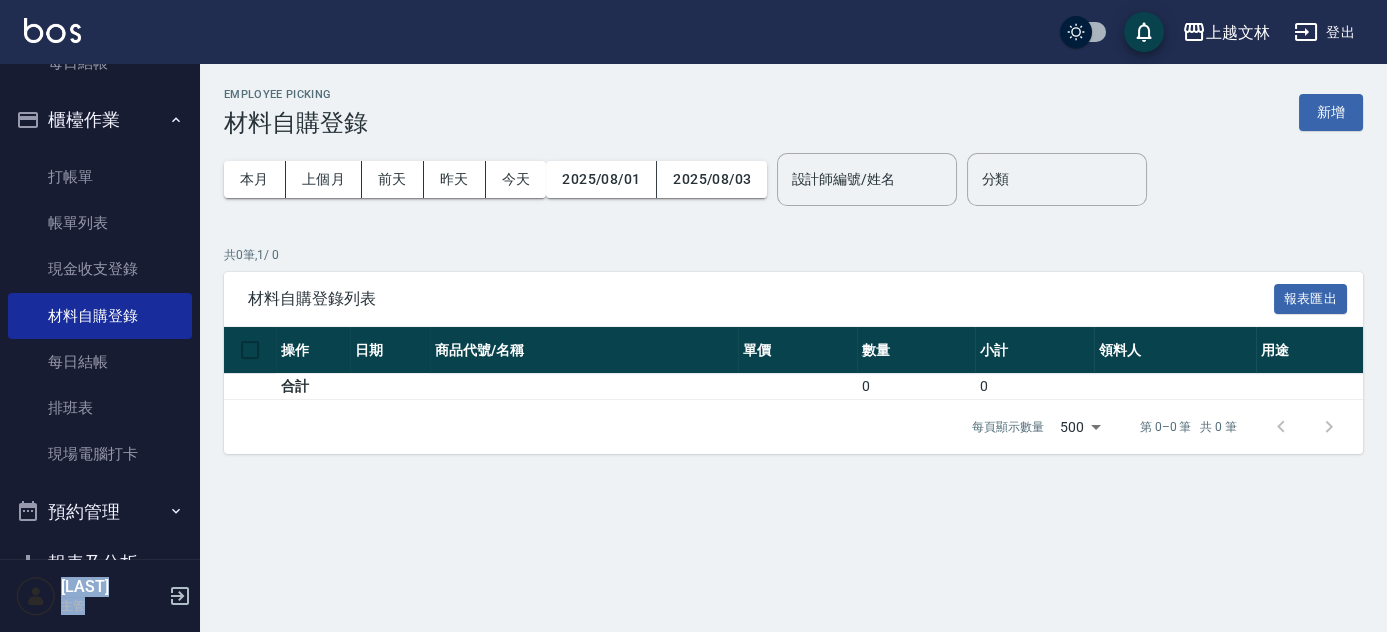 scroll, scrollTop: 0, scrollLeft: 0, axis: both 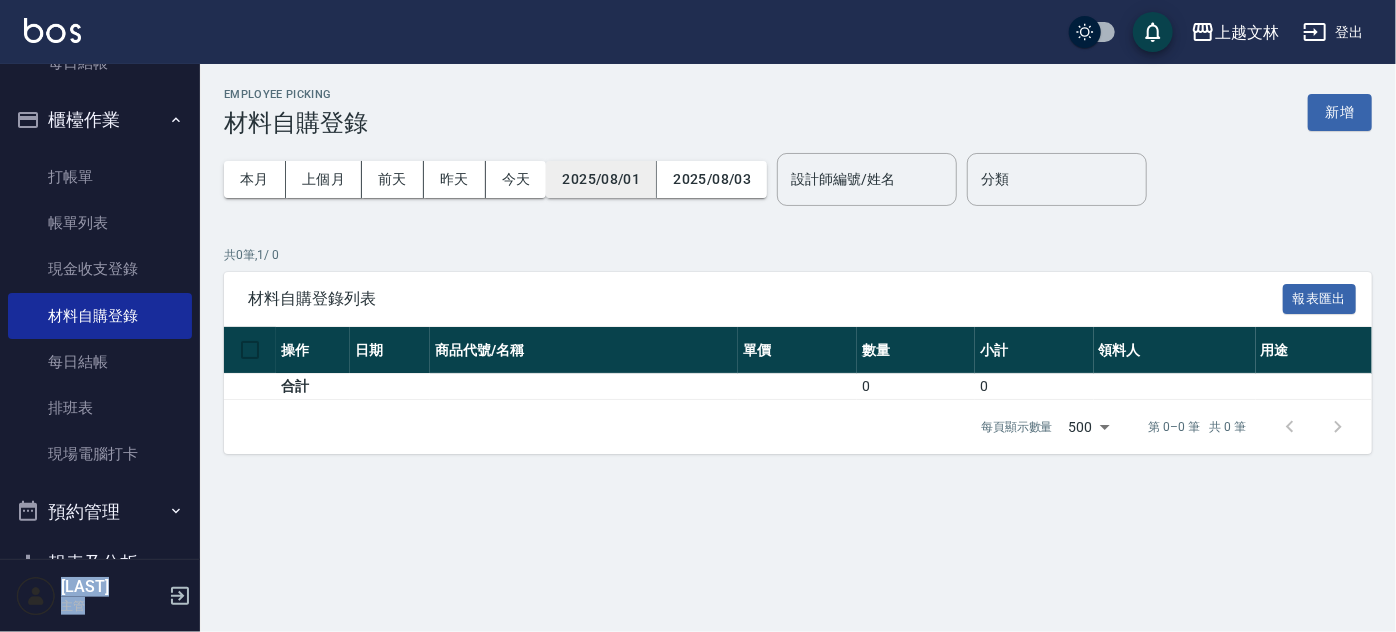 click on "2025/08/01" at bounding box center (601, 179) 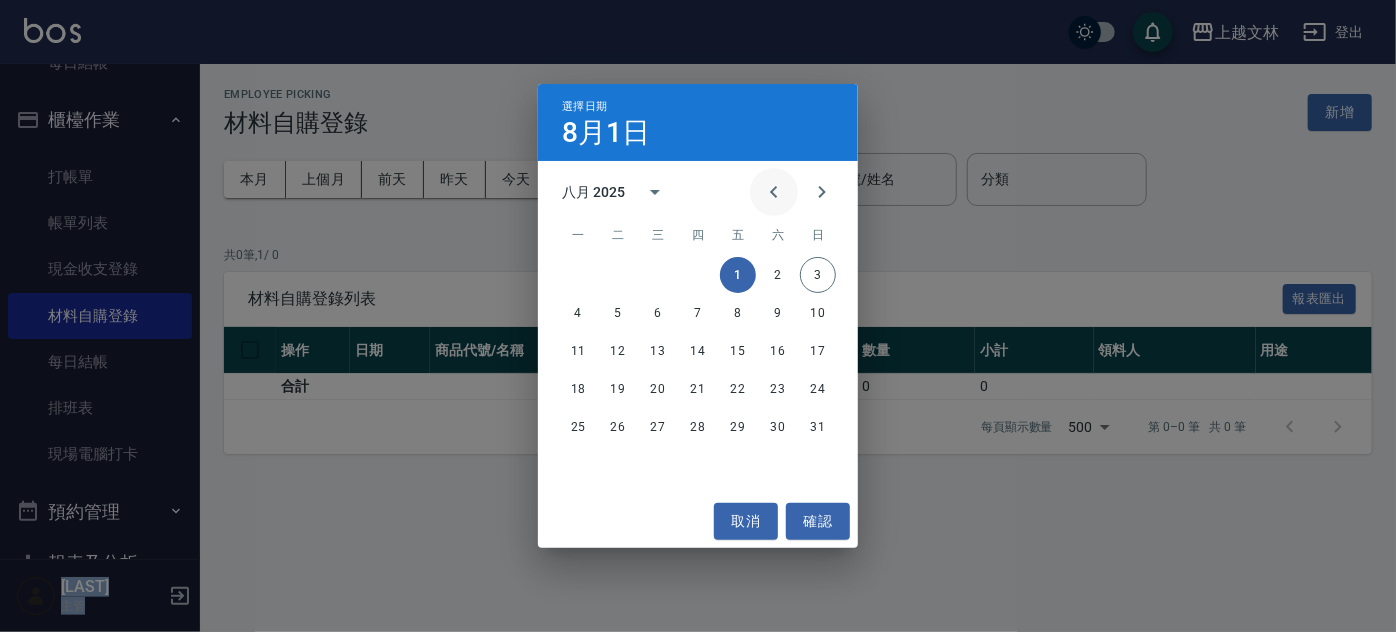 click 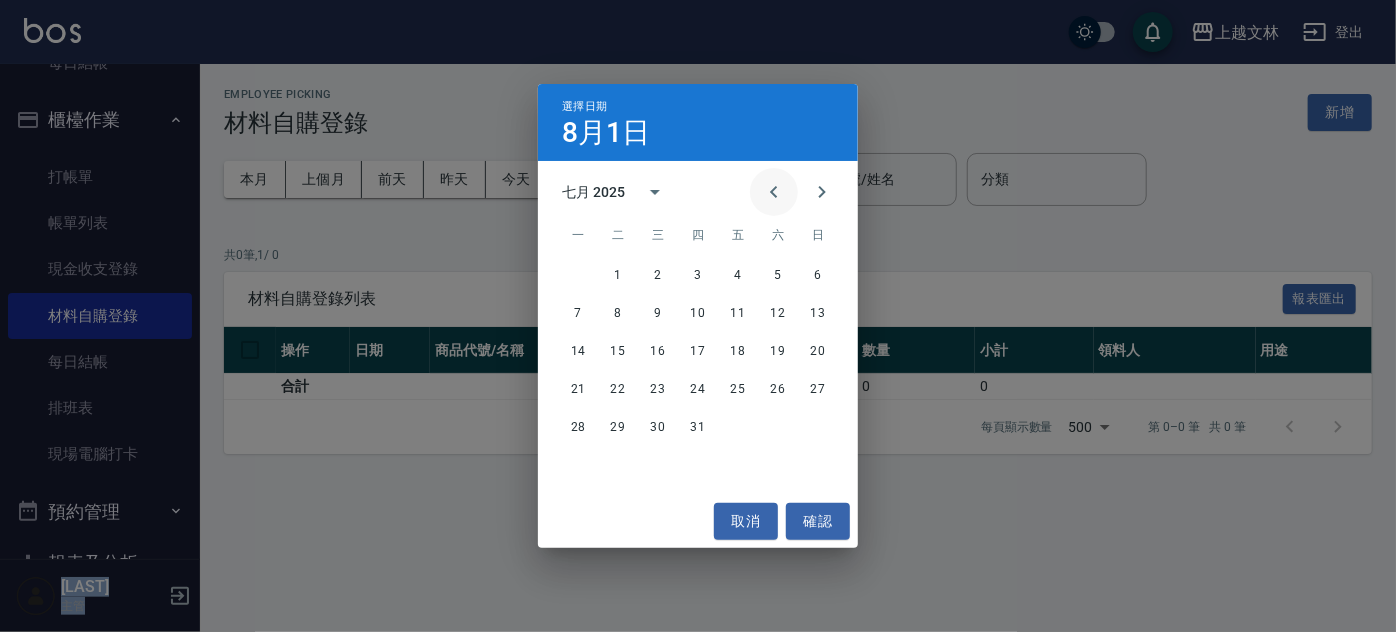 click 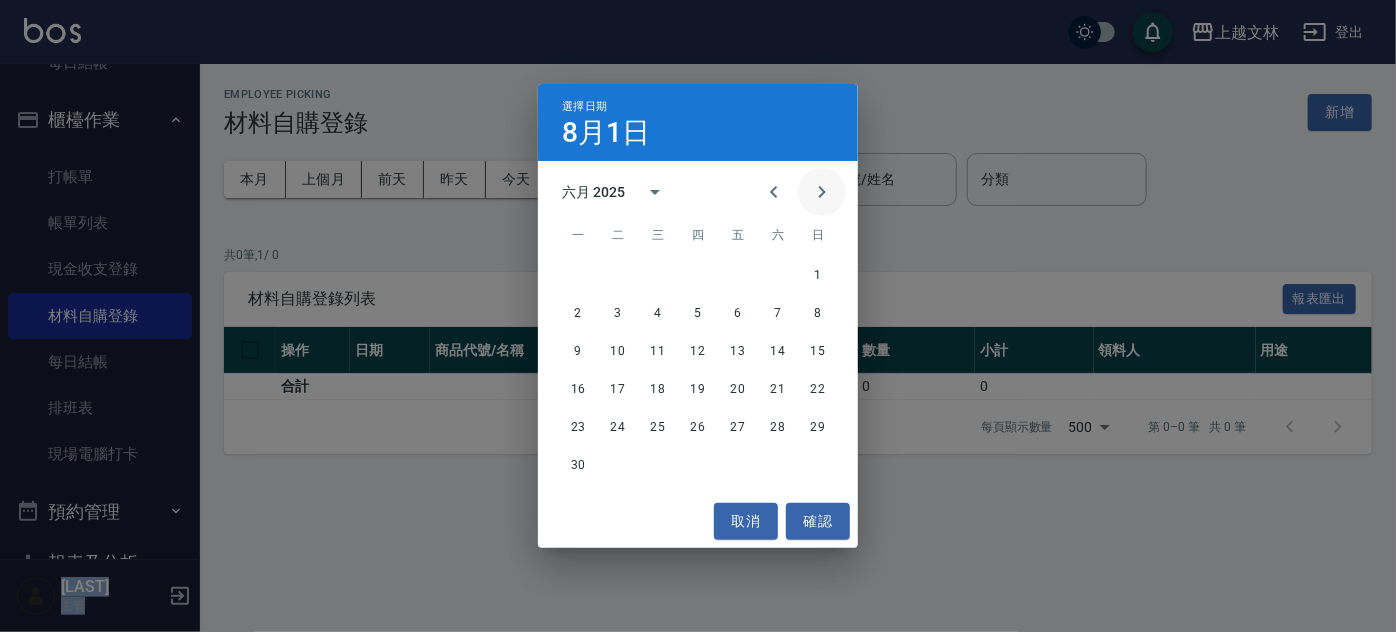click 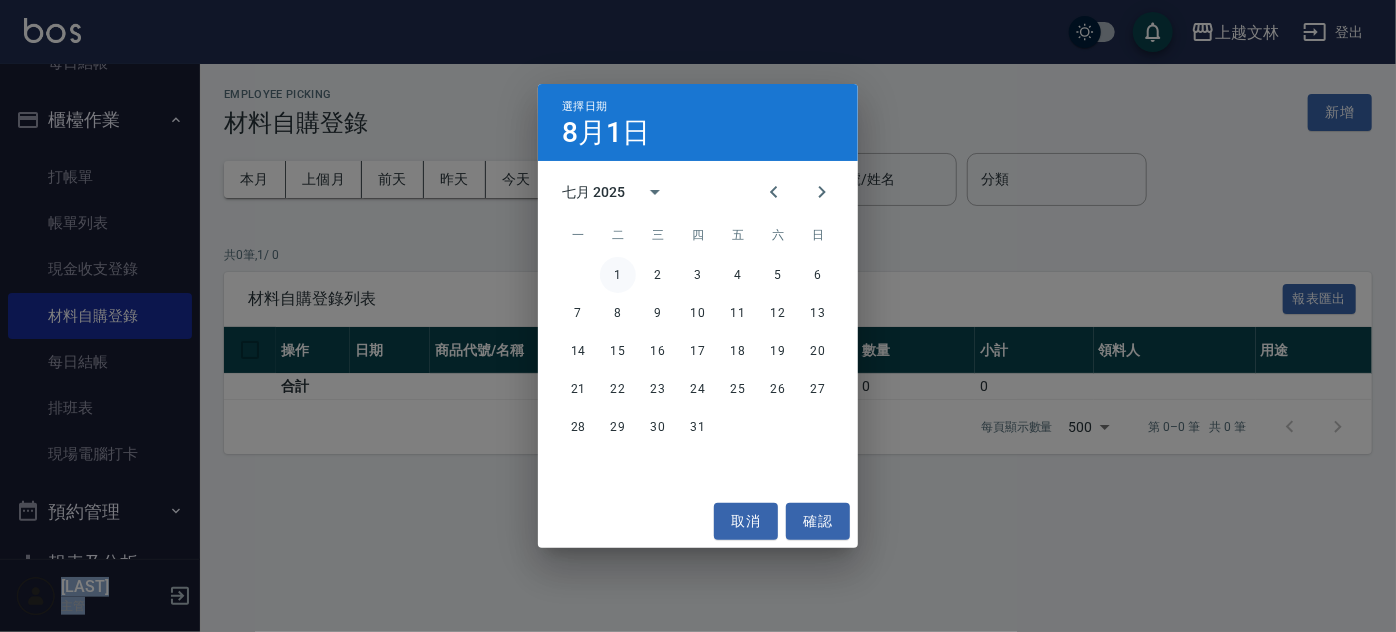 click on "1" at bounding box center (618, 275) 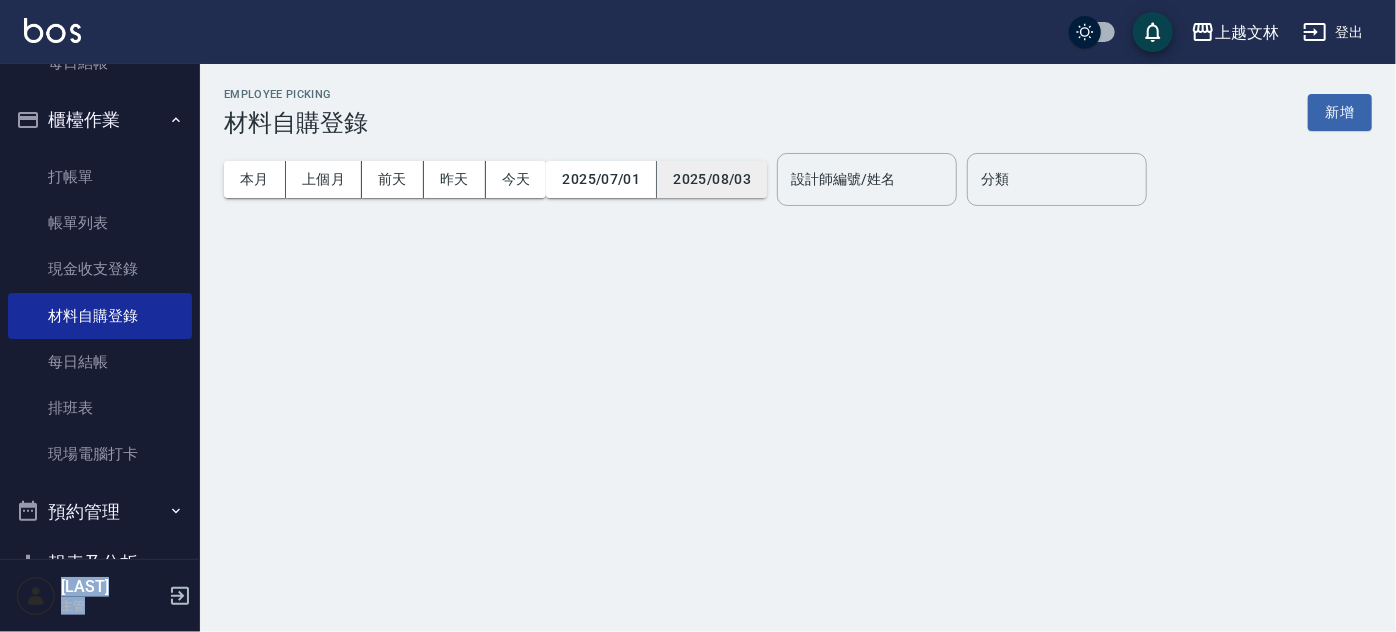 click on "2025/08/03" at bounding box center [712, 179] 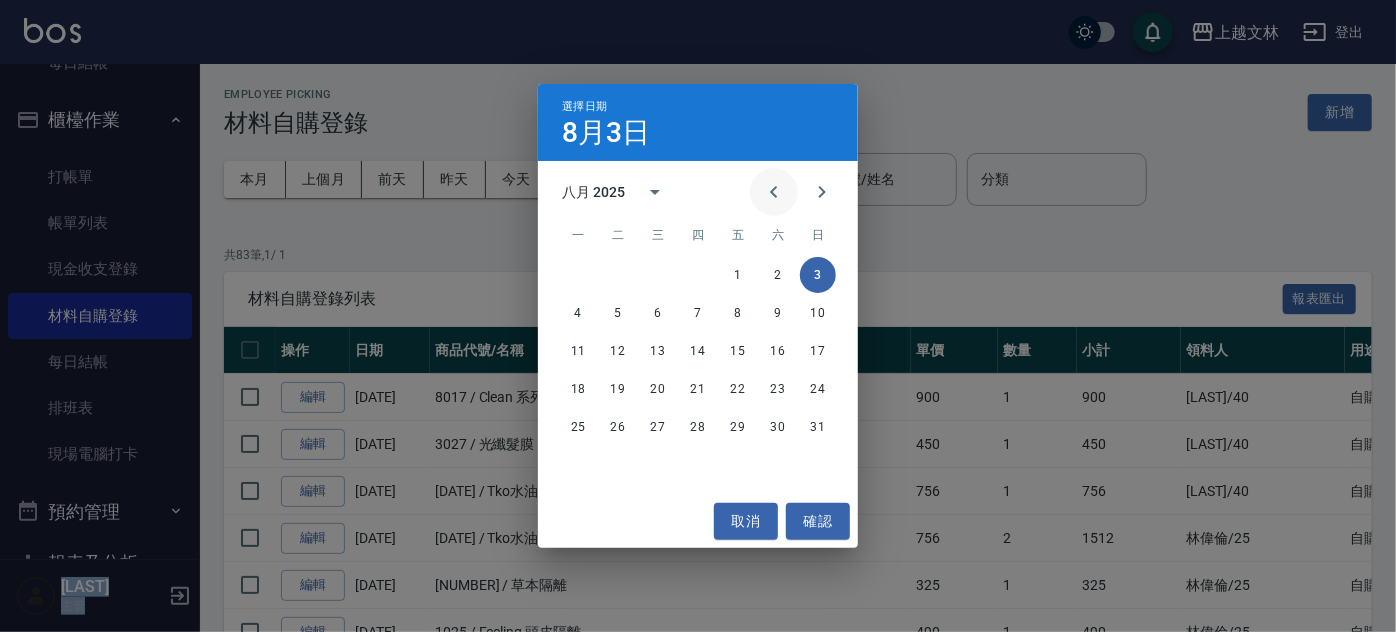 drag, startPoint x: 771, startPoint y: 188, endPoint x: 784, endPoint y: 193, distance: 13.928389 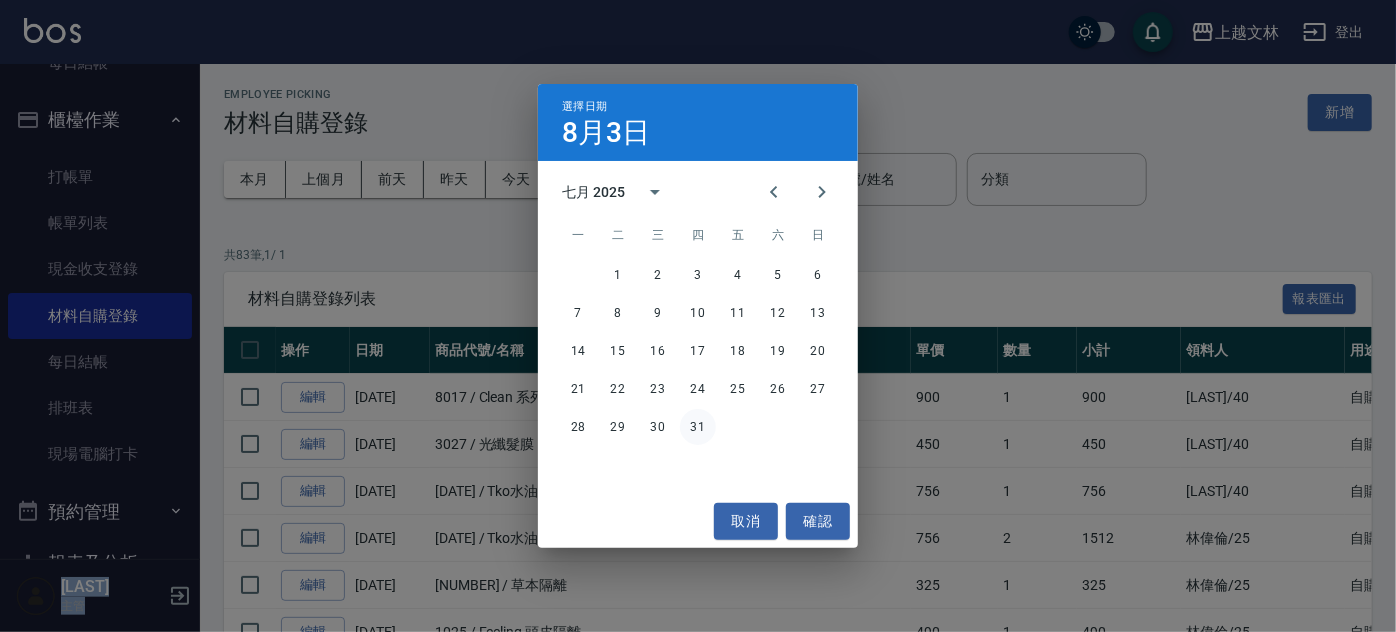 click on "31" at bounding box center [698, 427] 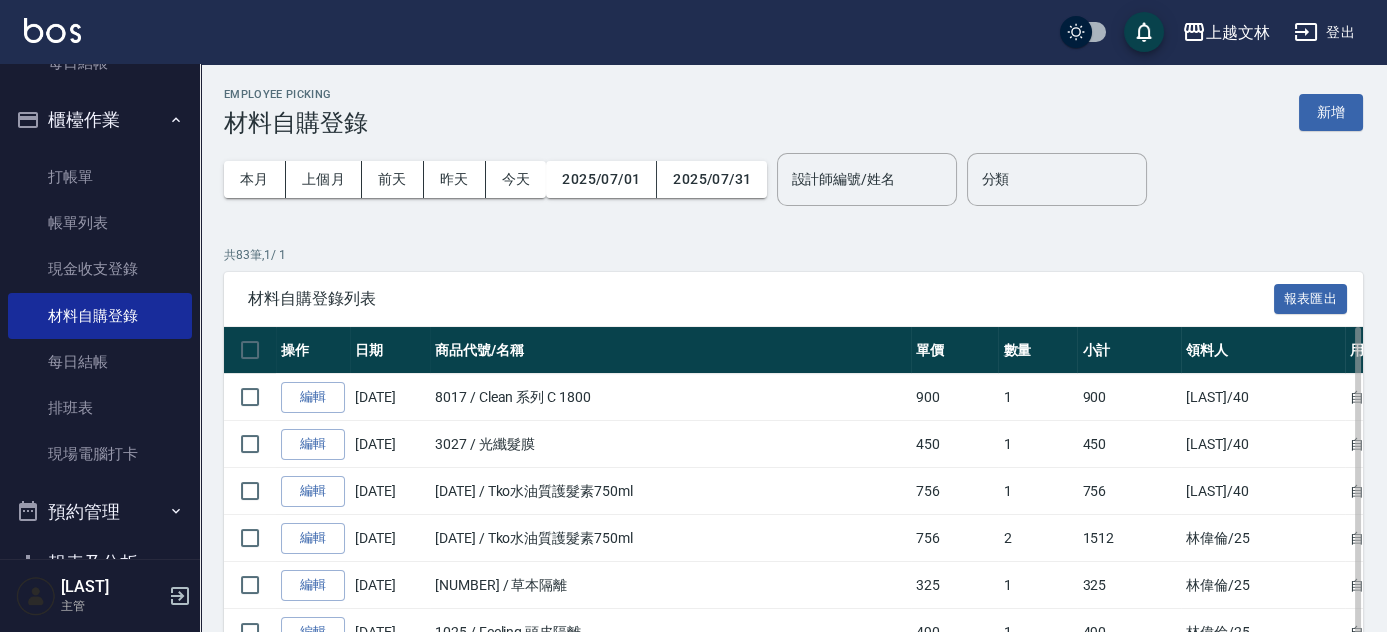 click on "[DATE] / Tko水油質護髮素750ml" at bounding box center (670, 491) 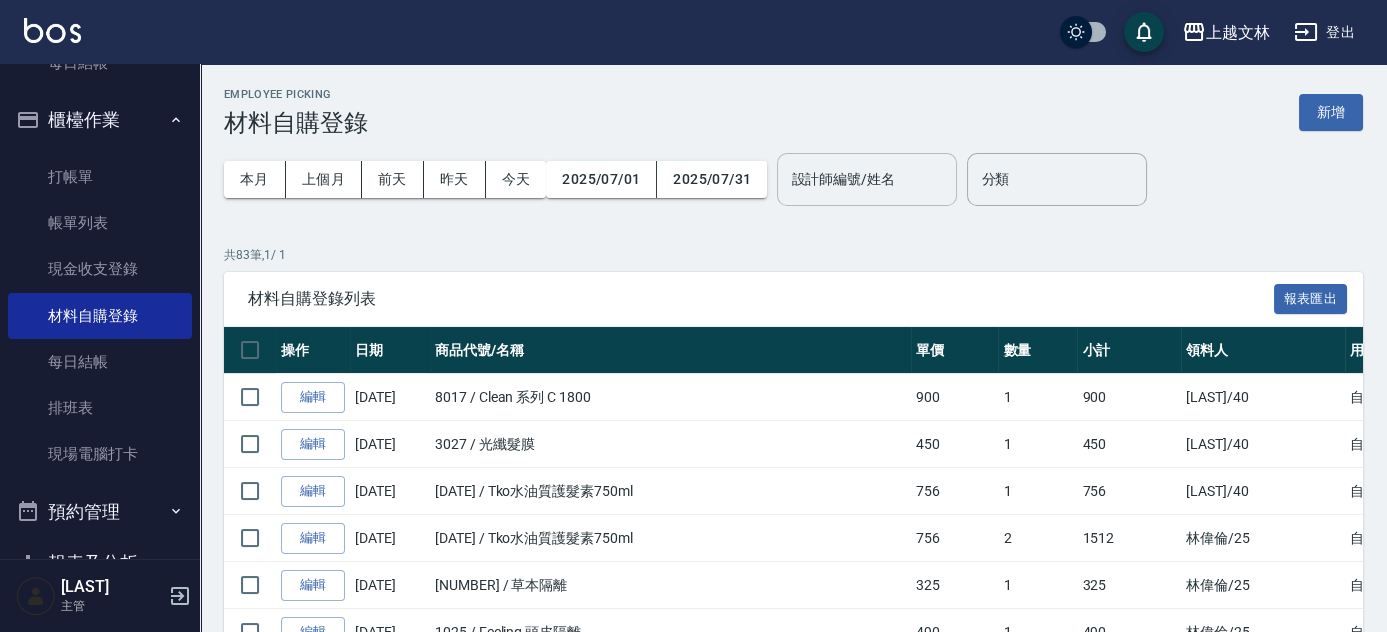 click on "設計師編號/姓名" at bounding box center [867, 179] 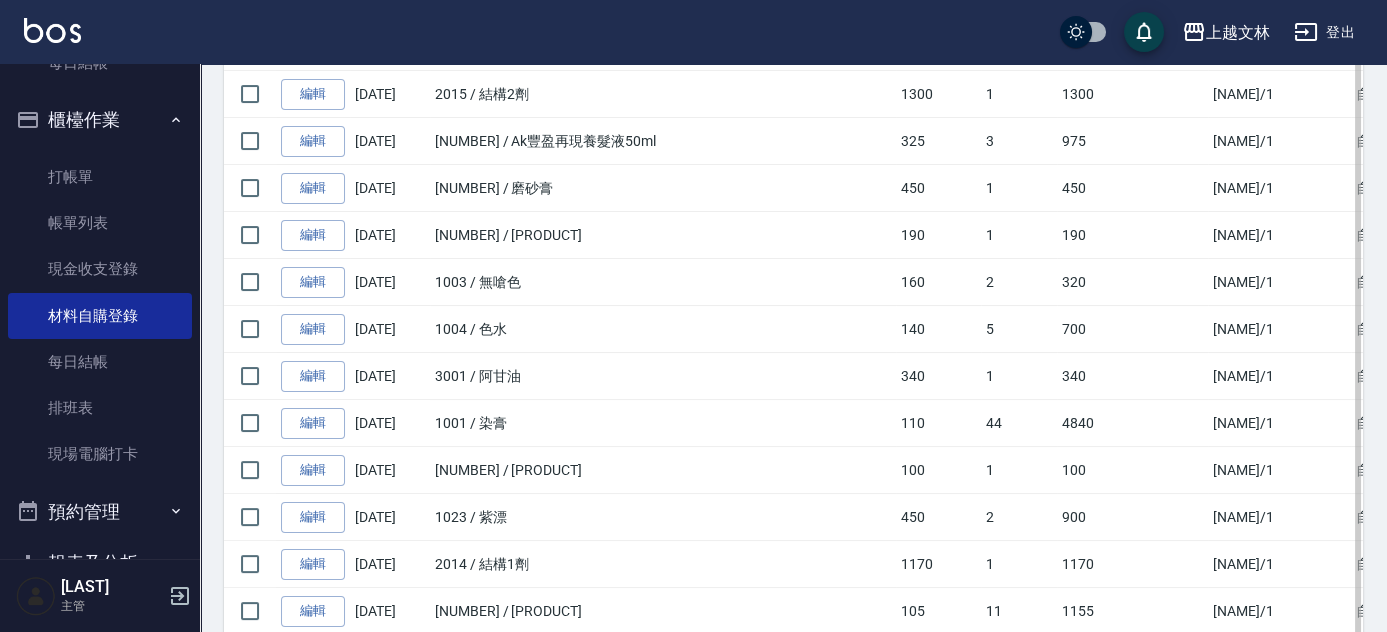 scroll, scrollTop: 413, scrollLeft: 0, axis: vertical 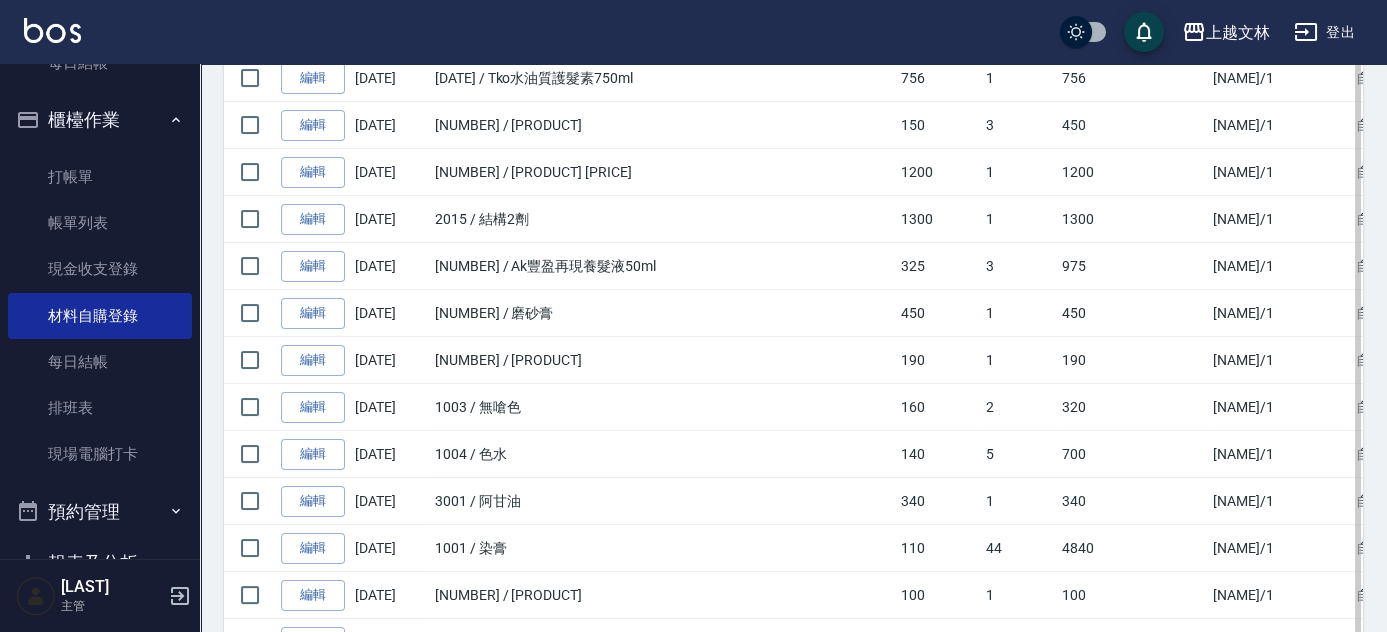 type on "[FIRST]-1" 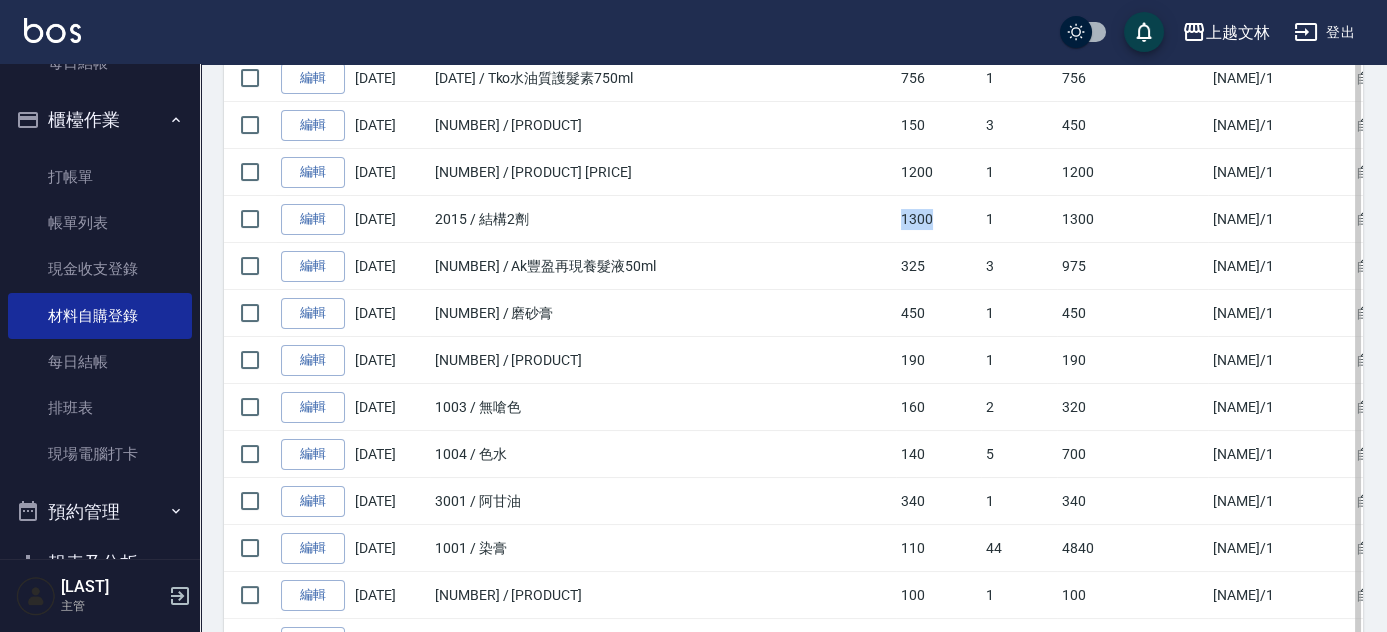 drag, startPoint x: 970, startPoint y: 215, endPoint x: 884, endPoint y: 230, distance: 87.29834 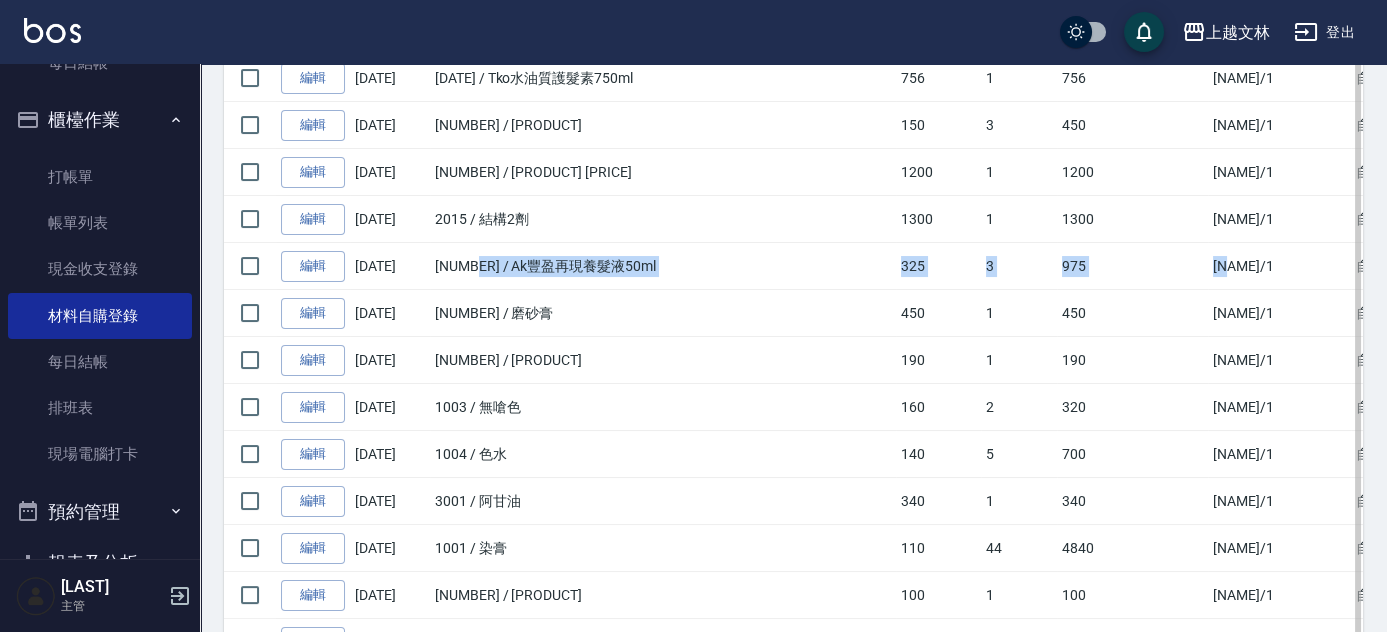 drag, startPoint x: 472, startPoint y: 258, endPoint x: 1229, endPoint y: 272, distance: 757.12946 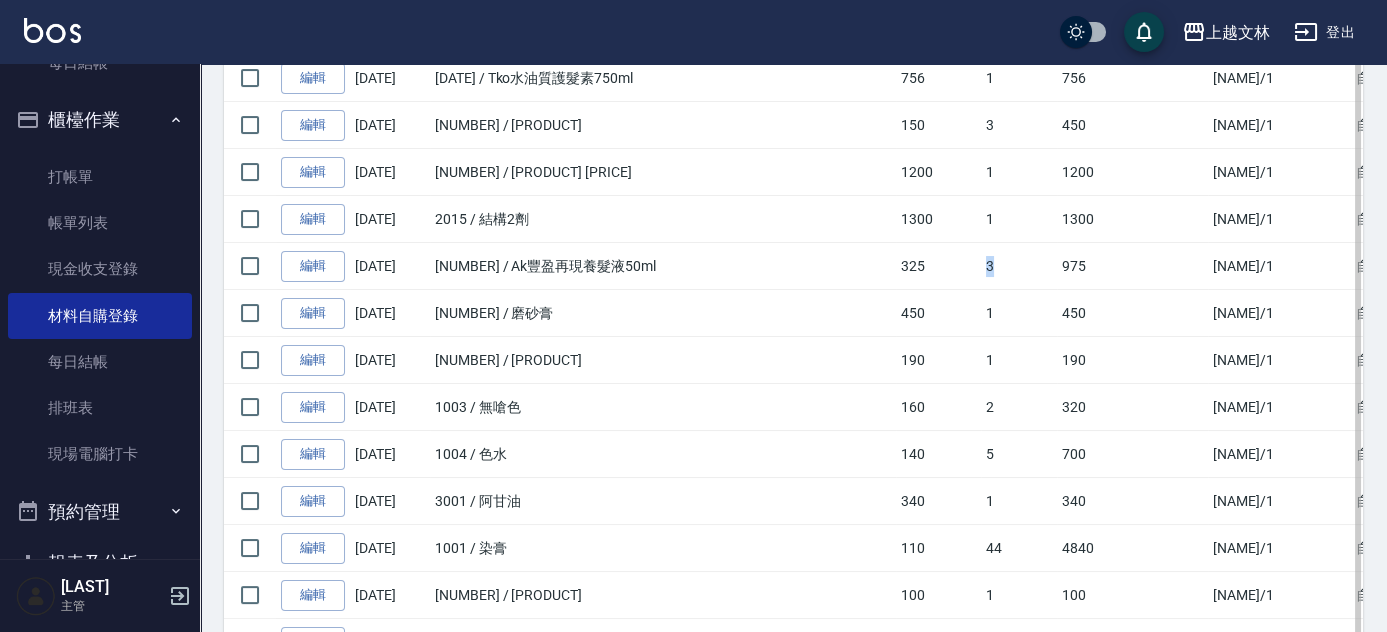 drag, startPoint x: 1034, startPoint y: 262, endPoint x: 988, endPoint y: 260, distance: 46.043457 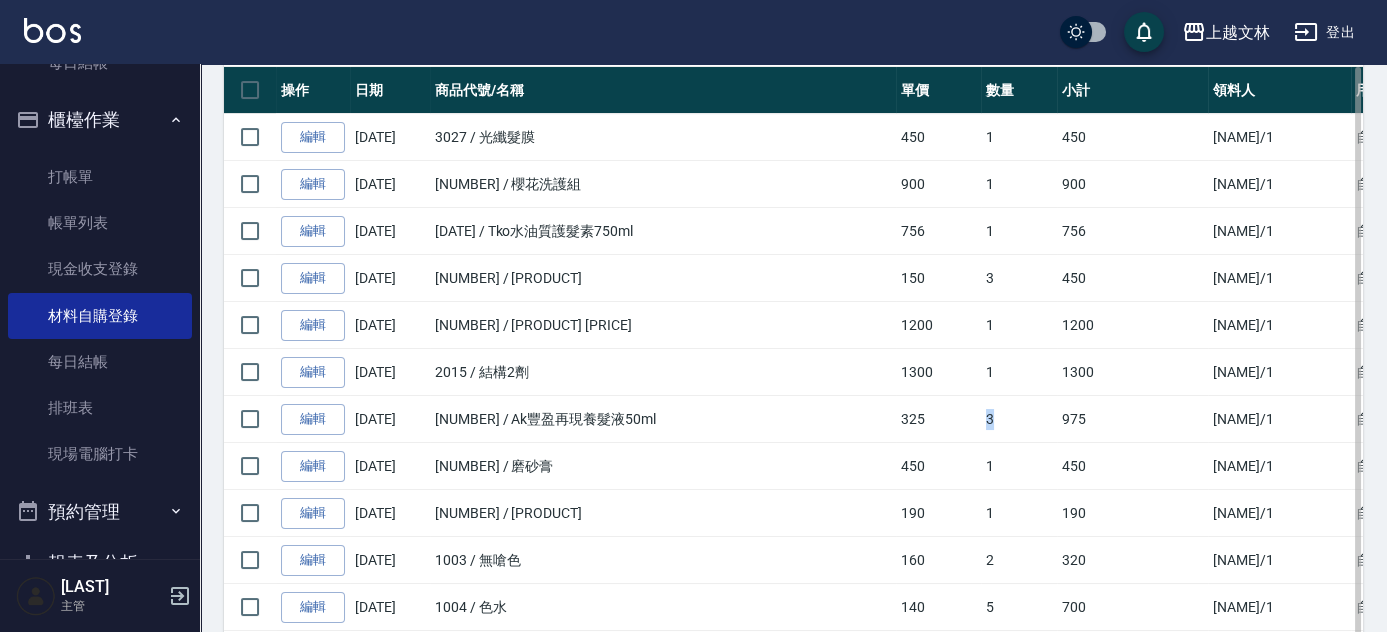 scroll, scrollTop: 232, scrollLeft: 0, axis: vertical 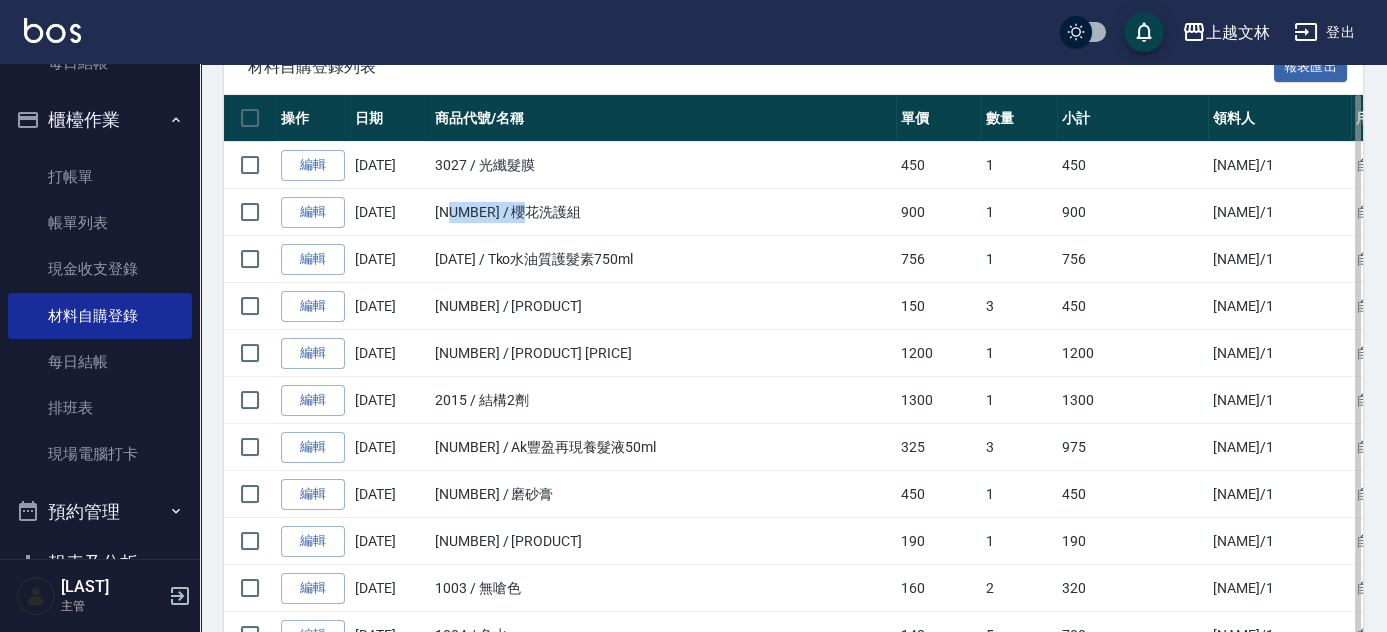 drag, startPoint x: 565, startPoint y: 205, endPoint x: 455, endPoint y: 207, distance: 110.01818 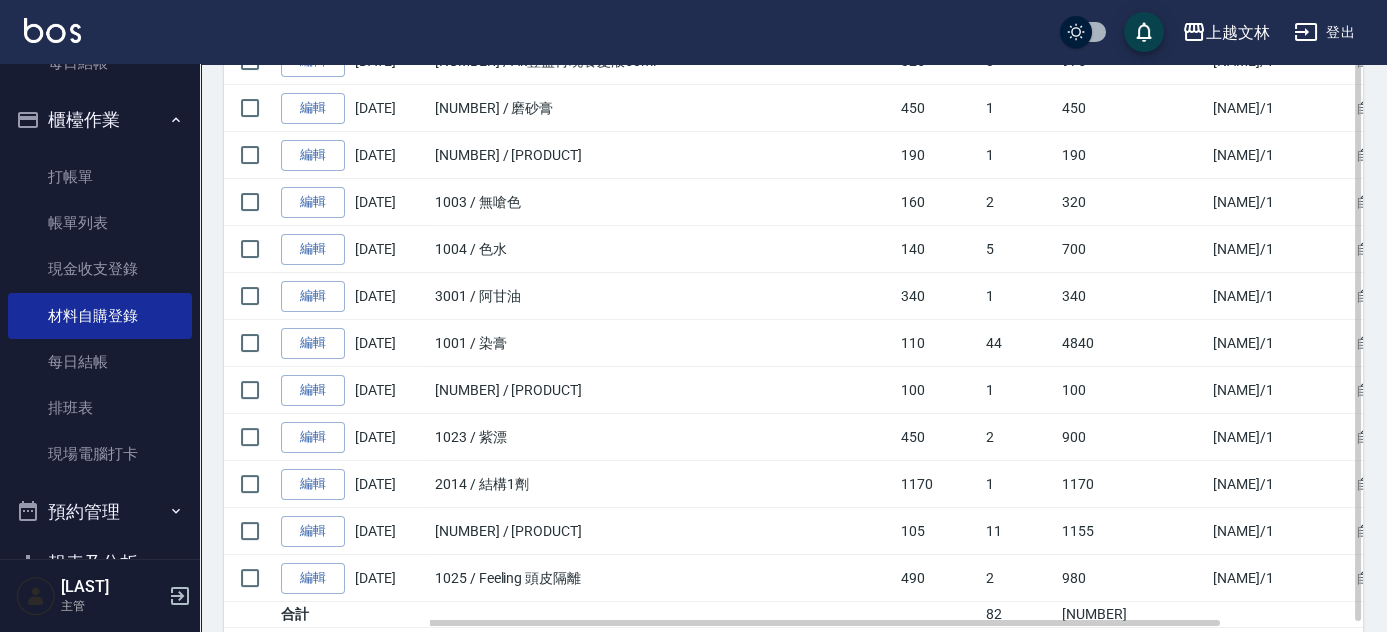 scroll, scrollTop: 686, scrollLeft: 0, axis: vertical 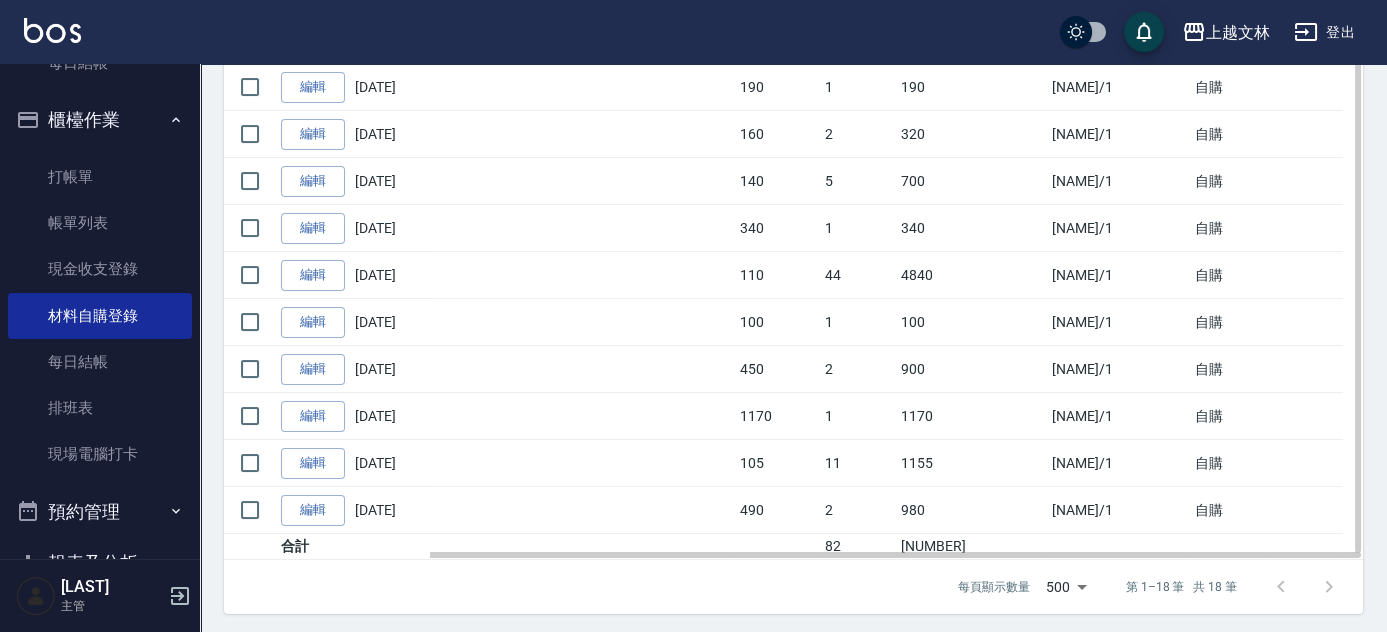 drag, startPoint x: 1149, startPoint y: 540, endPoint x: 1104, endPoint y: 532, distance: 45.705578 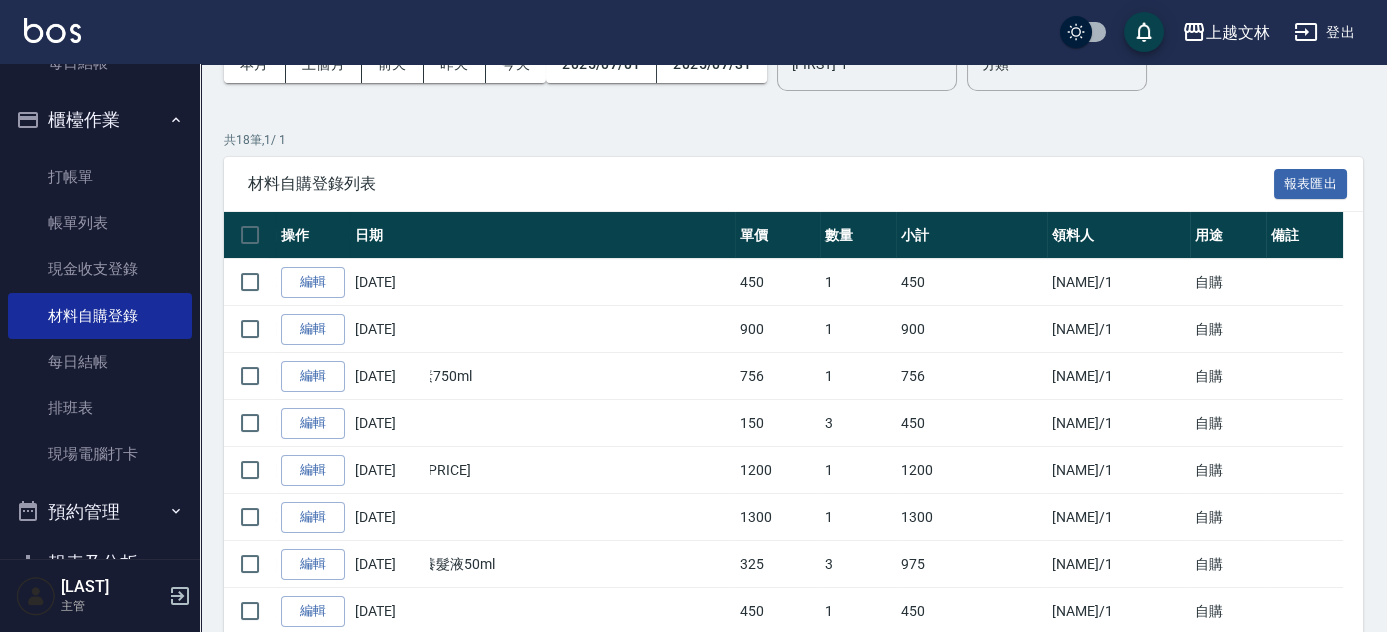 scroll, scrollTop: 21, scrollLeft: 0, axis: vertical 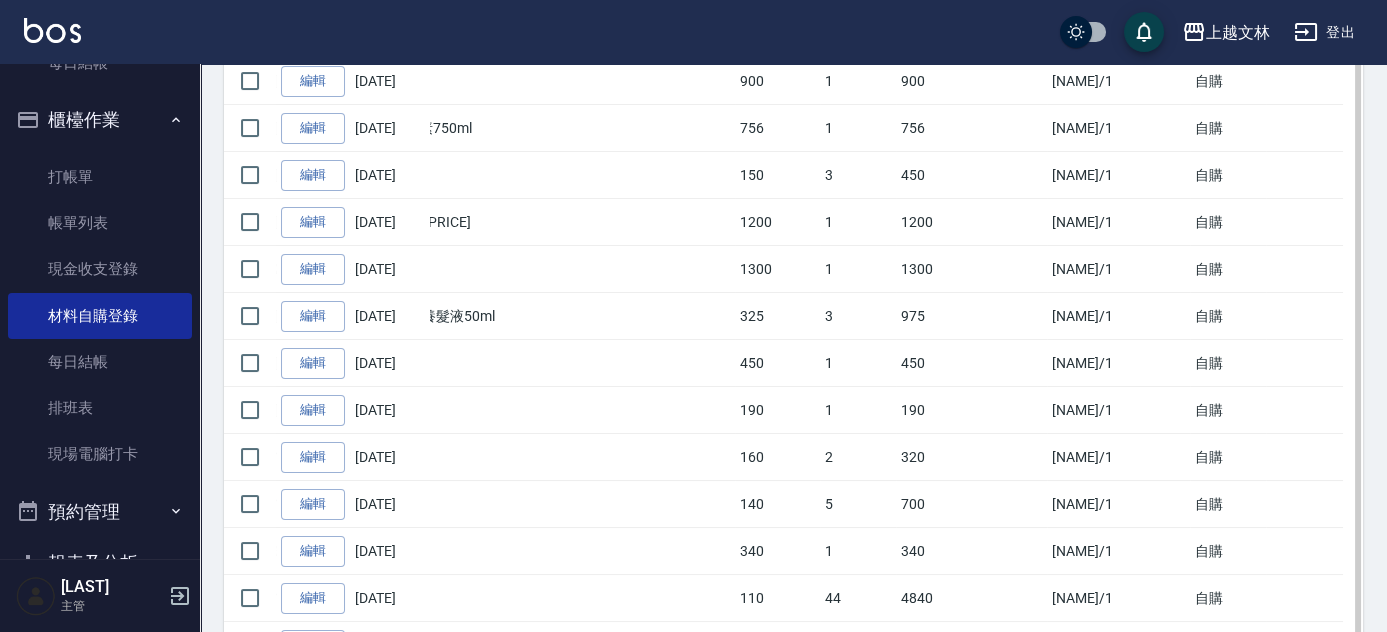 drag, startPoint x: 945, startPoint y: 615, endPoint x: 1056, endPoint y: 613, distance: 111.01801 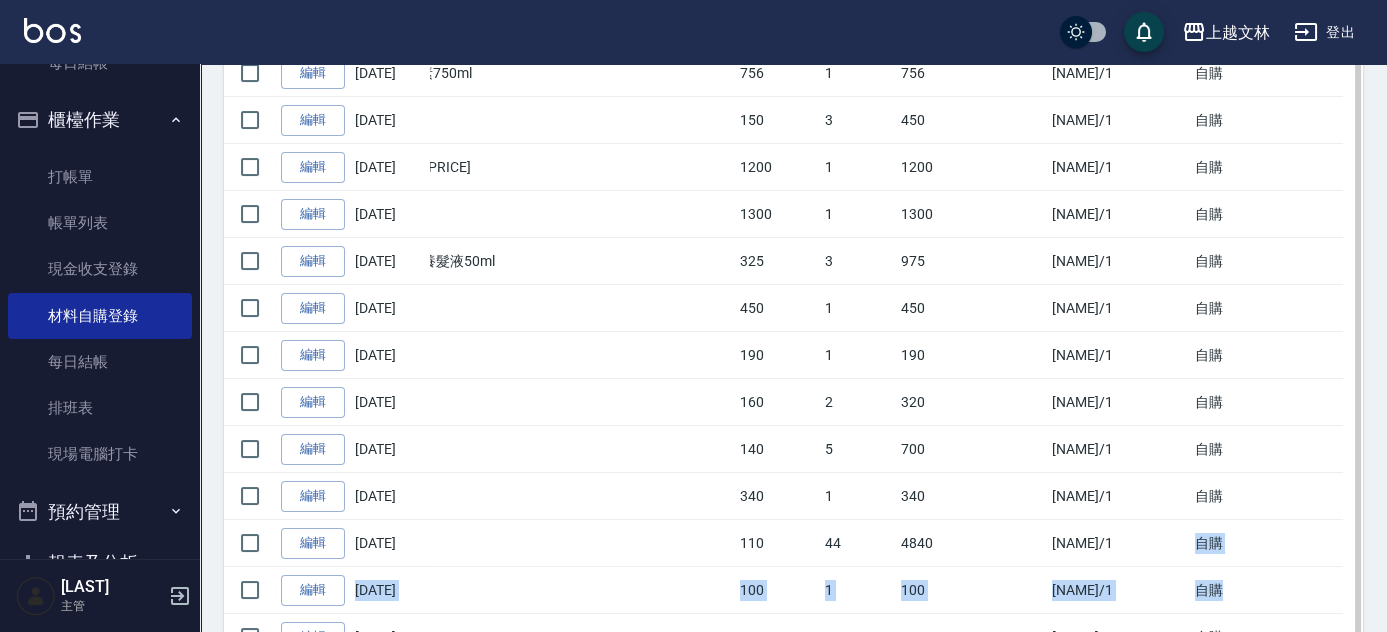 drag, startPoint x: 1143, startPoint y: 573, endPoint x: 1286, endPoint y: 559, distance: 143.68369 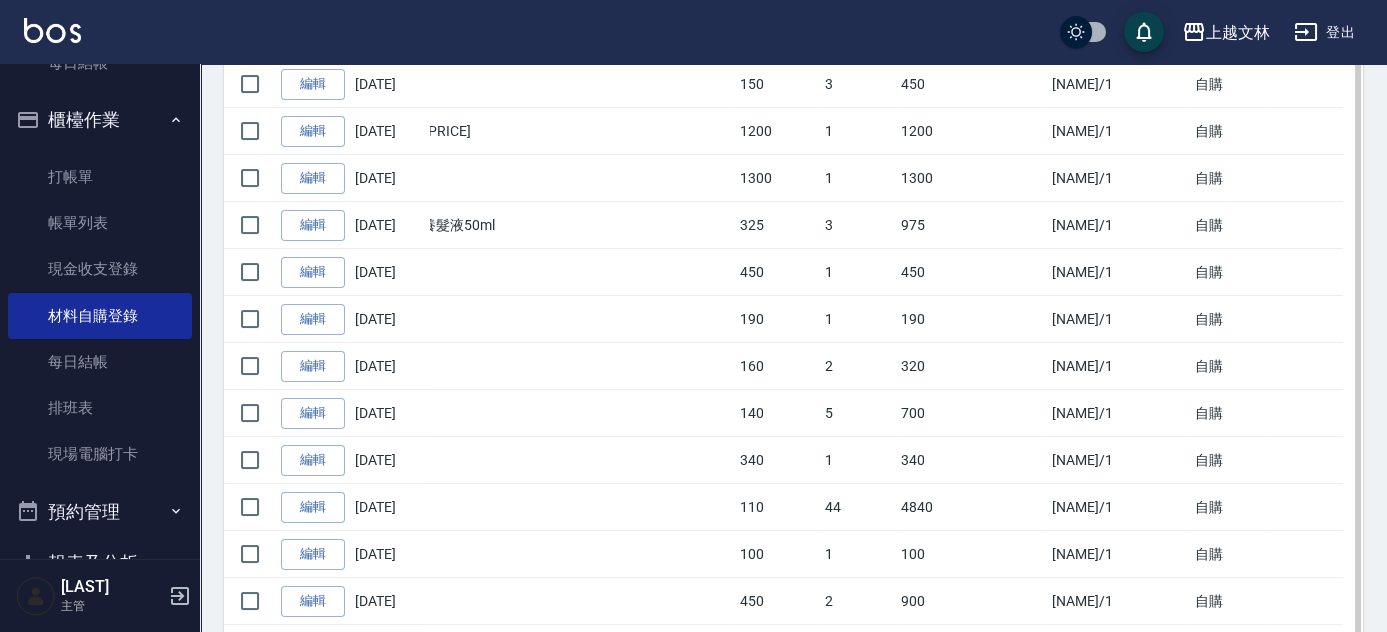 click on "[LAST] /1" at bounding box center [1118, 601] 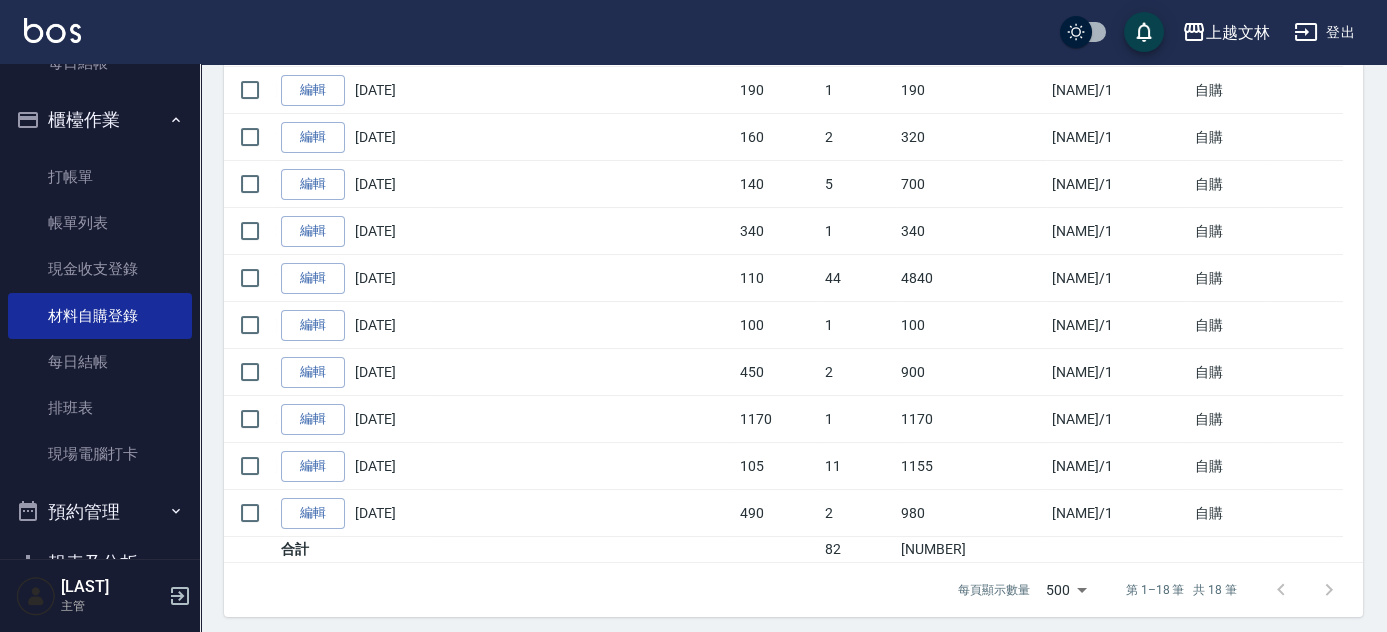 scroll, scrollTop: 686, scrollLeft: 0, axis: vertical 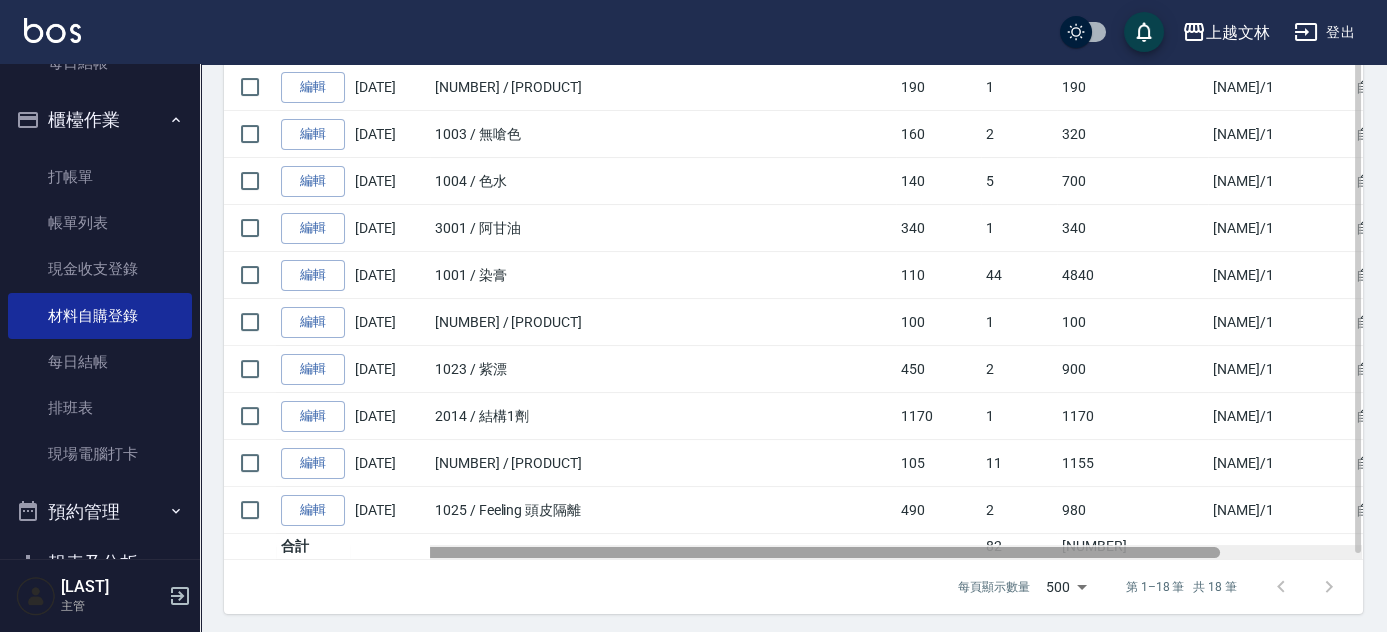 drag, startPoint x: 581, startPoint y: 550, endPoint x: 248, endPoint y: 530, distance: 333.60007 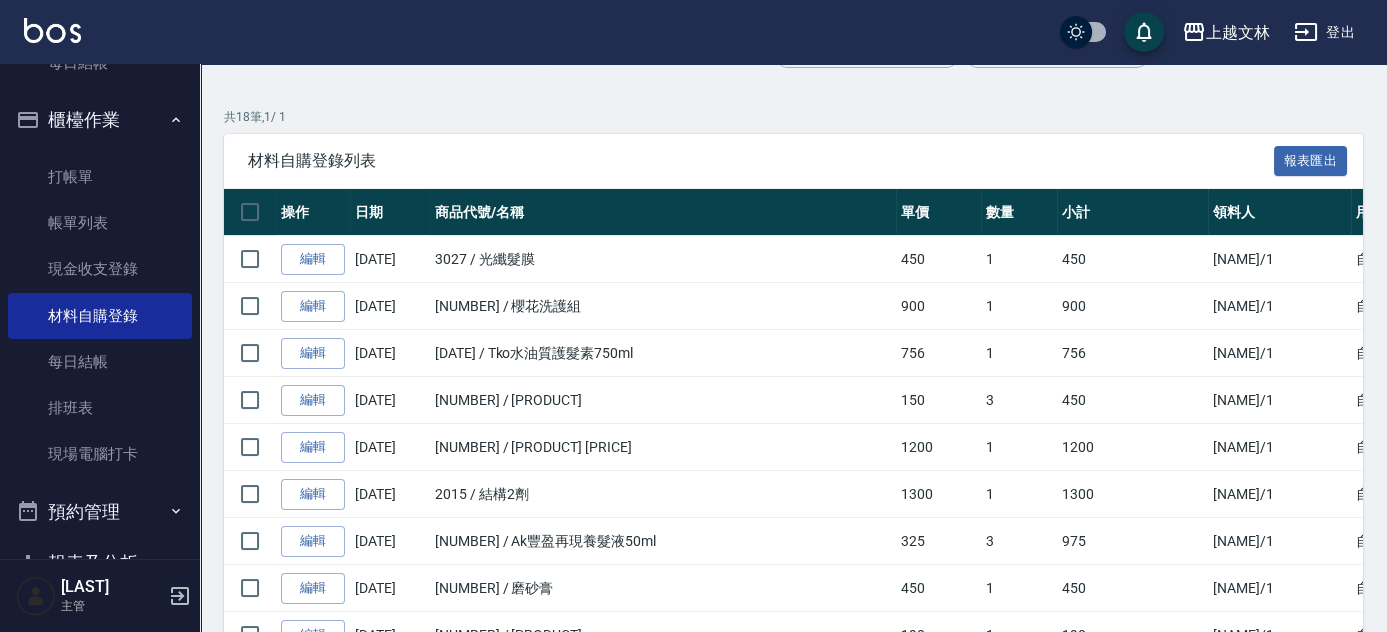 scroll, scrollTop: 0, scrollLeft: 0, axis: both 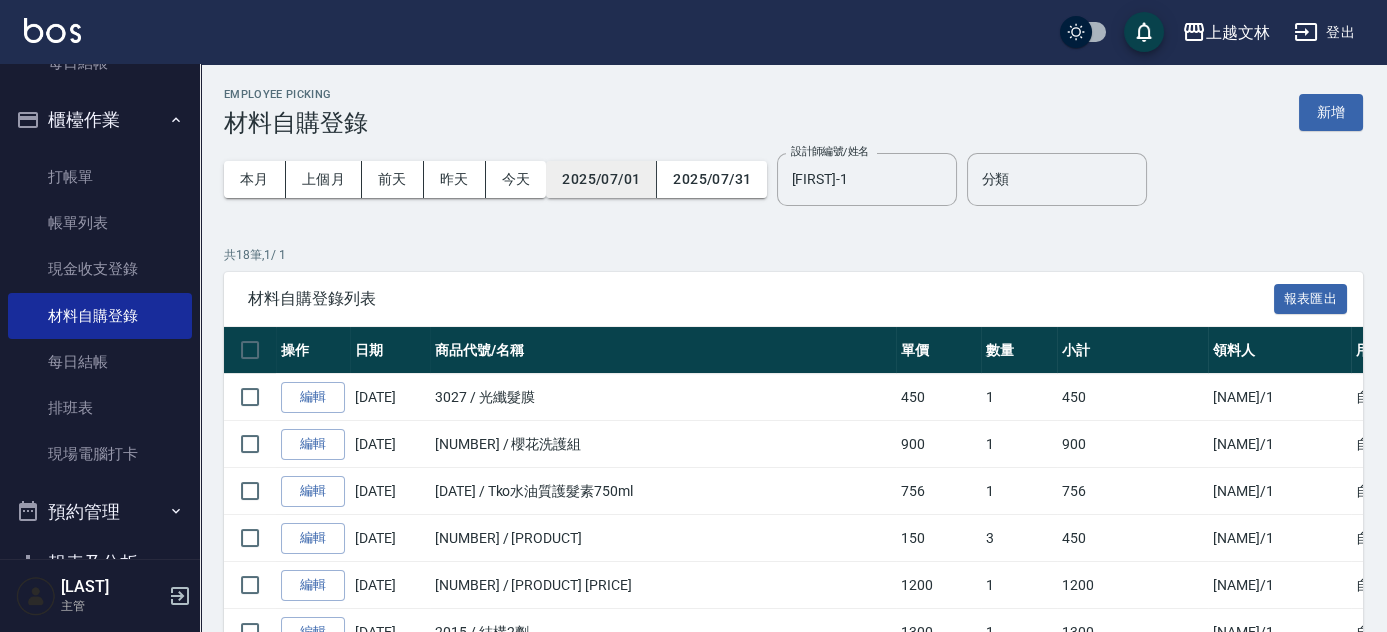 click on "2025/07/01" at bounding box center (601, 179) 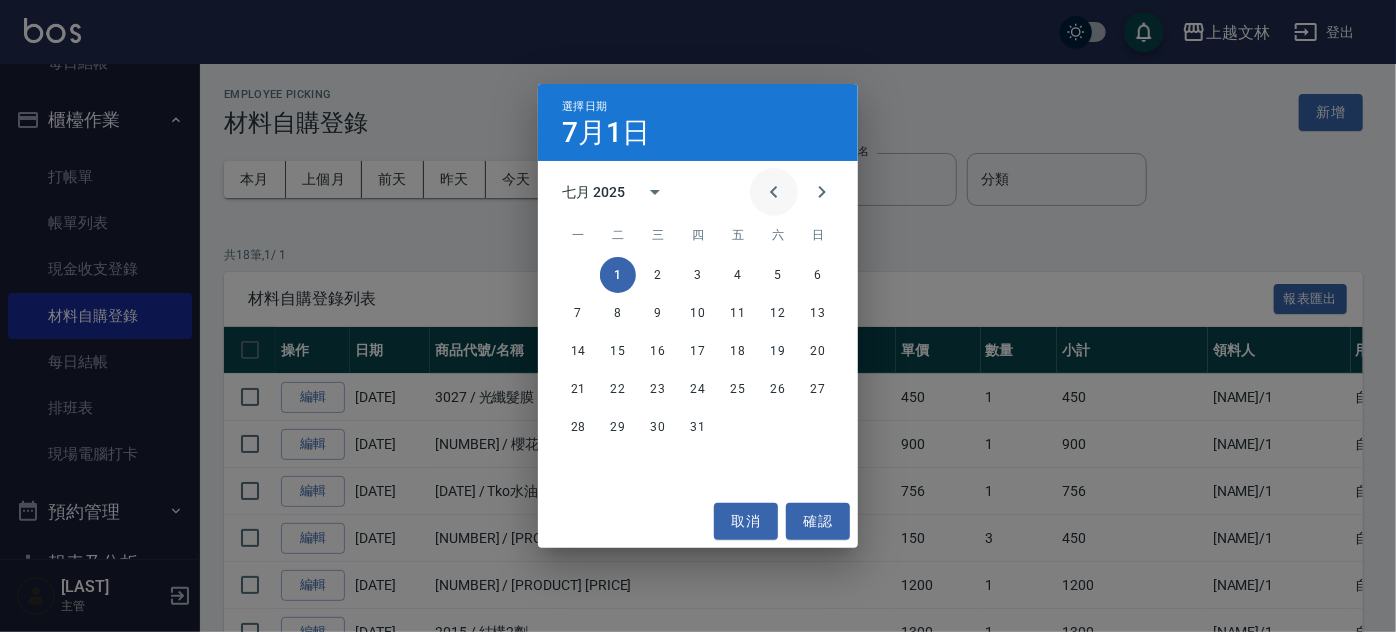 click 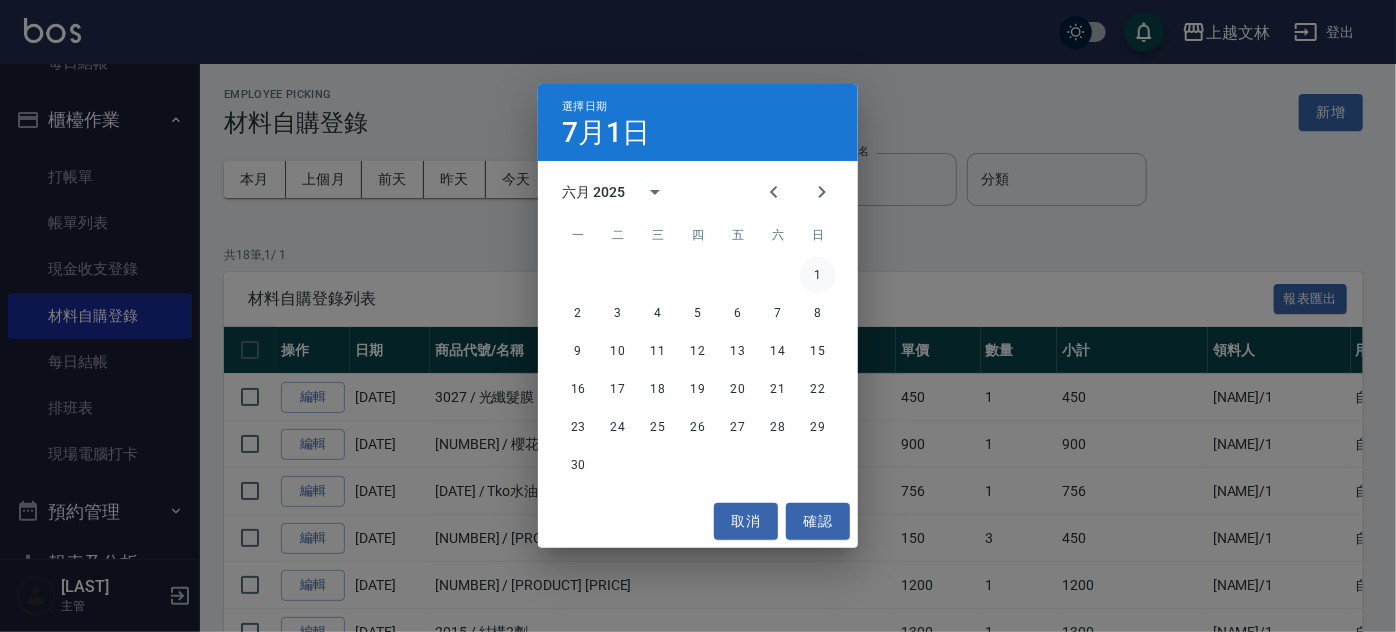 click on "1" at bounding box center (818, 275) 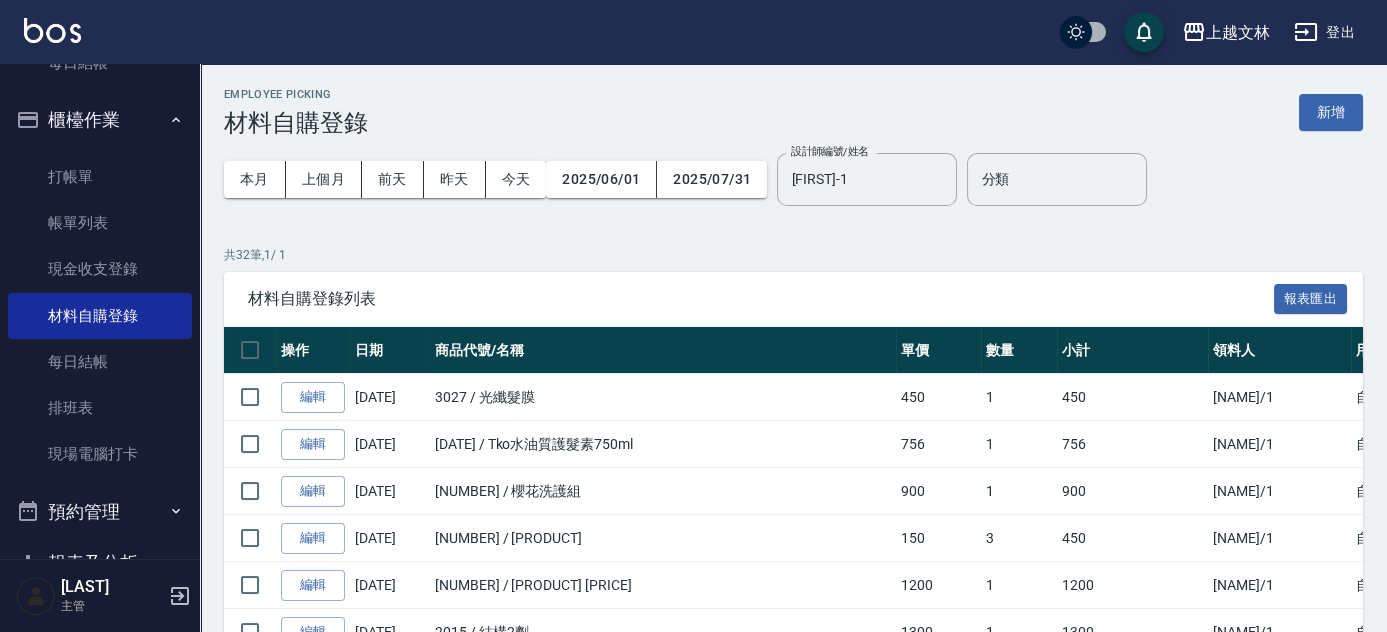 click on "2025/07/31" at bounding box center (712, 179) 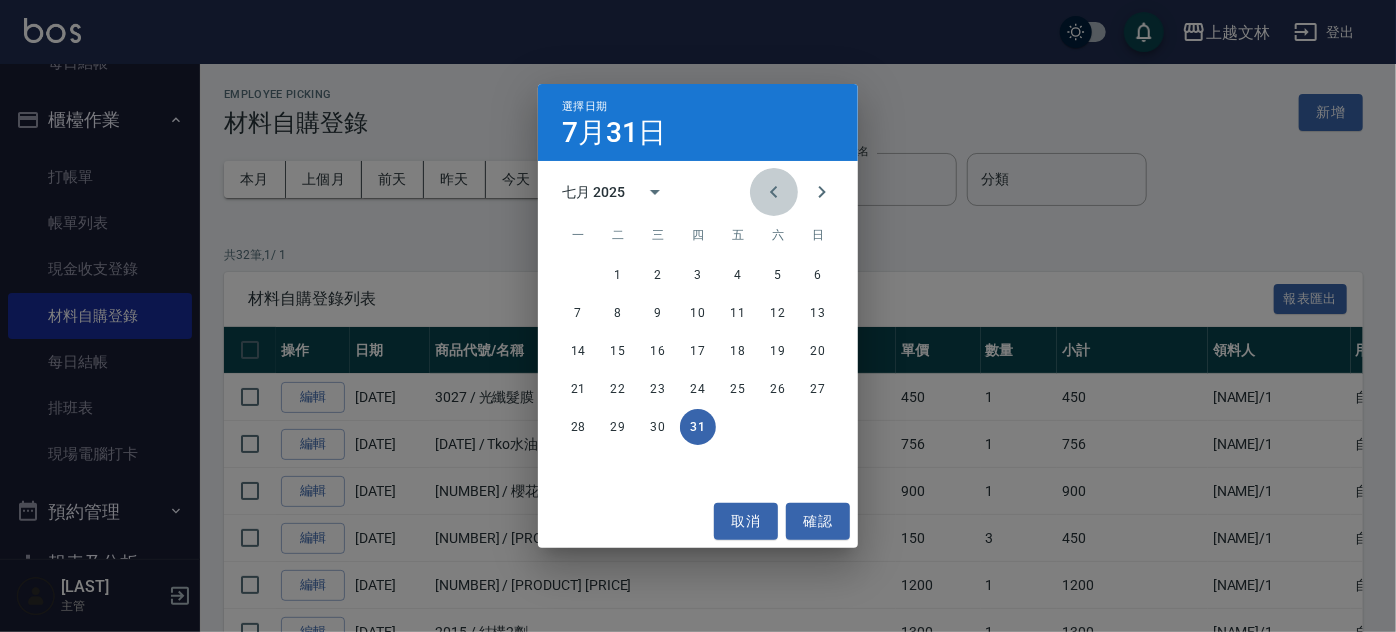 click 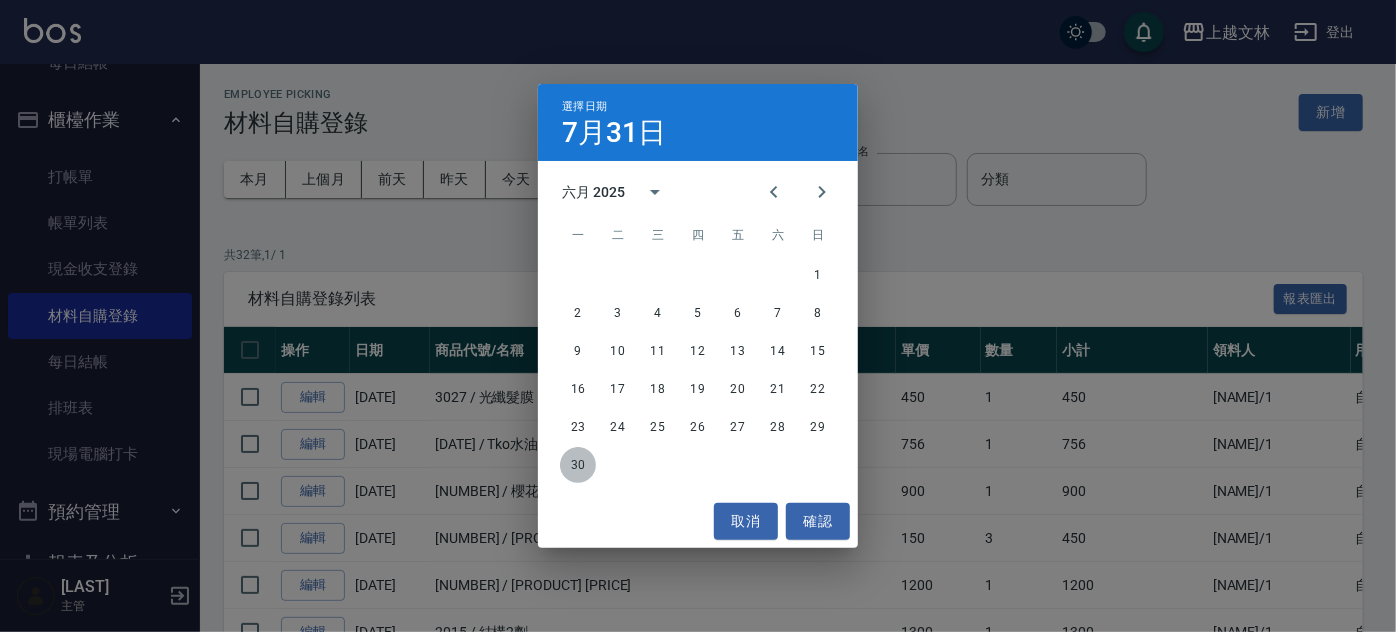 click on "30" at bounding box center [578, 465] 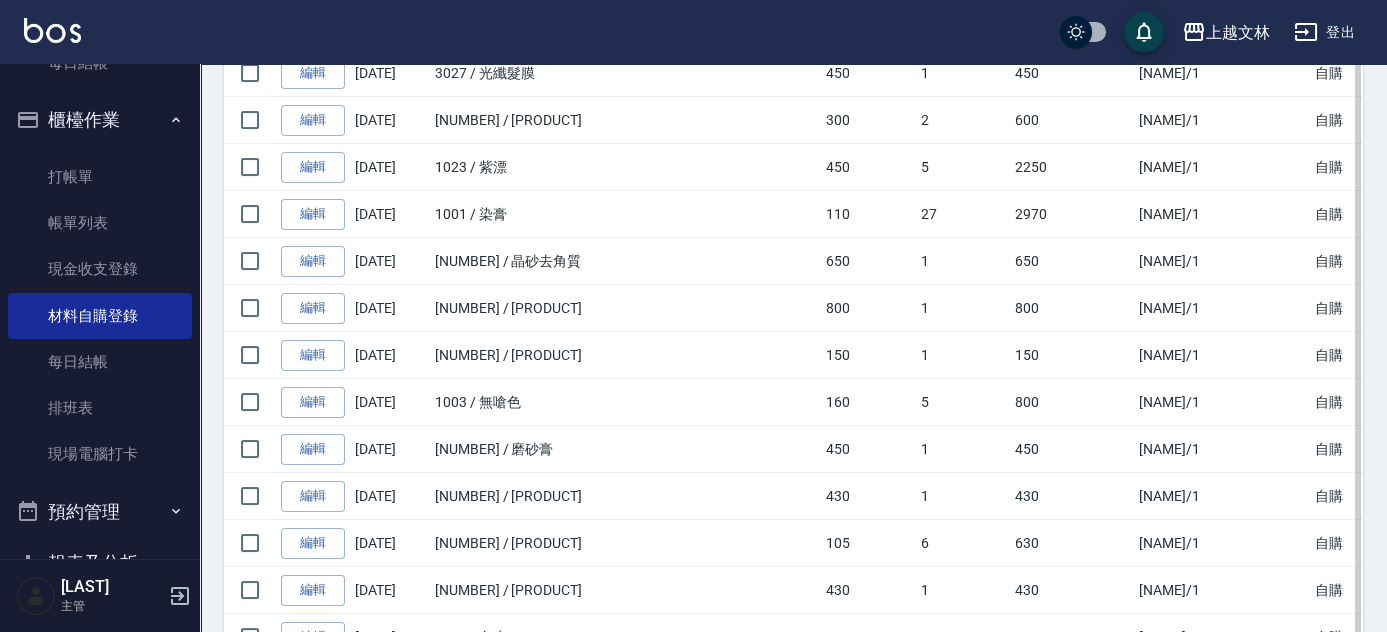 scroll, scrollTop: 272, scrollLeft: 0, axis: vertical 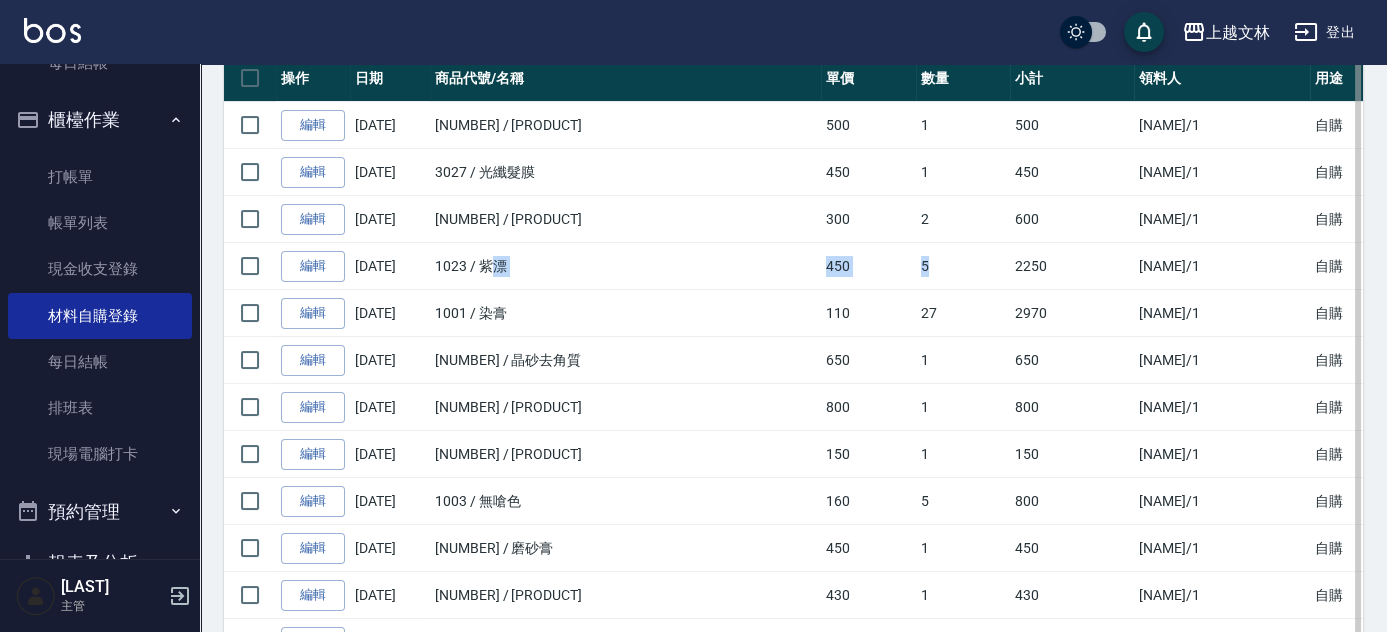 drag, startPoint x: 1027, startPoint y: 260, endPoint x: 490, endPoint y: 273, distance: 537.15735 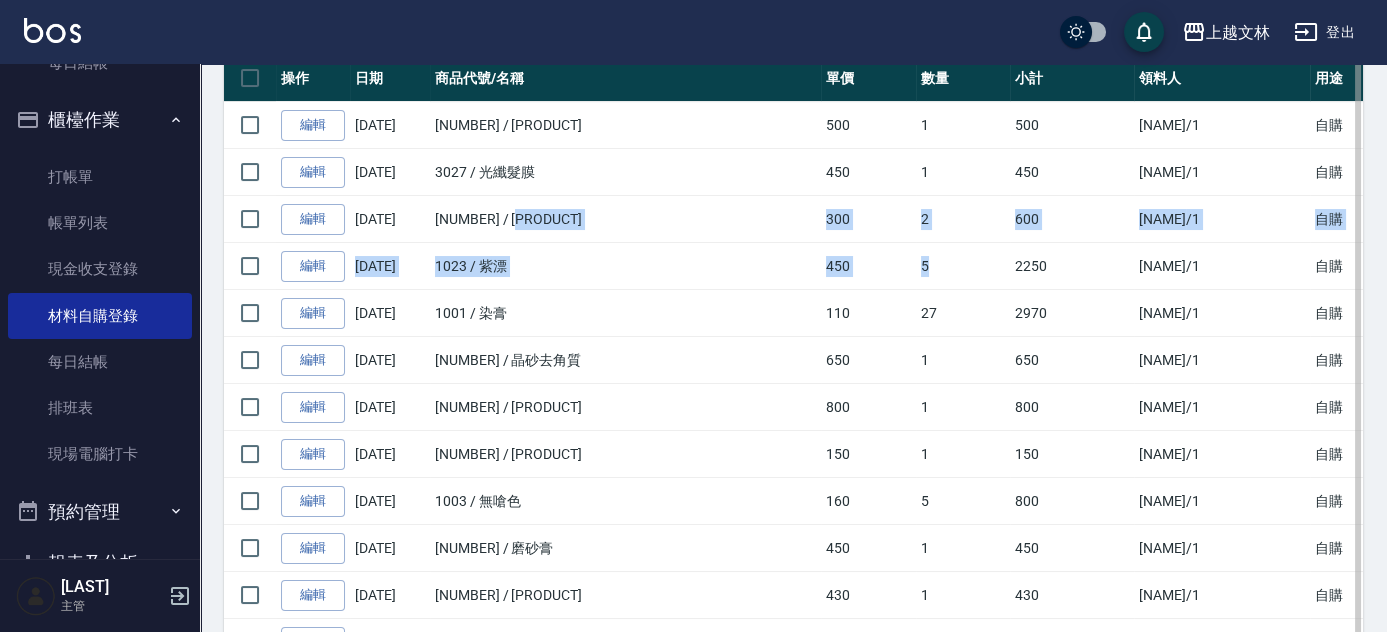 drag, startPoint x: 949, startPoint y: 252, endPoint x: 728, endPoint y: 215, distance: 224.07588 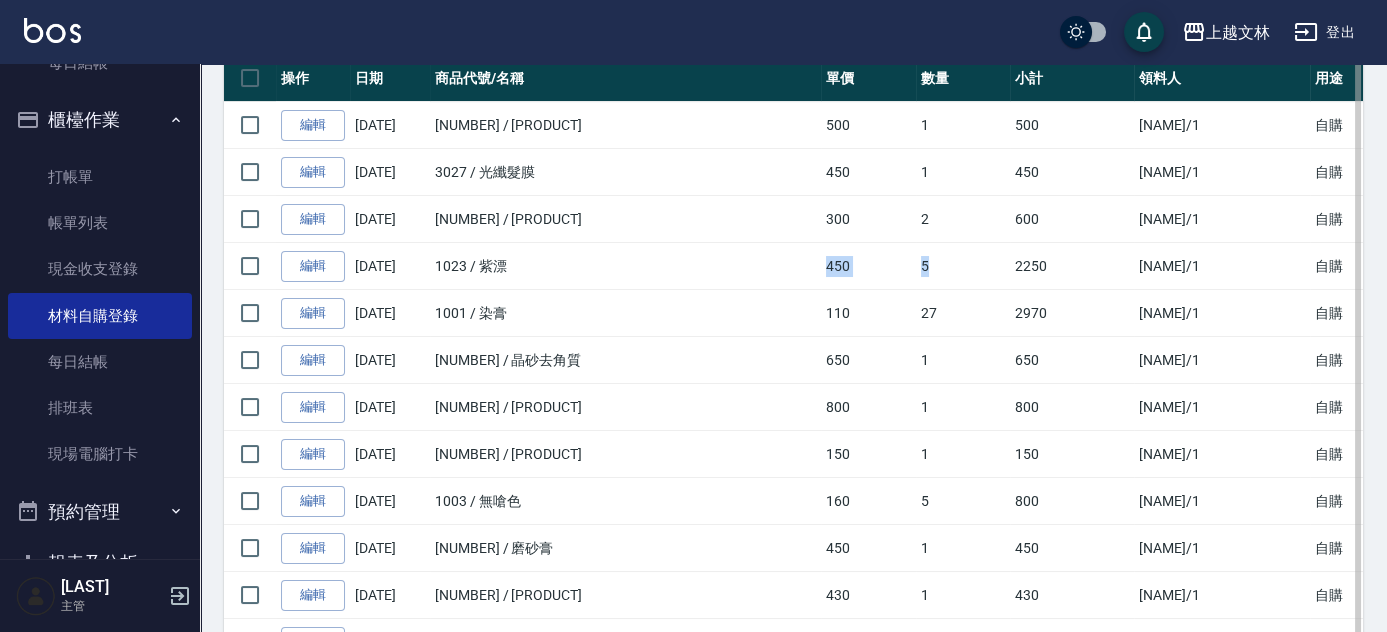 drag, startPoint x: 1002, startPoint y: 260, endPoint x: 816, endPoint y: 260, distance: 186 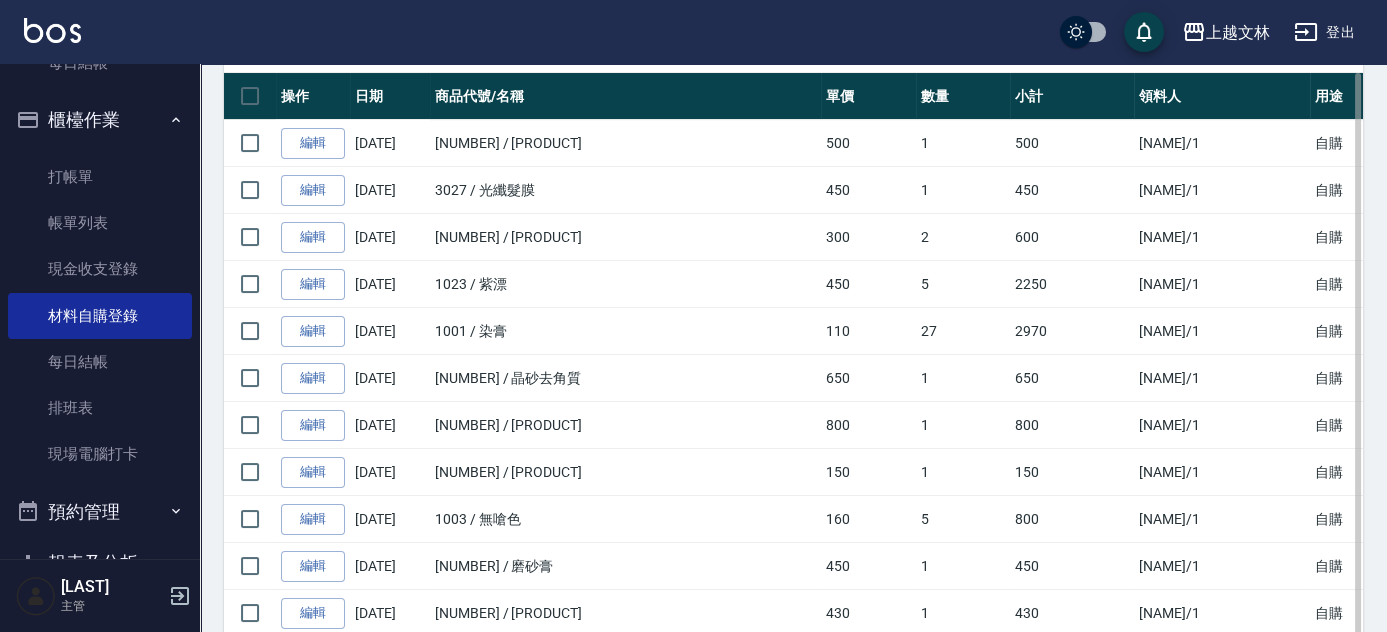 scroll, scrollTop: 226, scrollLeft: 0, axis: vertical 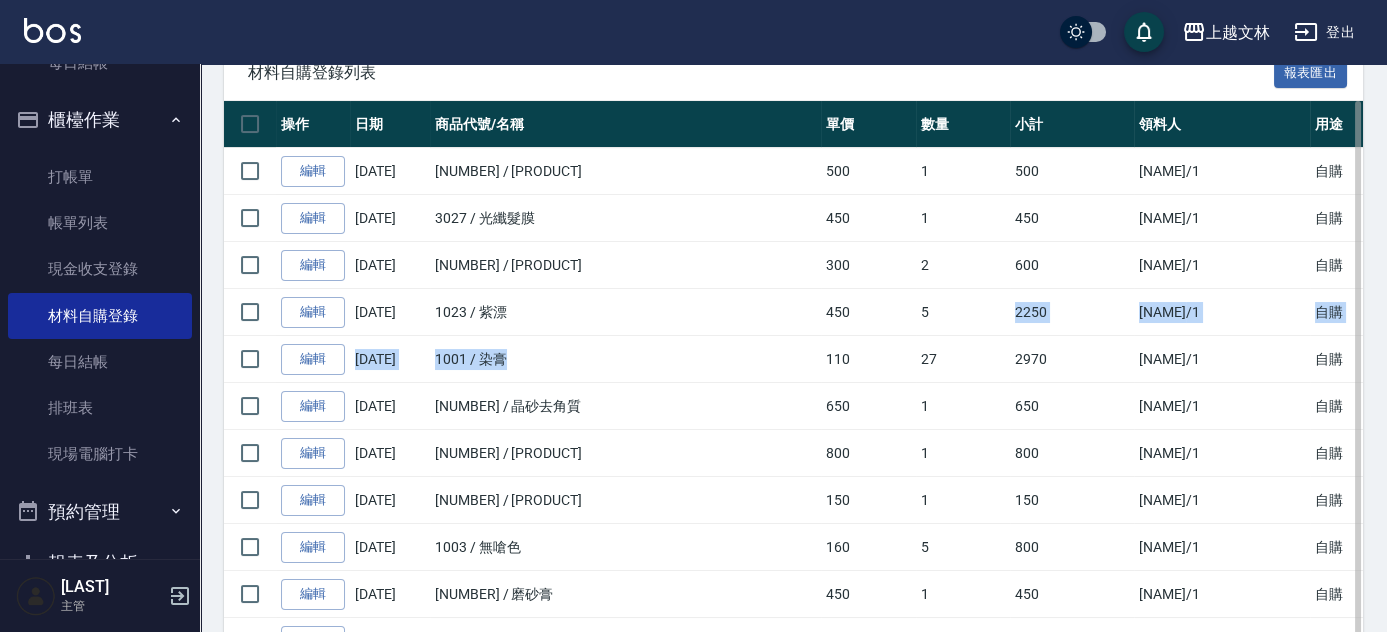 drag, startPoint x: 1029, startPoint y: 310, endPoint x: 928, endPoint y: 308, distance: 101.0198 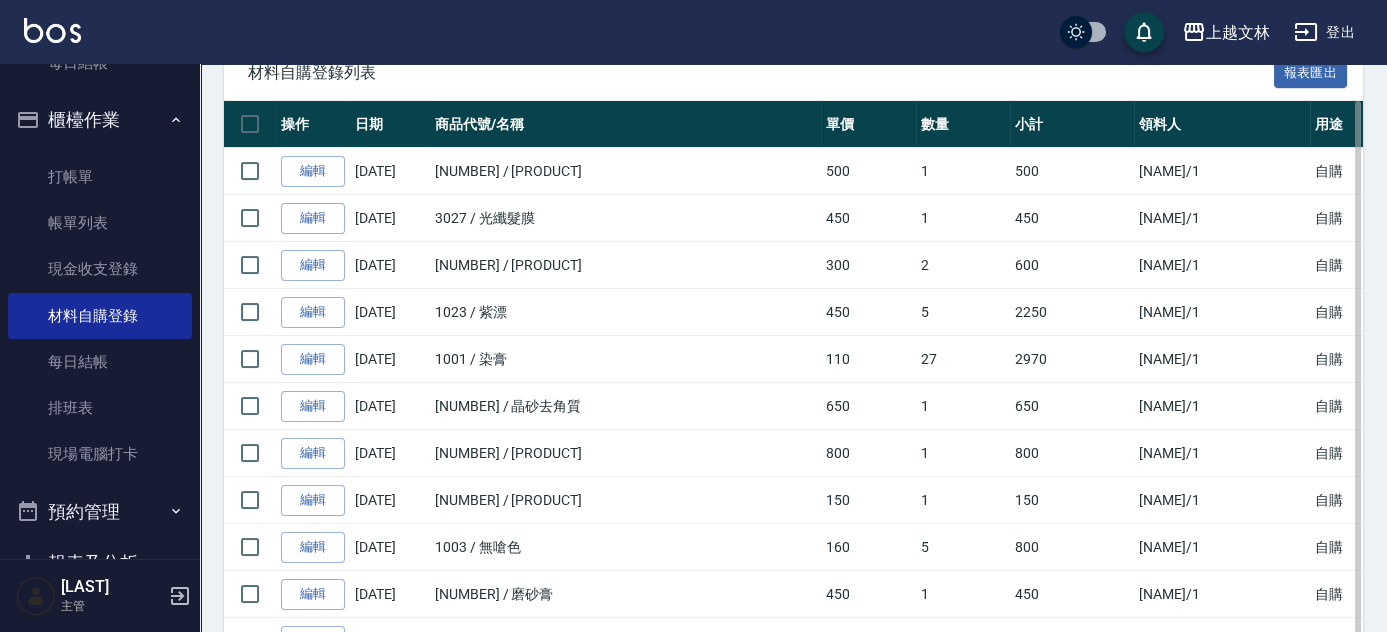 click on "450" at bounding box center [868, 312] 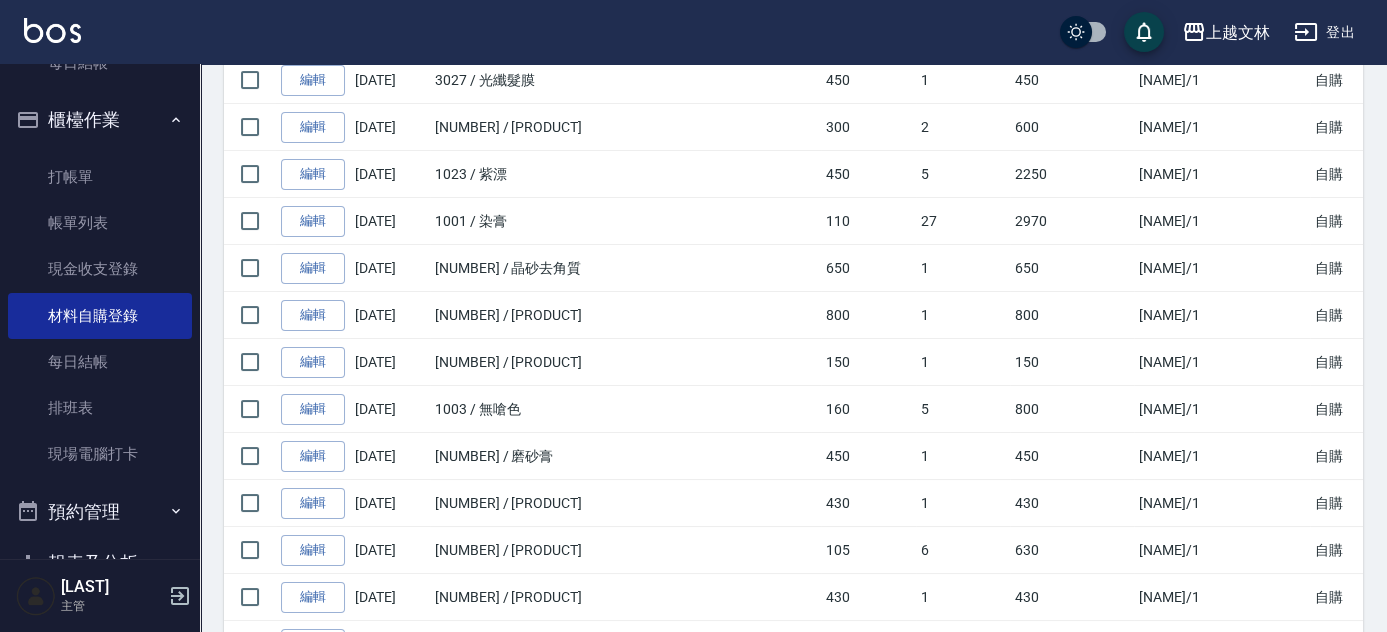 scroll, scrollTop: 365, scrollLeft: 0, axis: vertical 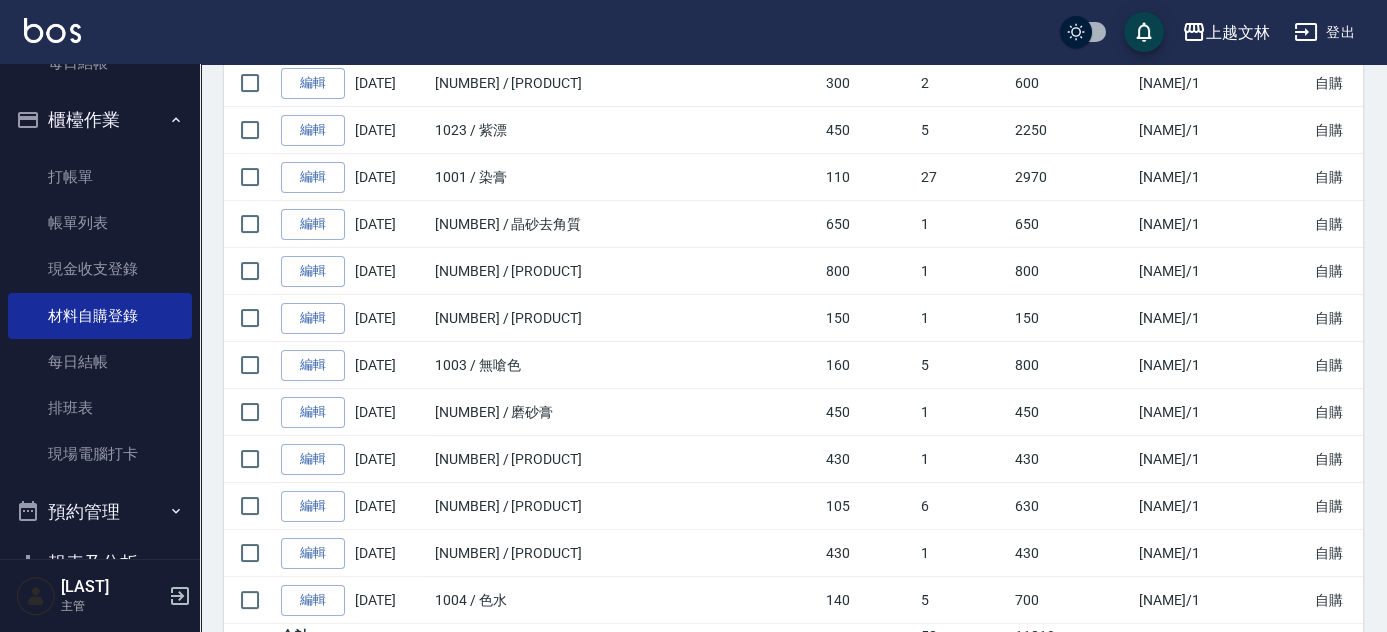 click on "Employee Picking 材料自購登錄 新增 本月 上個月 前天 昨天 今天 [DATE] 設計師編號/姓名 [FIRST]-1 設計師編號/姓名 分類 分類 共  14  筆, 1  /   1 材料自購登錄列表 報表匯出 操作 日期 商品代號/名稱 單價 數量 小計 領料人 用途 備註 編輯 [DATE] [NUMBER] / 海鹽1+2 500 1 500 [LAST] /1 自購 編輯 [DATE] [NUMBER] / 光纖髮膜 450 1 450 [LAST] /1 自購 編輯 [DATE] [NUMBER] / 頭皮滋養液 300 2 600 [LAST] /1 自購 編輯 [DATE] [NUMBER] / 紫漂 450 5 2250 [LAST] /1 自購 編輯 [DATE] [NUMBER] / 染膏 110 27 2970 [LAST] /1 自購 編輯 [DATE] [NUMBER] / 晶砂去角質 650 1 650 [LAST] /1 自購 編輯 [DATE] [NUMBER] / 重建還原霜1000ml 800 1 800 [LAST] /1 自購 編輯 [DATE] [NUMBER] / 店用洗髮精750ml 150 1 150 [LAST] /1 自購 編輯 [DATE] [NUMBER] / 無嗆色 160 5 800 [LAST] /1 自購 編輯 [DATE] [NUMBER] / 磨砂膏 450 1 450 [LAST] /1 自購 編輯 [DATE] [NUMBER] / 去色液 430 1 430" at bounding box center [793, 192] 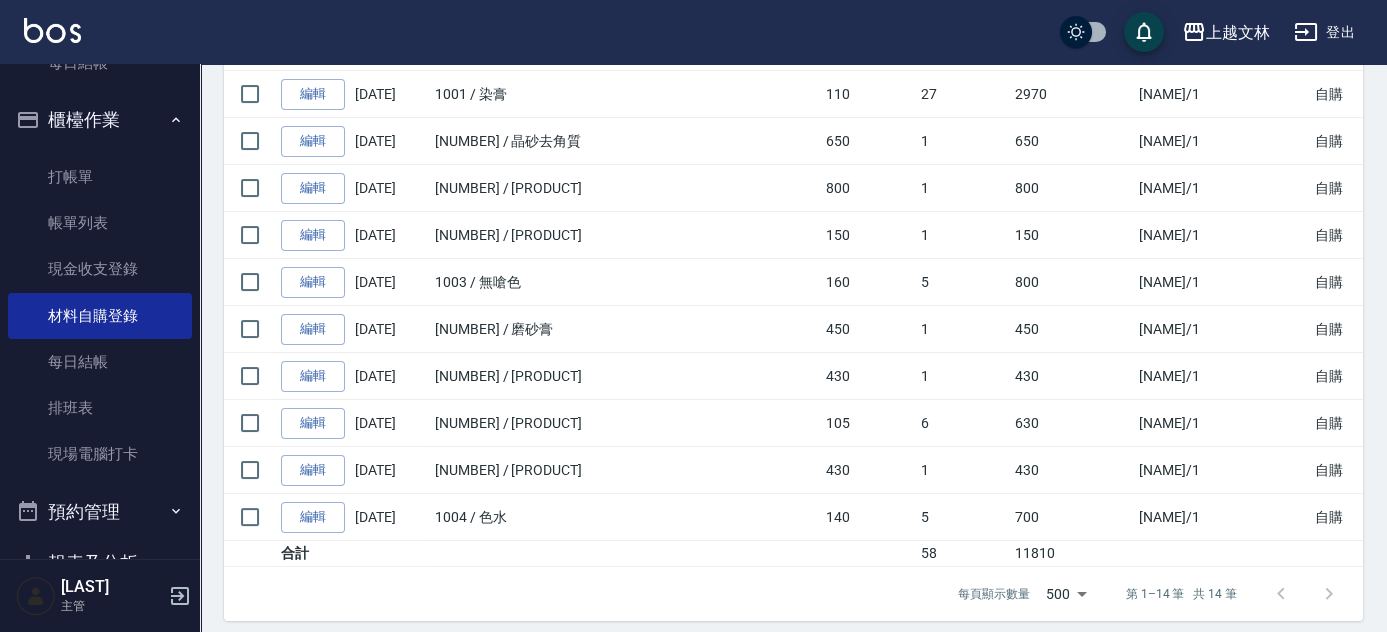scroll, scrollTop: 499, scrollLeft: 0, axis: vertical 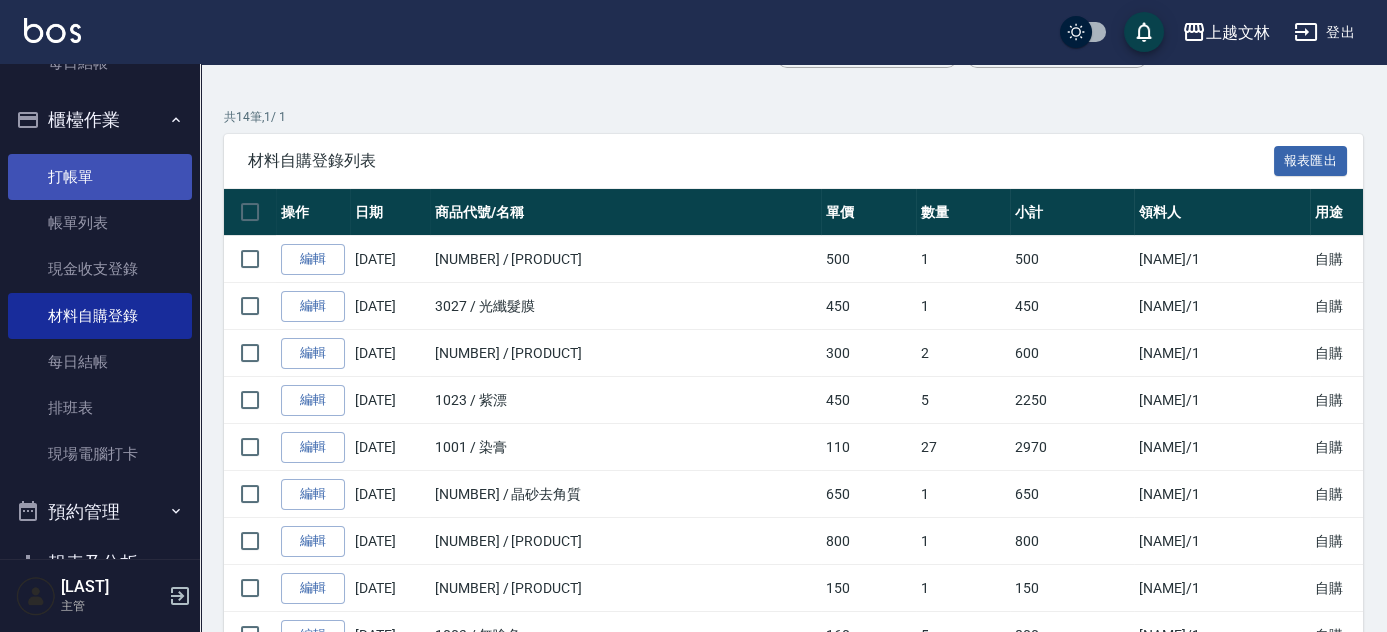 click on "打帳單" at bounding box center (100, 177) 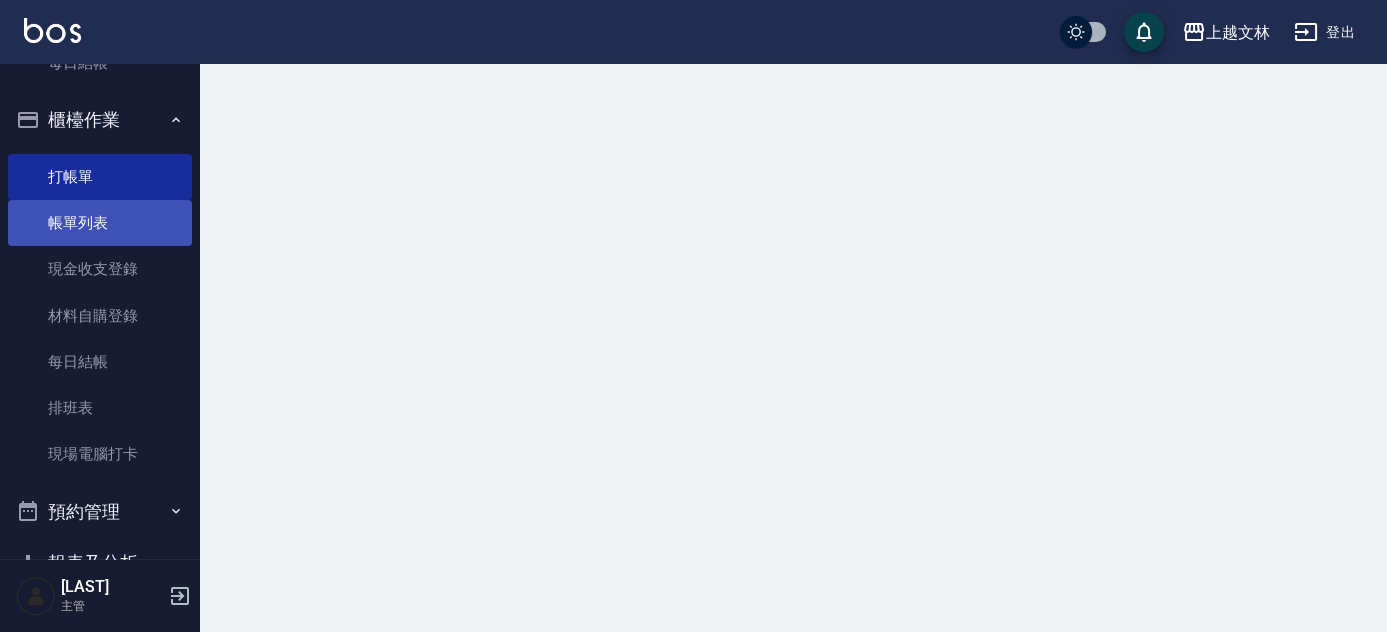 scroll, scrollTop: 0, scrollLeft: 0, axis: both 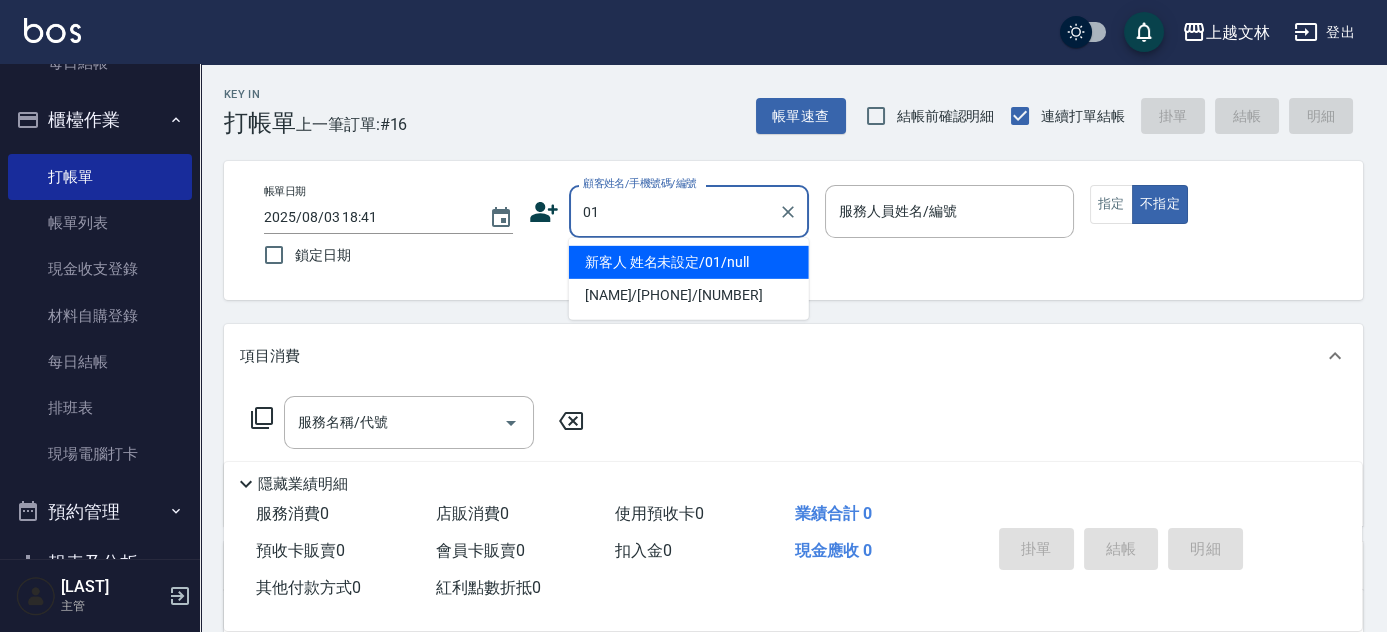type on "新客人 姓名未設定/01/null" 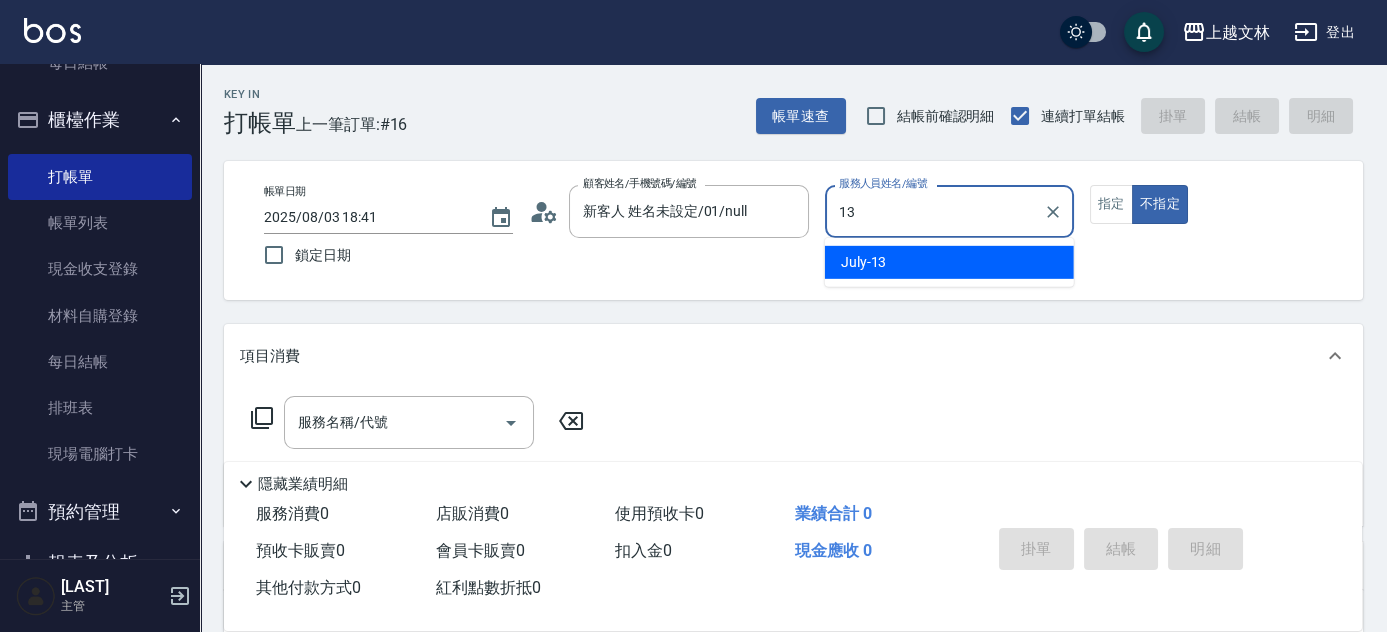 type on "[MONTH]-[NUMBER]" 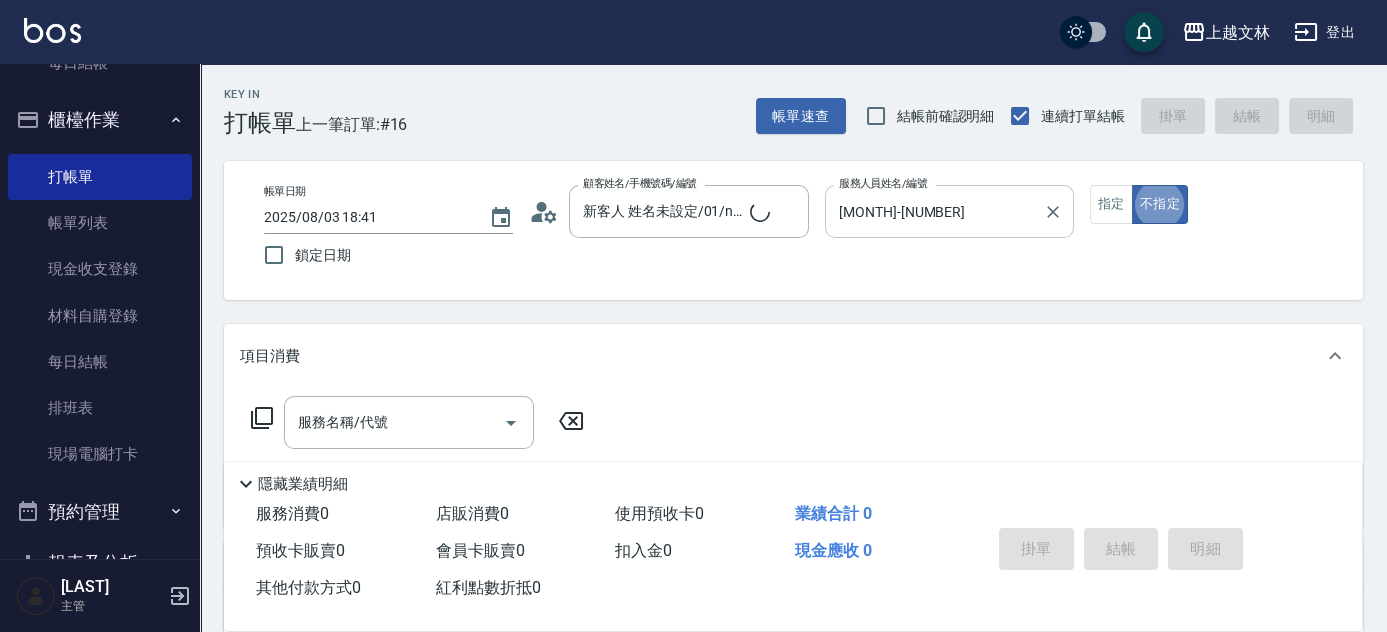 type on "false" 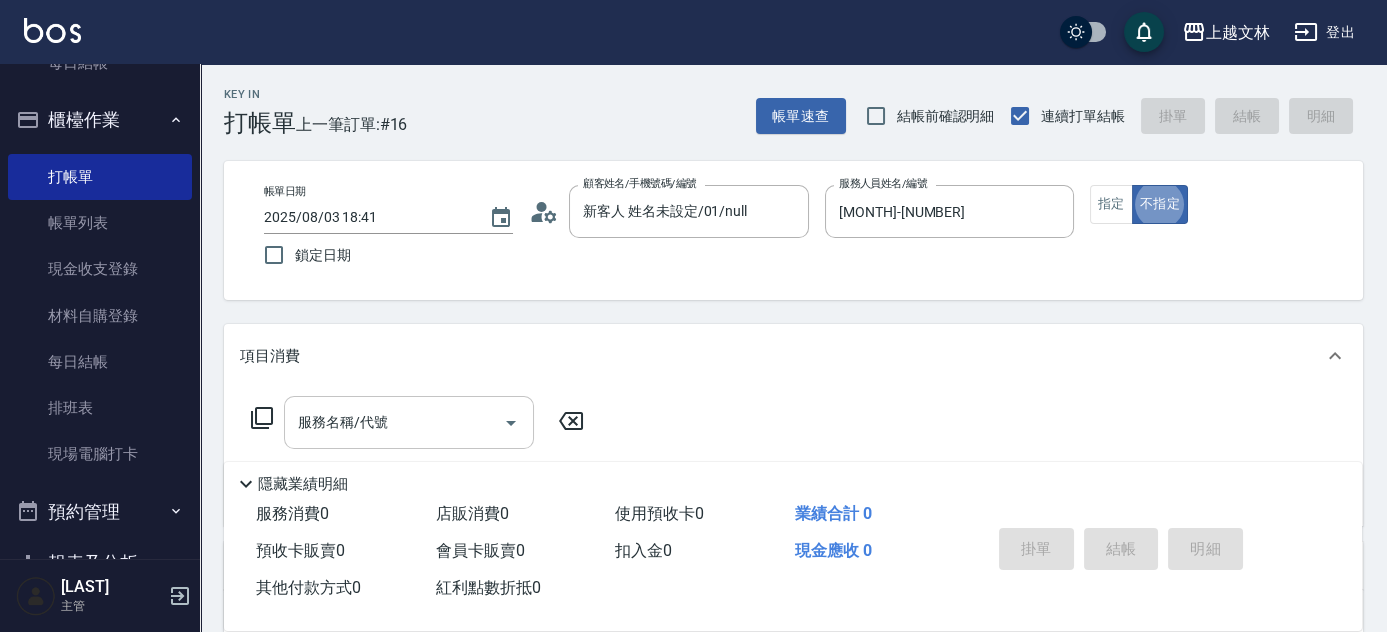 click on "服務名稱/代號" at bounding box center [409, 422] 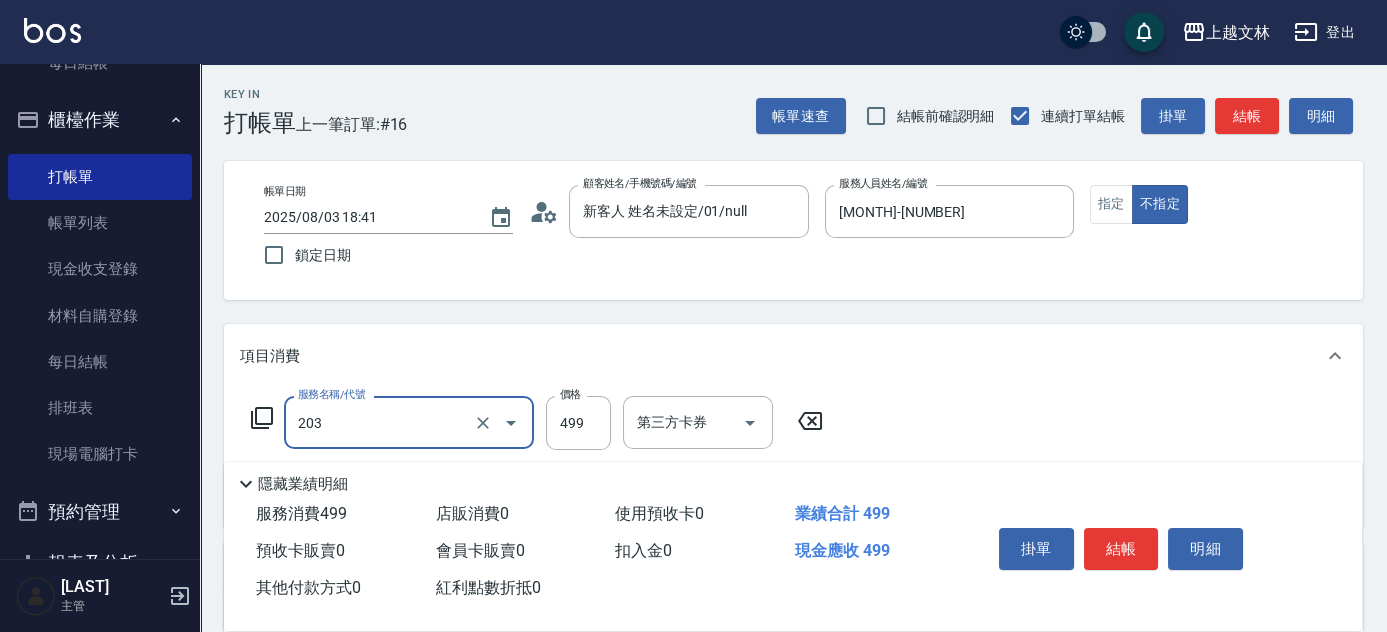 type on "B級洗+剪(203)" 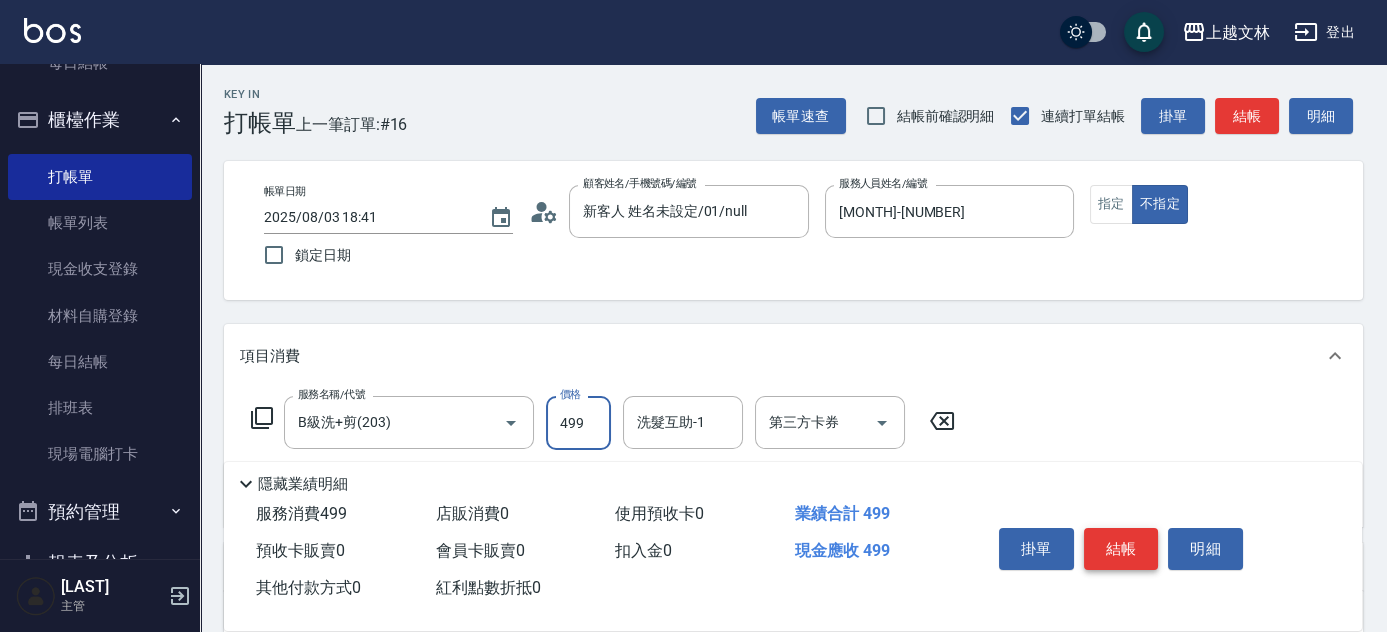 click on "結帳" at bounding box center (1121, 549) 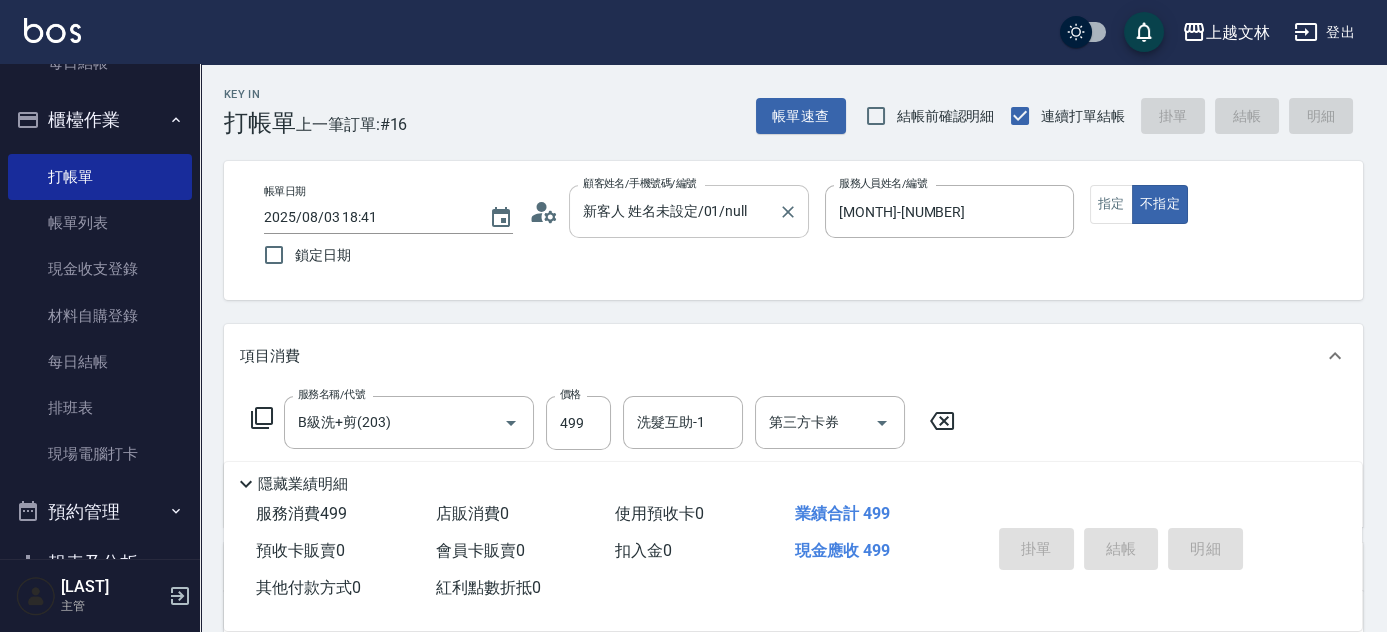 type 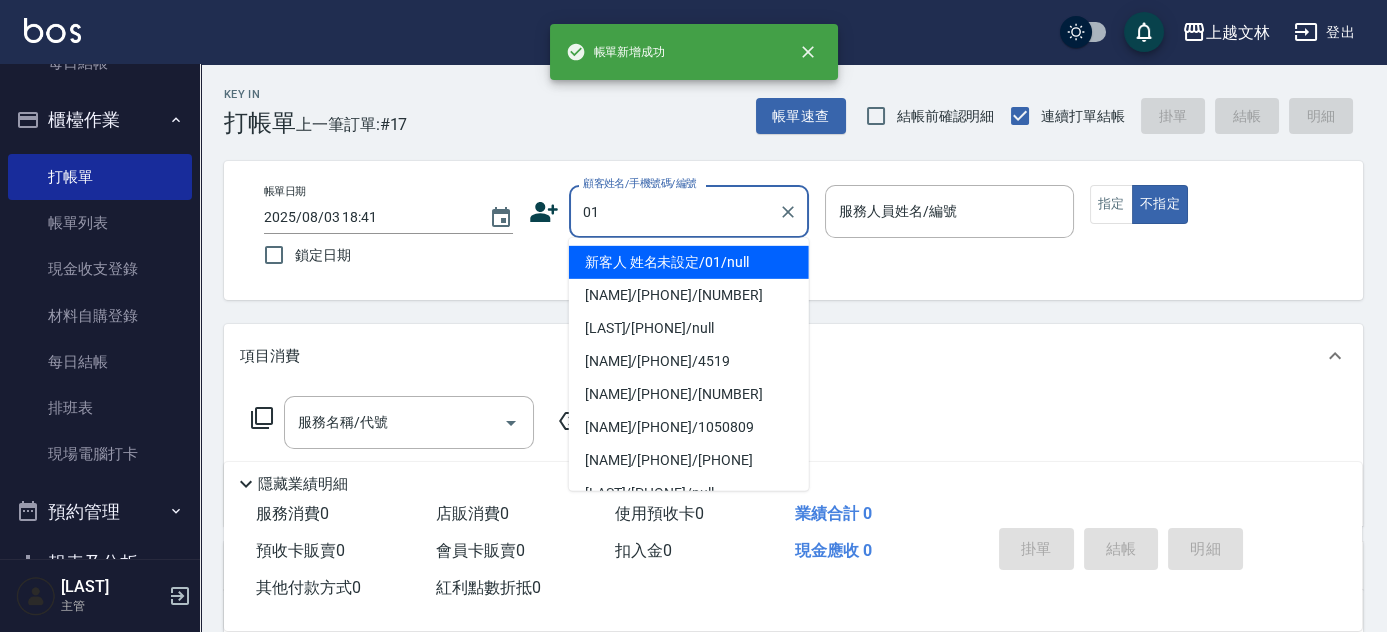 type on "新客人 姓名未設定/01/null" 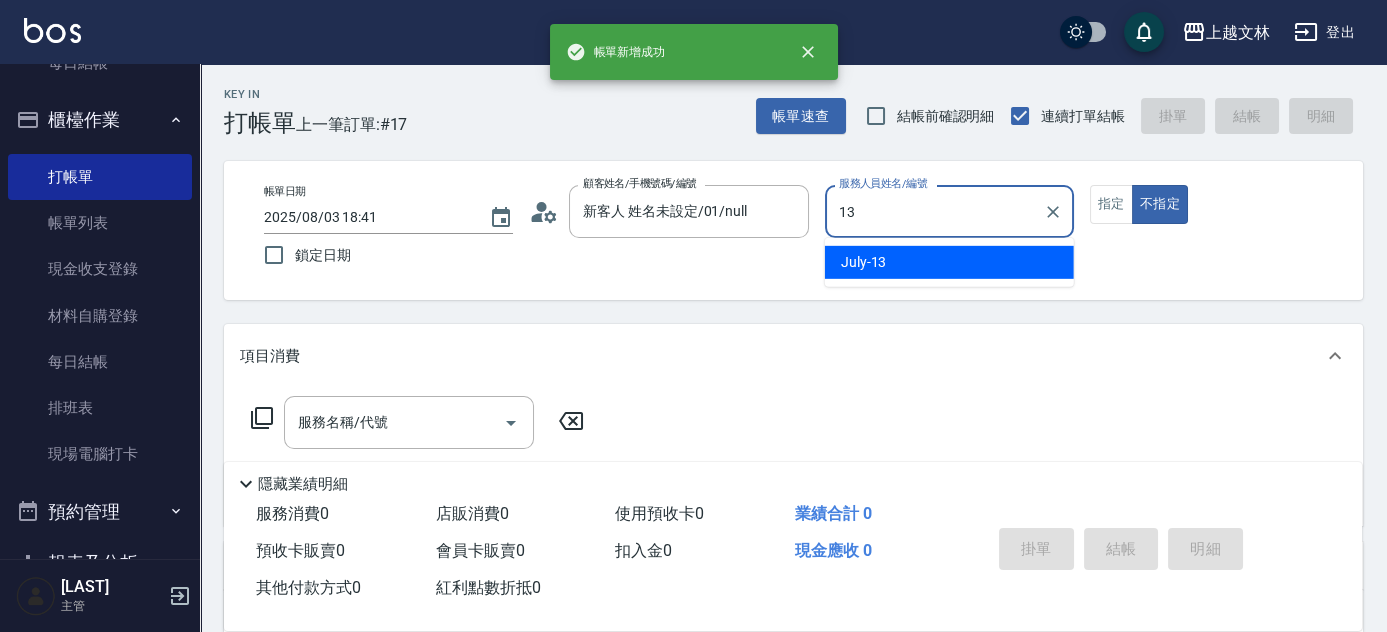 type on "[MONTH]-[NUMBER]" 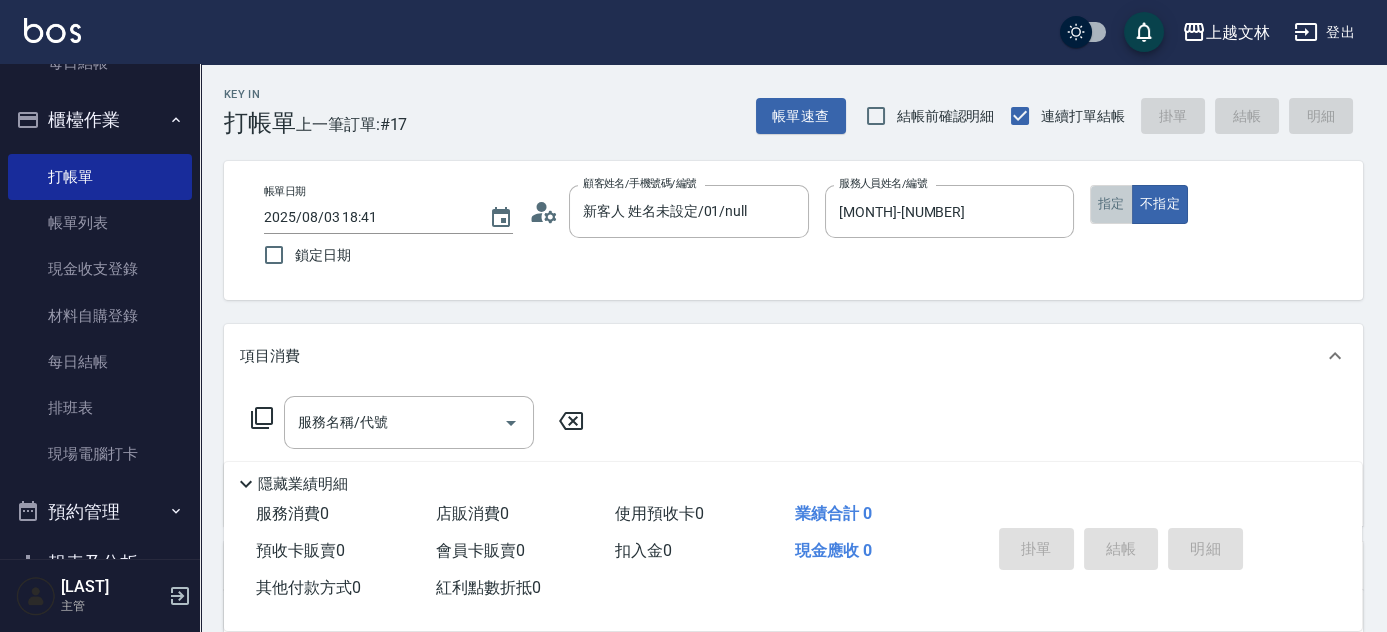 click on "指定" at bounding box center (1111, 204) 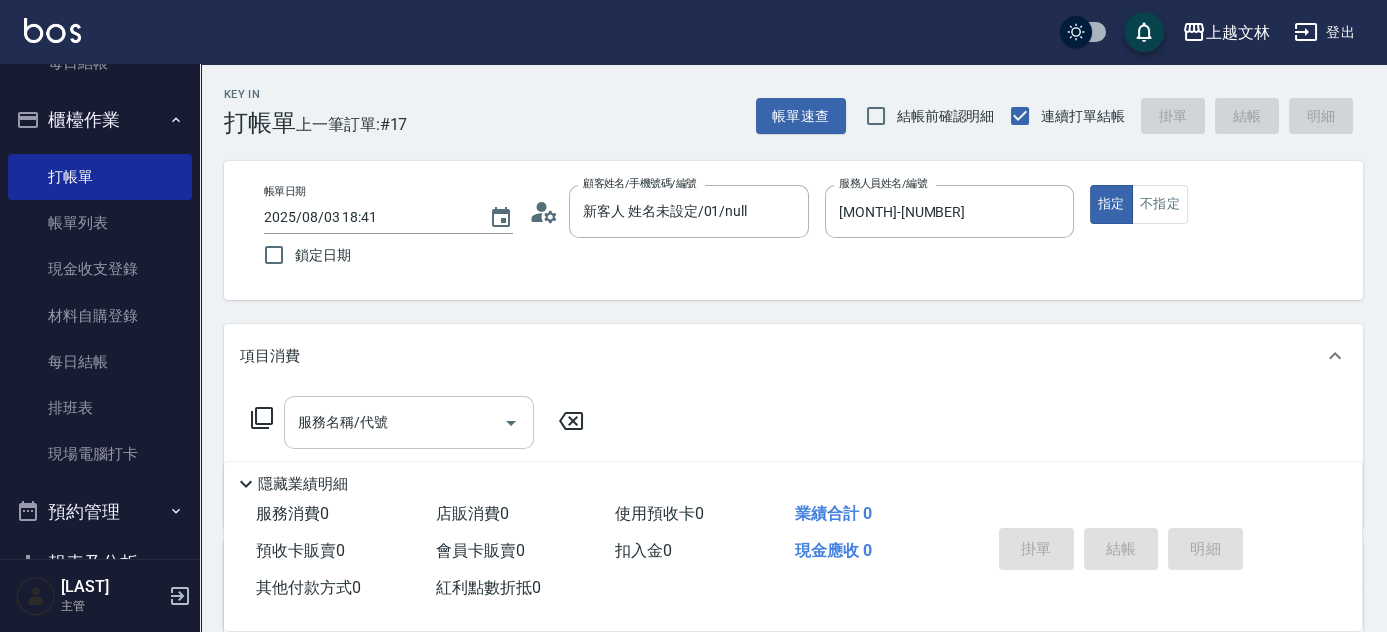 click on "服務名稱/代號" at bounding box center [394, 422] 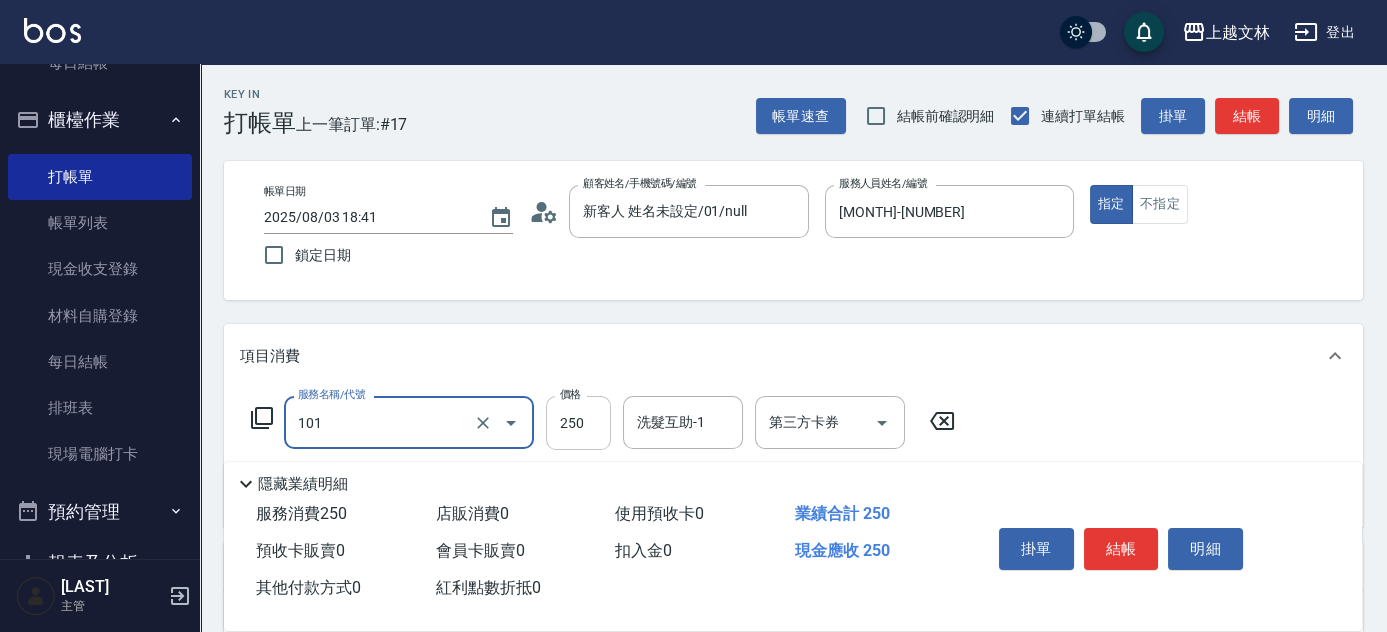 click on "250" at bounding box center [578, 423] 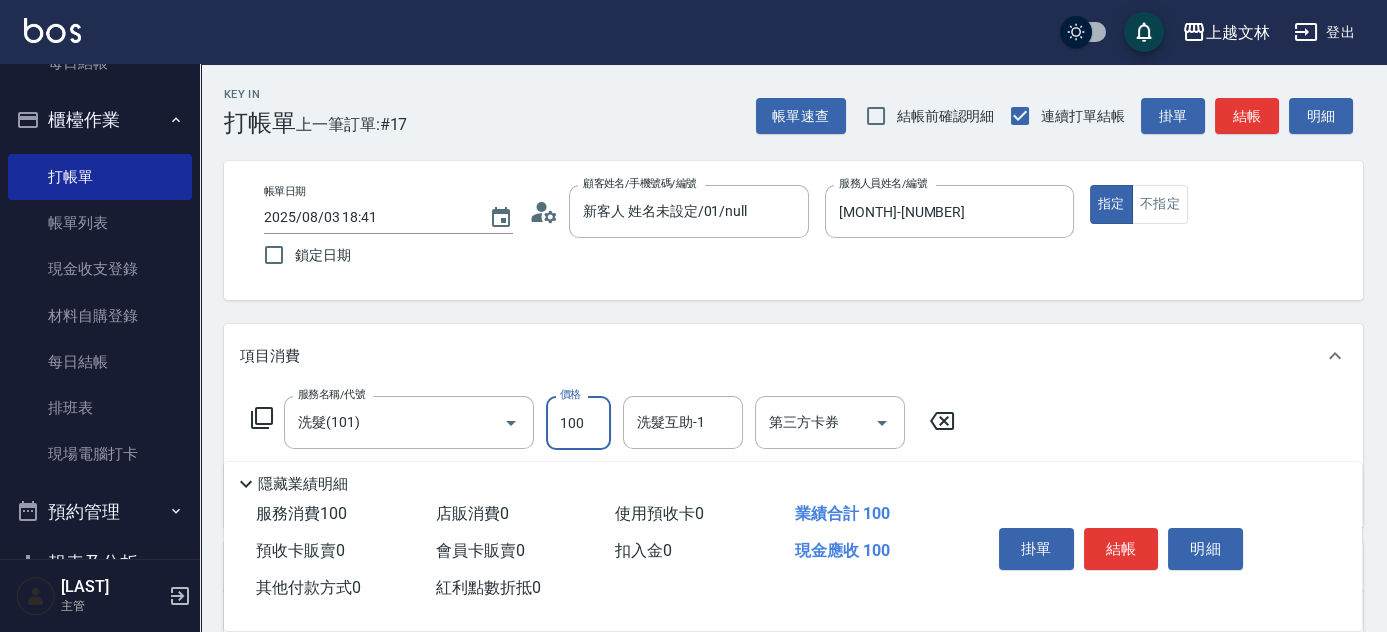 type on "100" 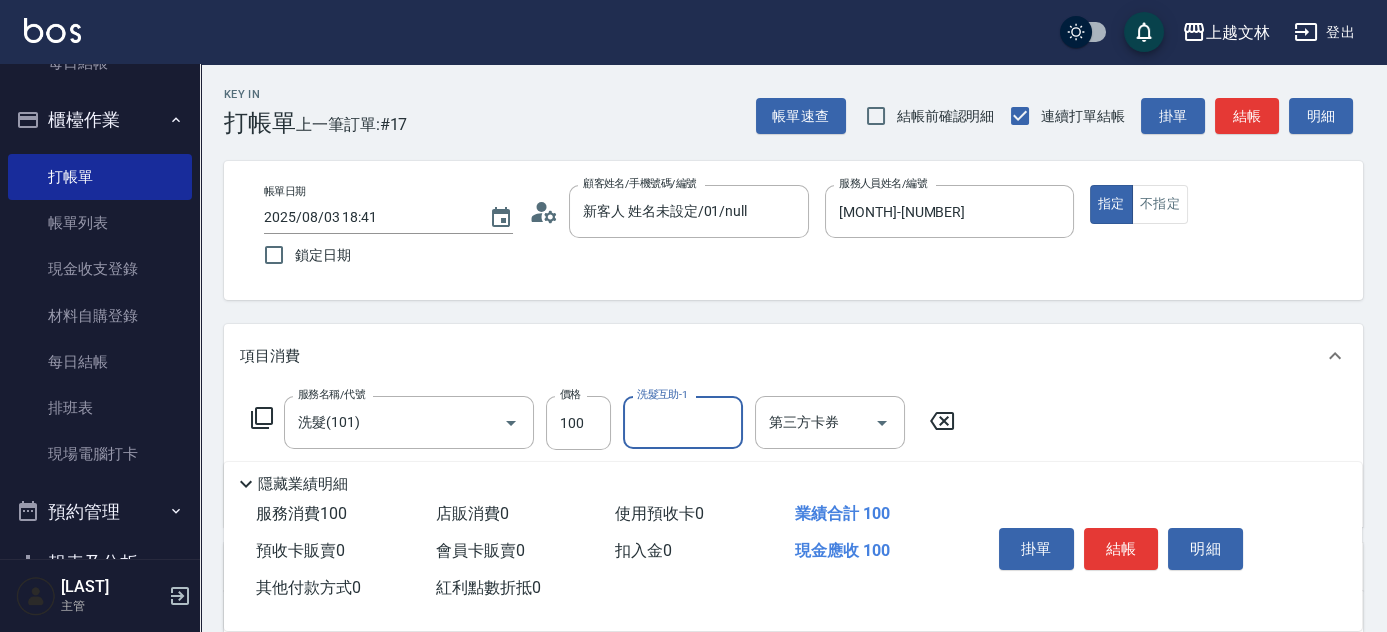 click on "結帳" at bounding box center [1121, 549] 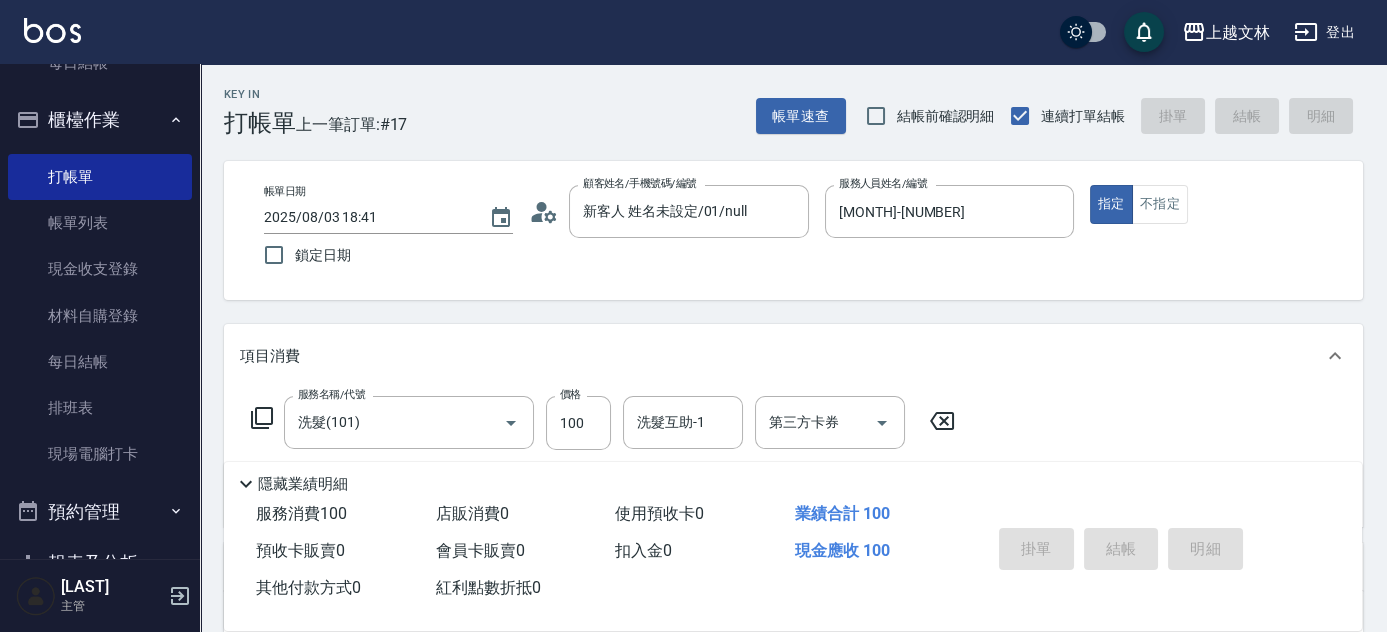 type 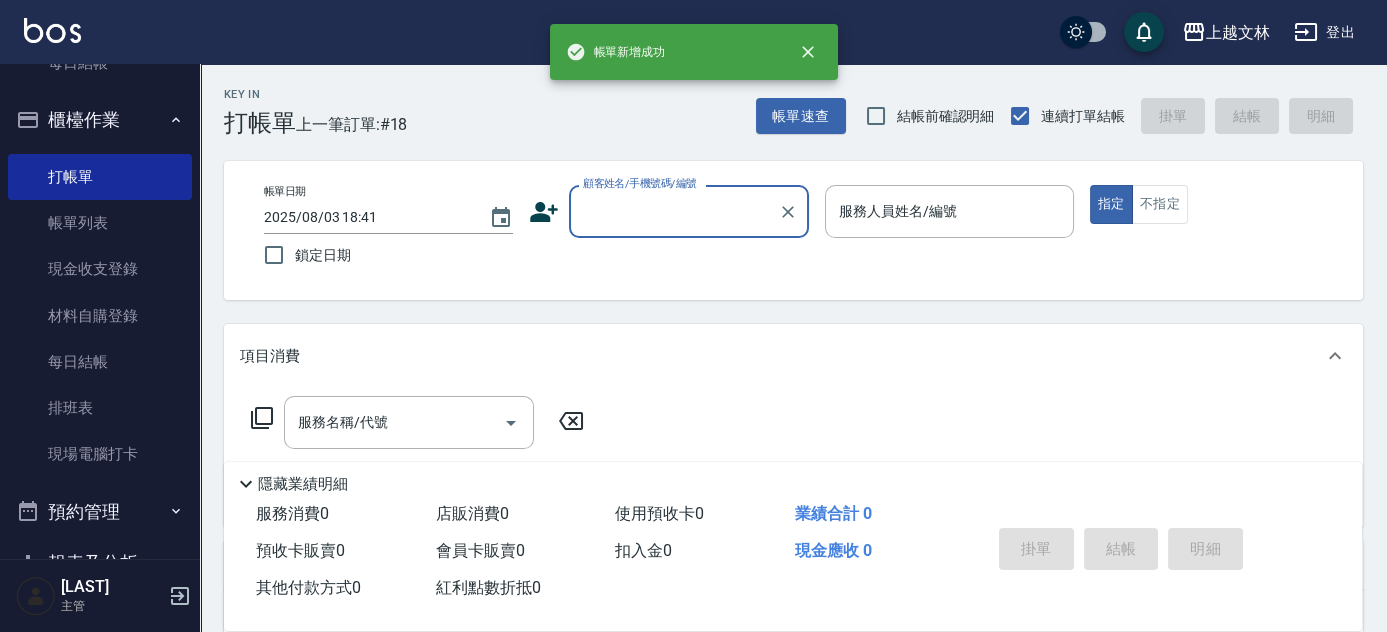 click 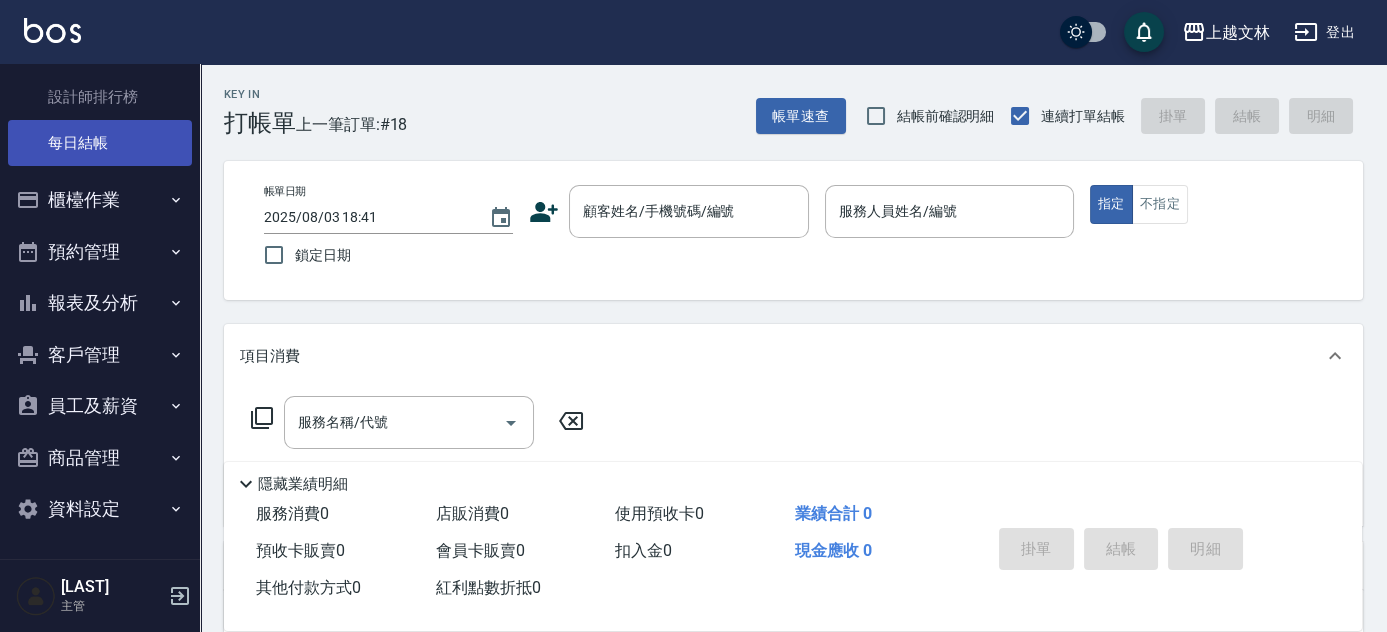 scroll, scrollTop: 103, scrollLeft: 0, axis: vertical 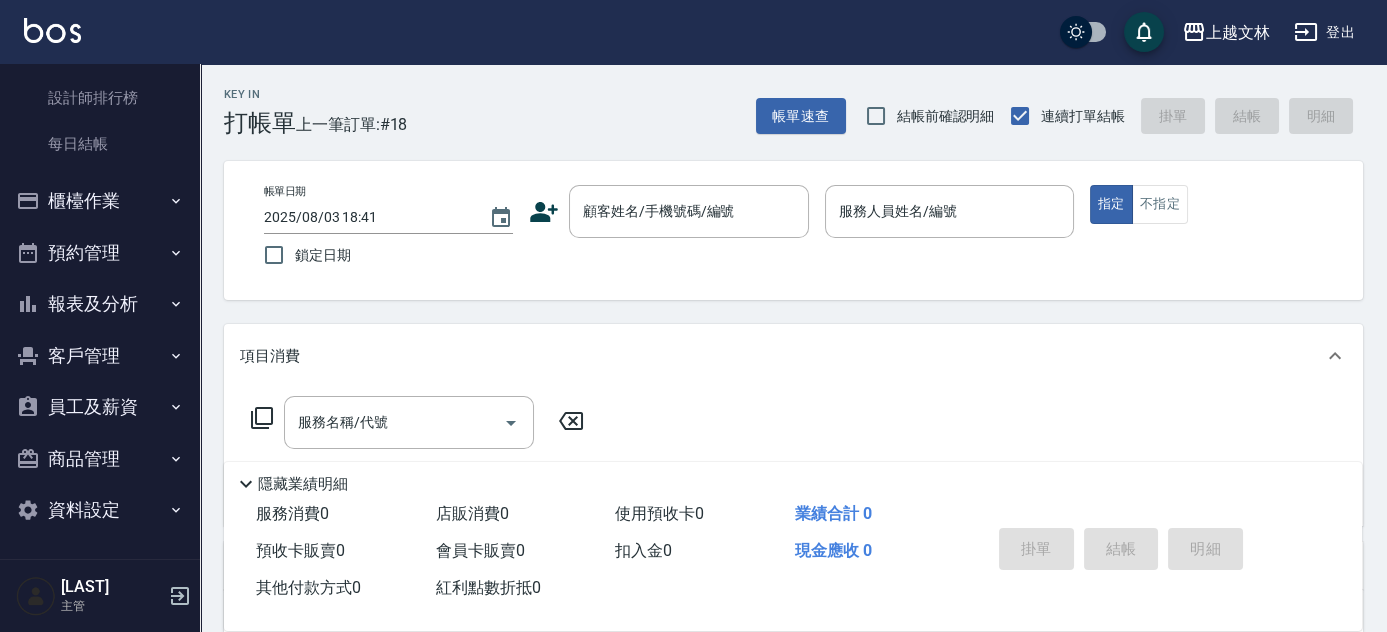 click on "釘選頁面 店家日報表 設計師排行榜 每日結帳 櫃檯作業 打帳單 帳單列表 現金收支登錄 材料自購登錄 每日結帳 排班表 現場電腦打卡 預約管理 預約管理 單日預約紀錄 單週預約紀錄 報表及分析 報表目錄 店家區間累計表 店家日報表 互助日報表 互助月報表 互助排行榜 互助點數明細 互助業績報表 全店業績分析表 營業統計分析表 營業項目月分析表 設計師業績表 設計師日報表 設計師業績分析表 設計師業績月報表 設計師排行榜 商品銷售排行榜 商品消耗明細 單一服務項目查詢 店販抽成明細 店販分類抽成明細 顧客入金餘額表 顧客卡券餘額表 每日非現金明細 每日收支明細 收支分類明細表 非現金明細對帳單 客戶管理 客戶列表 客資篩選匯出 卡券管理 入金管理 員工及薪資 員工列表 全店打卡記錄 考勤排班總表 薪資條 薪資明細表 商品管理 商品分類設定 商品列表" at bounding box center [100, 348] 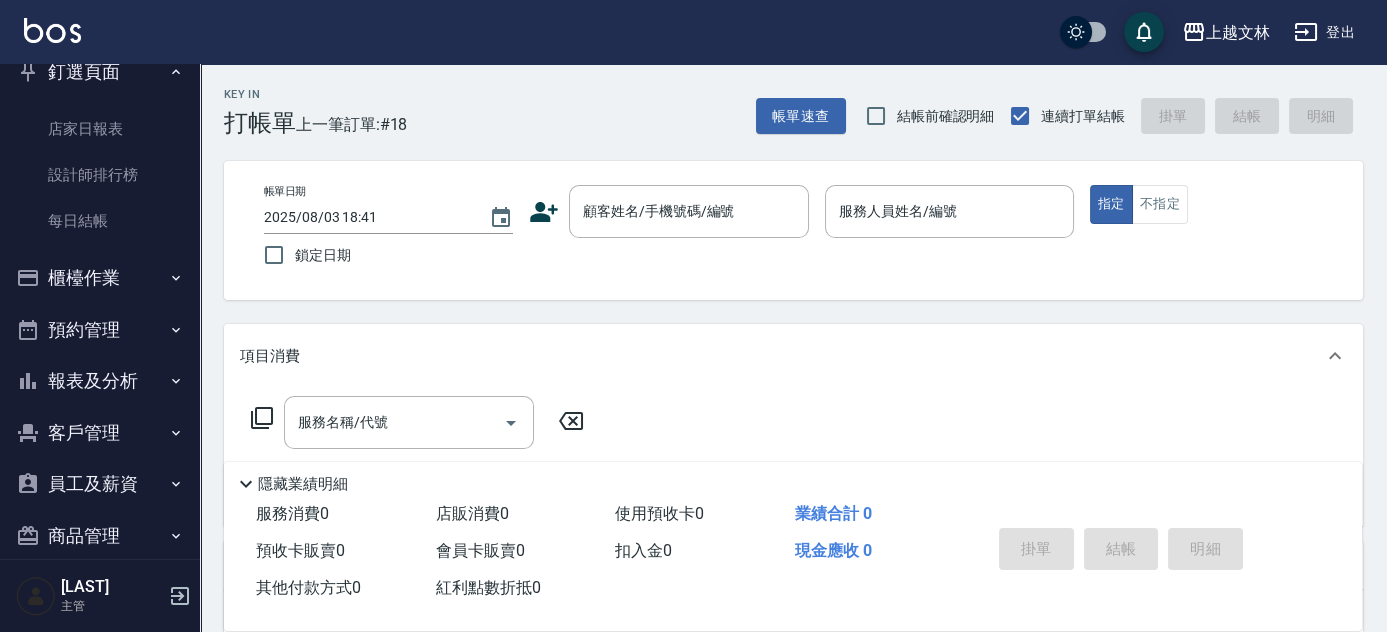 scroll, scrollTop: 0, scrollLeft: 0, axis: both 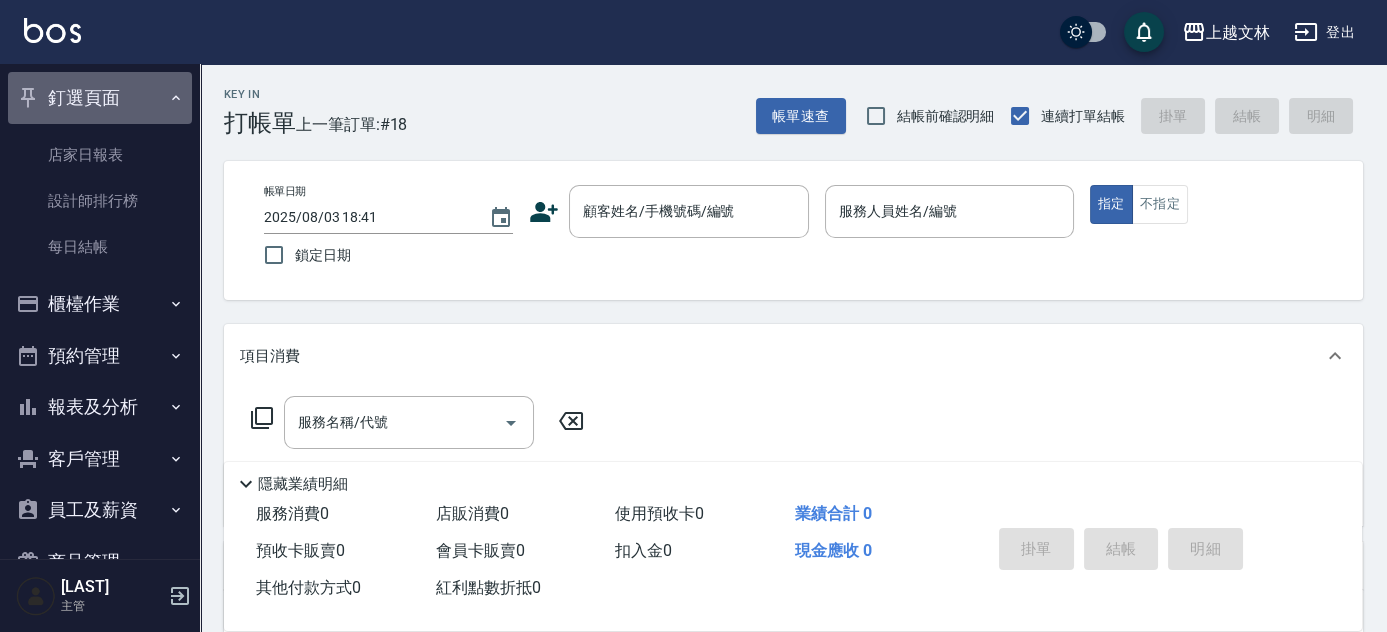 click on "釘選頁面" at bounding box center (100, 98) 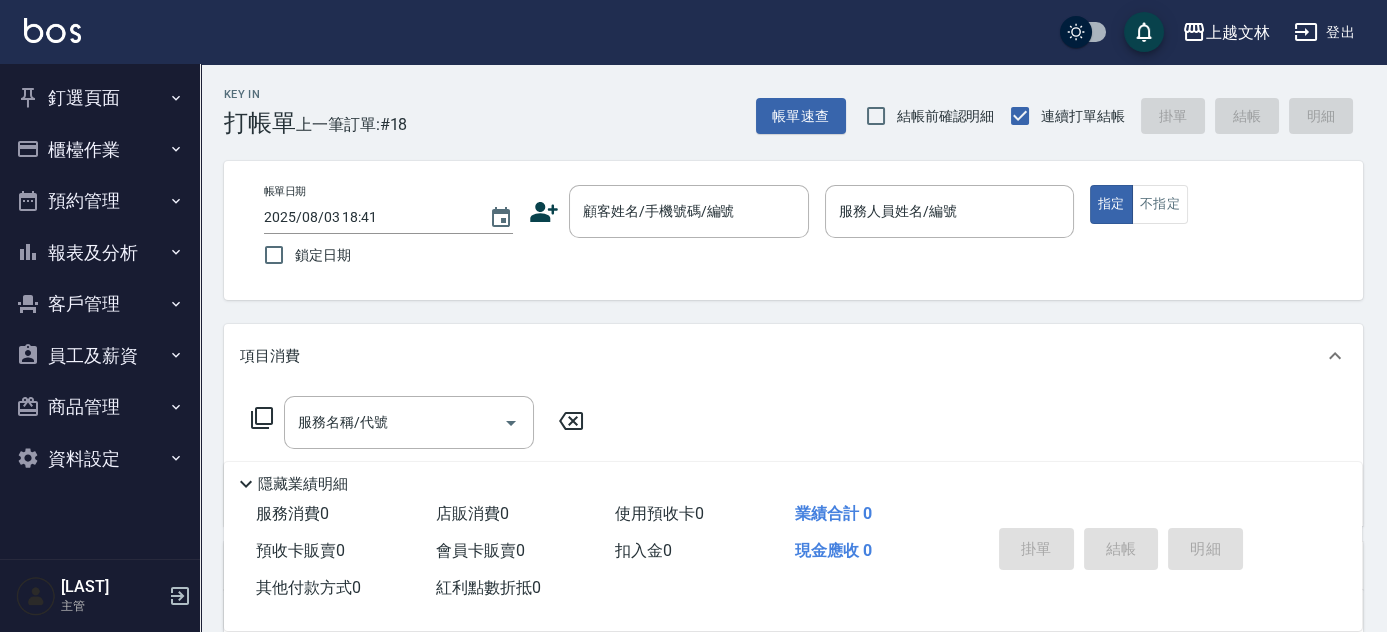click on "預約管理" at bounding box center (100, 201) 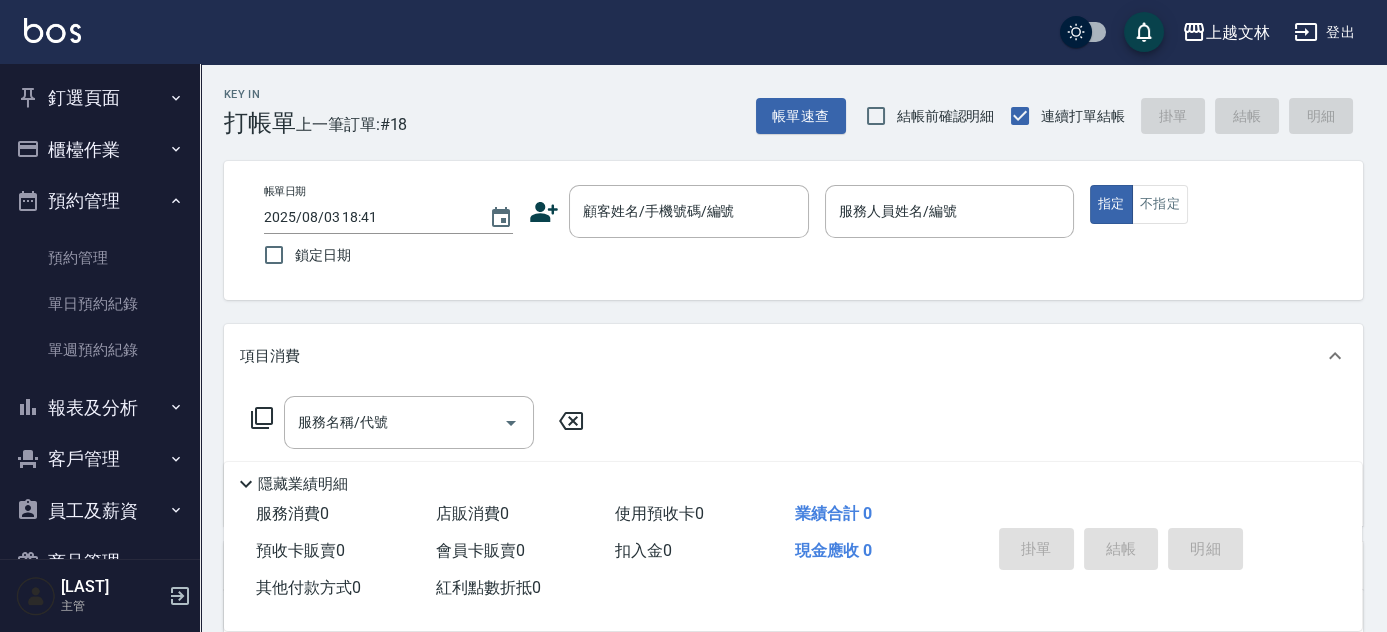click on "預約管理" at bounding box center (100, 201) 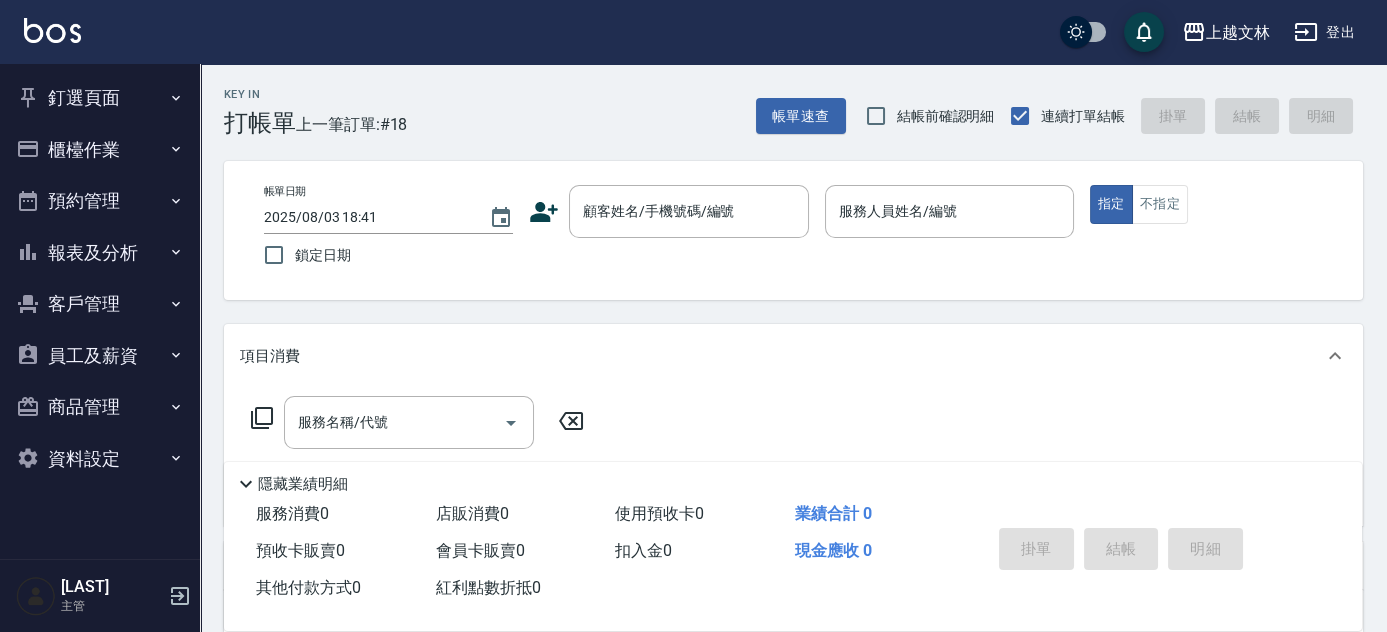 click on "報表及分析" at bounding box center (100, 253) 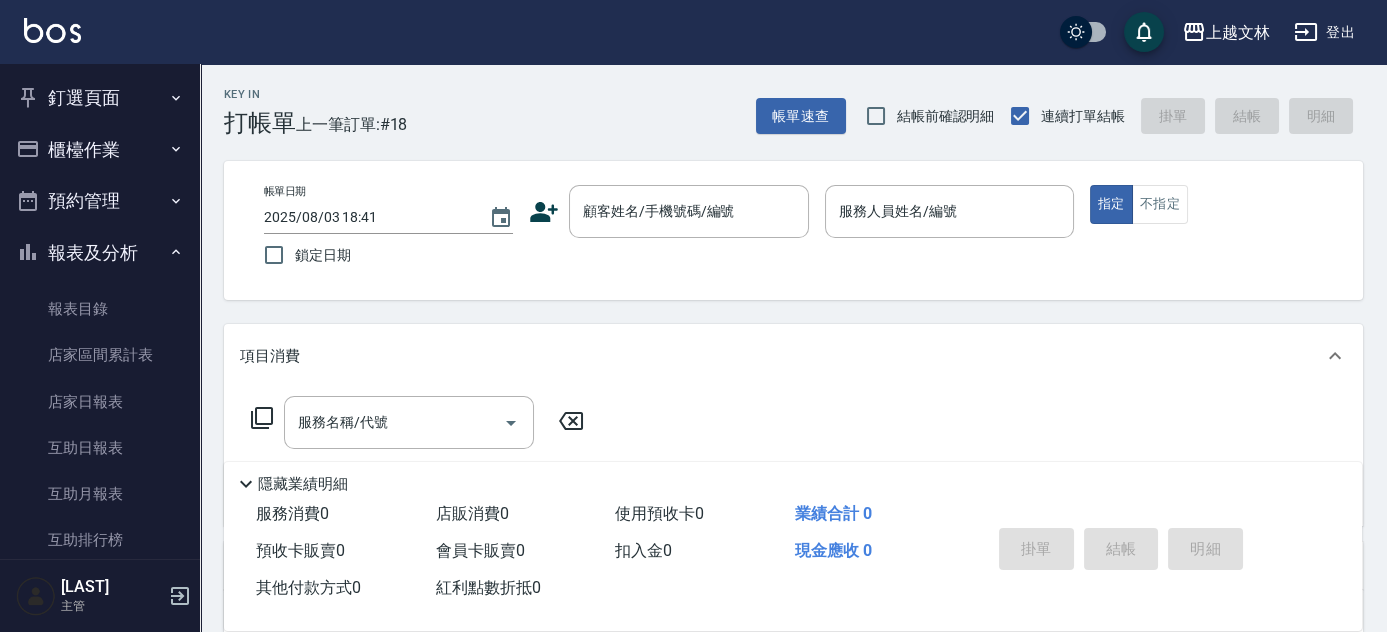 scroll, scrollTop: 433, scrollLeft: 0, axis: vertical 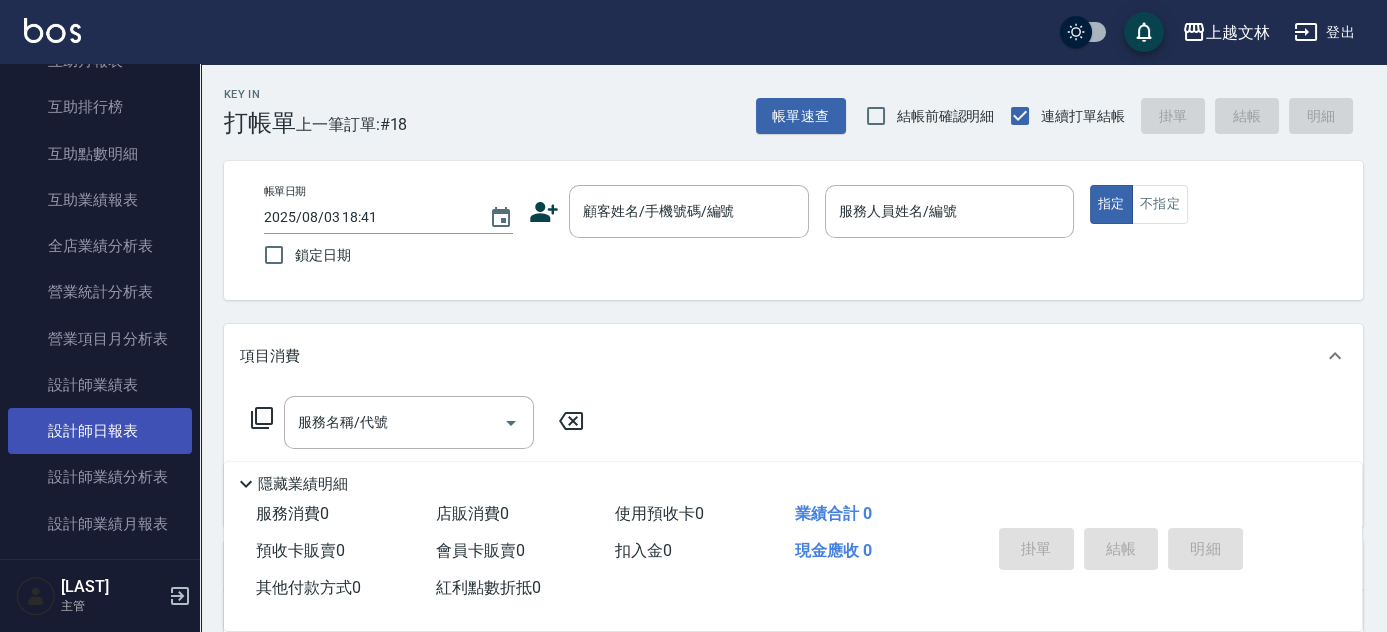 click on "設計師日報表" at bounding box center (100, 431) 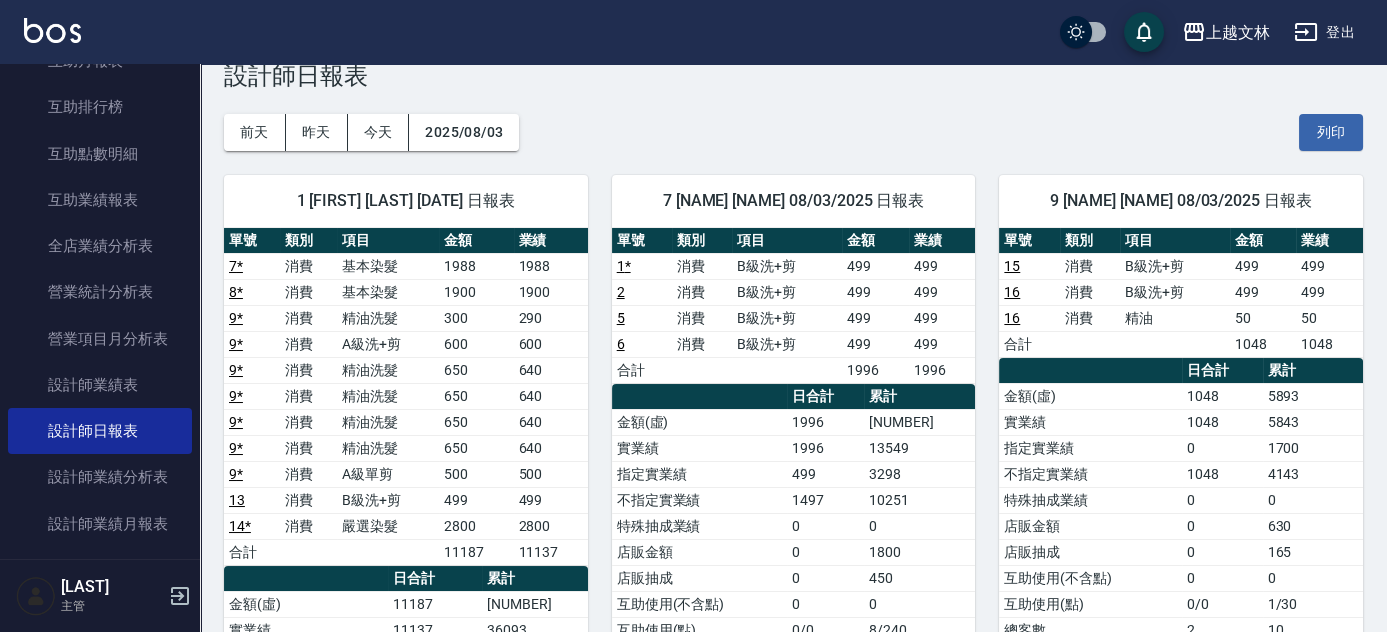 scroll, scrollTop: 63, scrollLeft: 0, axis: vertical 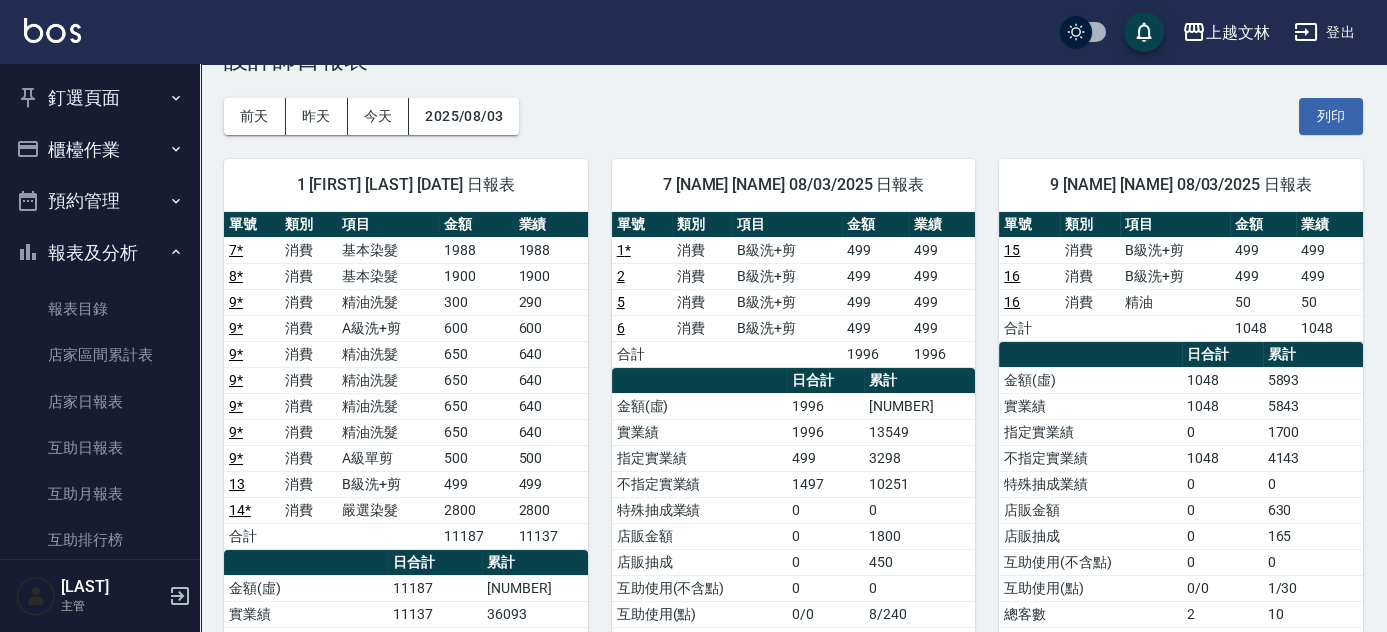 click on "報表目錄 店家區間累計表 店家日報表 互助日報表 互助月報表 互助排行榜 互助點數明細 互助業績報表 全店業績分析表 營業統計分析表 營業項目月分析表 設計師業績表 設計師日報表 設計師業績分析表 設計師業績月報表 設計師排行榜 商品銷售排行榜 商品消耗明細 單一服務項目查詢 店販抽成明細 店販分類抽成明細 顧客入金餘額表 顧客卡券餘額表 每日非現金明細 每日收支明細 收支分類明細表 非現金明細對帳單" at bounding box center (100, 910) 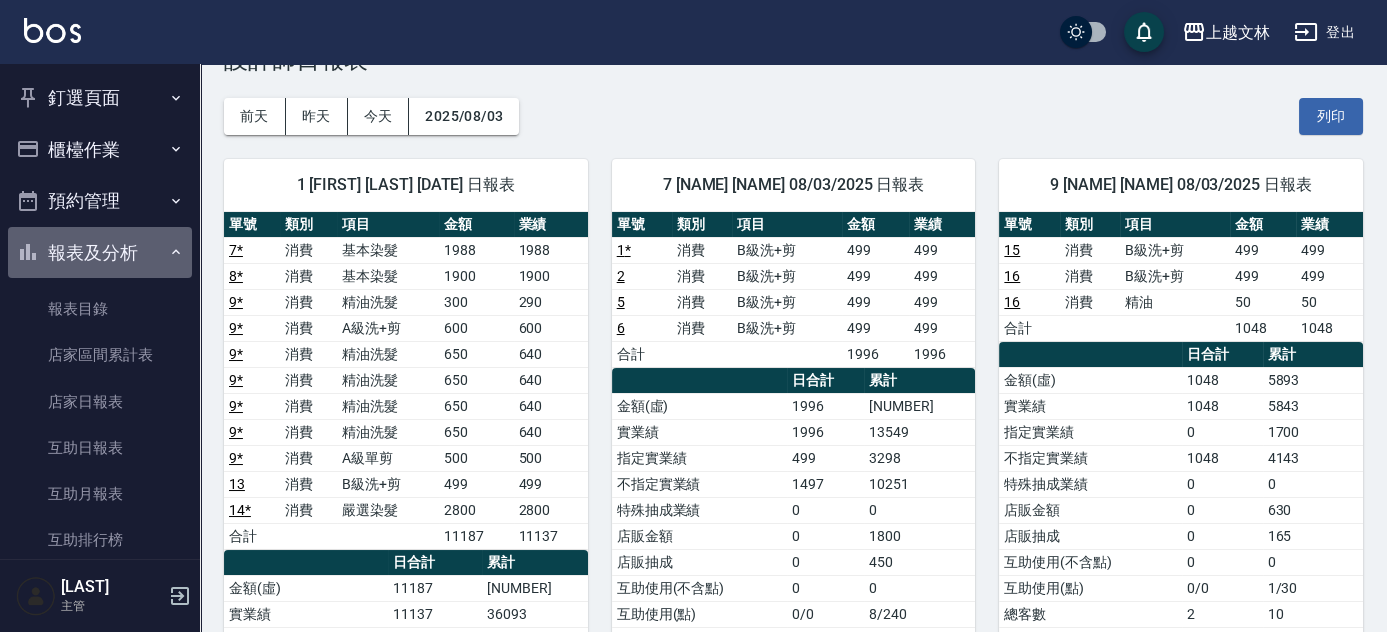 click 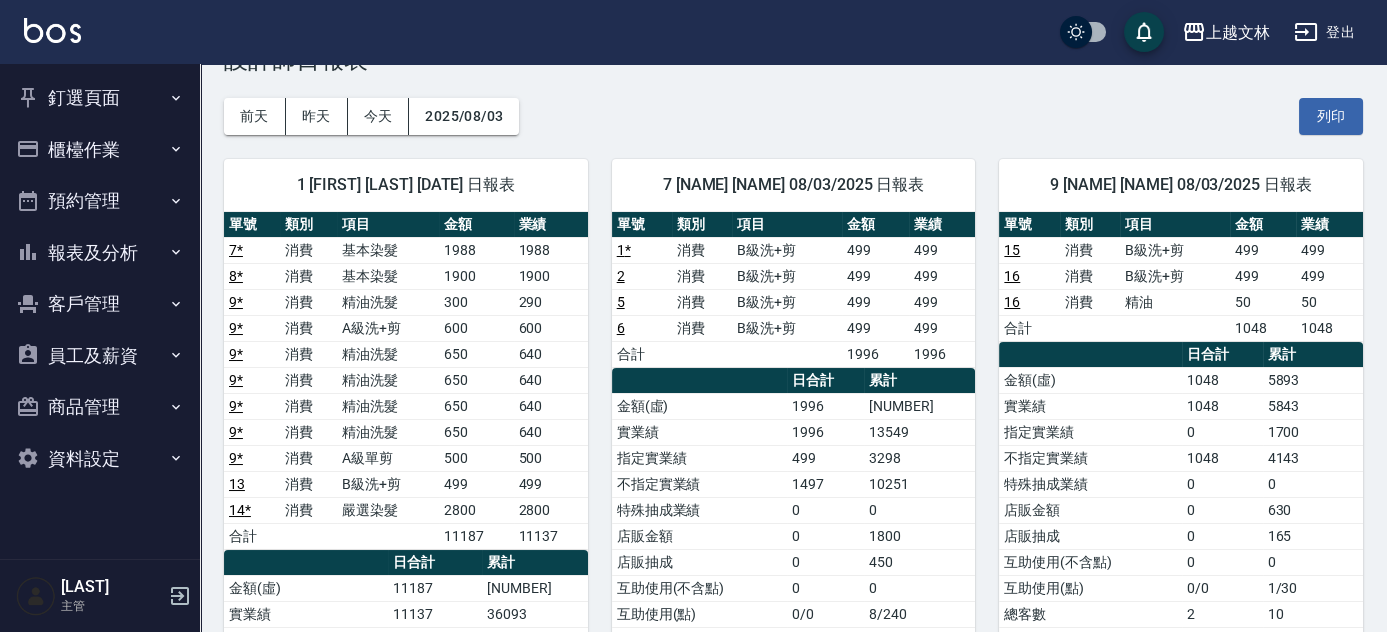 click on "櫃檯作業" at bounding box center (100, 150) 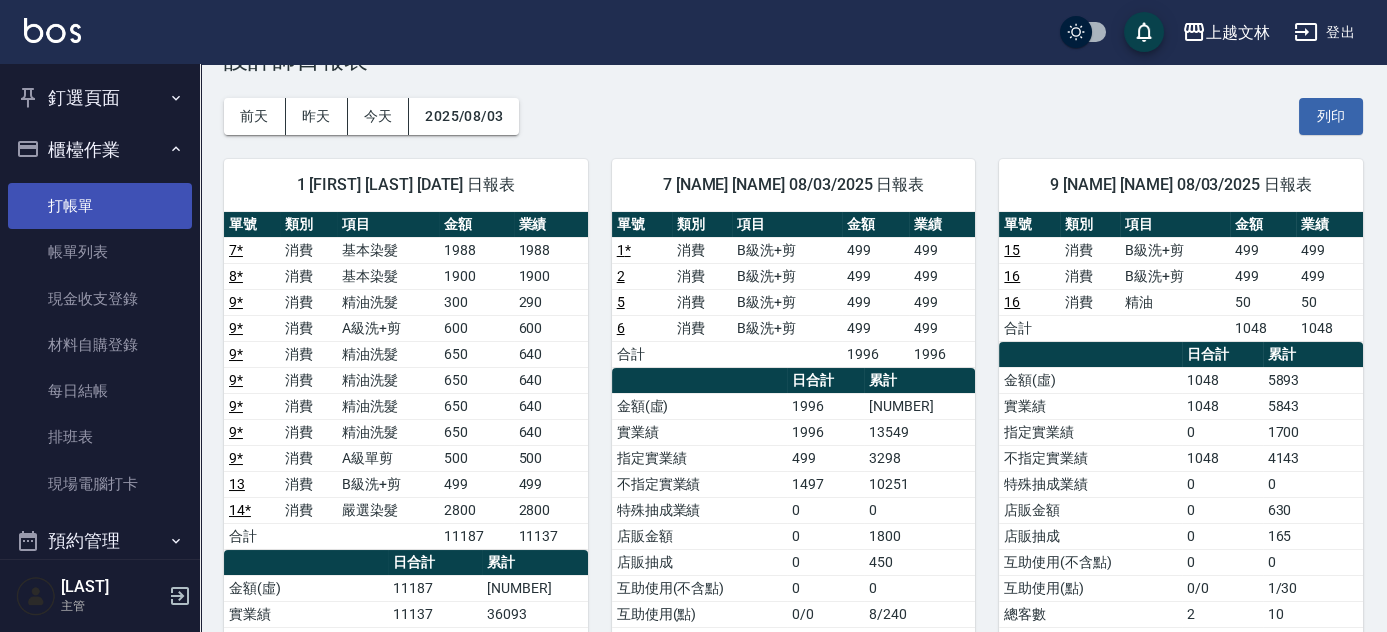 click on "打帳單" at bounding box center (100, 206) 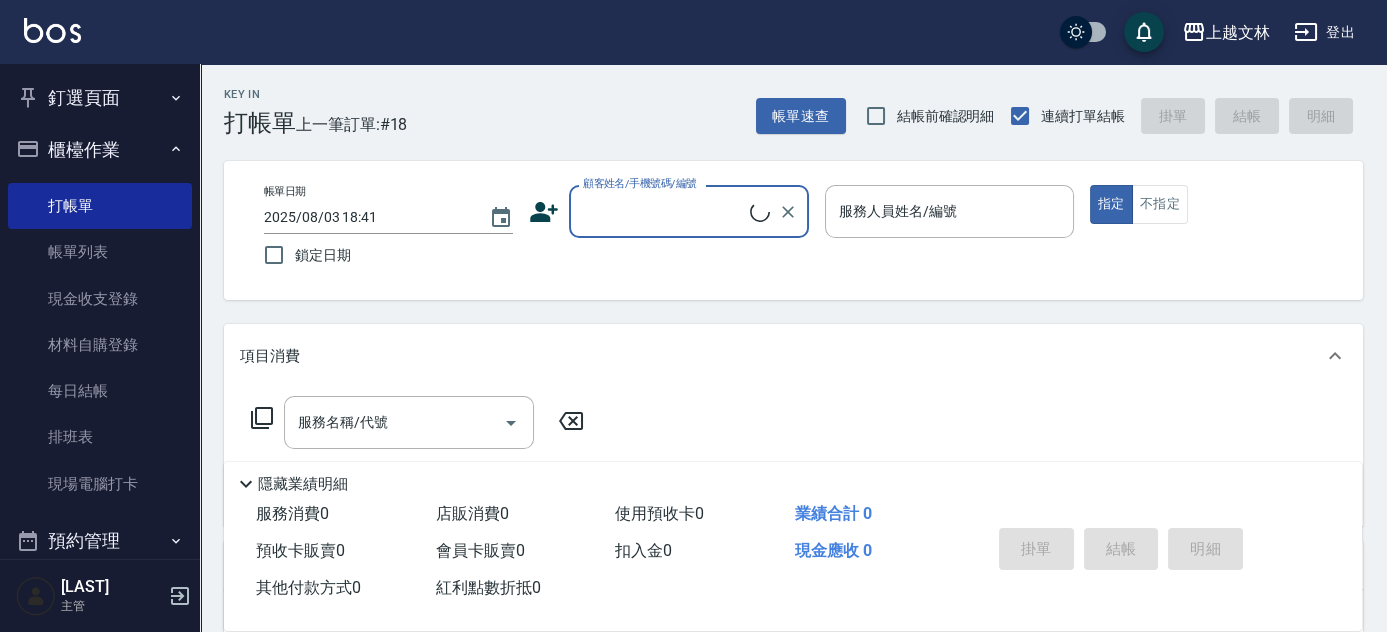scroll, scrollTop: 235, scrollLeft: 0, axis: vertical 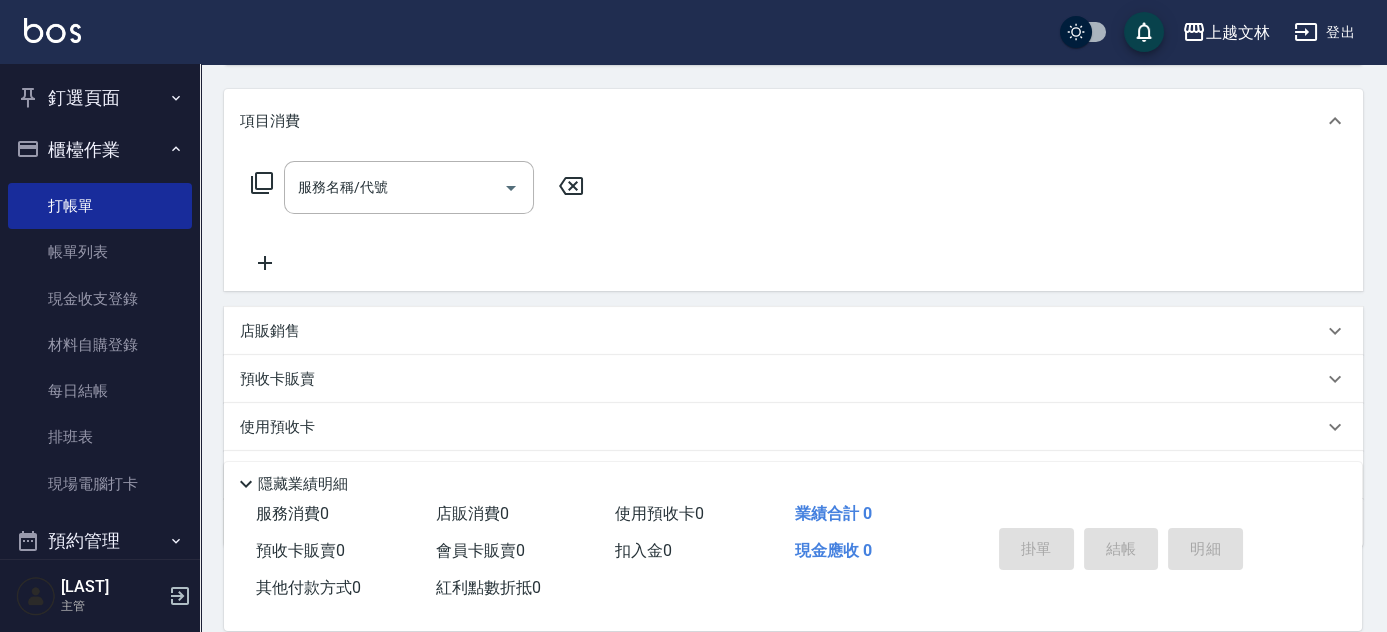 click on "服務名稱/代號 服務名稱/代號" at bounding box center [409, 187] 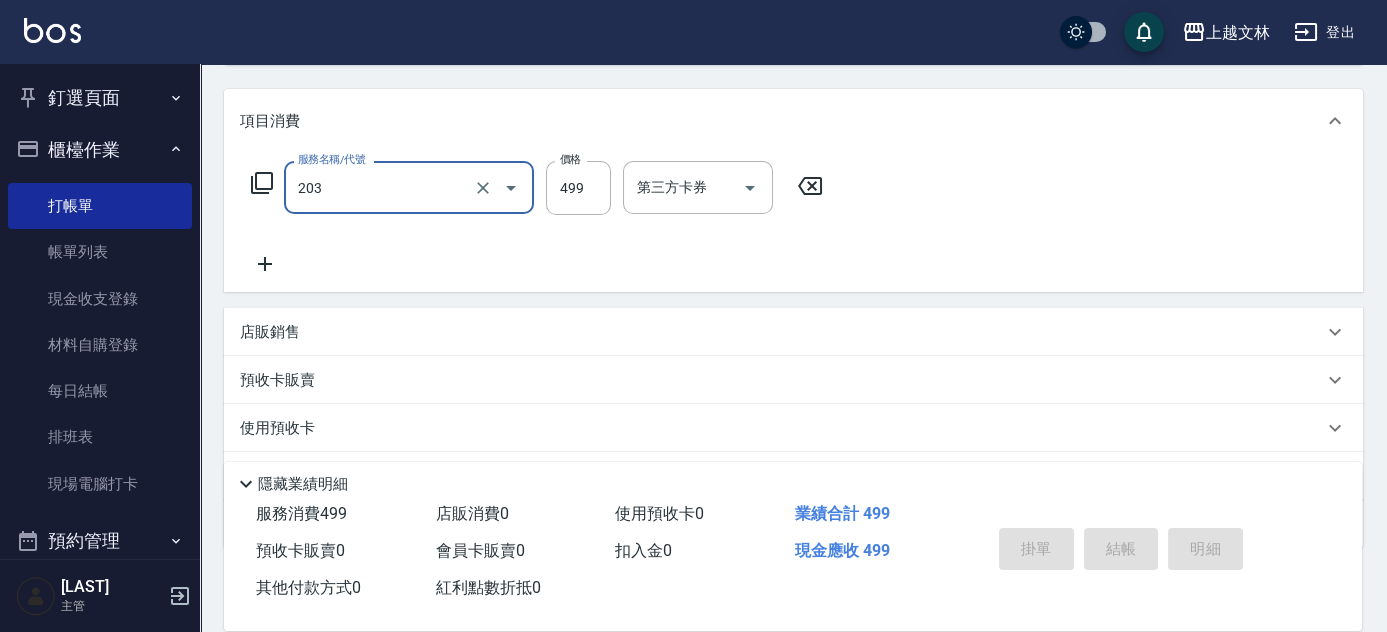 type on "B級洗+剪(203)" 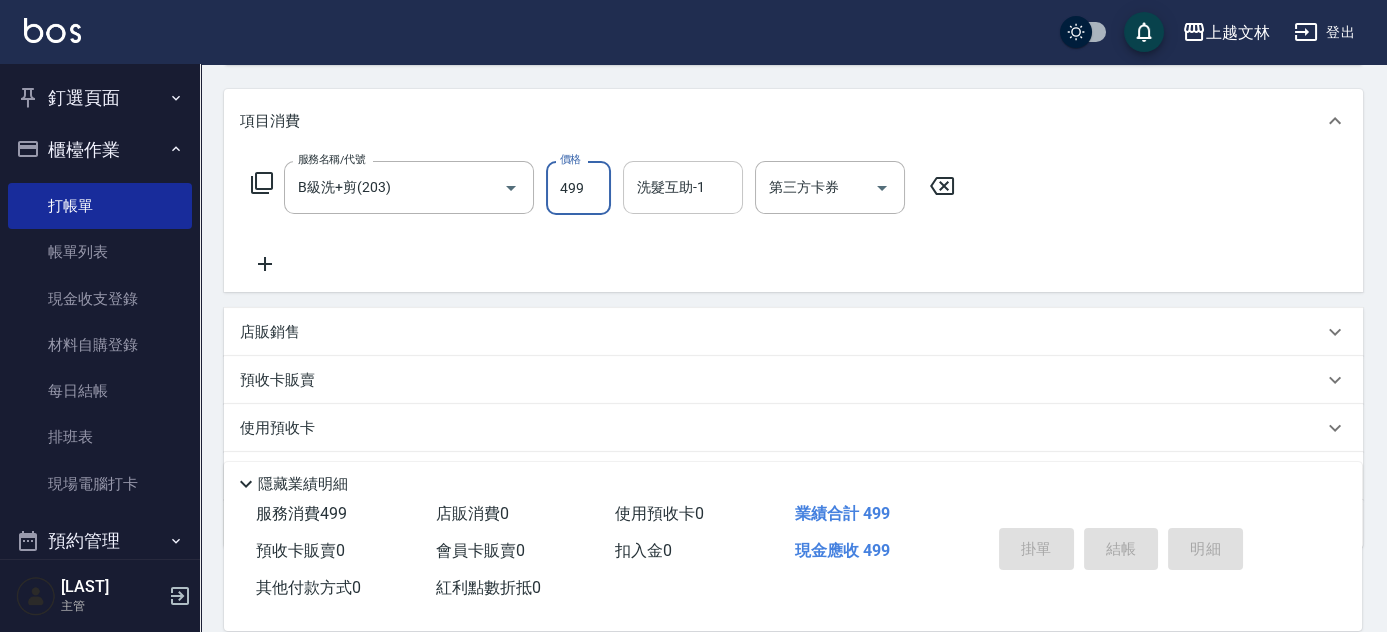 click on "洗髮互助-1" at bounding box center (683, 187) 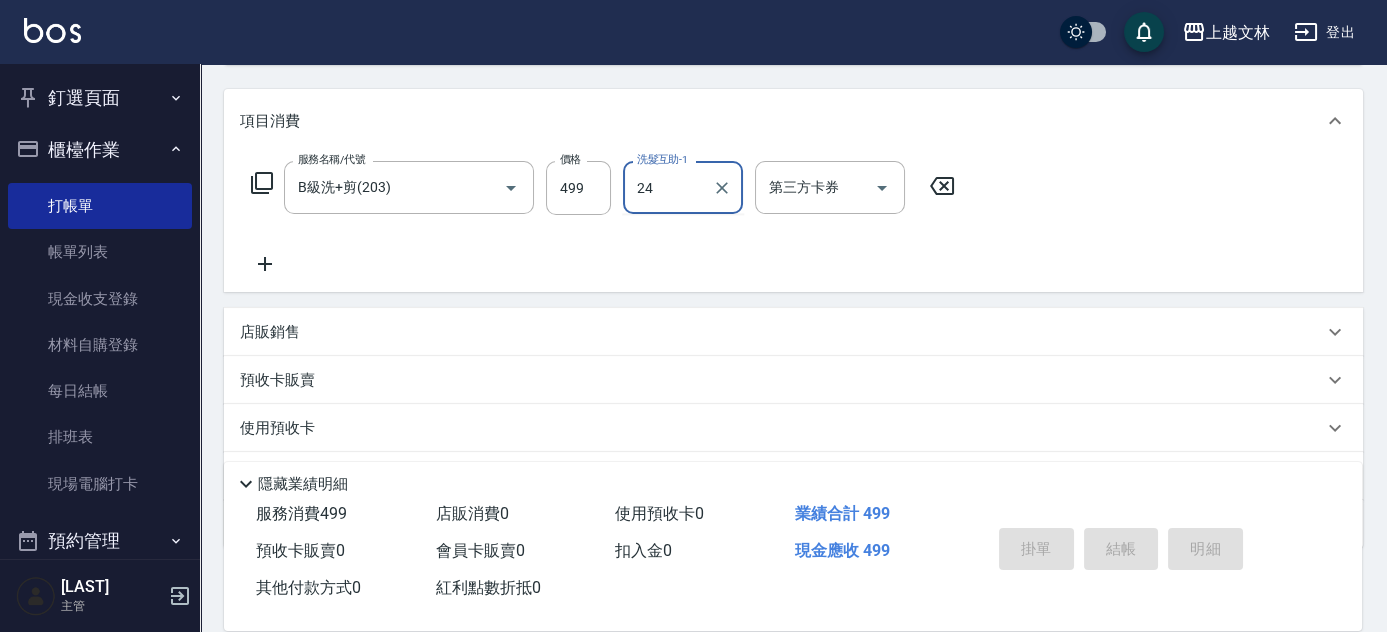 type on "24" 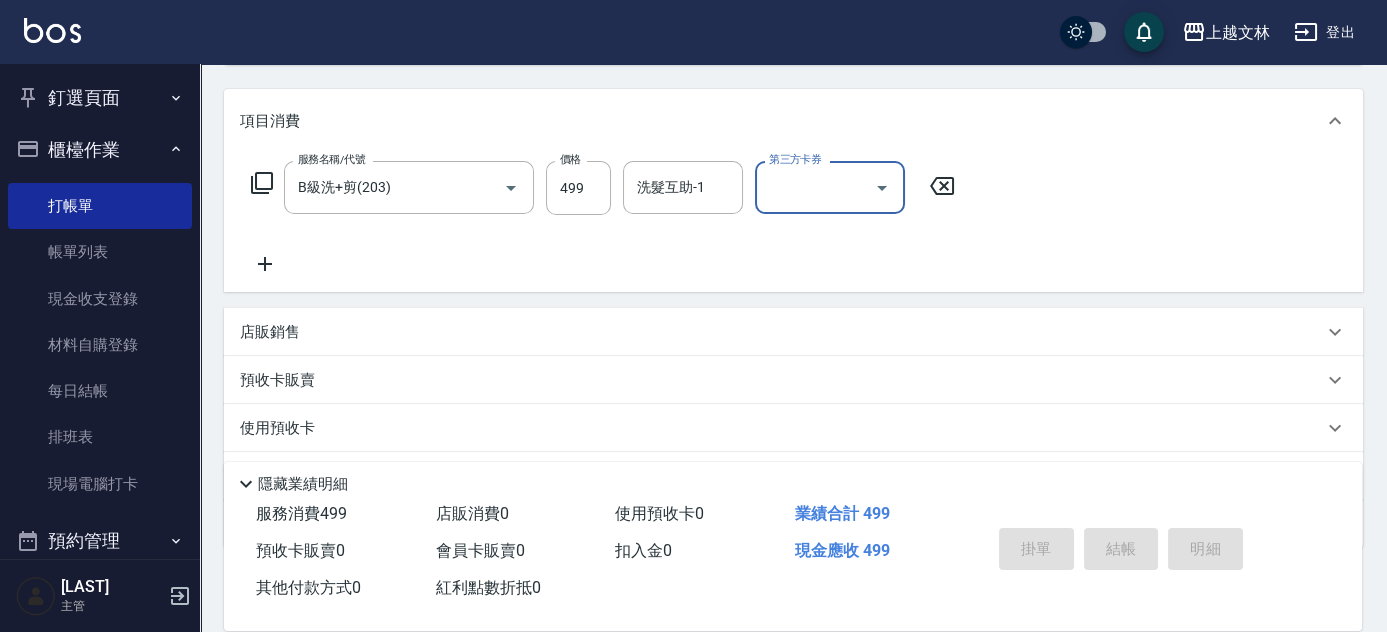 click on "洗髮互助-1 洗髮互助-1" at bounding box center [683, 187] 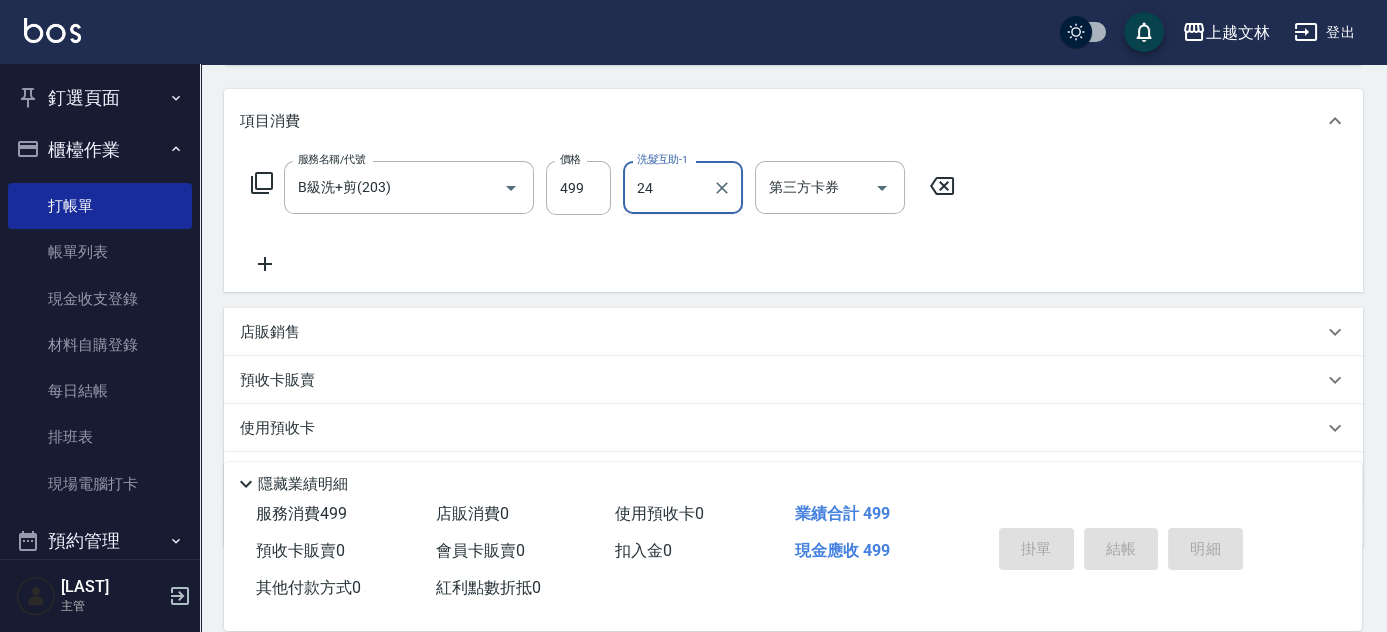 type on "24" 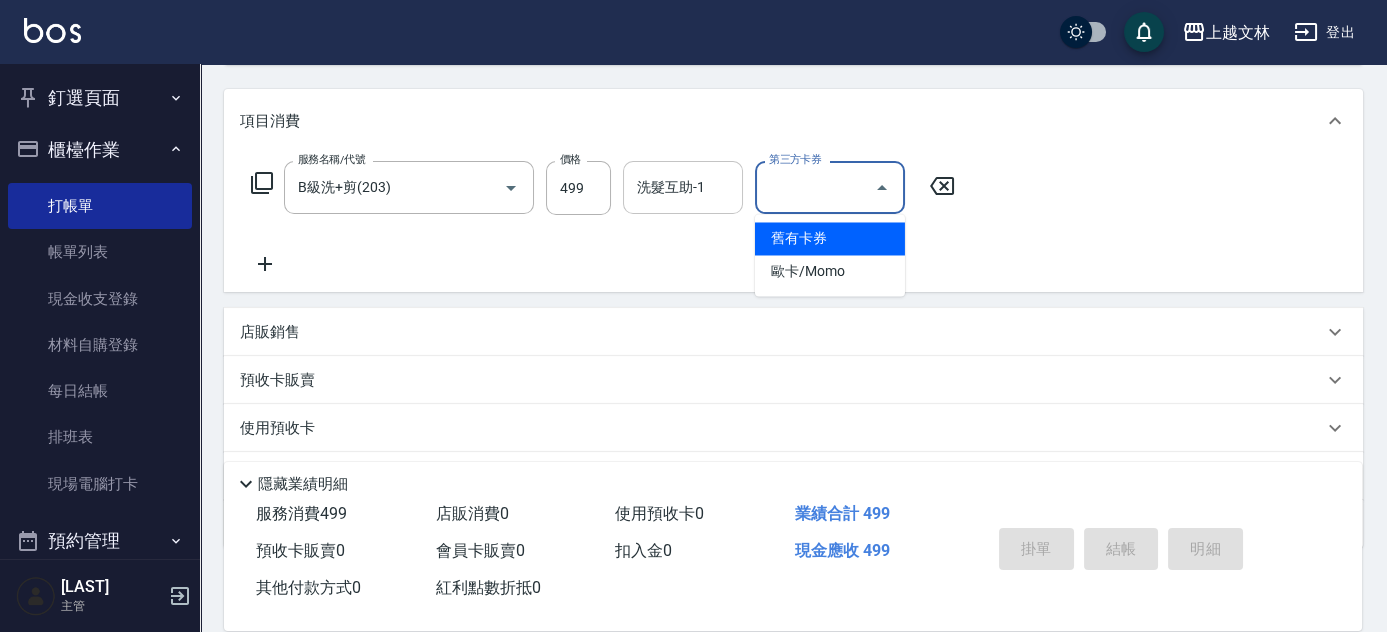 type 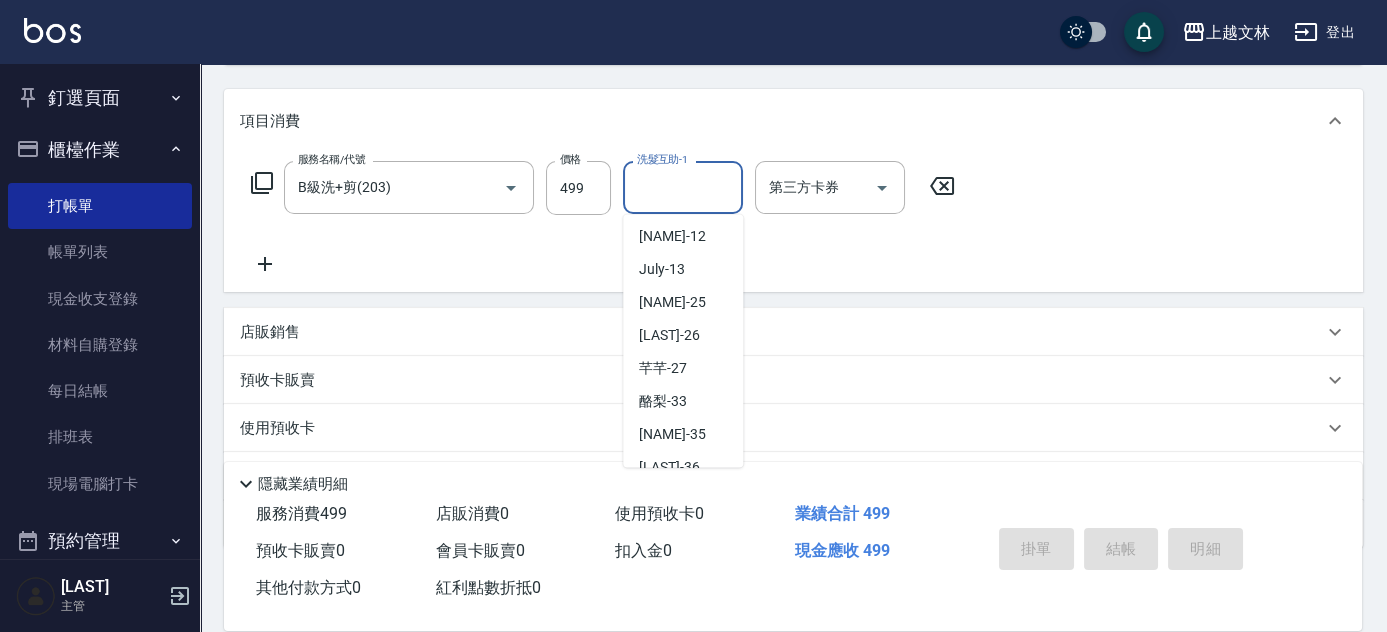 scroll, scrollTop: 291, scrollLeft: 0, axis: vertical 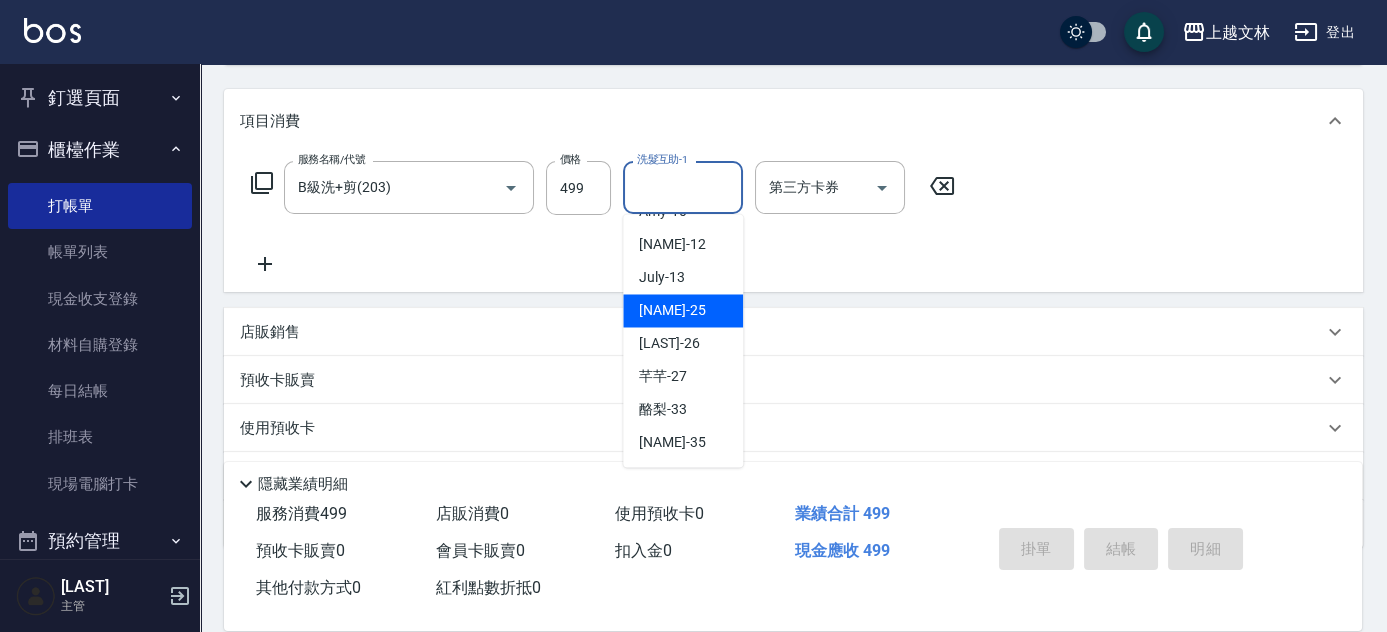 click on "櫃檯作業" at bounding box center [100, 150] 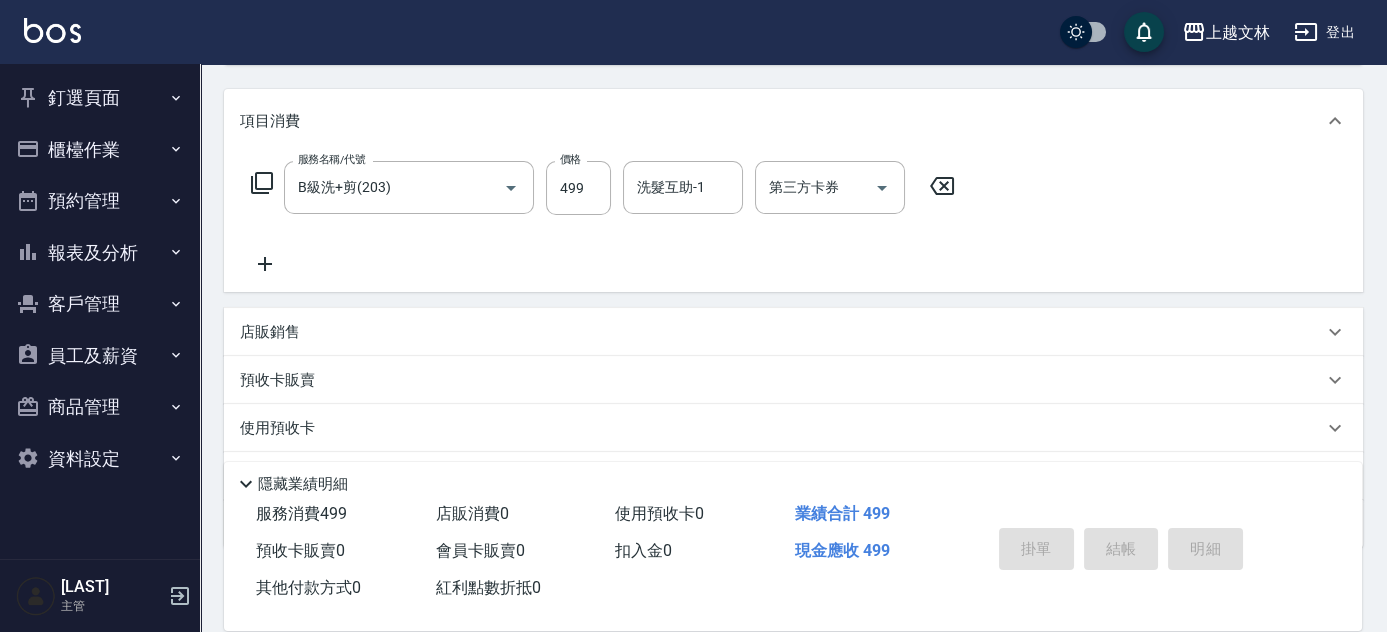 click on "員工及薪資" at bounding box center (100, 356) 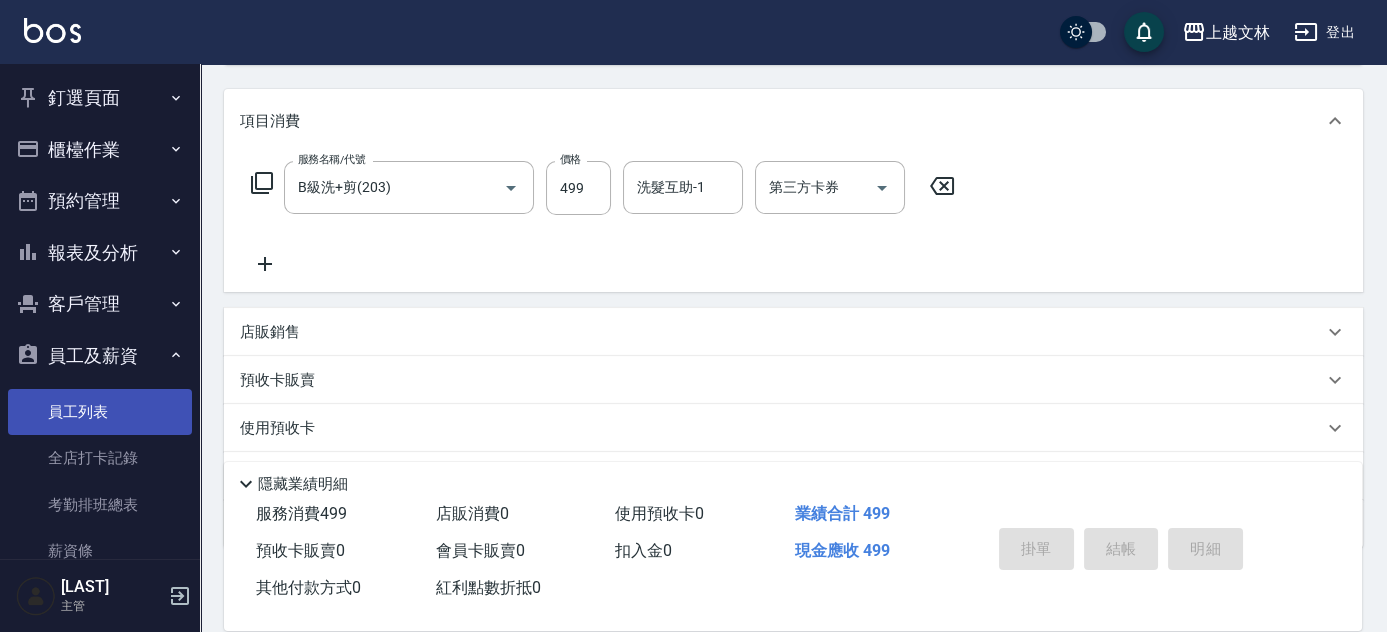 click on "員工列表" at bounding box center (100, 412) 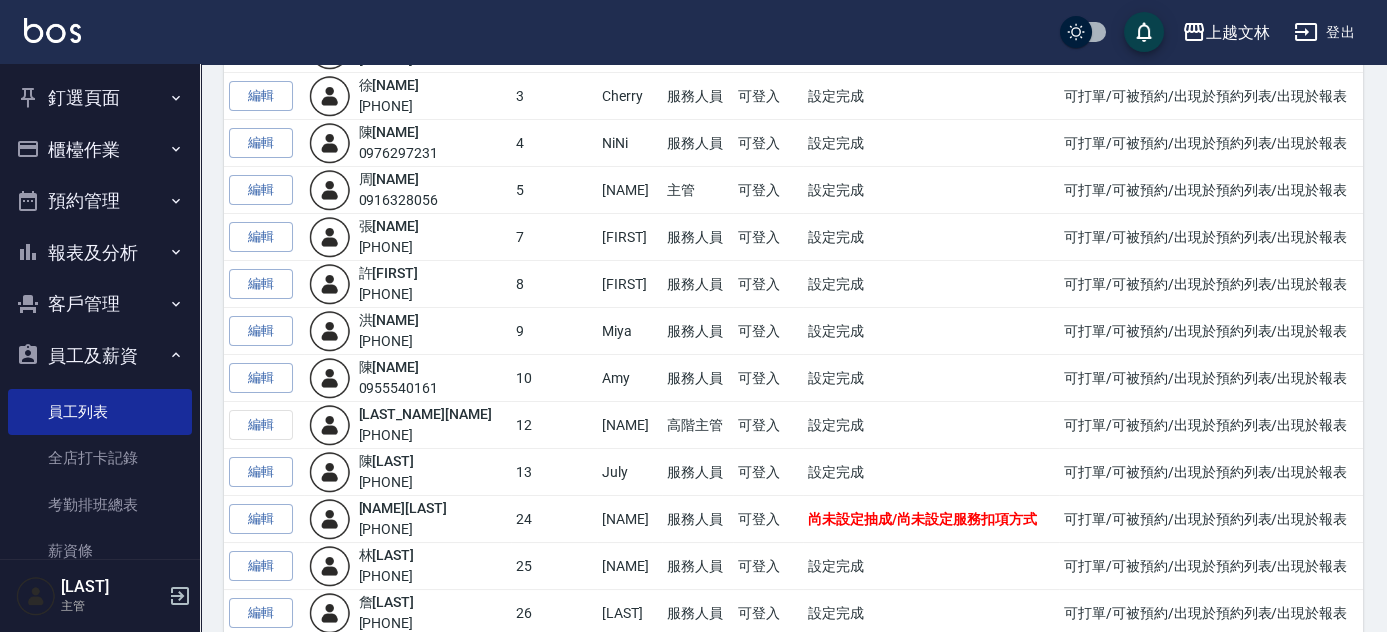 scroll, scrollTop: 467, scrollLeft: 0, axis: vertical 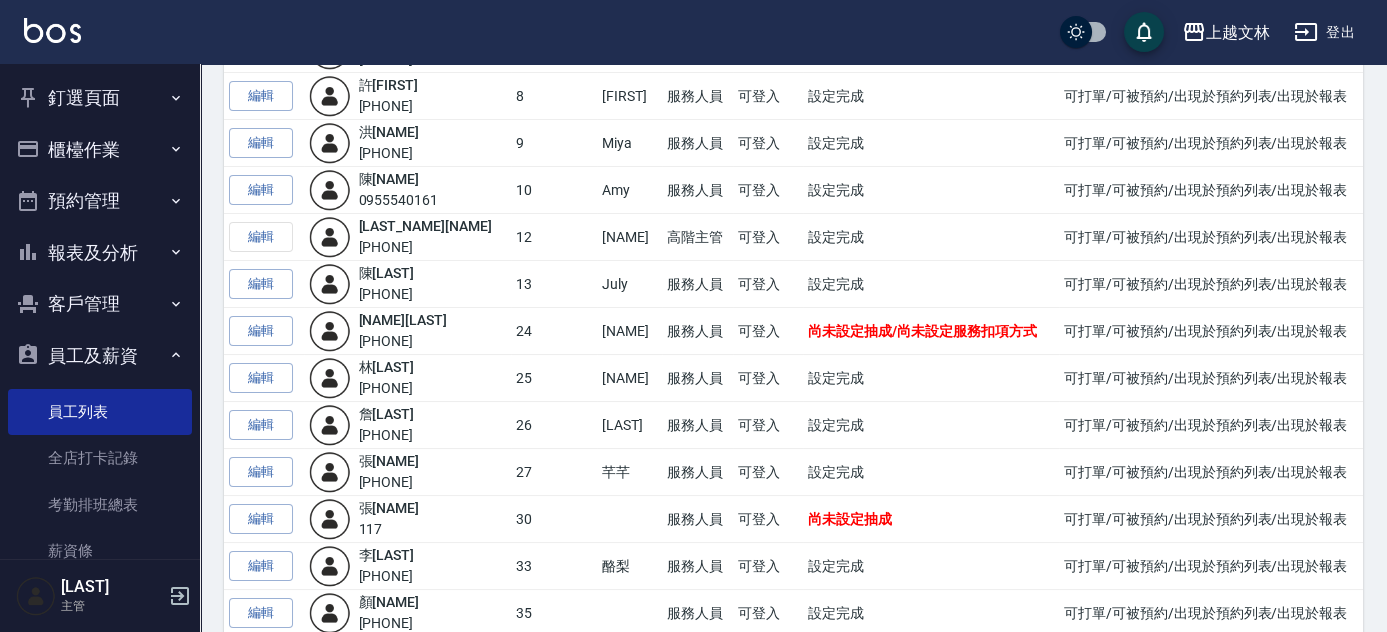 click on "編輯" at bounding box center (264, 331) 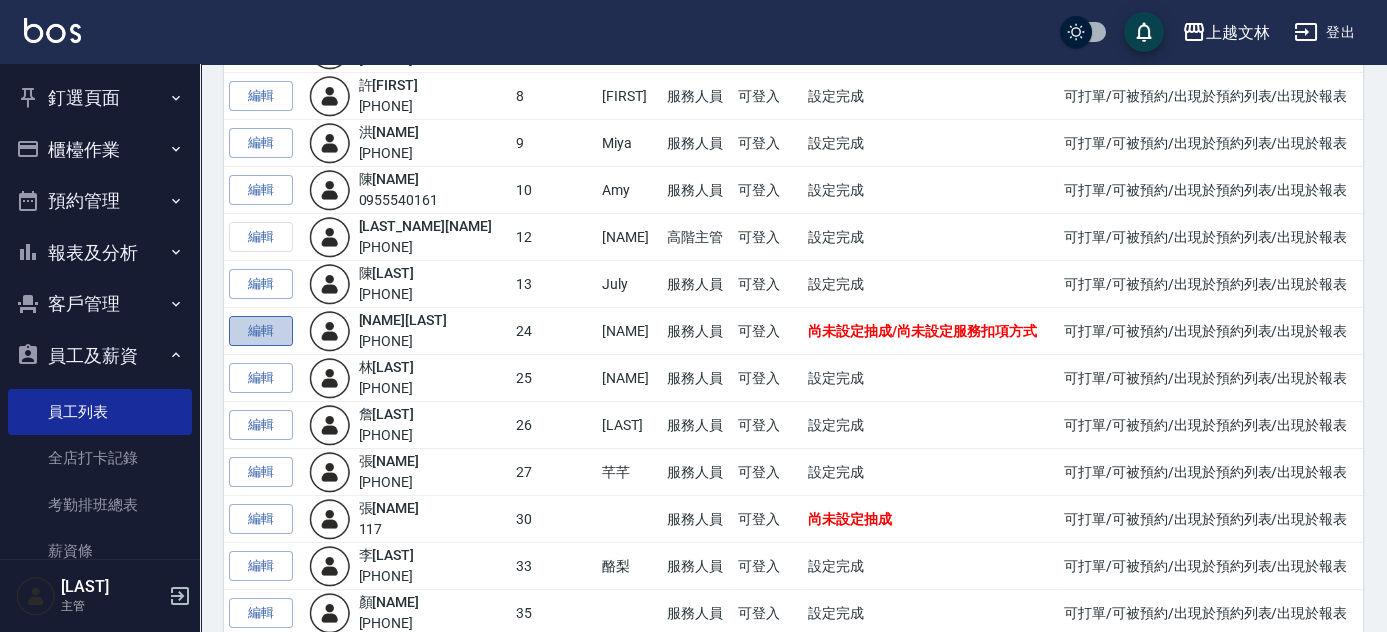click on "編輯" at bounding box center [261, 331] 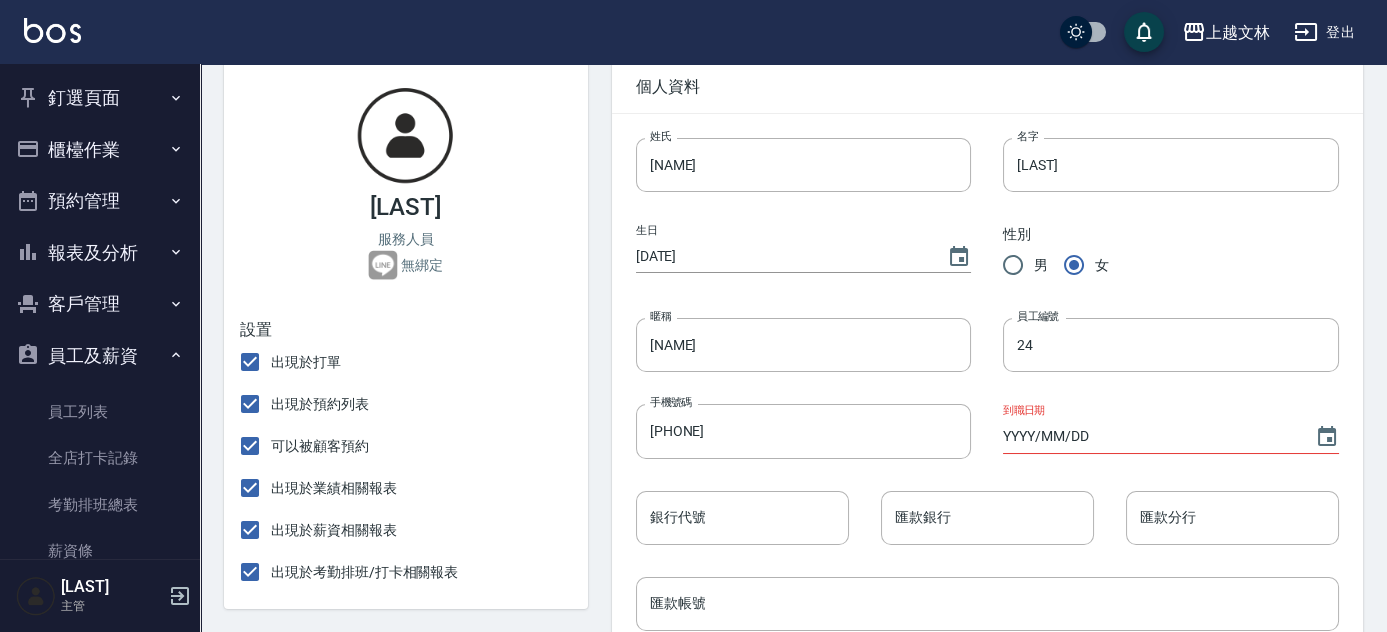 scroll, scrollTop: 0, scrollLeft: 0, axis: both 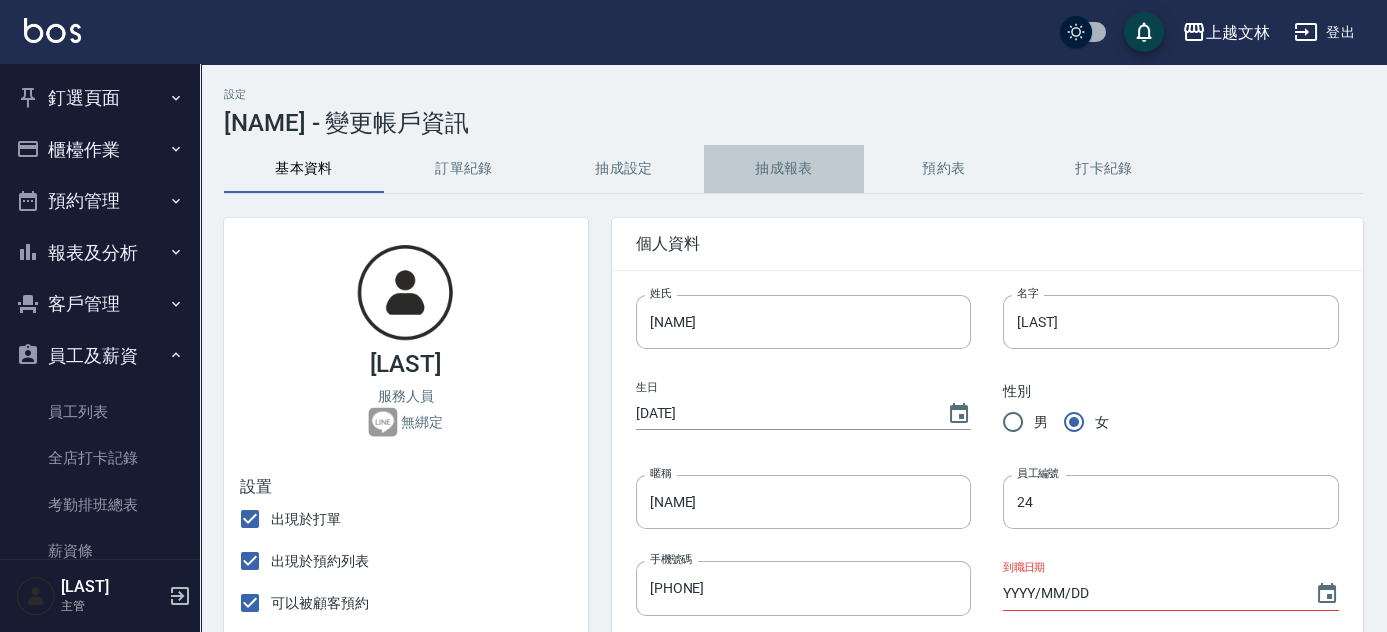 click on "抽成報表" at bounding box center (784, 169) 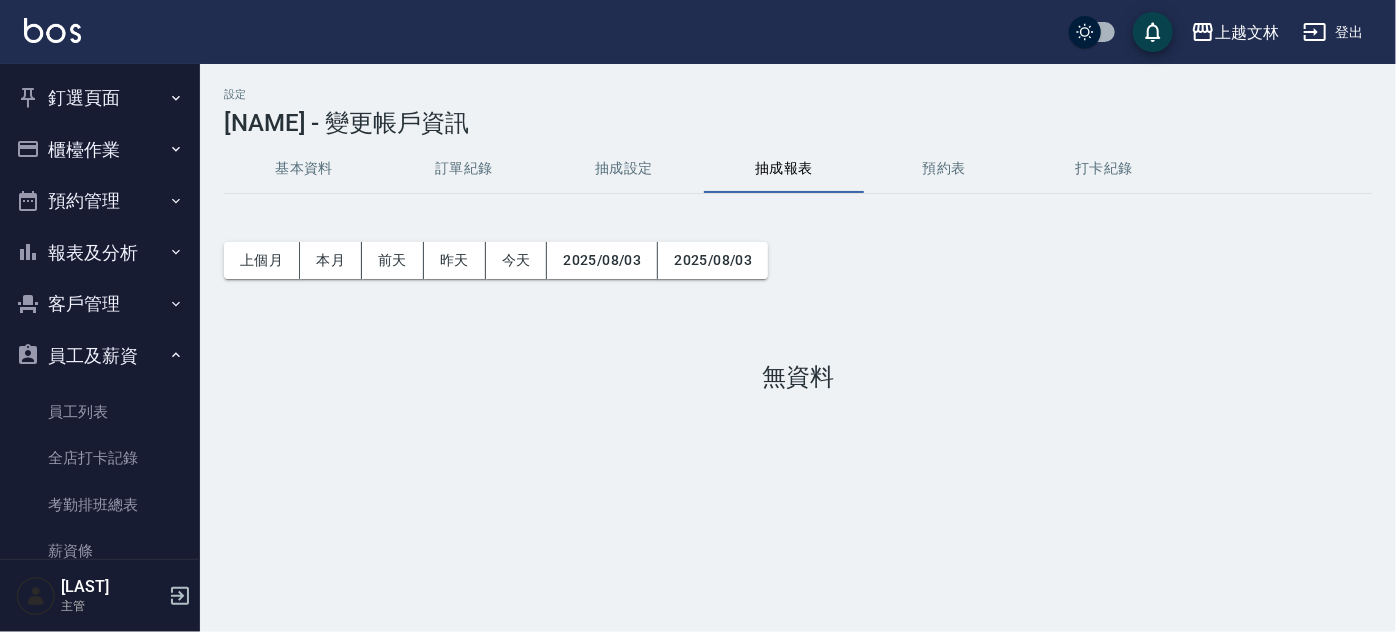 click on "抽成設定" at bounding box center (624, 169) 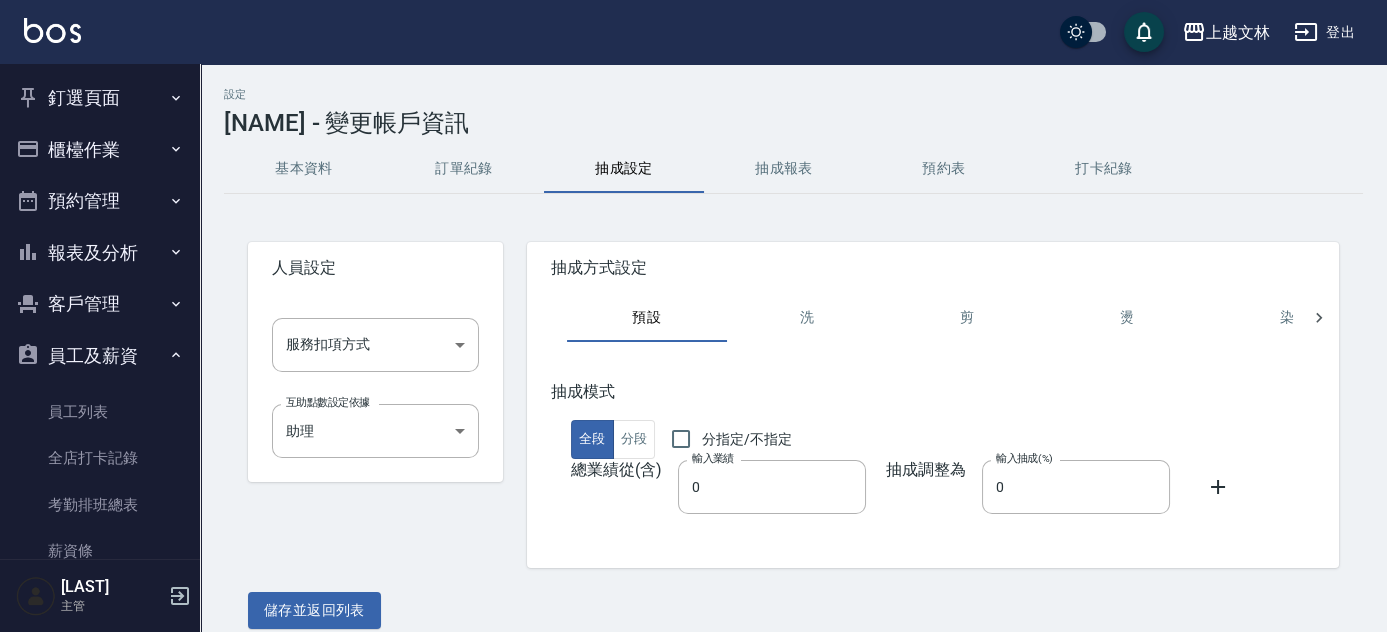 click on "員工及薪資" at bounding box center [100, 356] 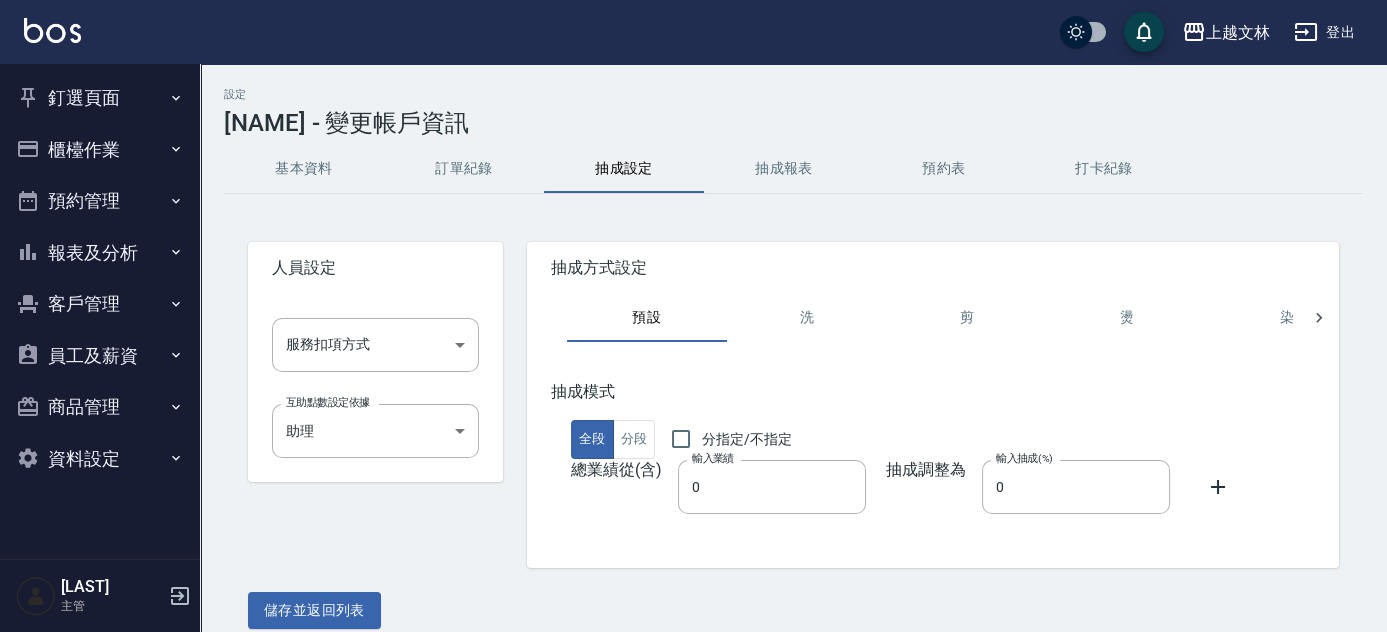 click on "櫃檯作業" at bounding box center [100, 150] 